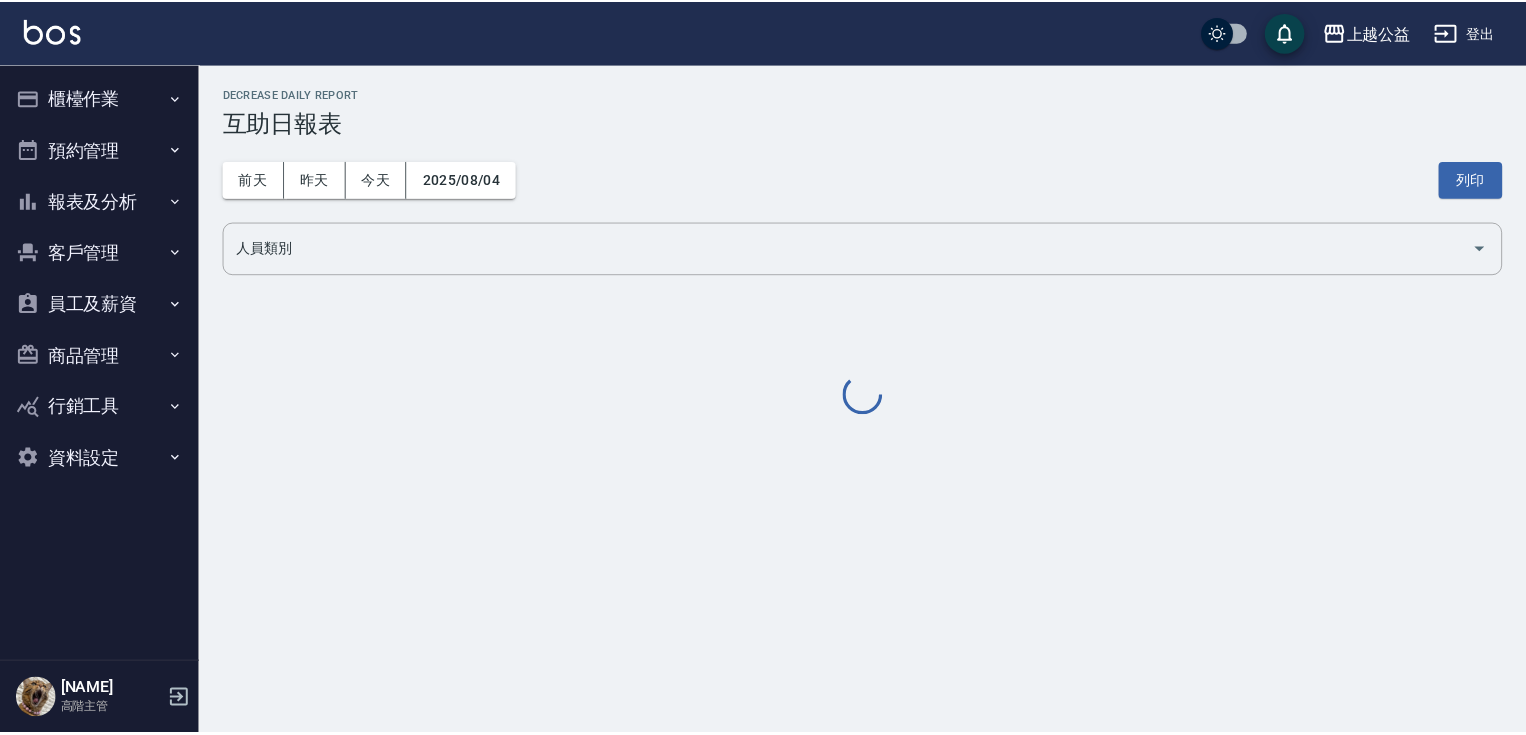 scroll, scrollTop: 0, scrollLeft: 0, axis: both 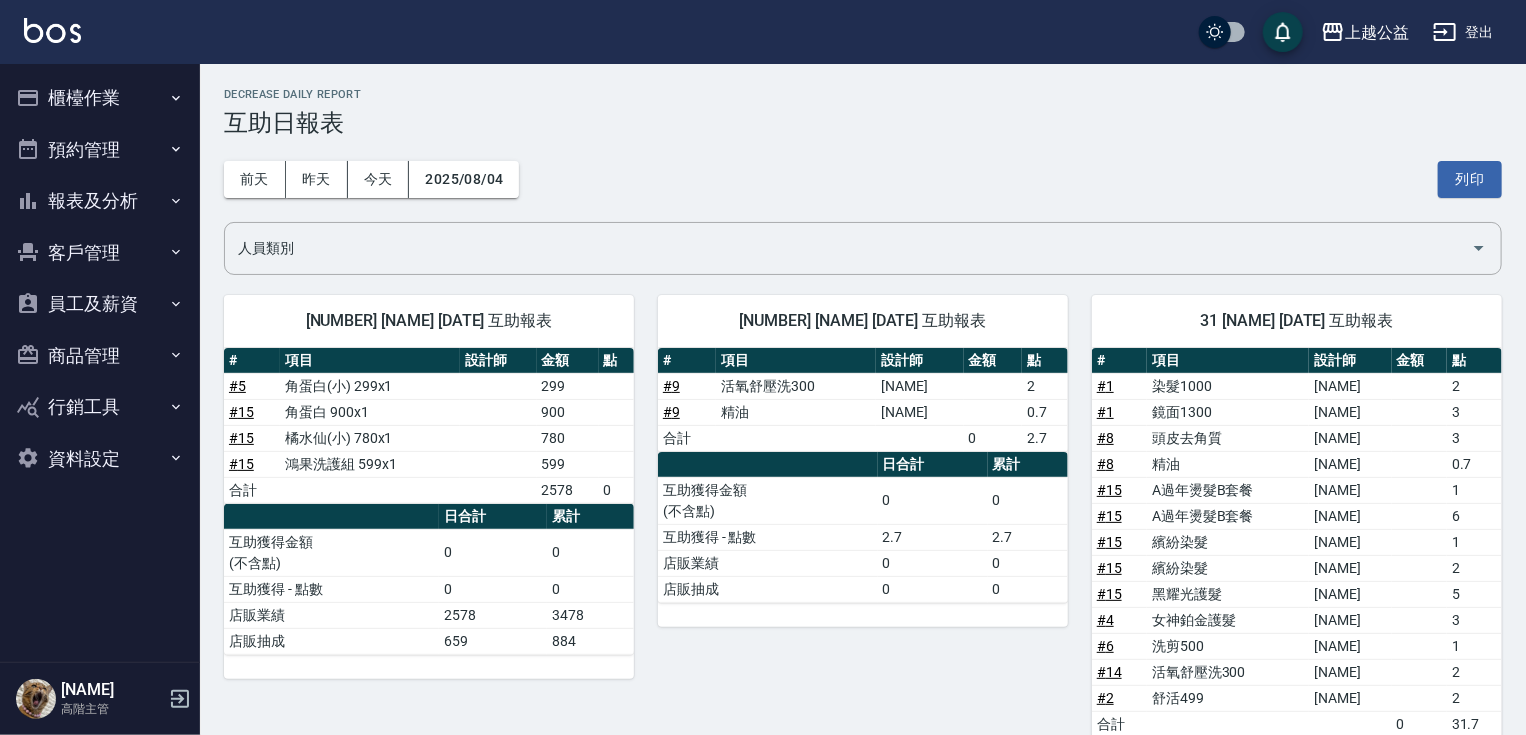 click on "櫃檯作業" at bounding box center [100, 98] 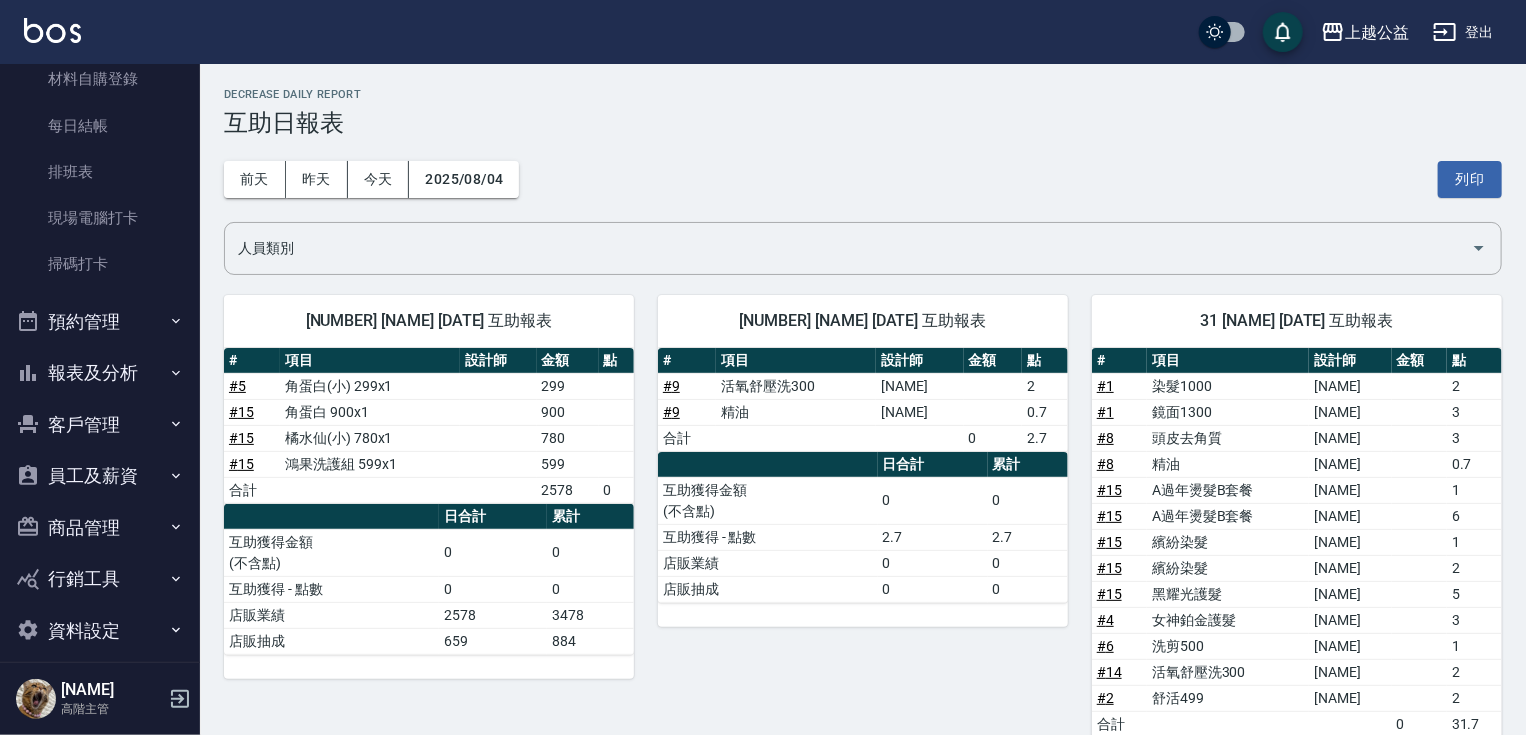 scroll, scrollTop: 416, scrollLeft: 0, axis: vertical 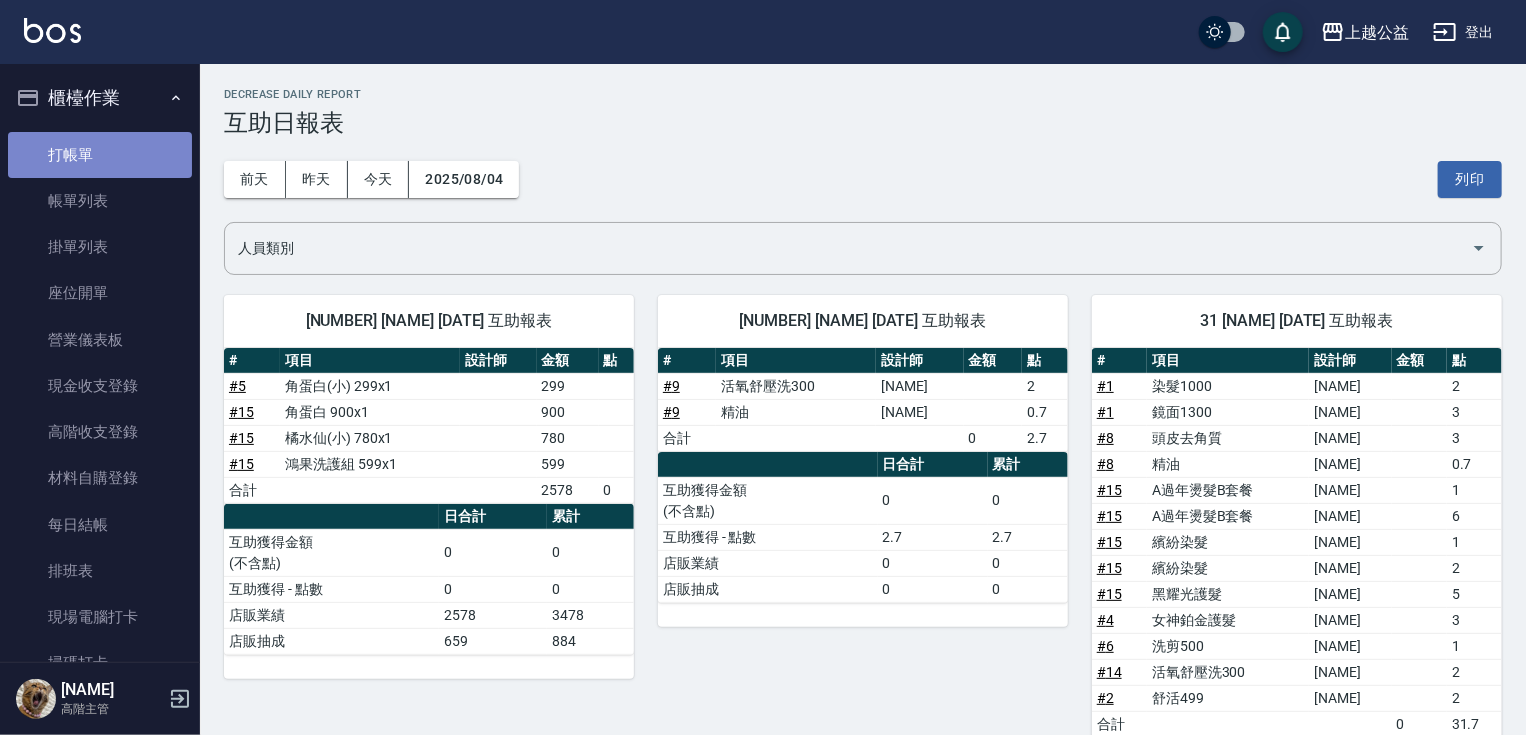 click on "打帳單" at bounding box center [100, 155] 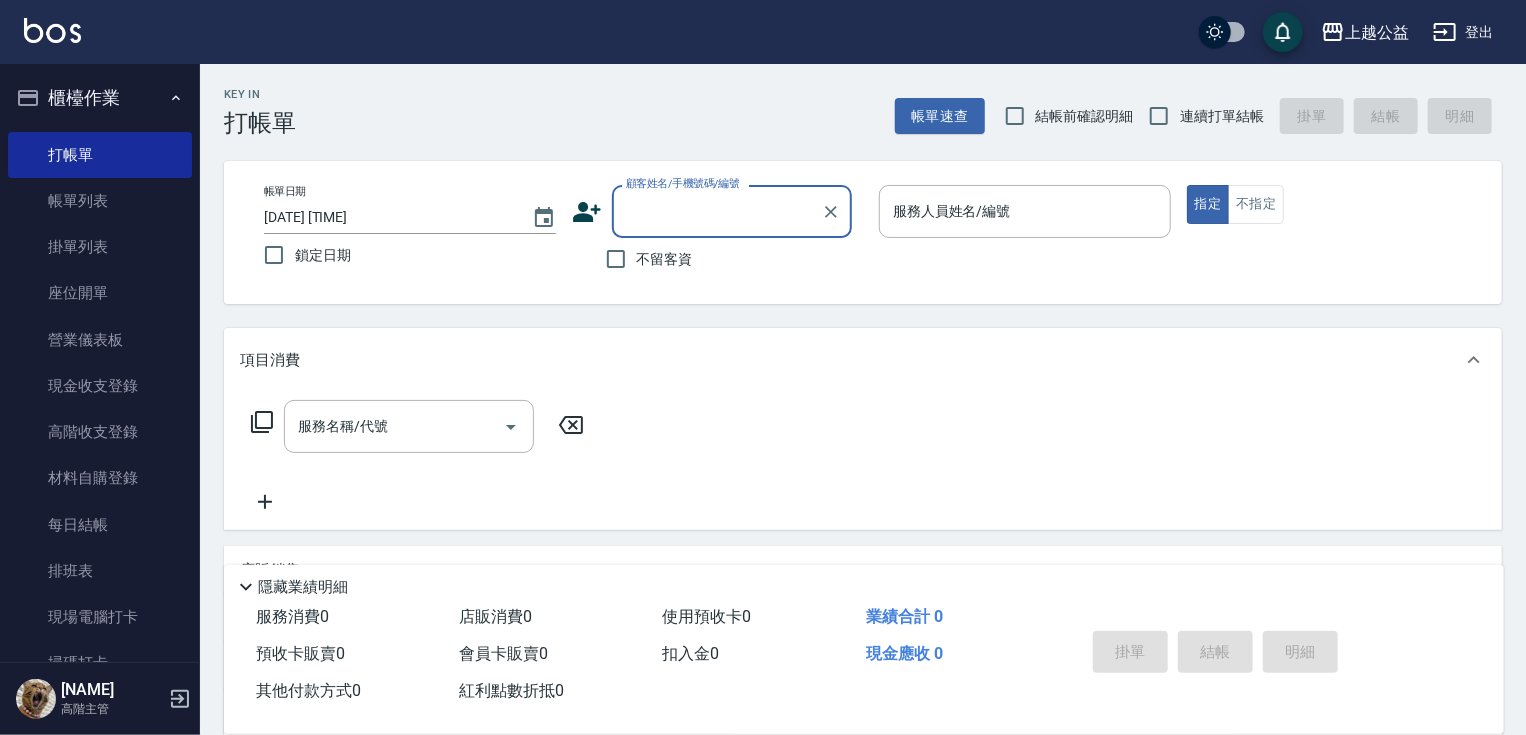 click on "不留客資" at bounding box center [665, 259] 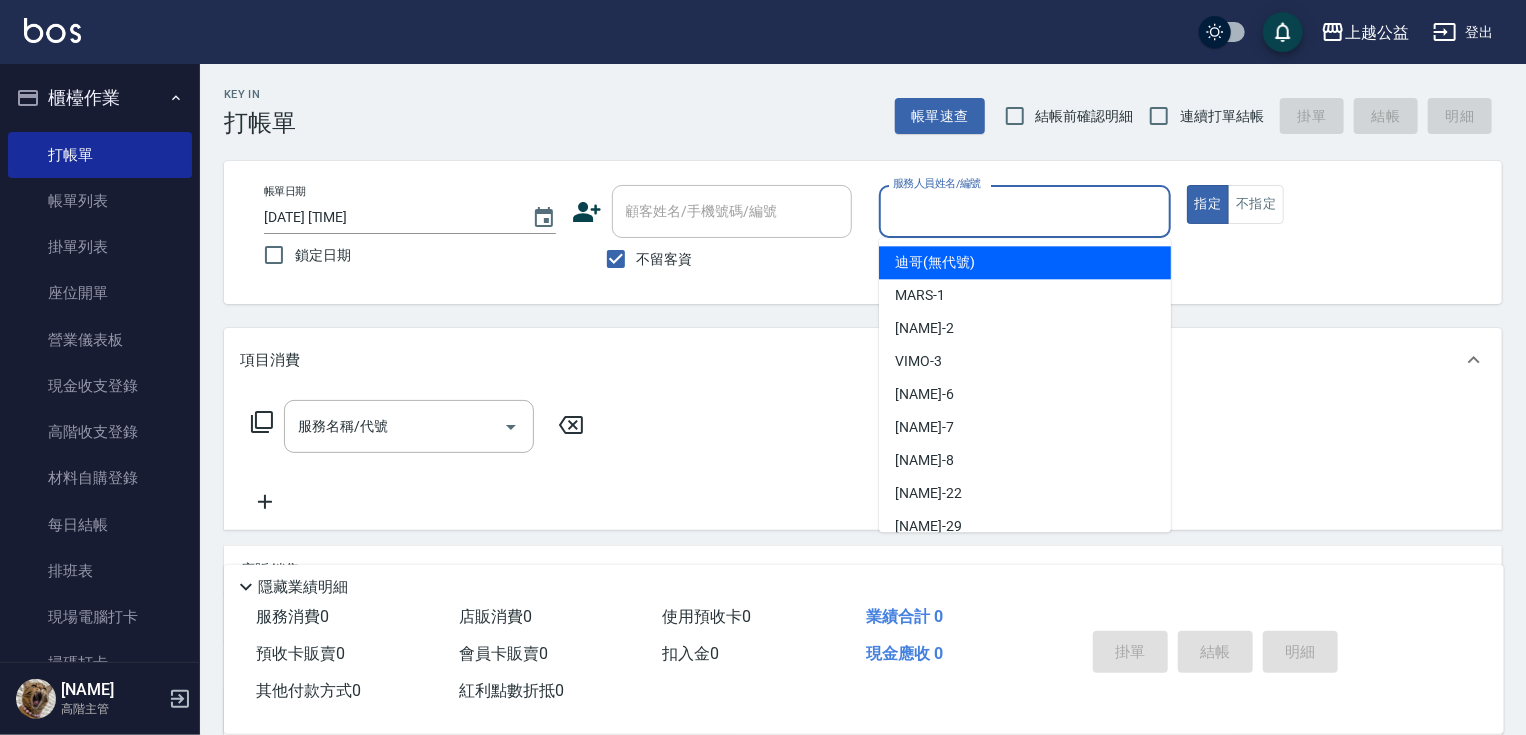 click on "服務人員姓名/編號" at bounding box center (1025, 211) 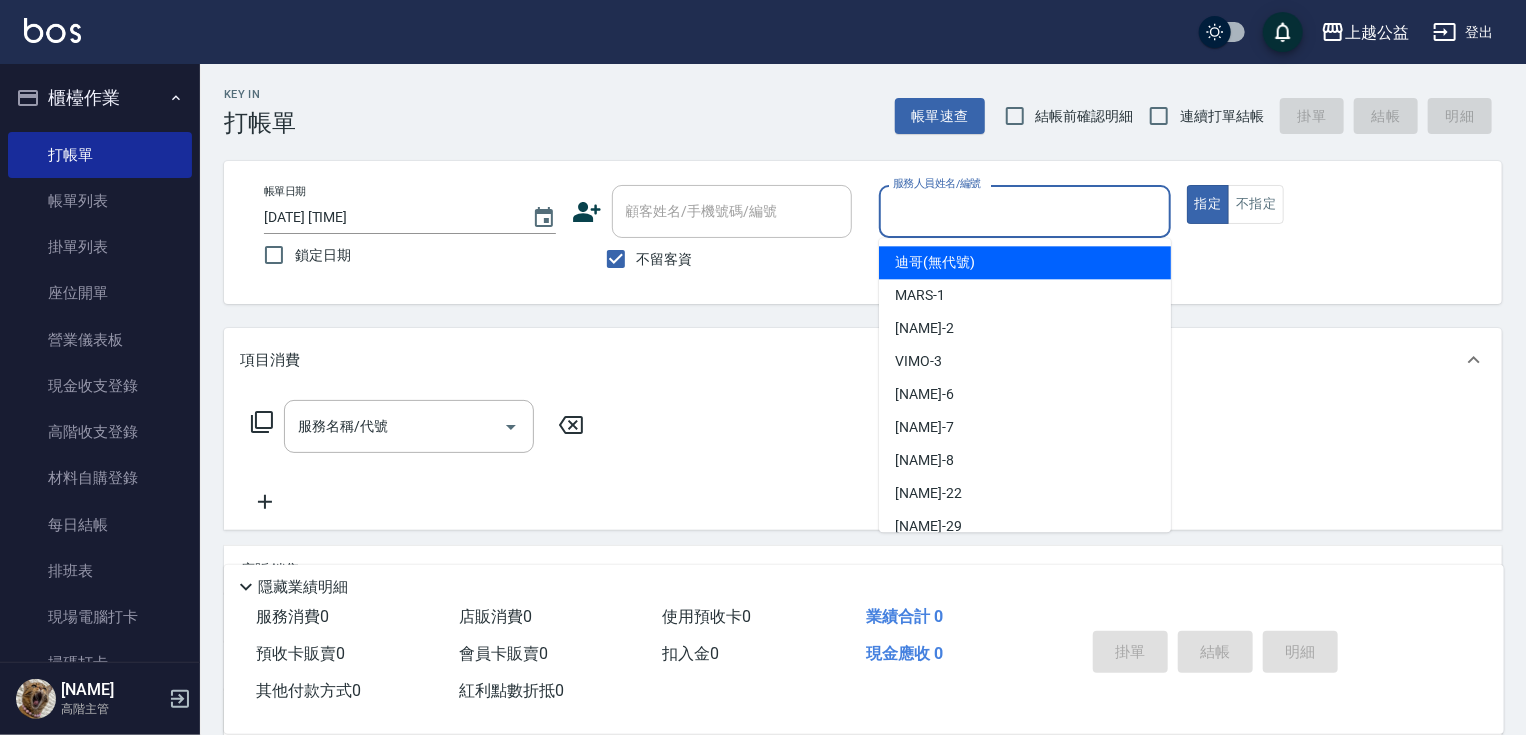 type on "1" 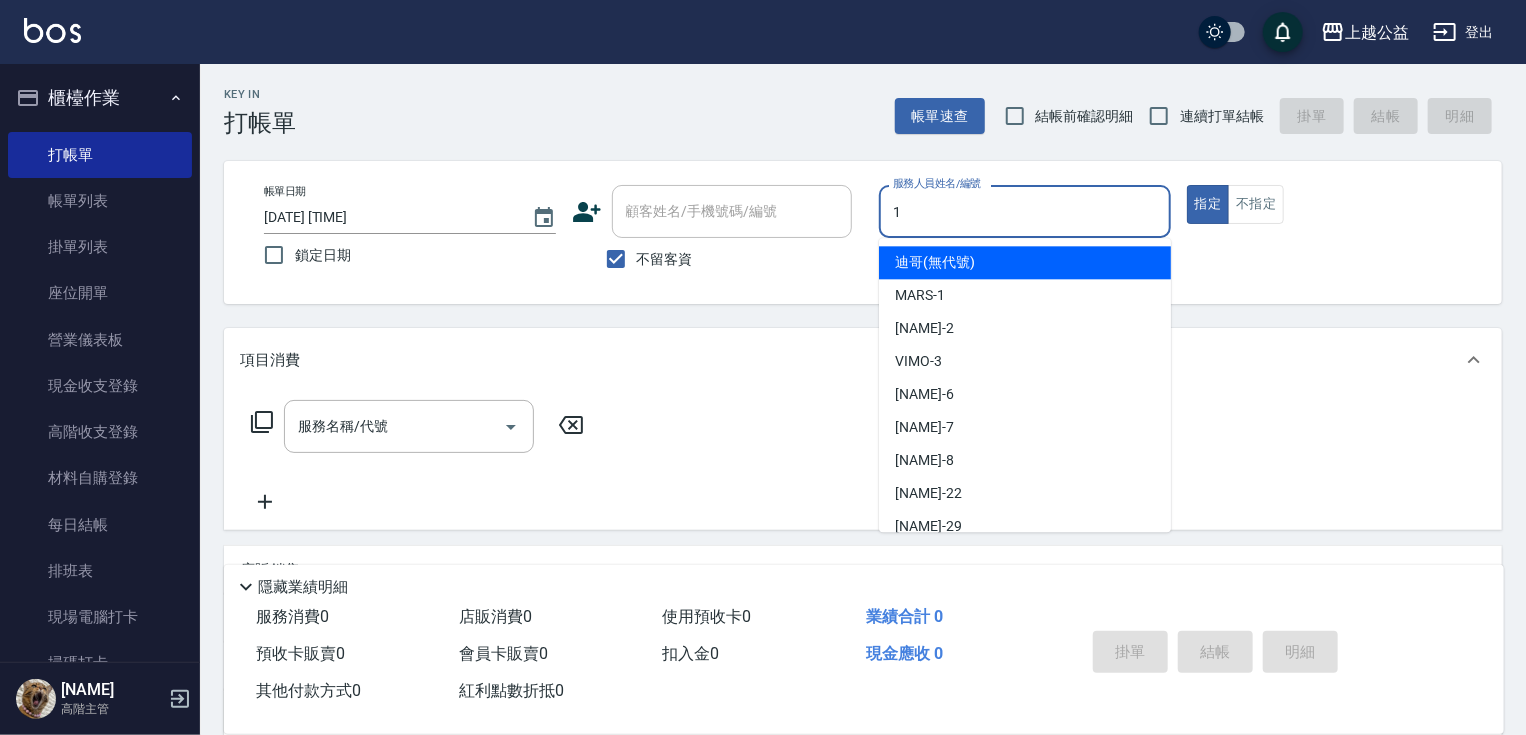 type on "true" 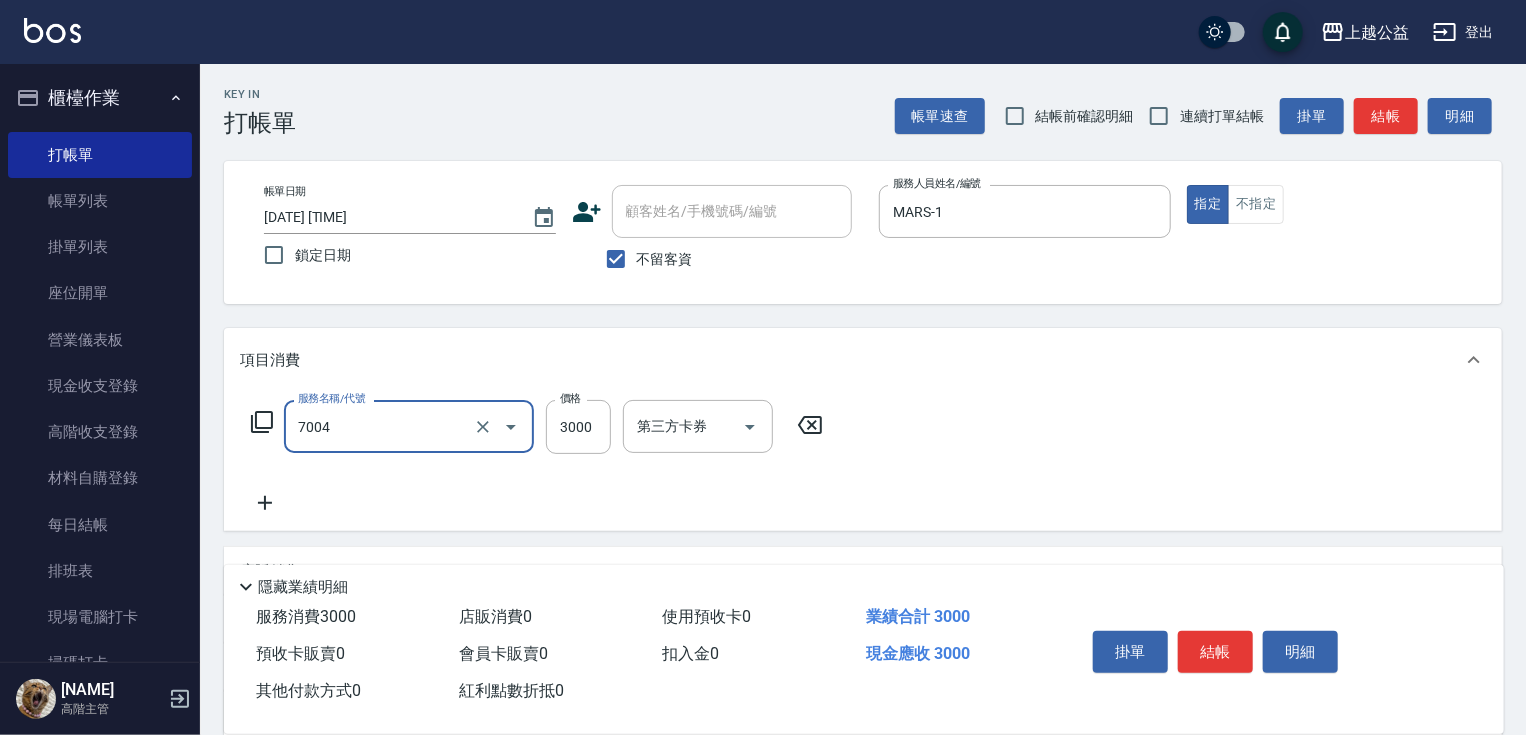 type on "重整3包(7004)" 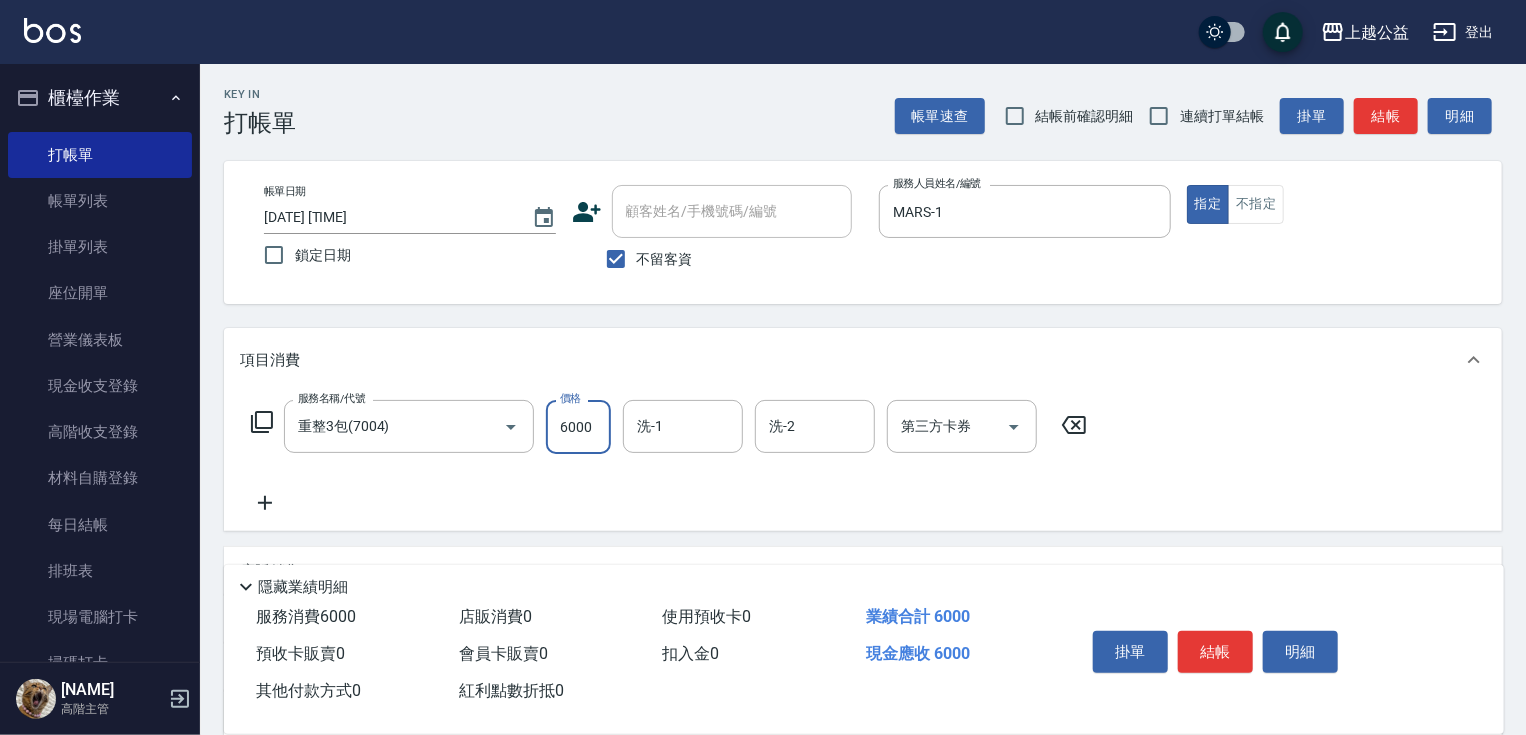 type on "6000" 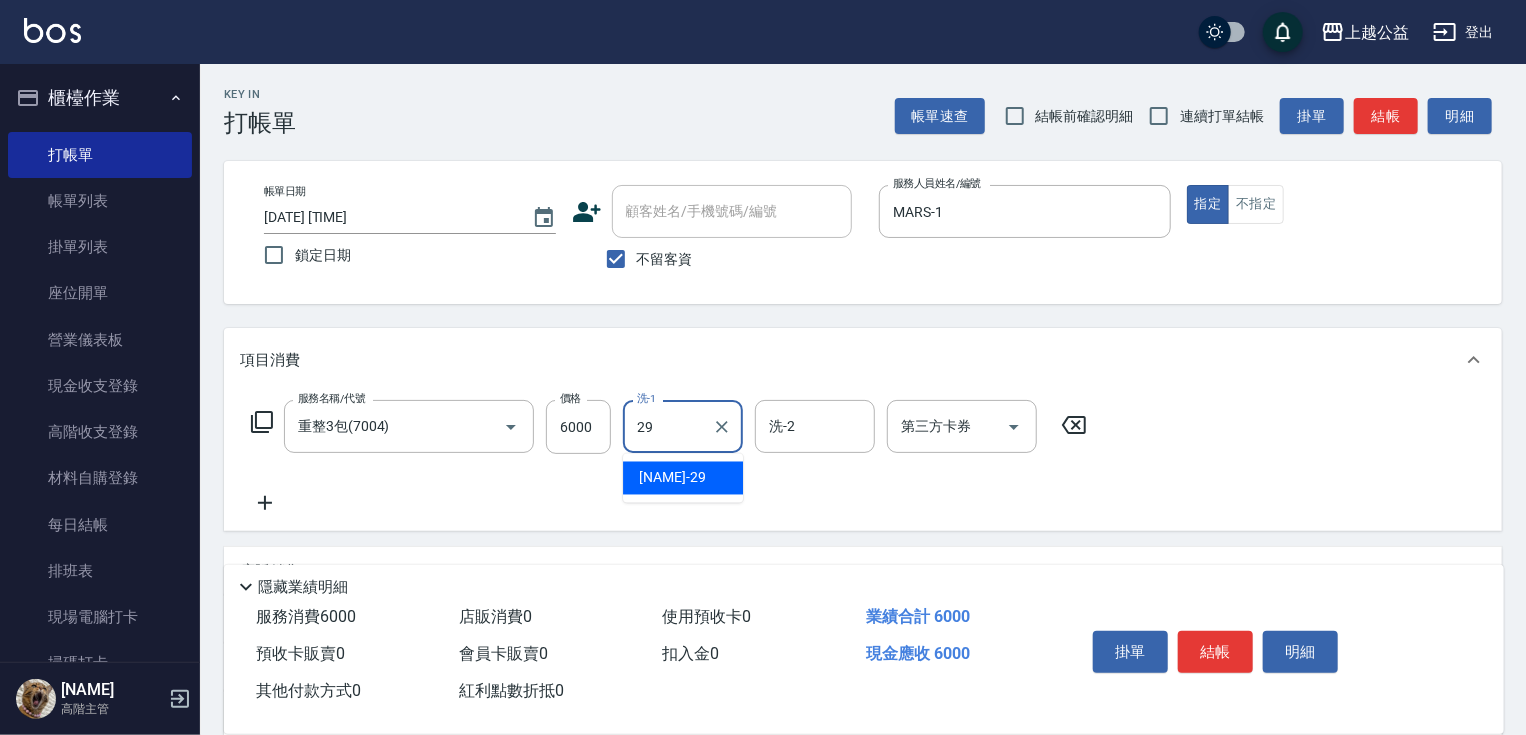 type on "[NAME]-29" 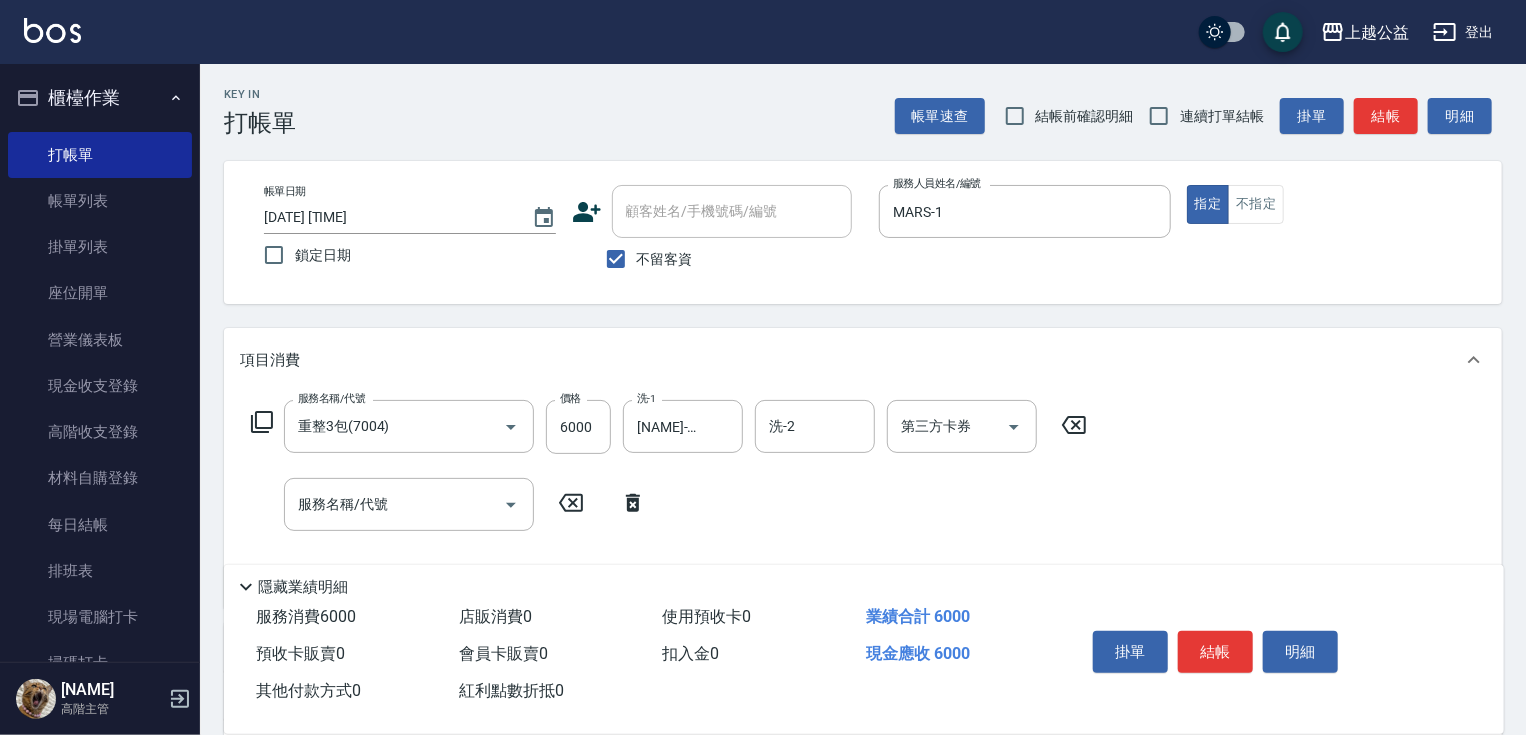 click on "服務名稱/代號 重整3包(7004) 服務名稱/代號 價格 6000 價格 洗-1 [NAME]-29 洗-1 洗-2 洗-2 第三方卡券 第三方卡券" at bounding box center (669, 427) 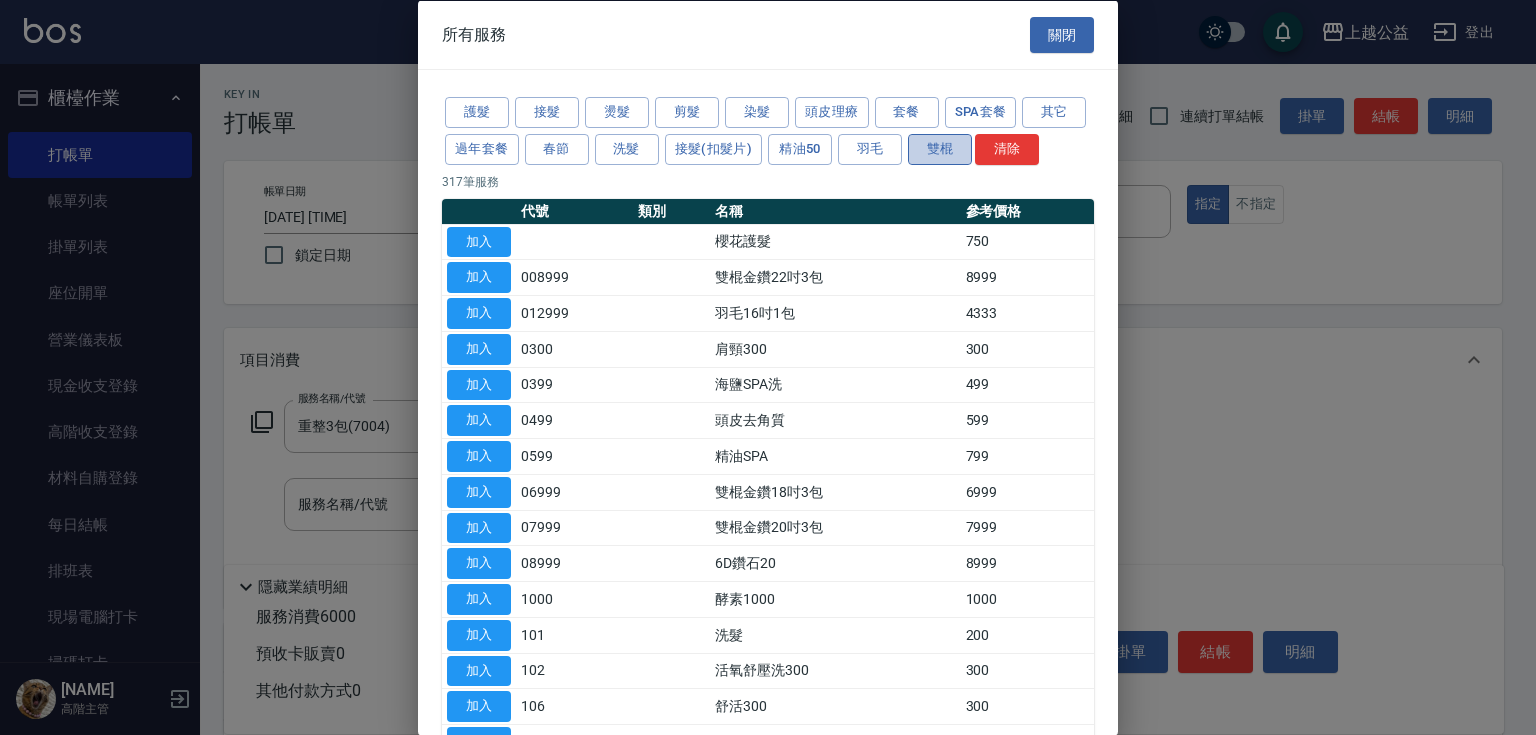 click on "雙棍" at bounding box center [940, 148] 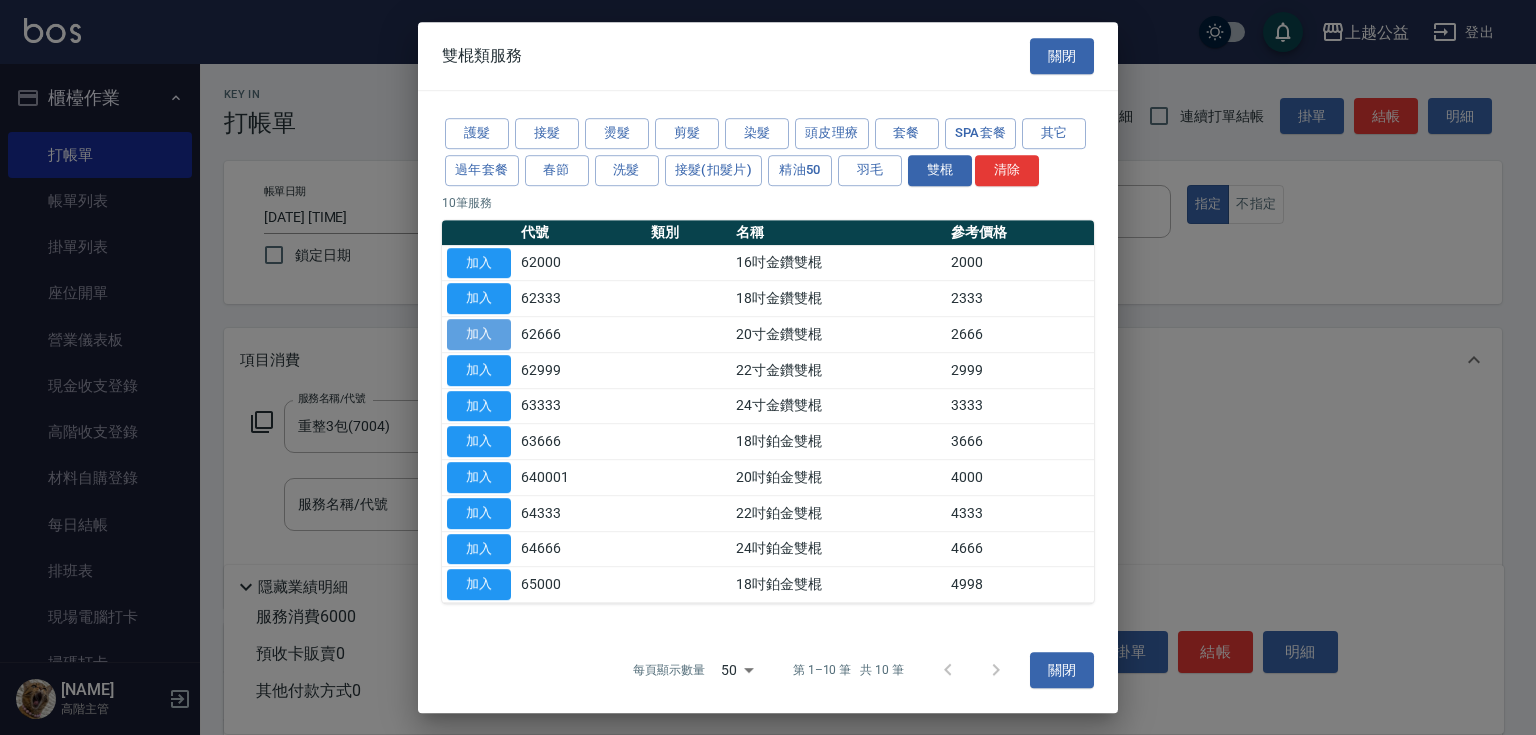 click on "加入" at bounding box center (479, 334) 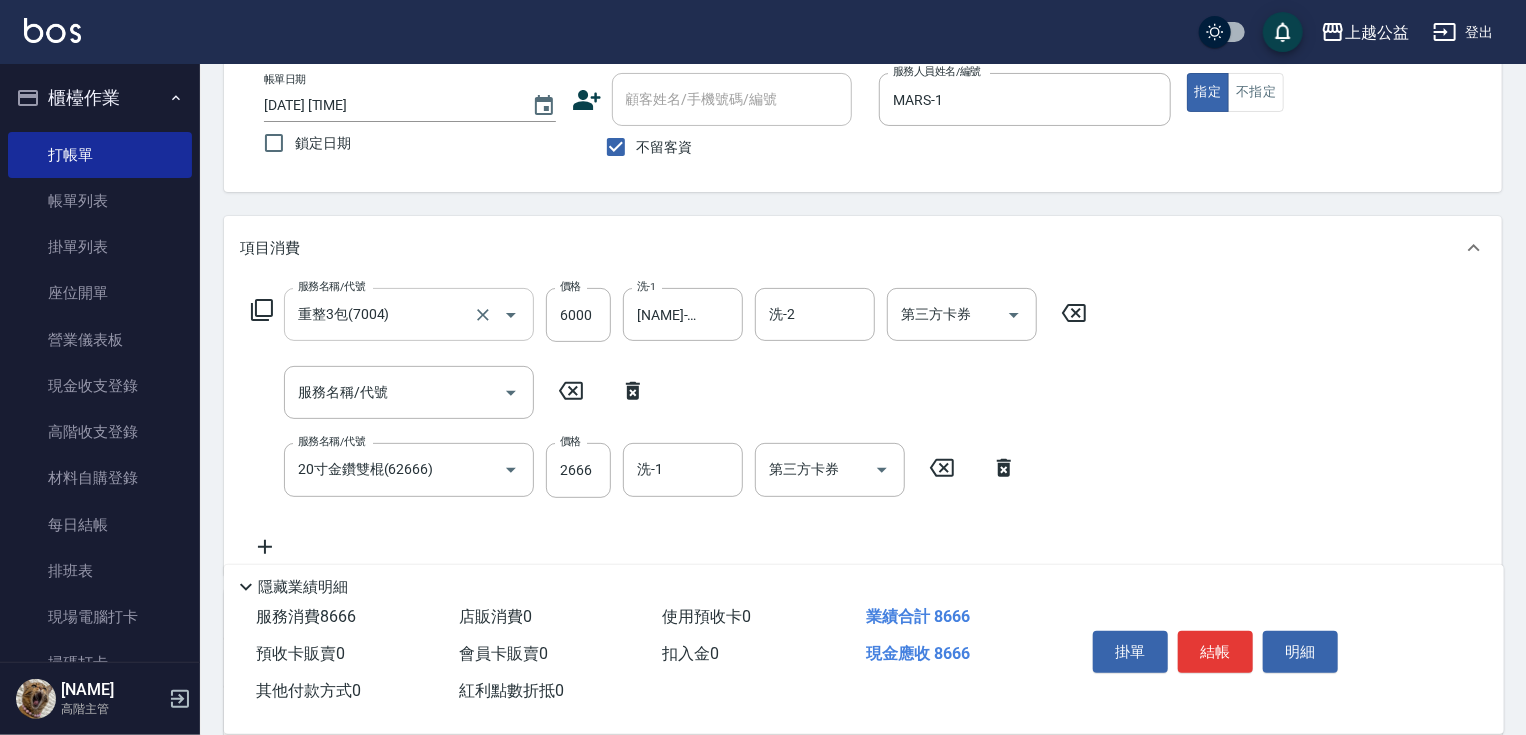 scroll, scrollTop: 256, scrollLeft: 0, axis: vertical 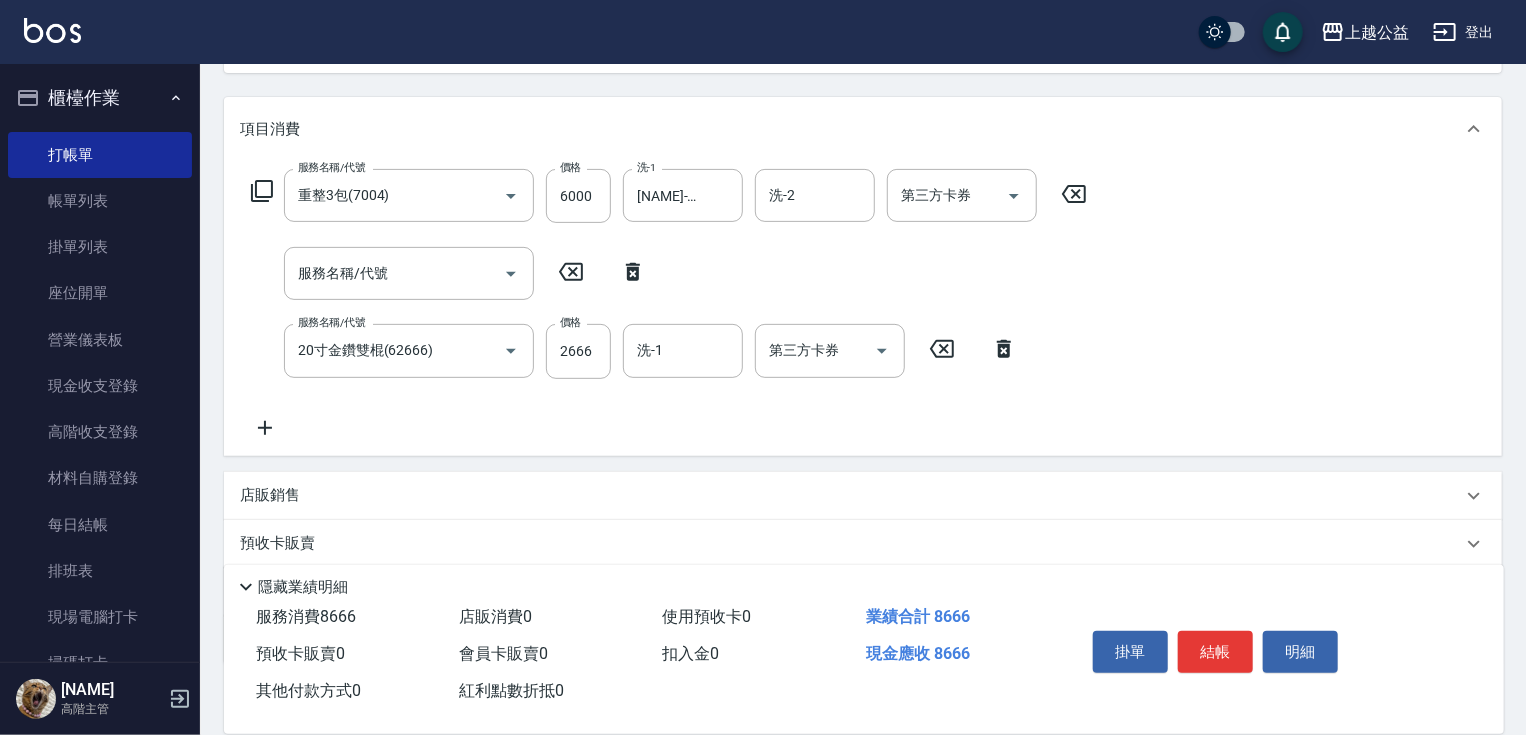 drag, startPoint x: 440, startPoint y: 312, endPoint x: 453, endPoint y: 392, distance: 81.04937 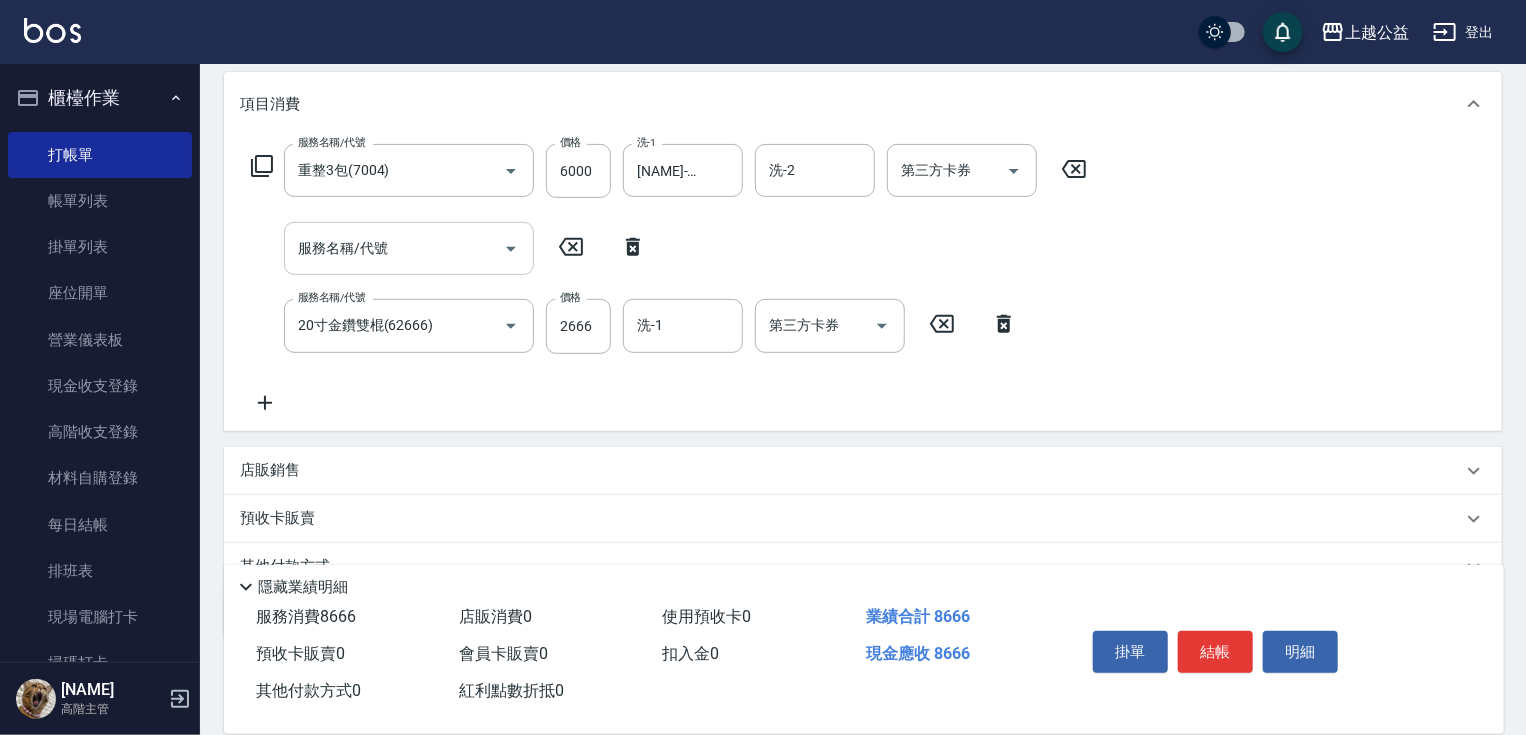 click on "服務名稱/代號" at bounding box center [409, 248] 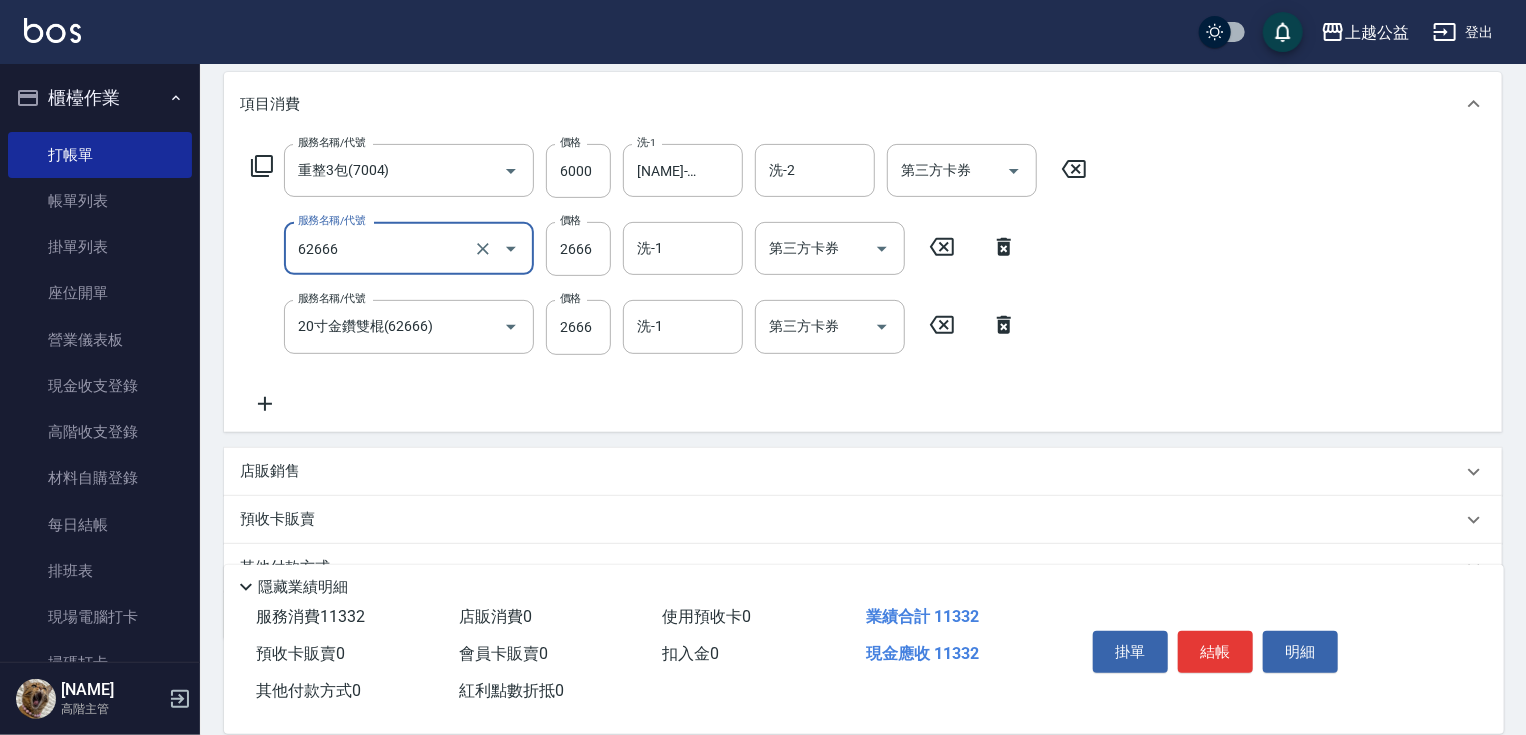 type on "20寸金鑽雙棍(62666)" 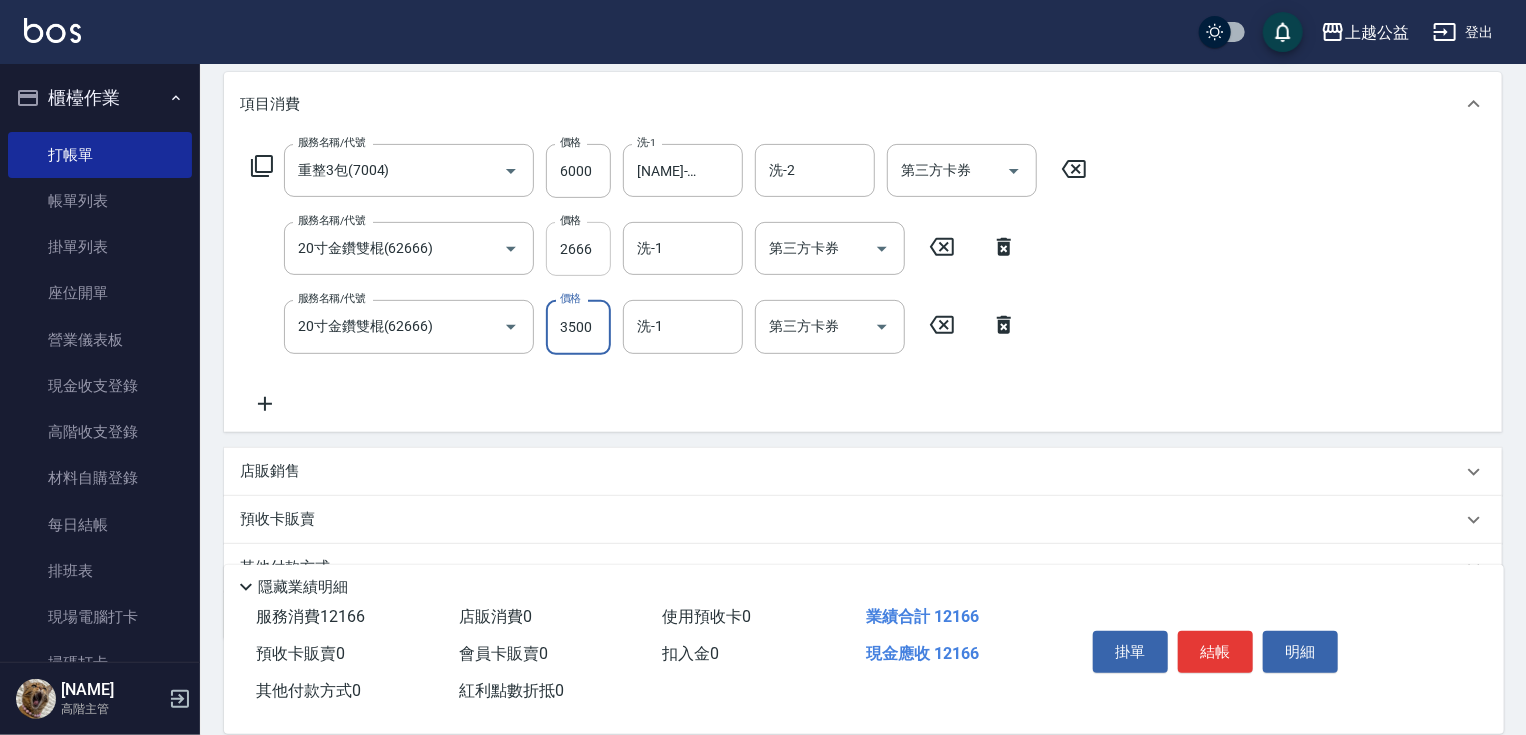 type on "3500" 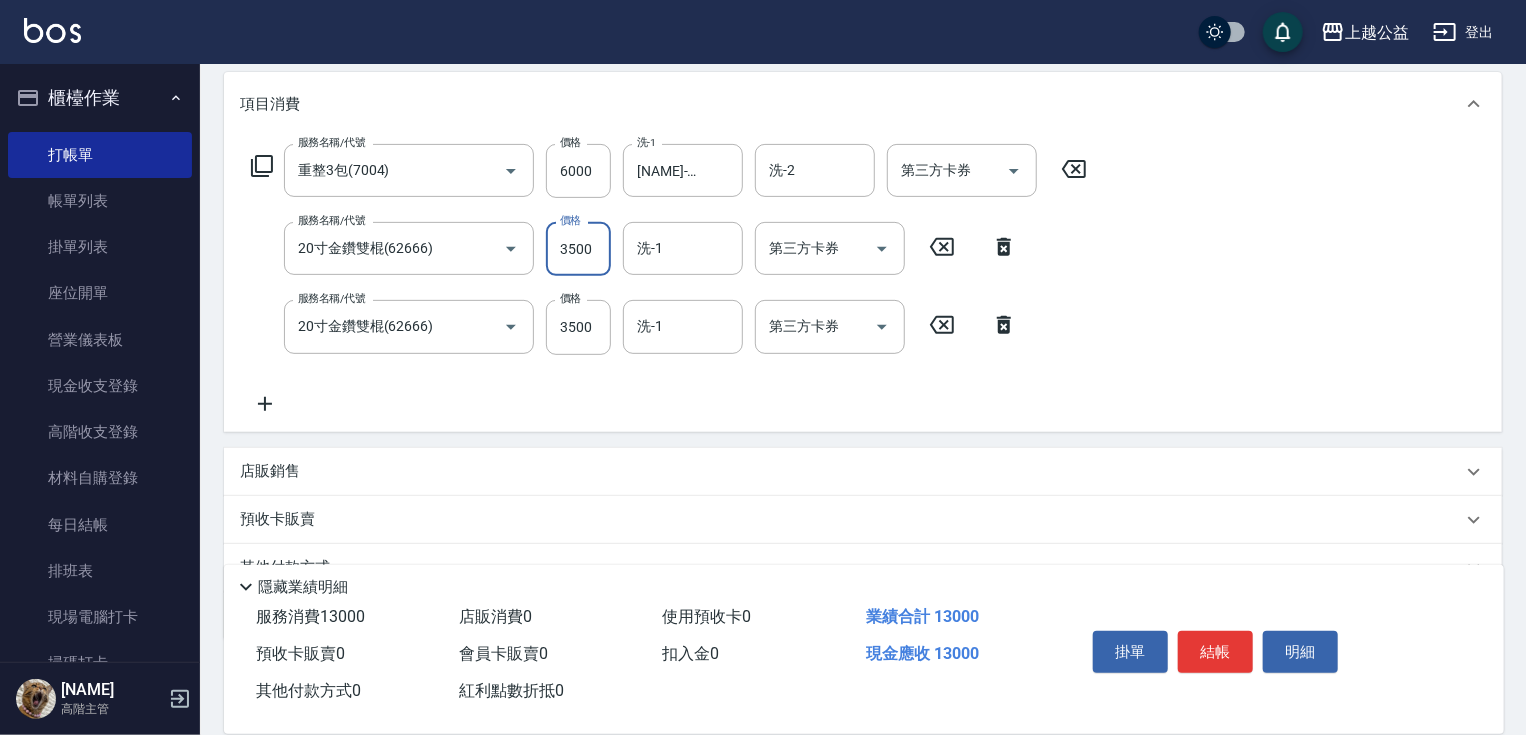 type on "3500" 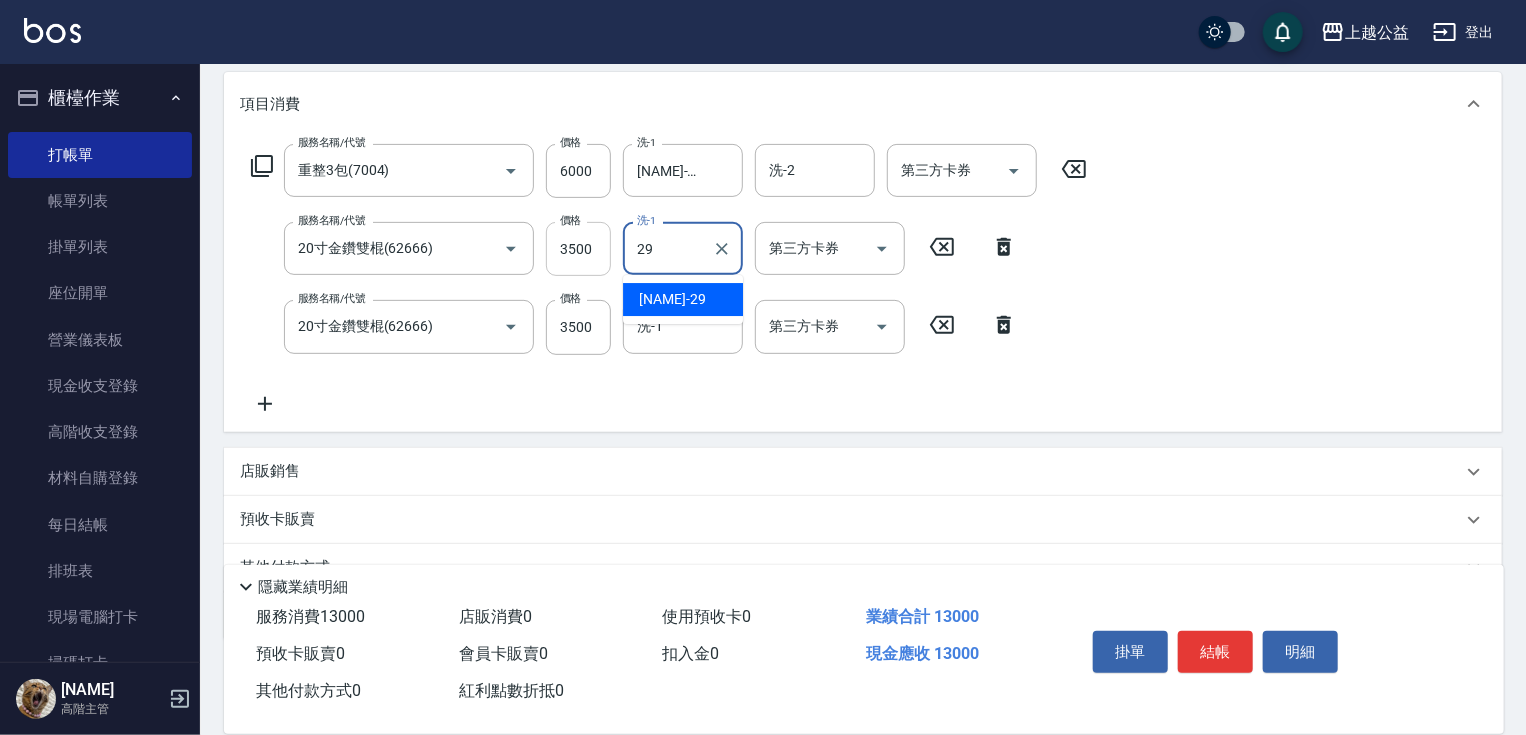 type on "[NAME]-29" 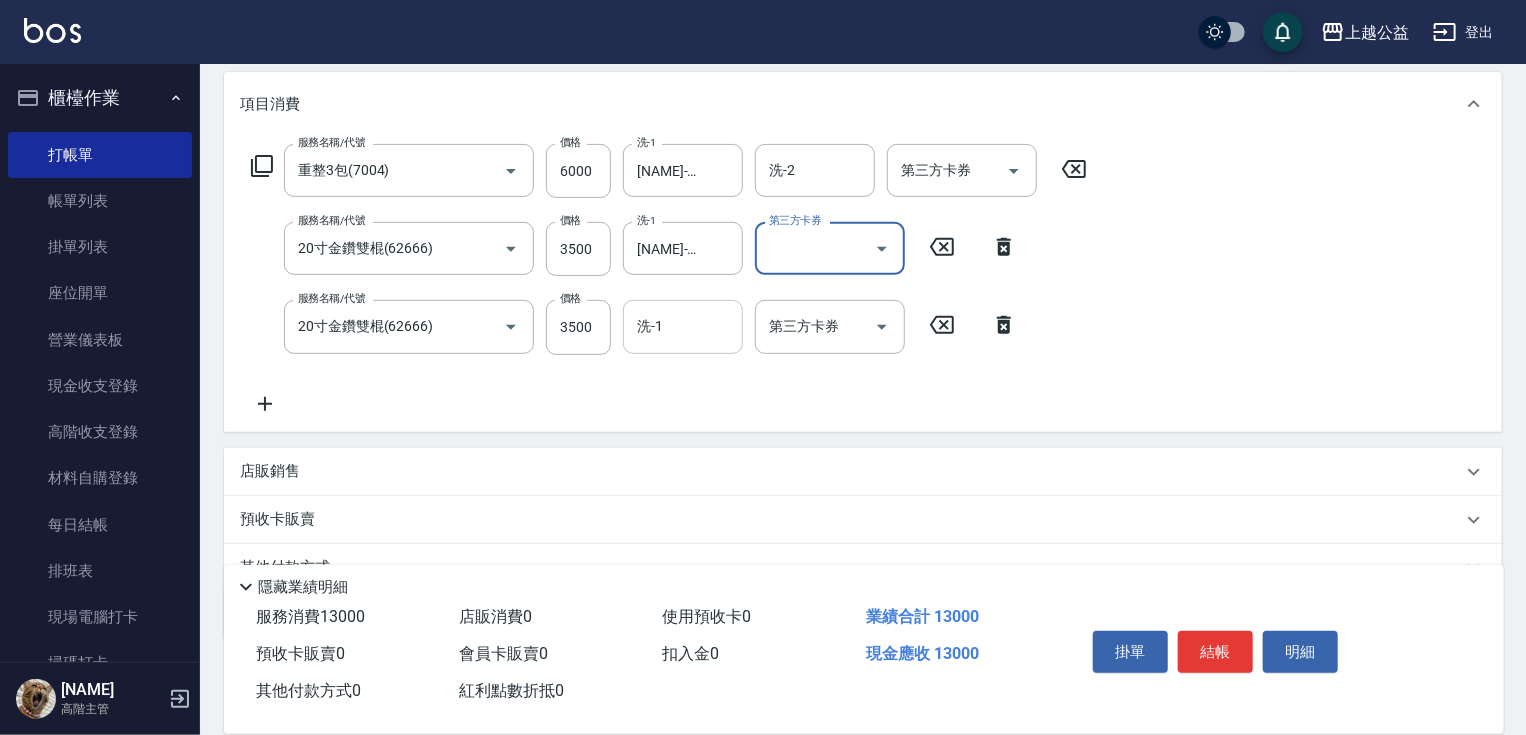 click on "洗-1" at bounding box center [683, 326] 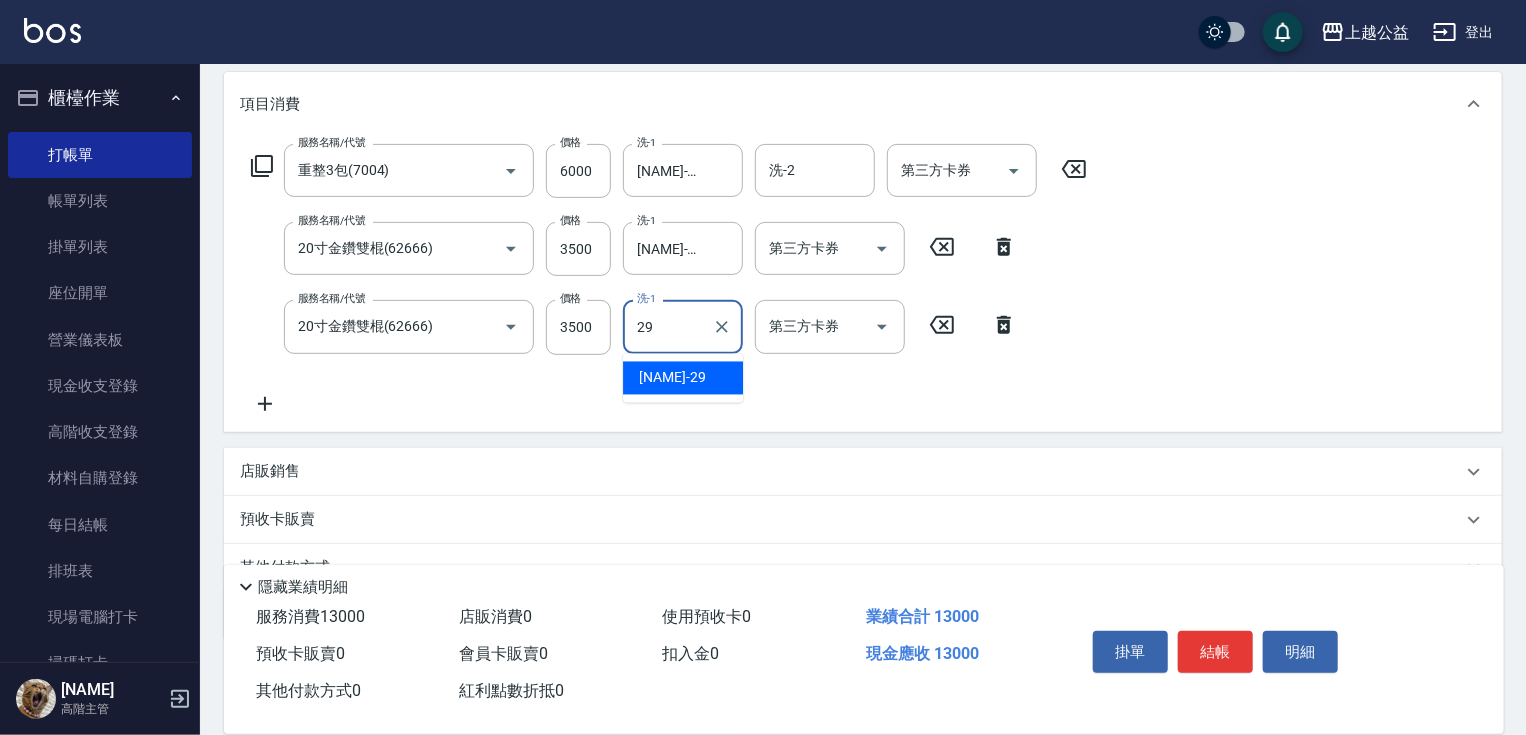 type on "[NAME]-29" 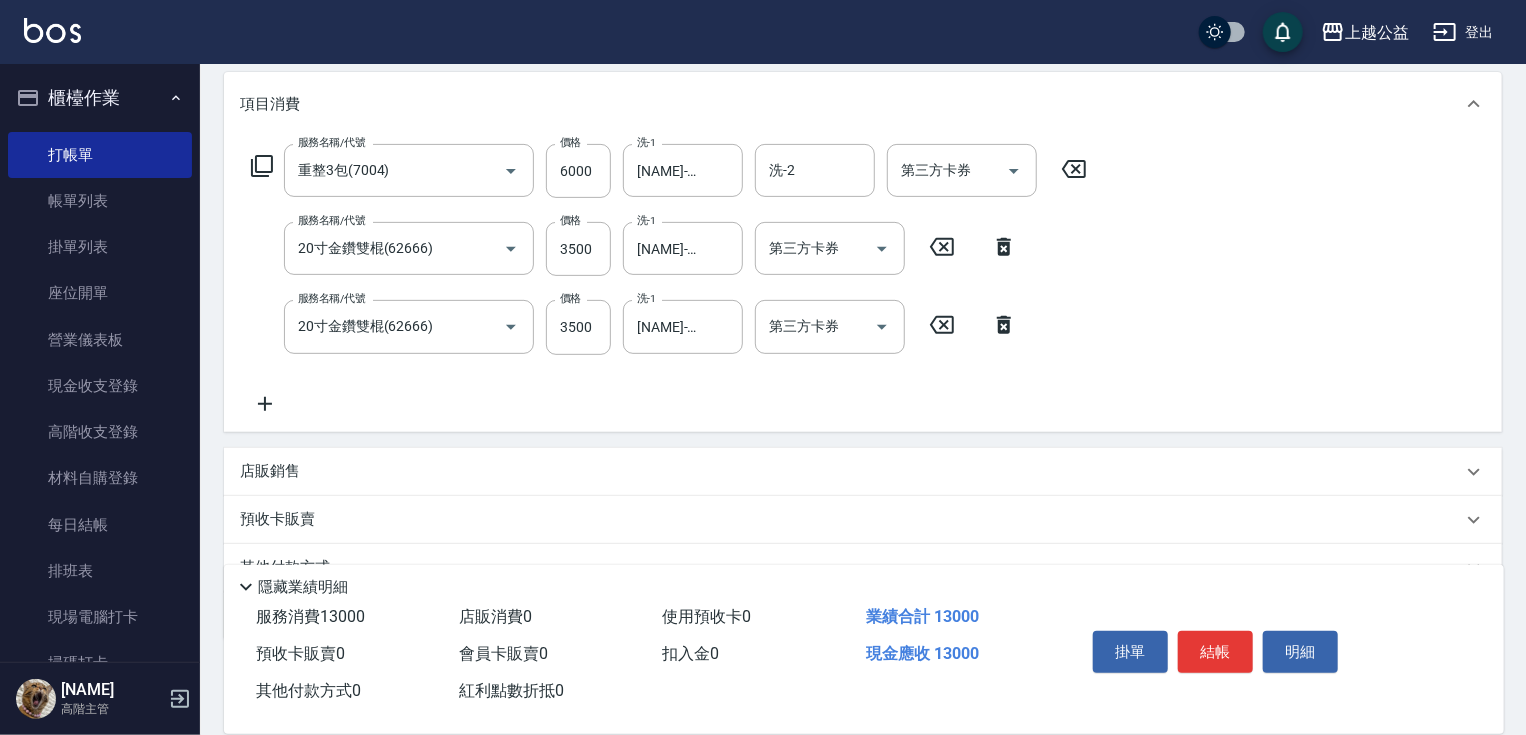 scroll, scrollTop: 350, scrollLeft: 0, axis: vertical 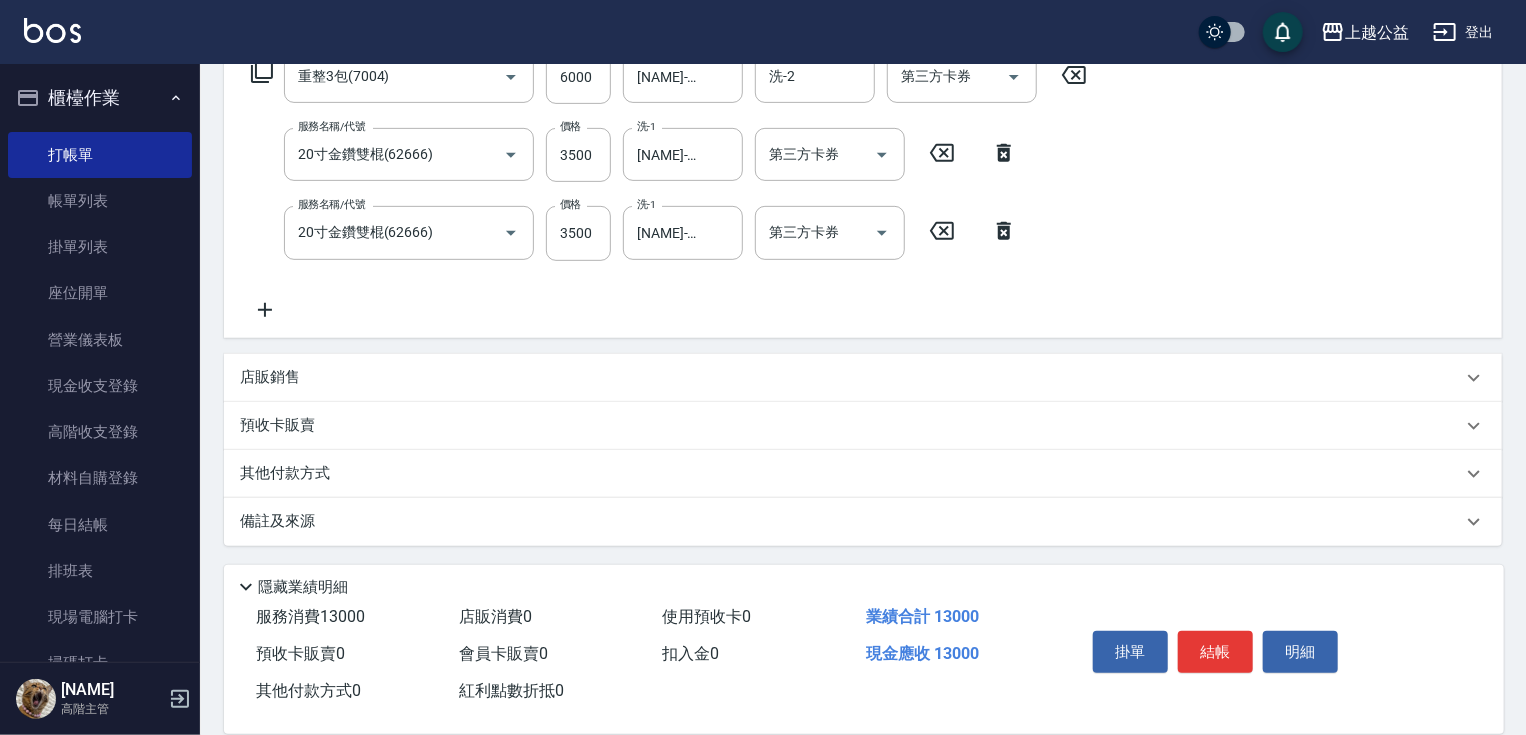 drag, startPoint x: 444, startPoint y: 487, endPoint x: 380, endPoint y: 466, distance: 67.357254 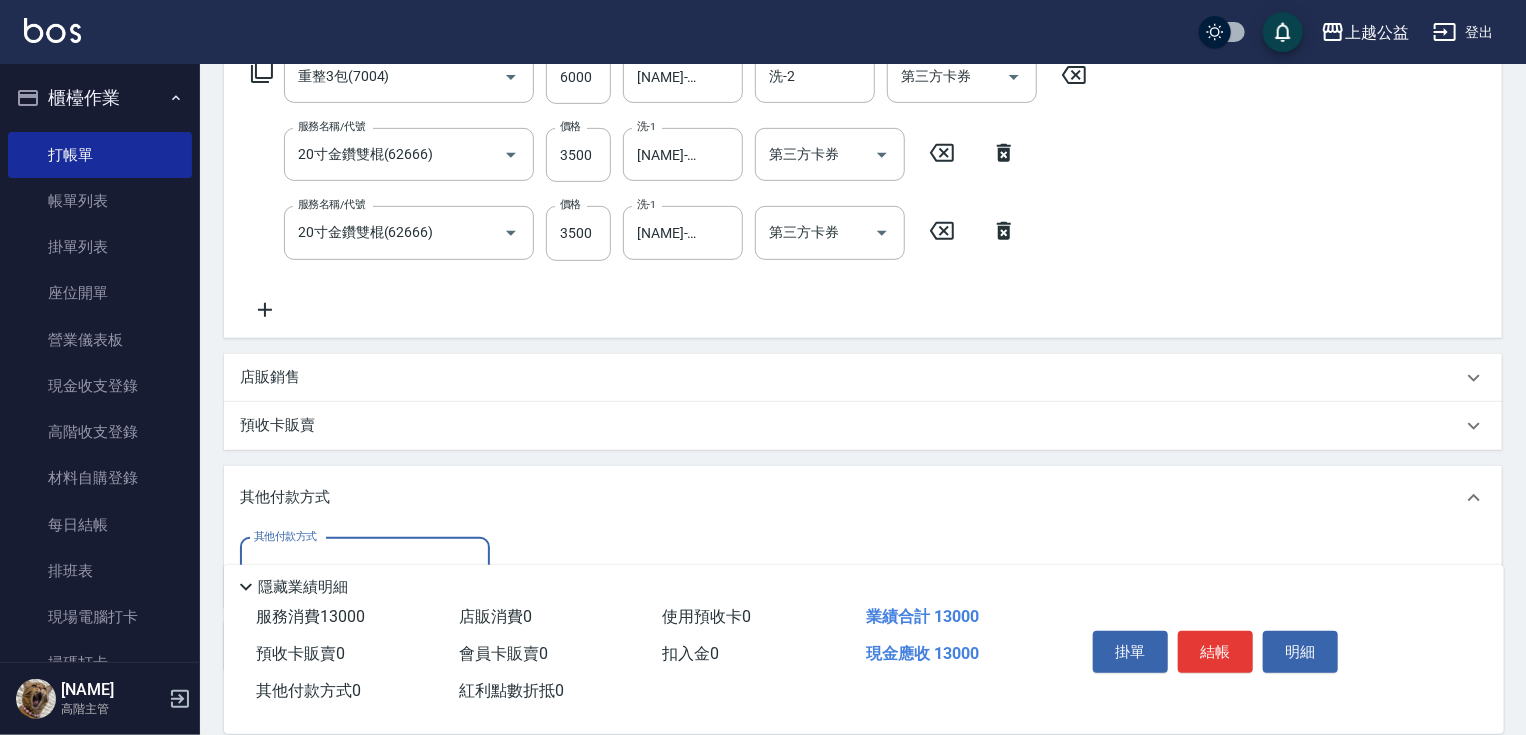 scroll, scrollTop: 0, scrollLeft: 0, axis: both 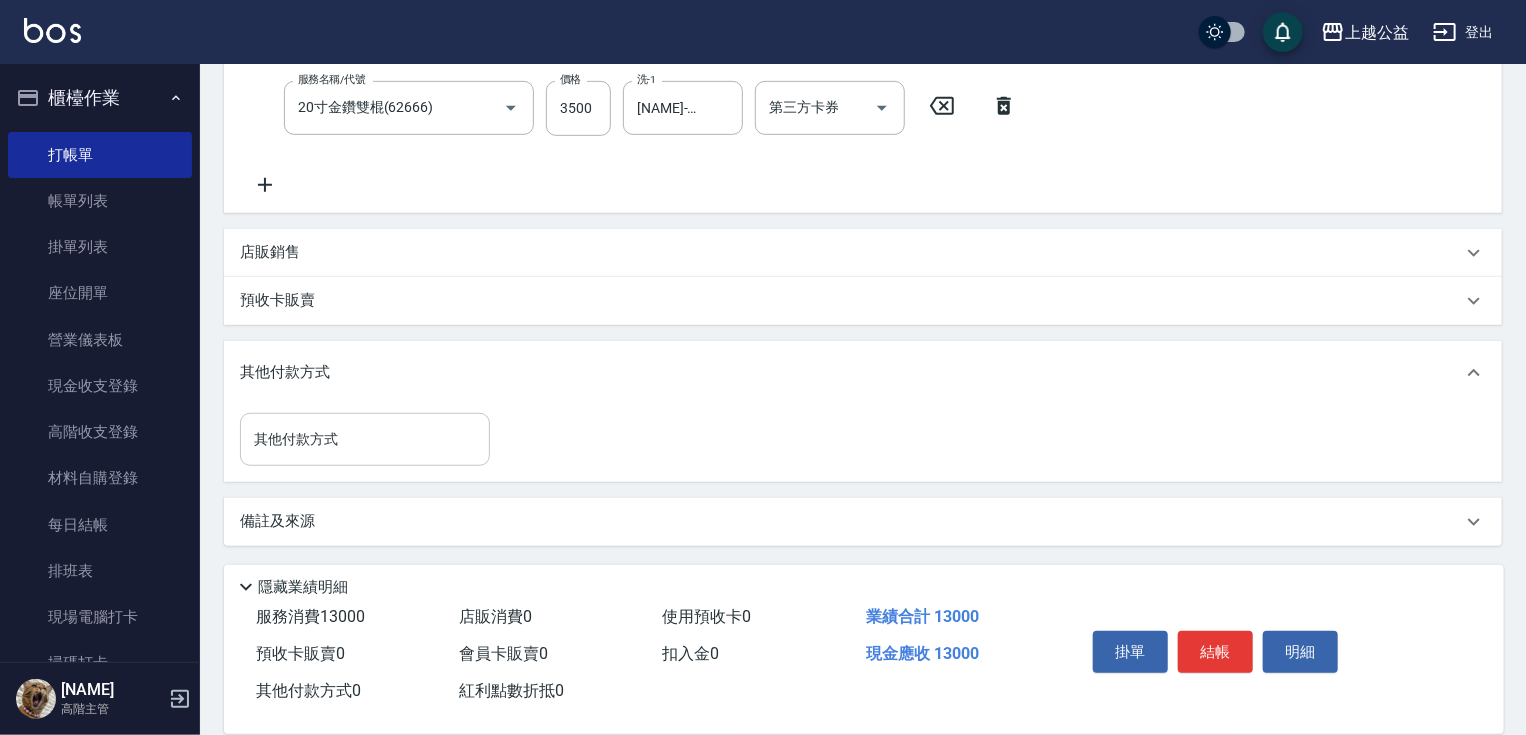 drag, startPoint x: 454, startPoint y: 456, endPoint x: 373, endPoint y: 442, distance: 82.20097 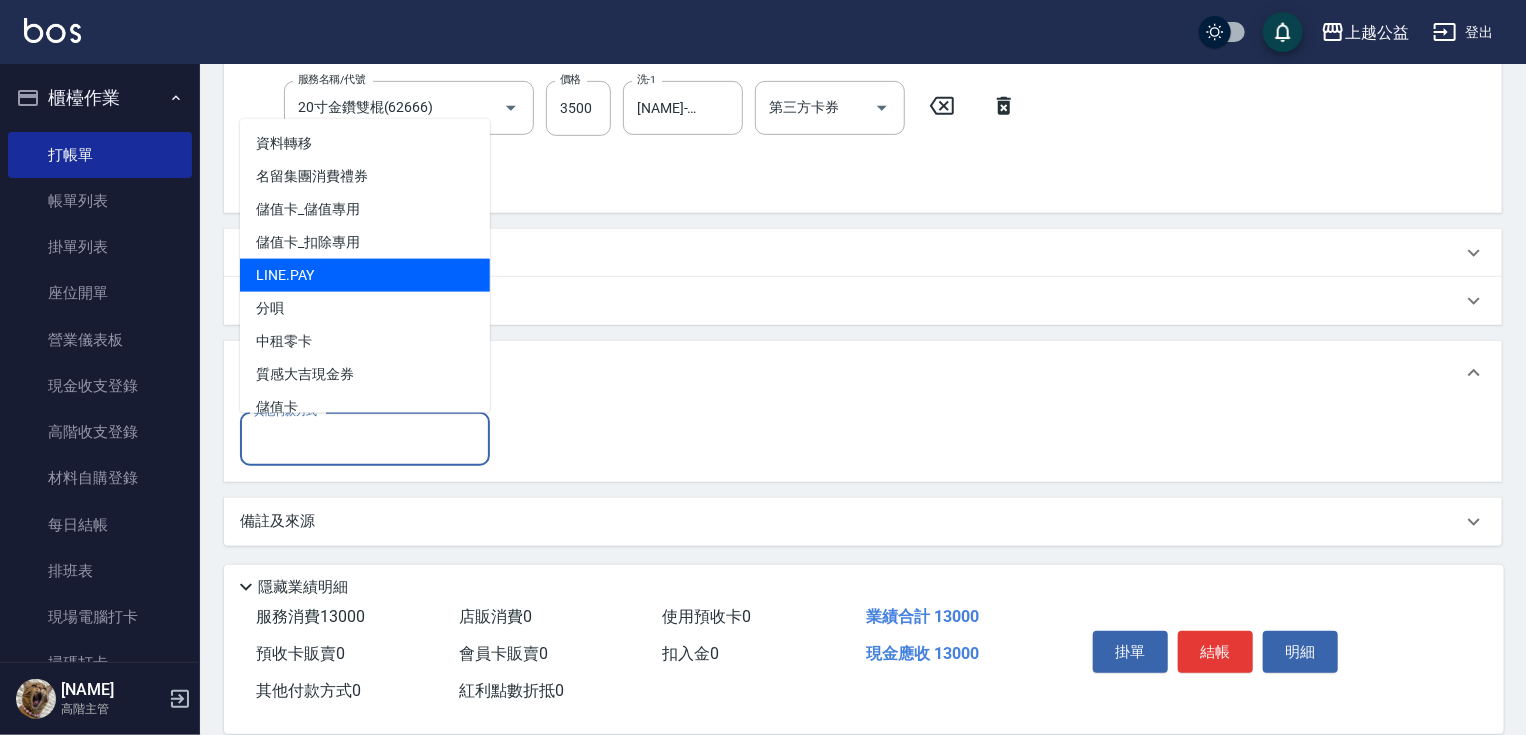 click on "LINE.PAY" at bounding box center (365, 275) 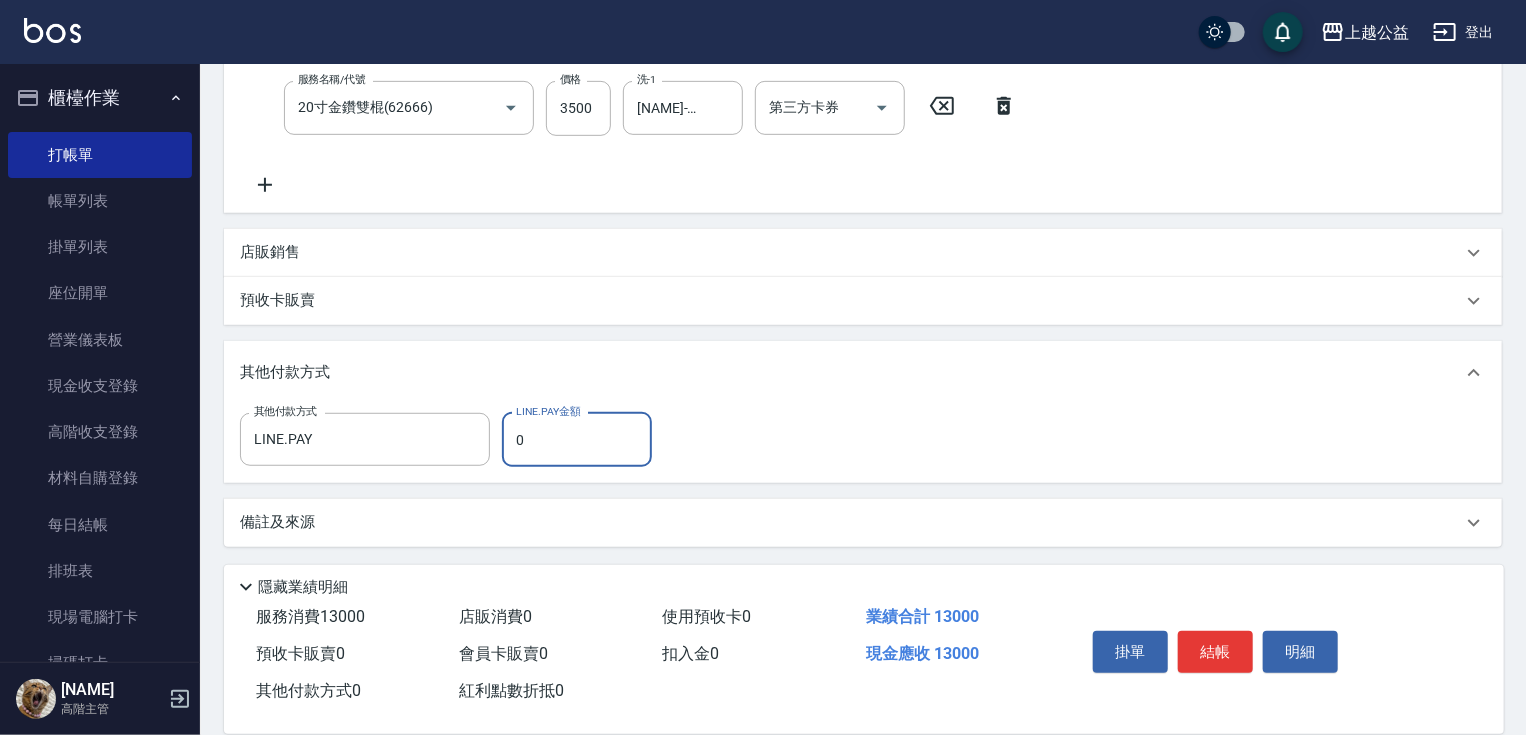 drag, startPoint x: 544, startPoint y: 449, endPoint x: 497, endPoint y: 448, distance: 47.010635 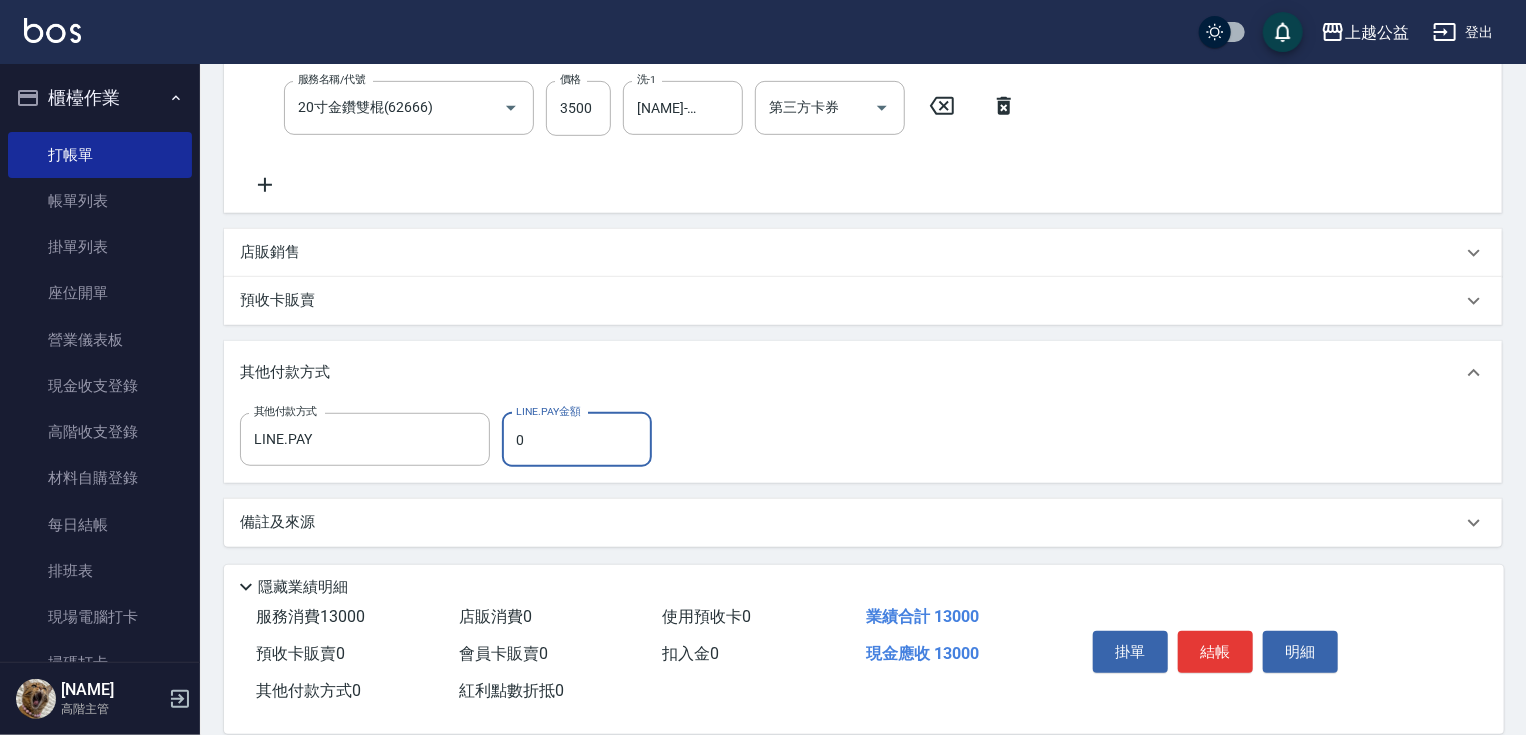 click on "其他付款方式 LINE.PAY 其他付款方式 LINE.PAY金額 0 LINE.PAY金額" at bounding box center [452, 440] 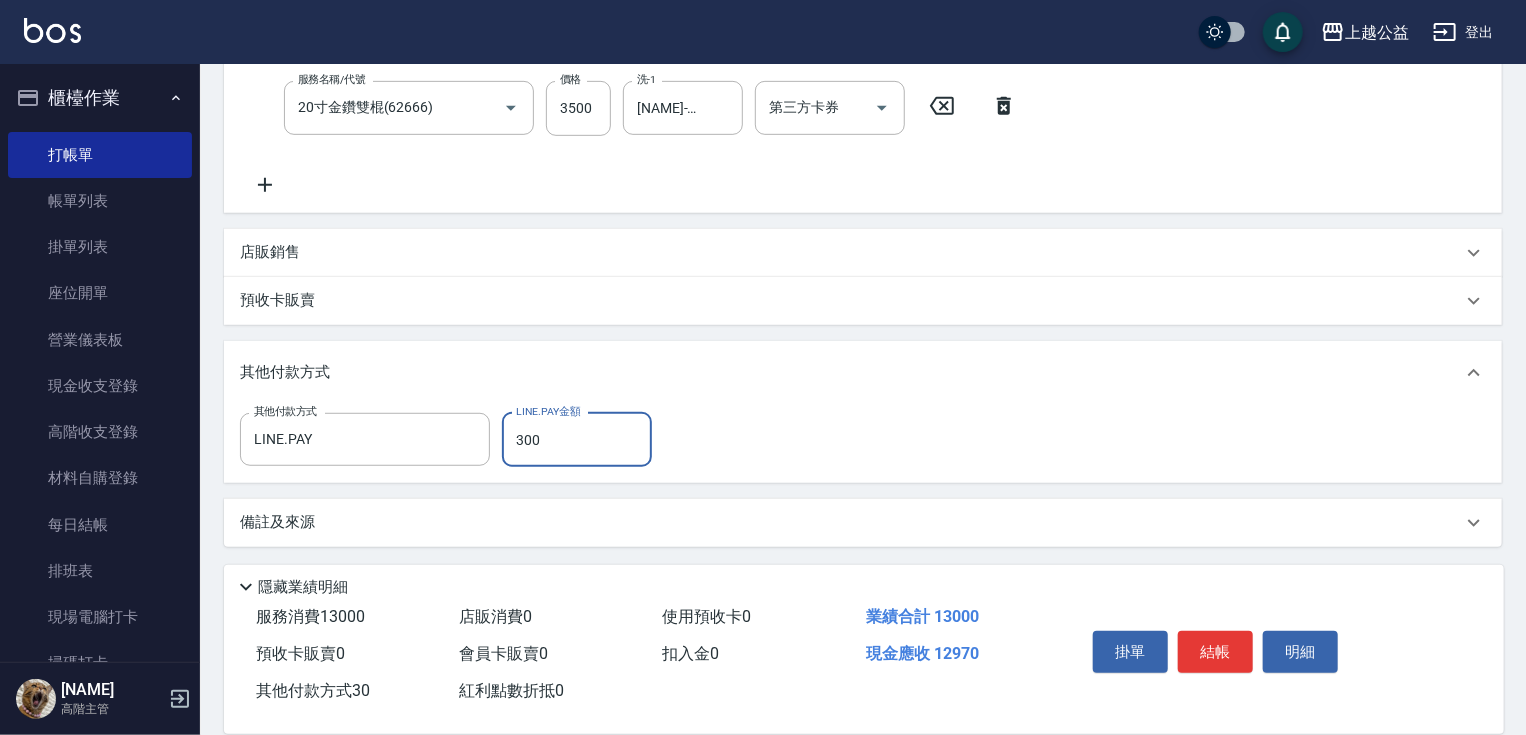 type on "3000" 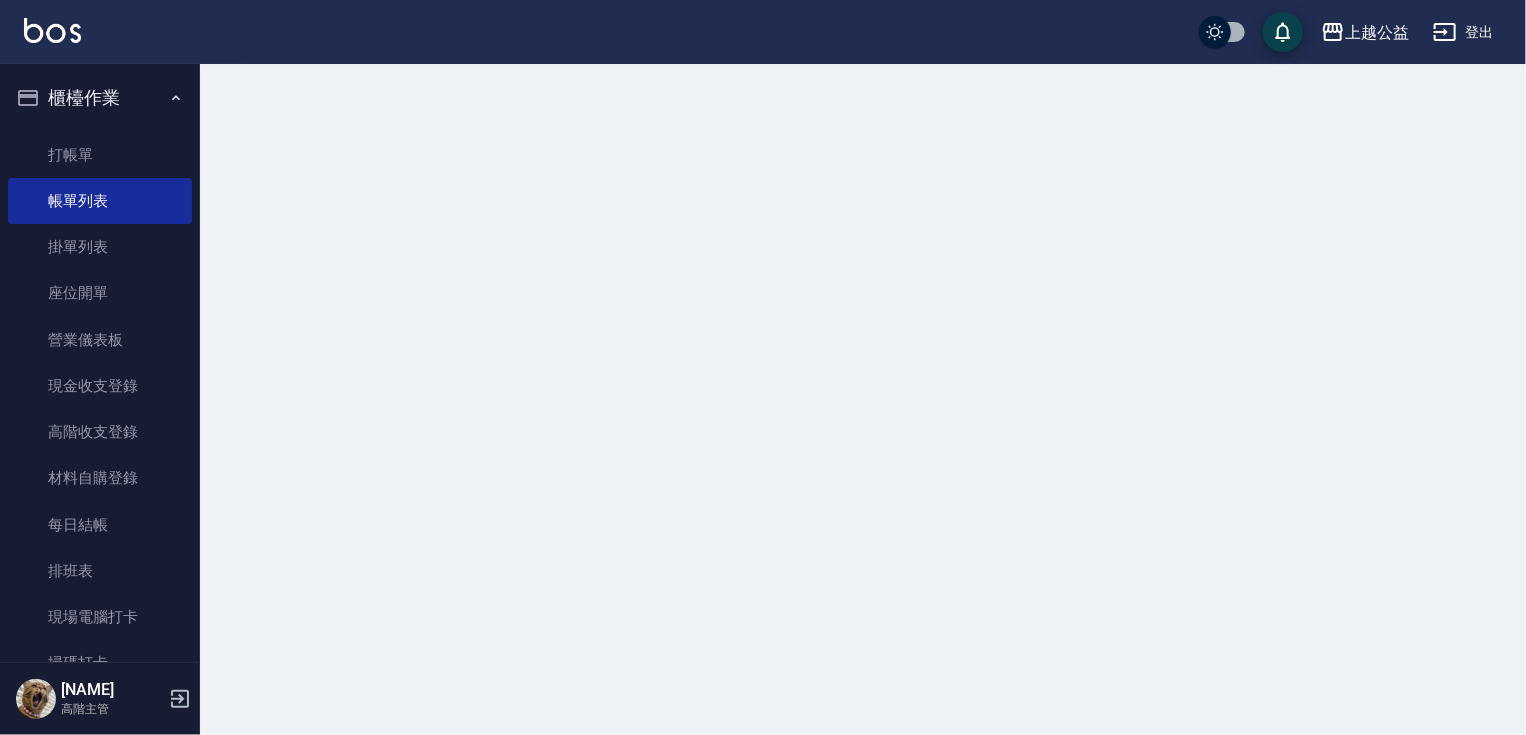 scroll, scrollTop: 0, scrollLeft: 0, axis: both 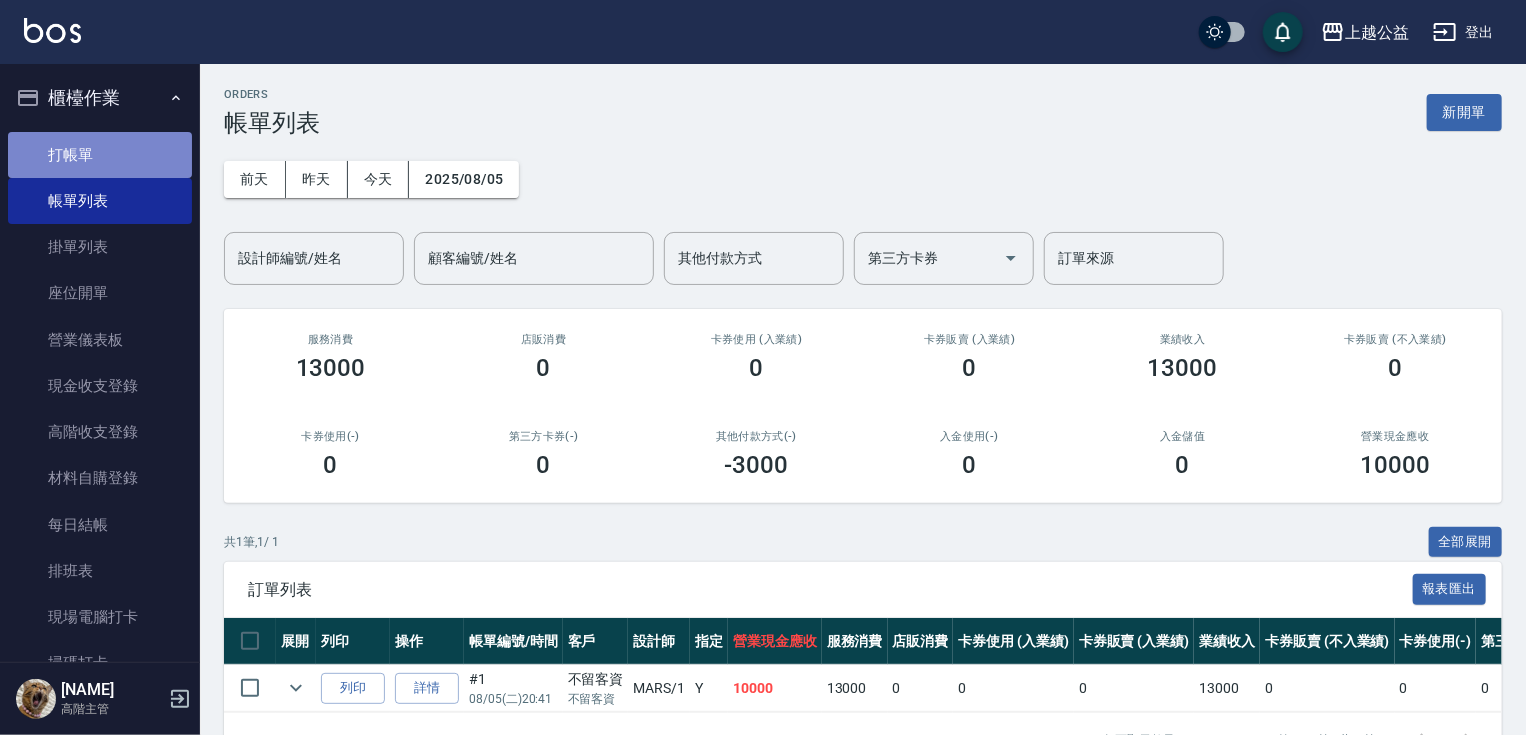 click on "打帳單" at bounding box center [100, 155] 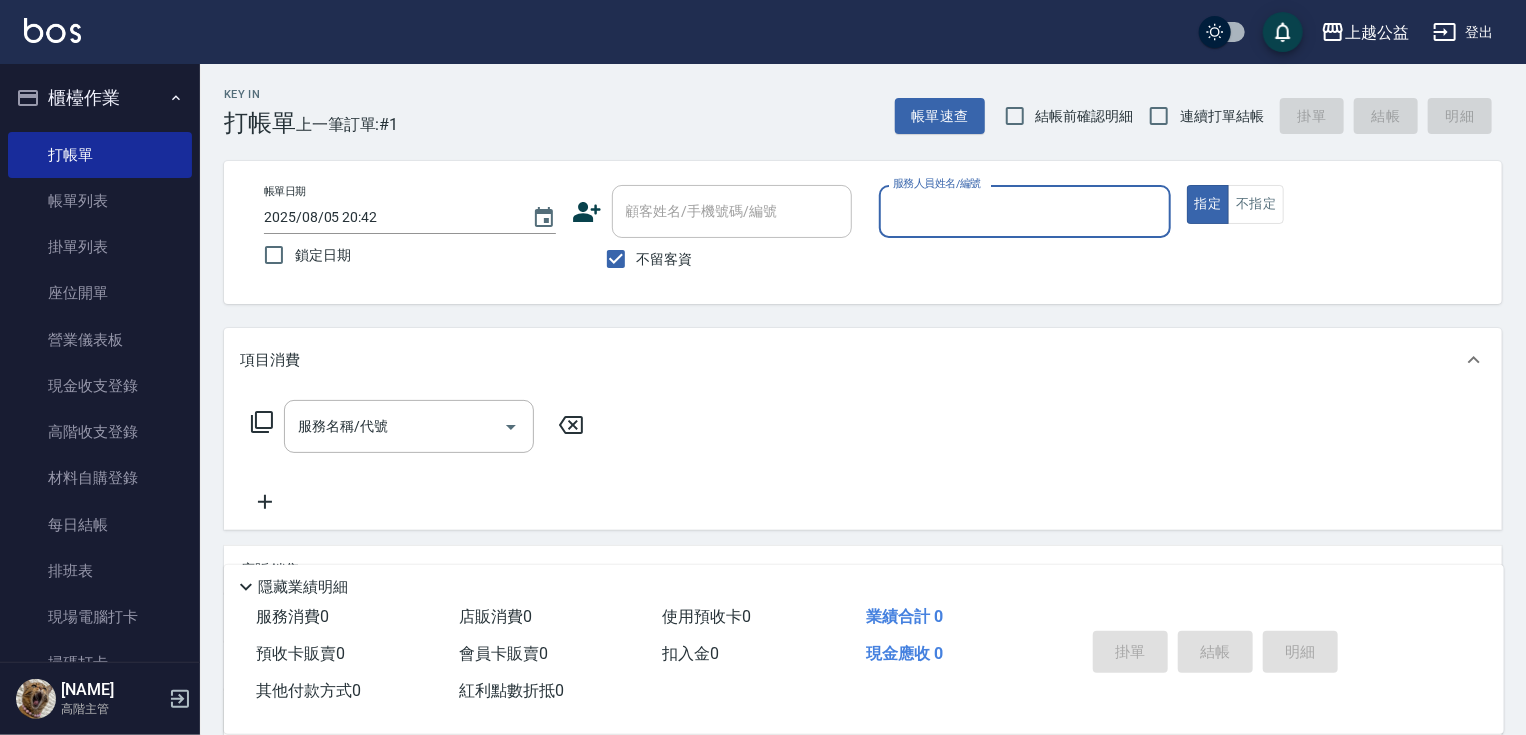 click on "連續打單結帳" at bounding box center (1201, 116) 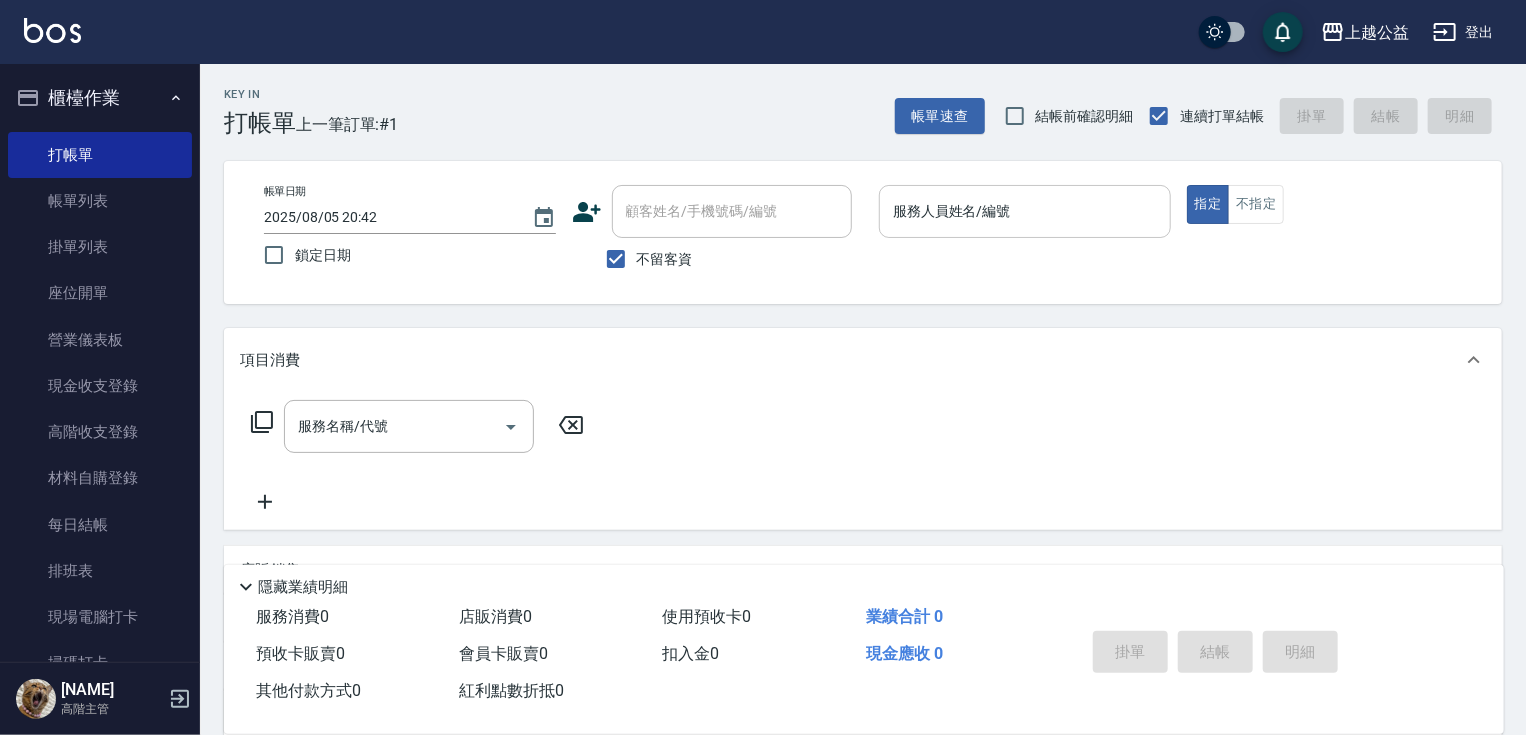 drag, startPoint x: 1018, startPoint y: 171, endPoint x: 1014, endPoint y: 190, distance: 19.416489 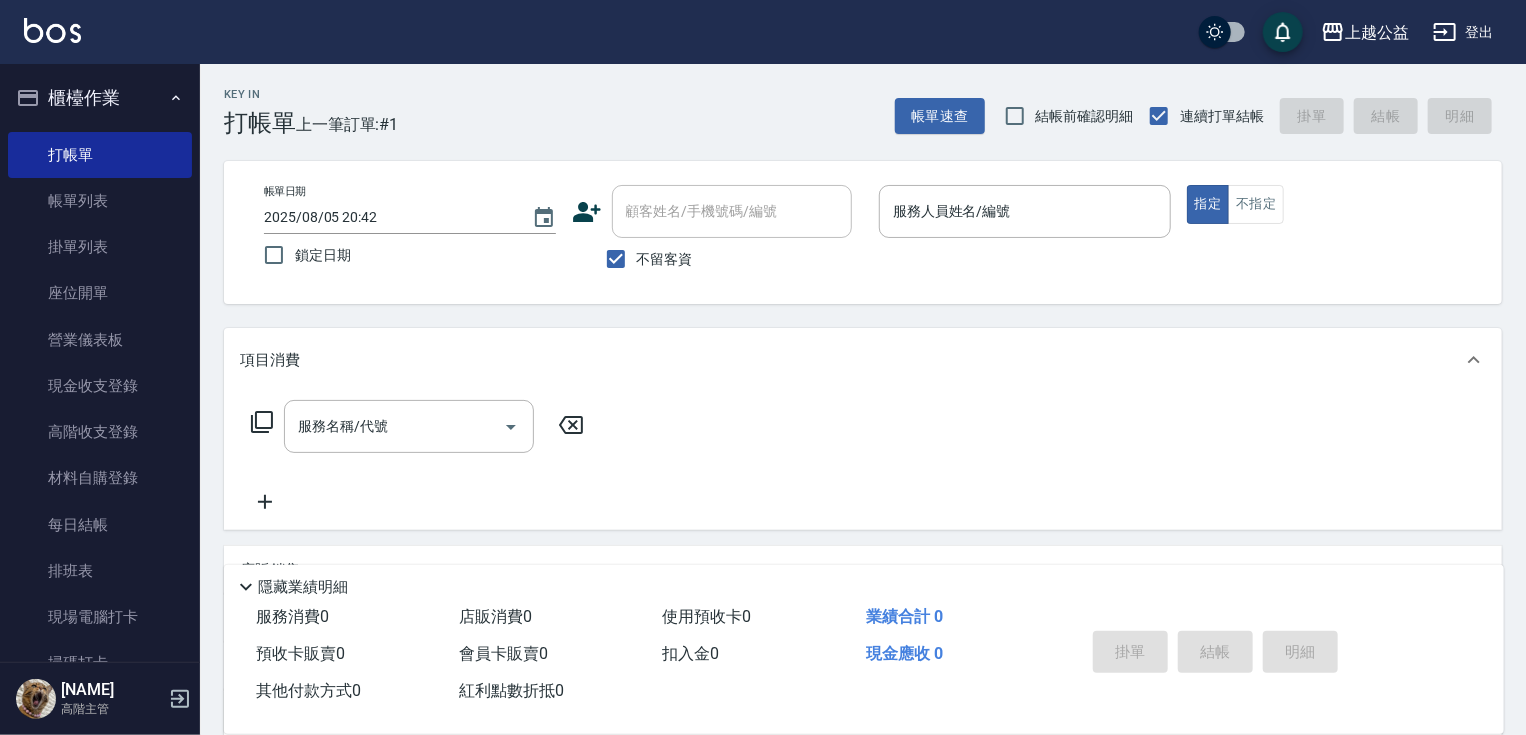 click on "項目消費" at bounding box center (863, 360) 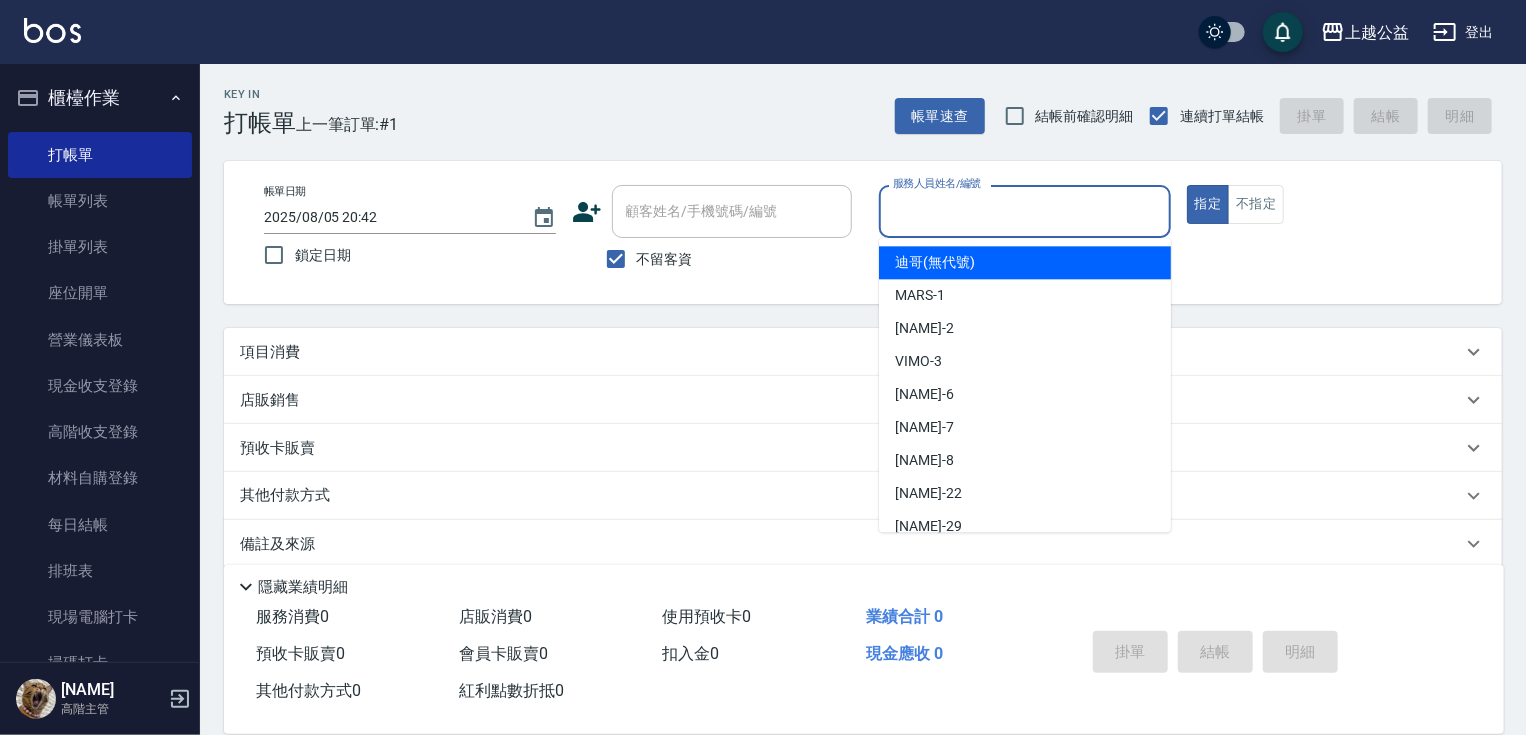 click on "服務人員姓名/編號" at bounding box center (1025, 211) 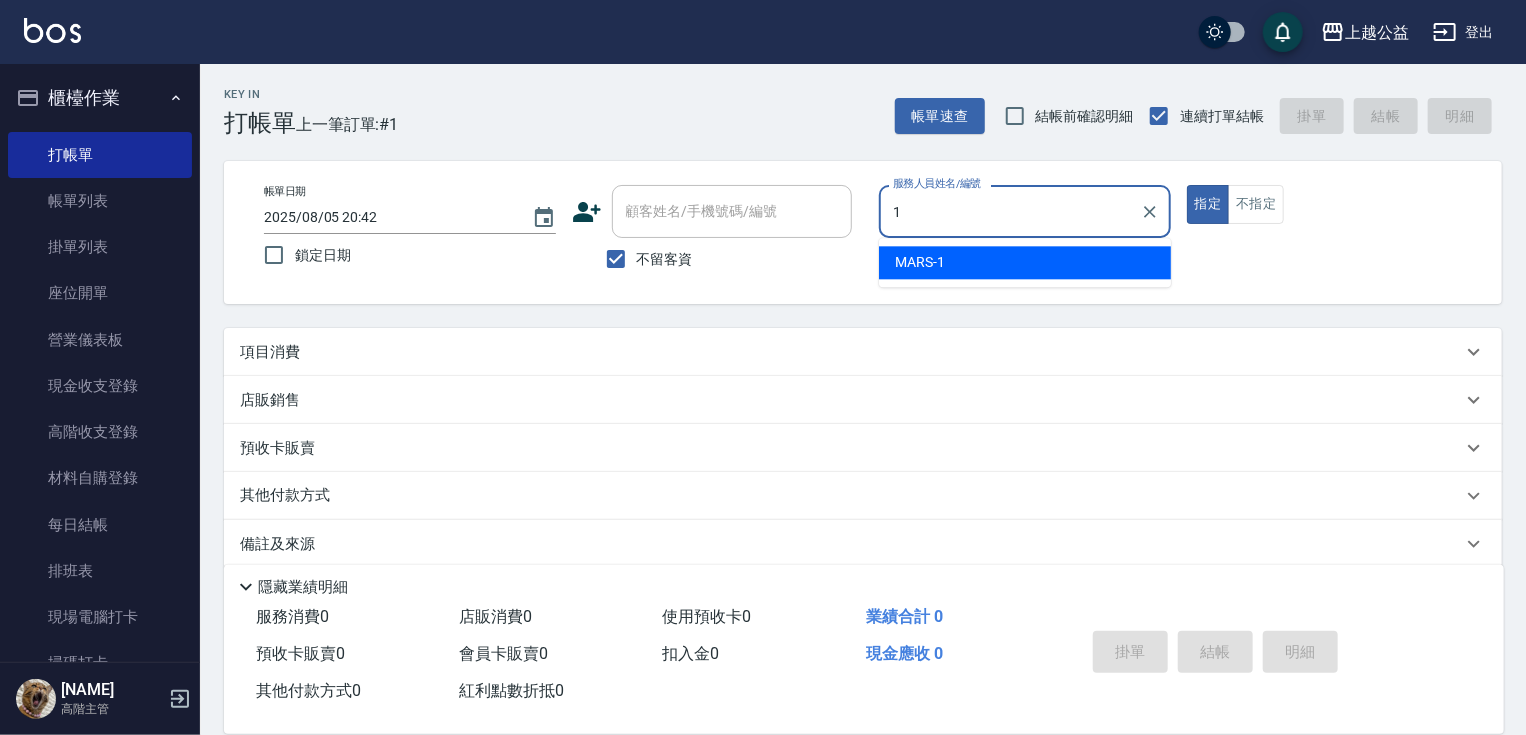 type on "1" 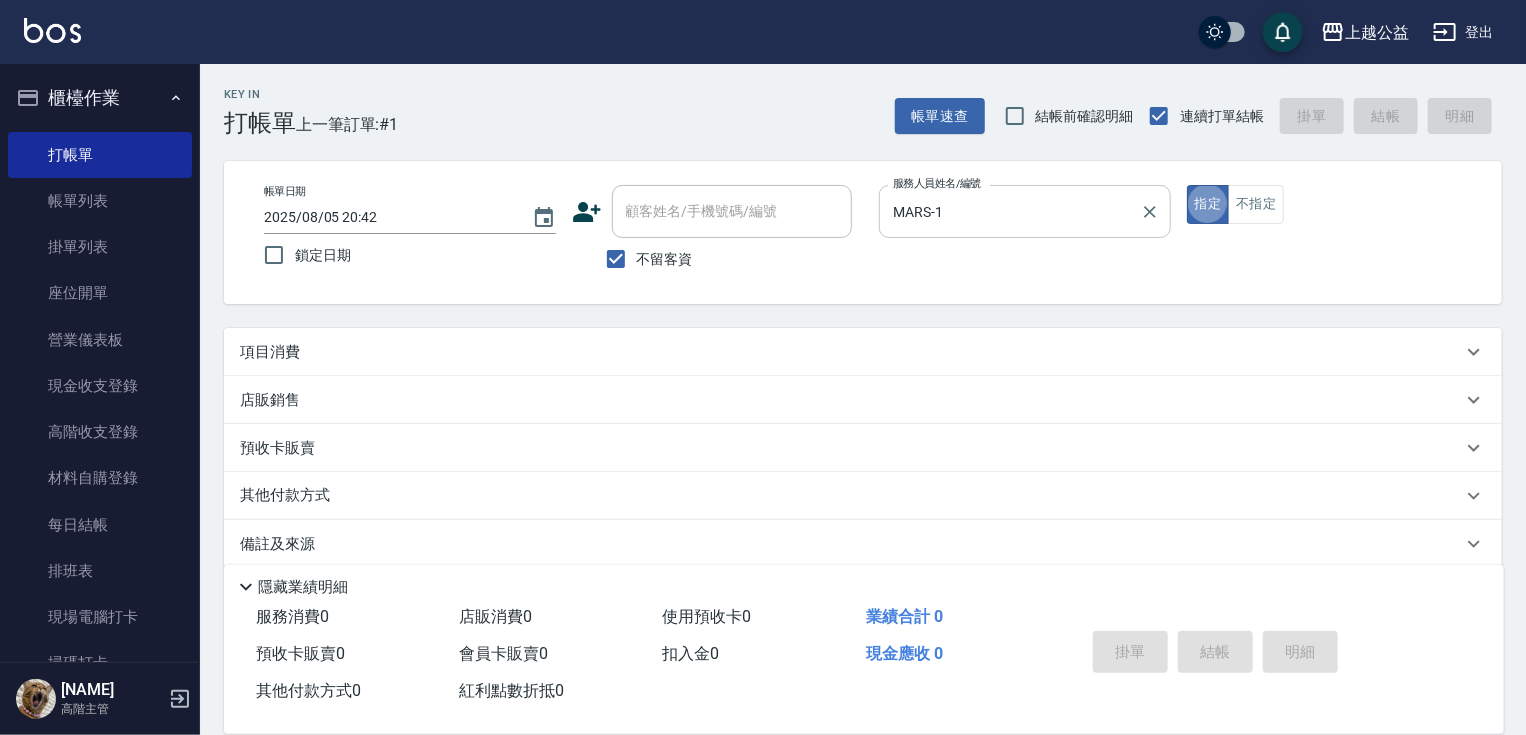 click on "指定" at bounding box center (1208, 204) 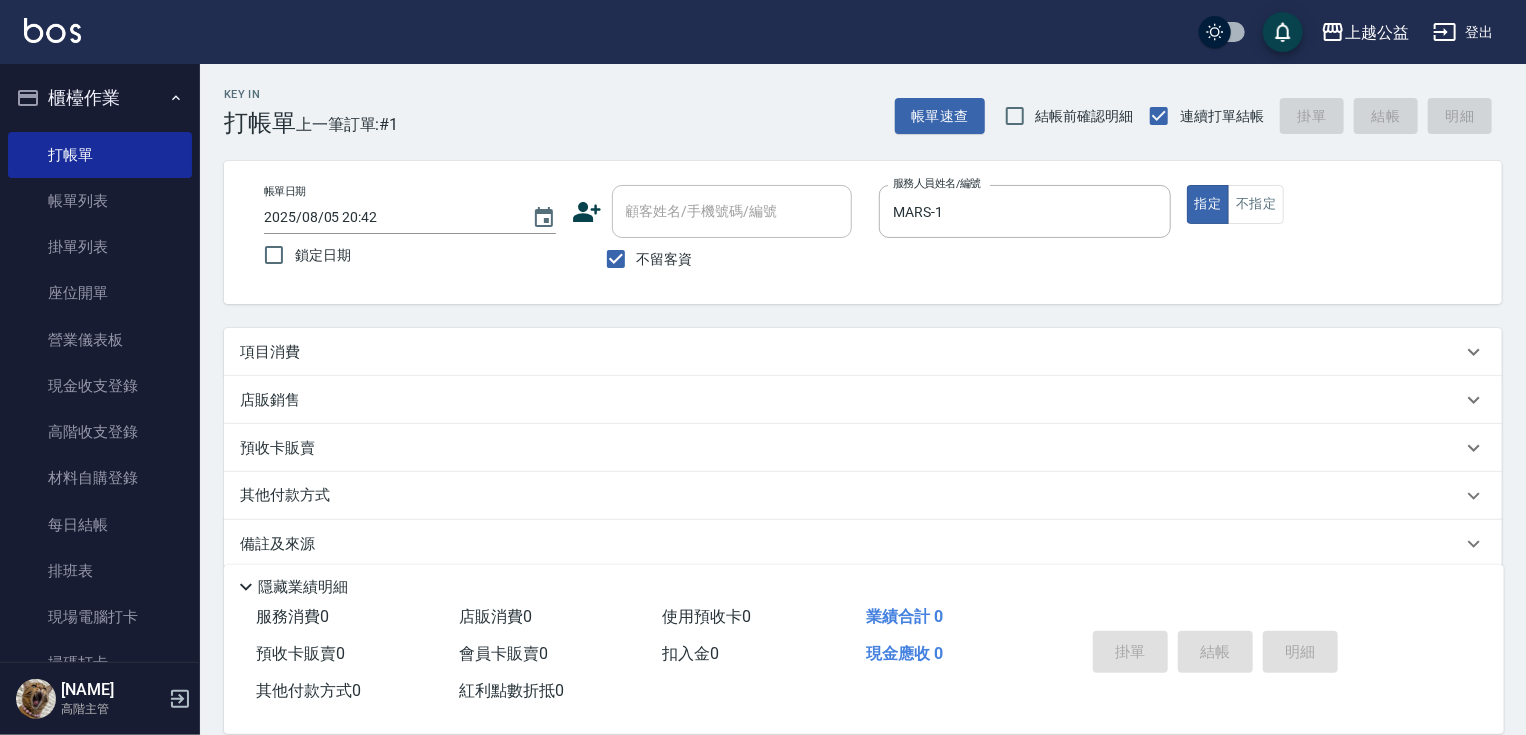 click on "項目消費" at bounding box center (863, 352) 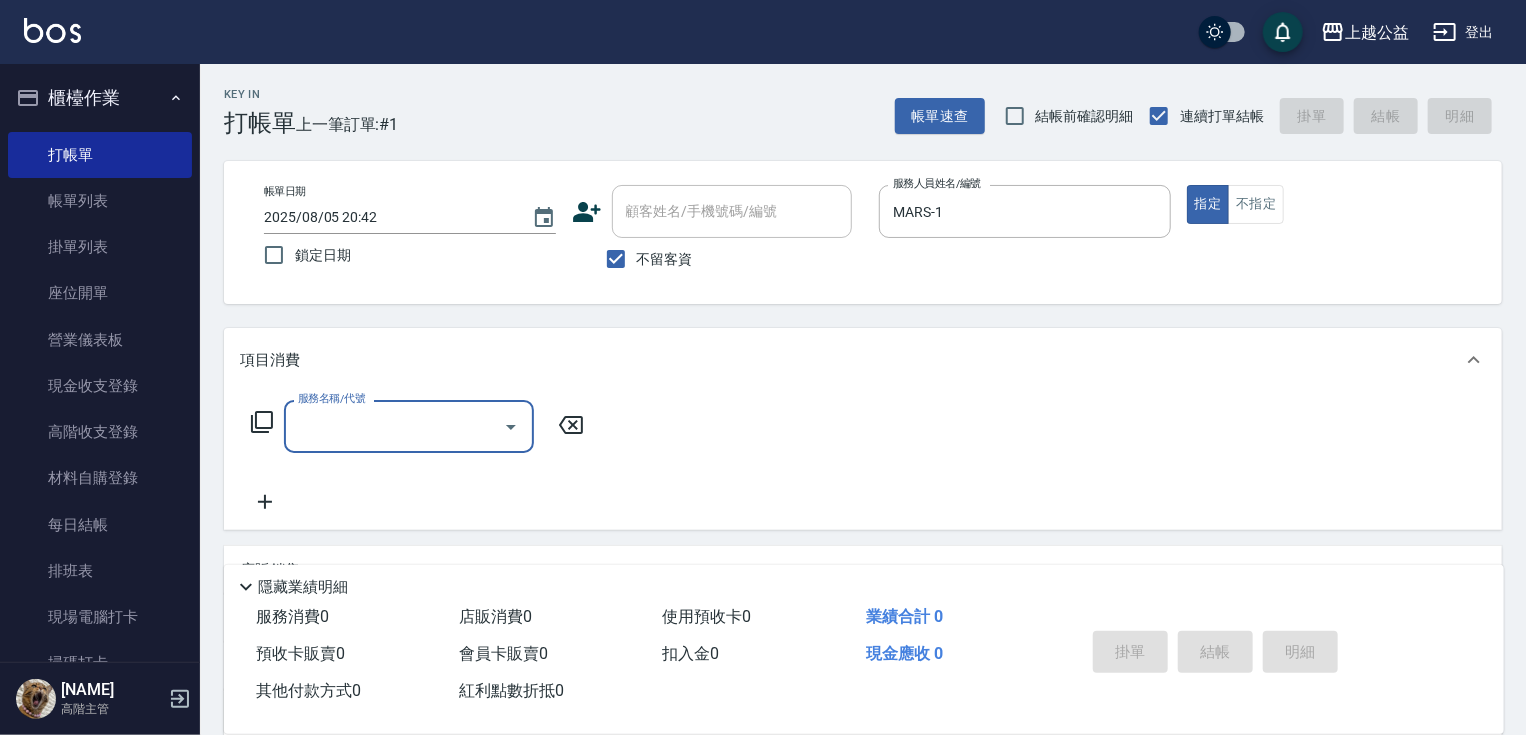 scroll, scrollTop: 0, scrollLeft: 0, axis: both 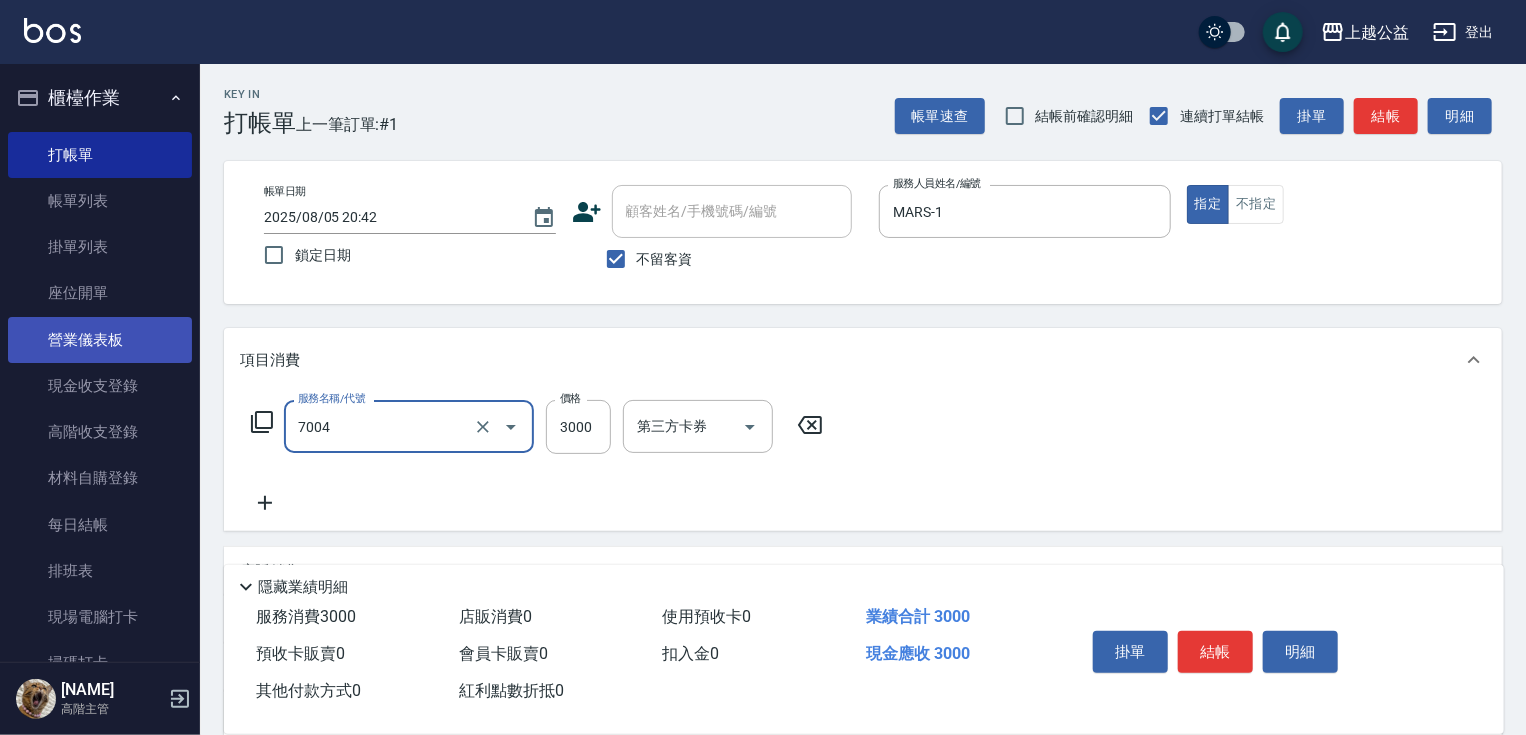 type on "重整3包(7004)" 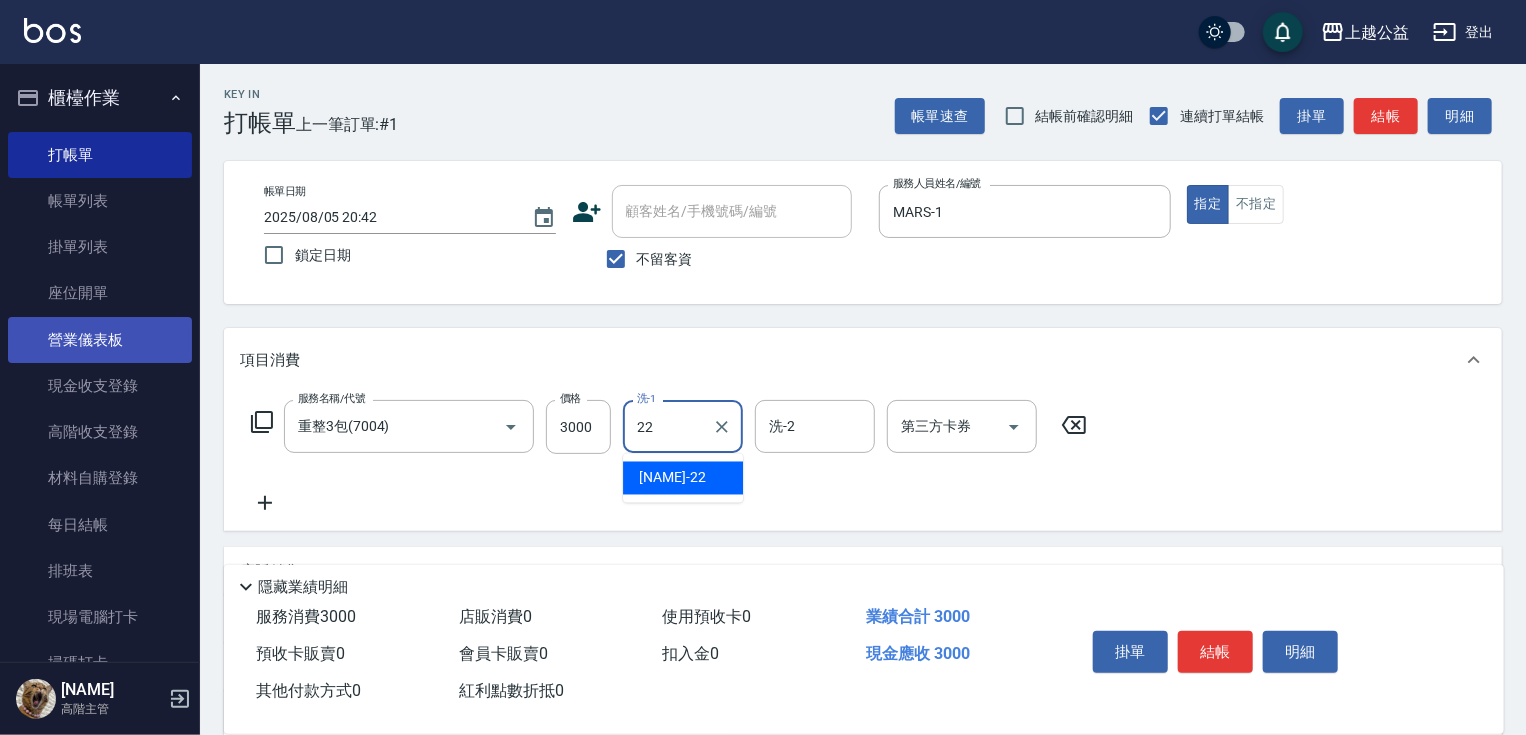 type on "2" 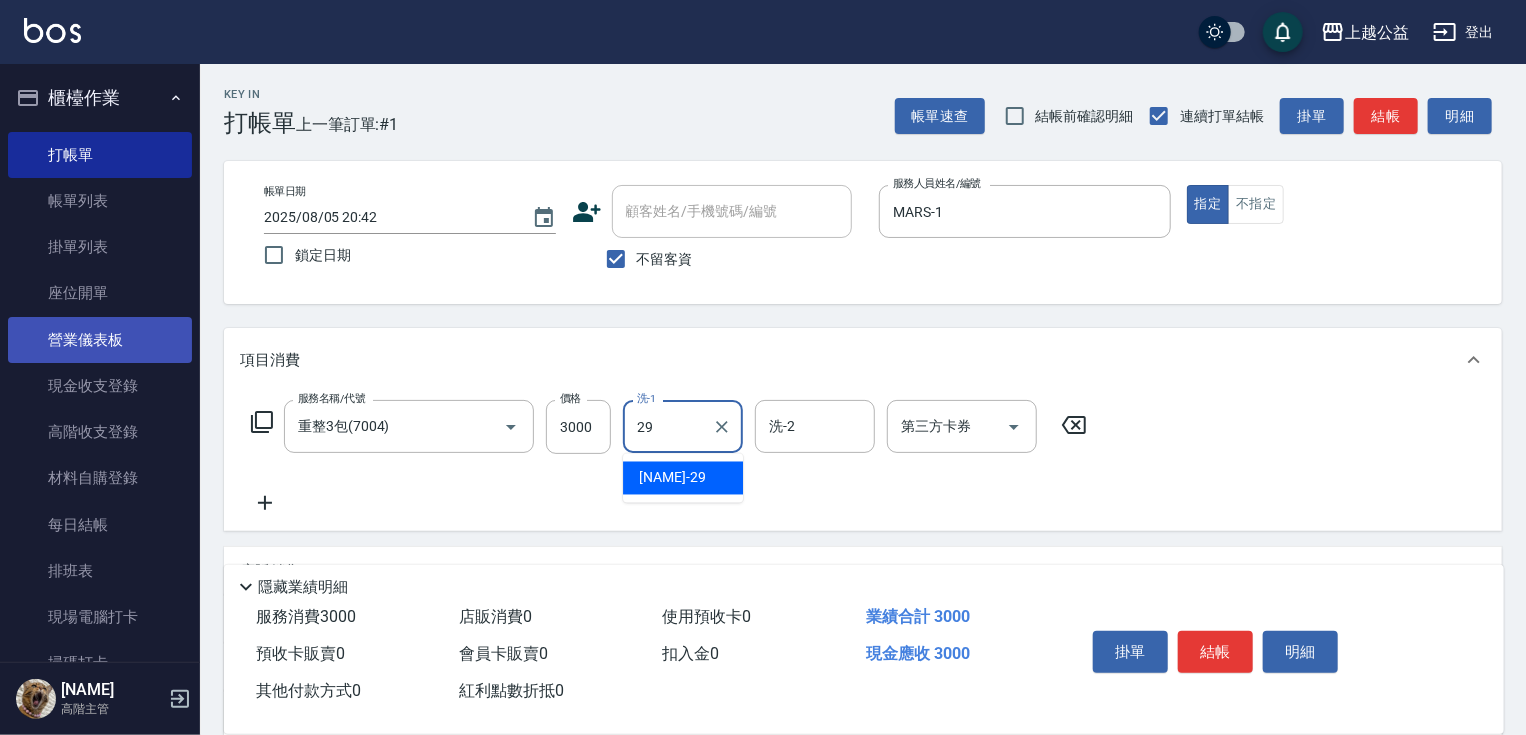 type on "[NAME]-29" 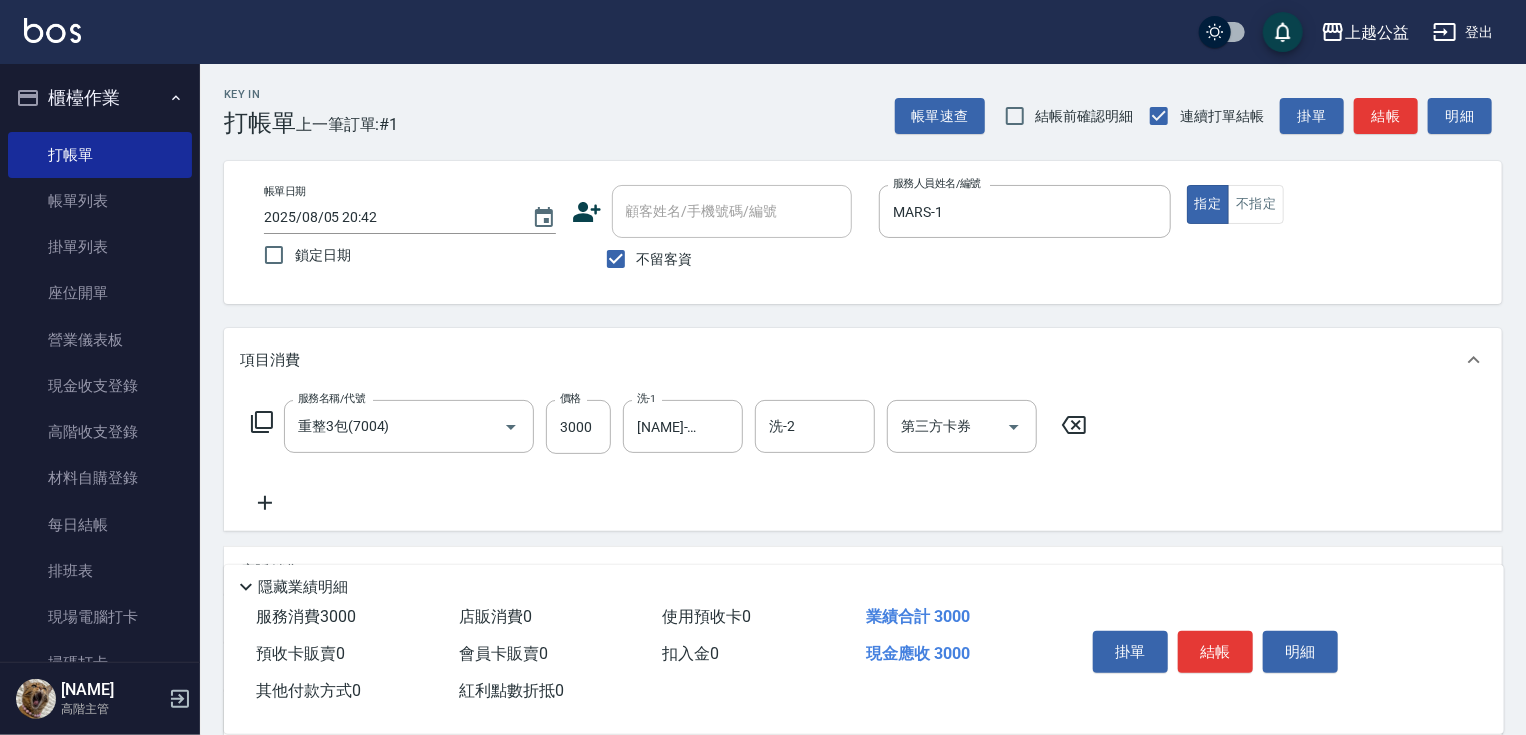 click 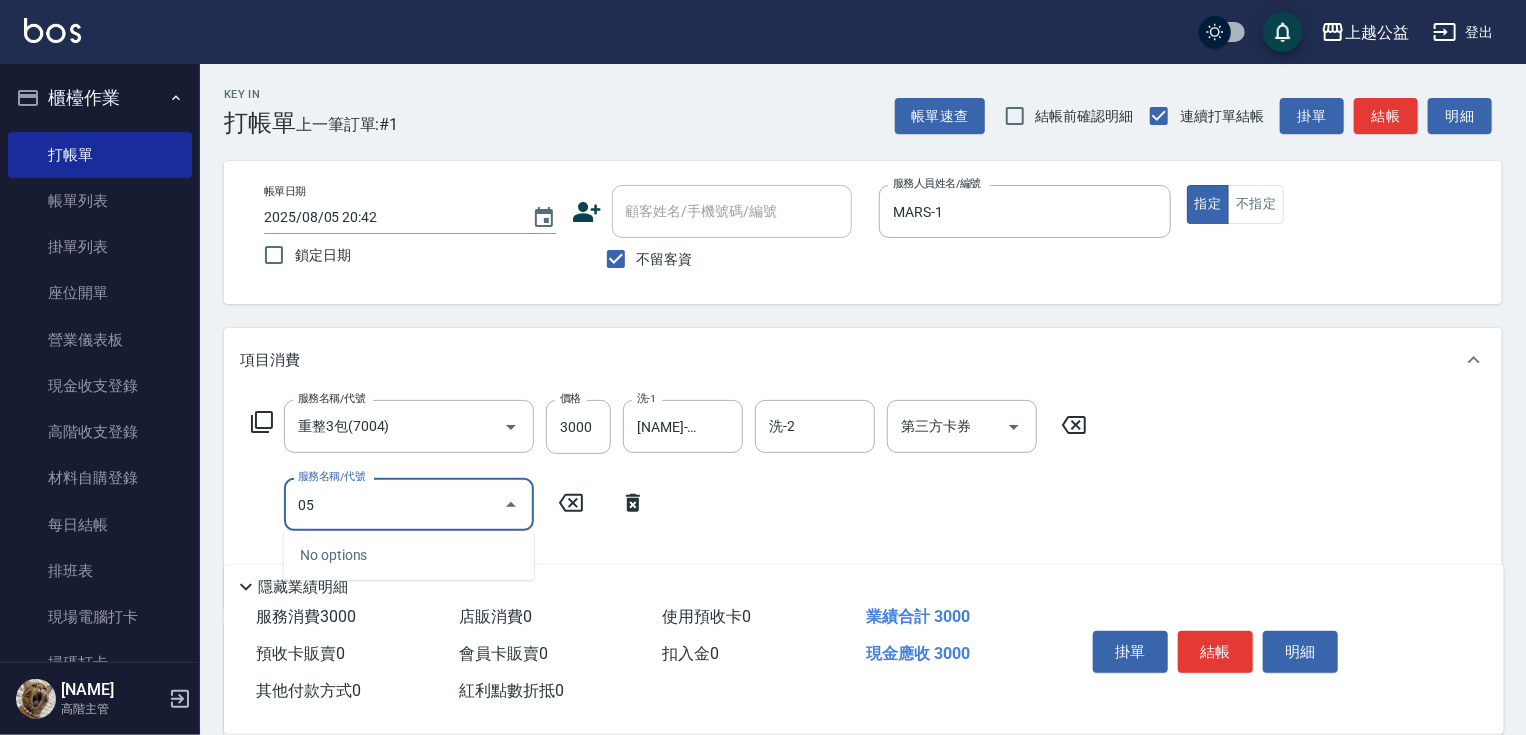 type on "0" 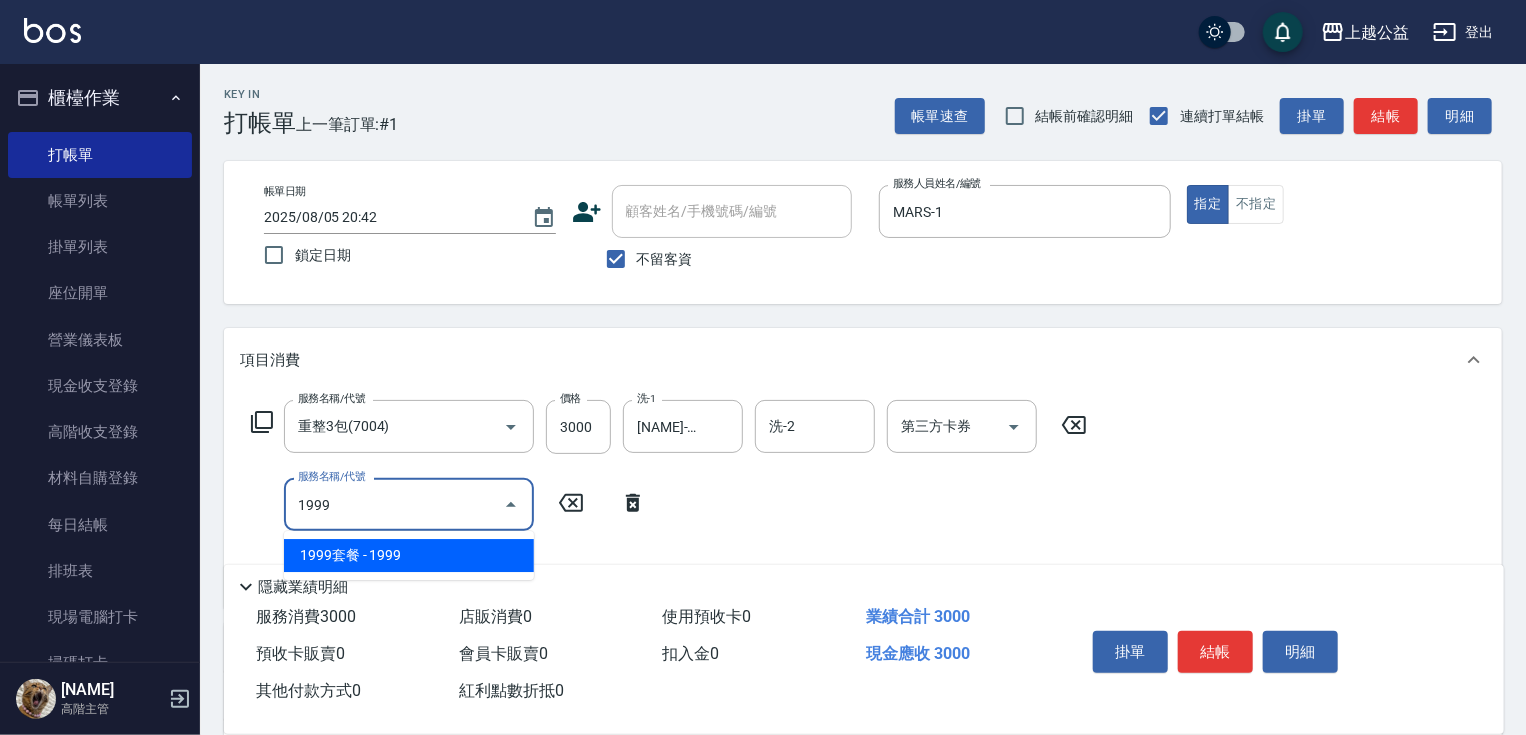 type on "1999套餐(1999)" 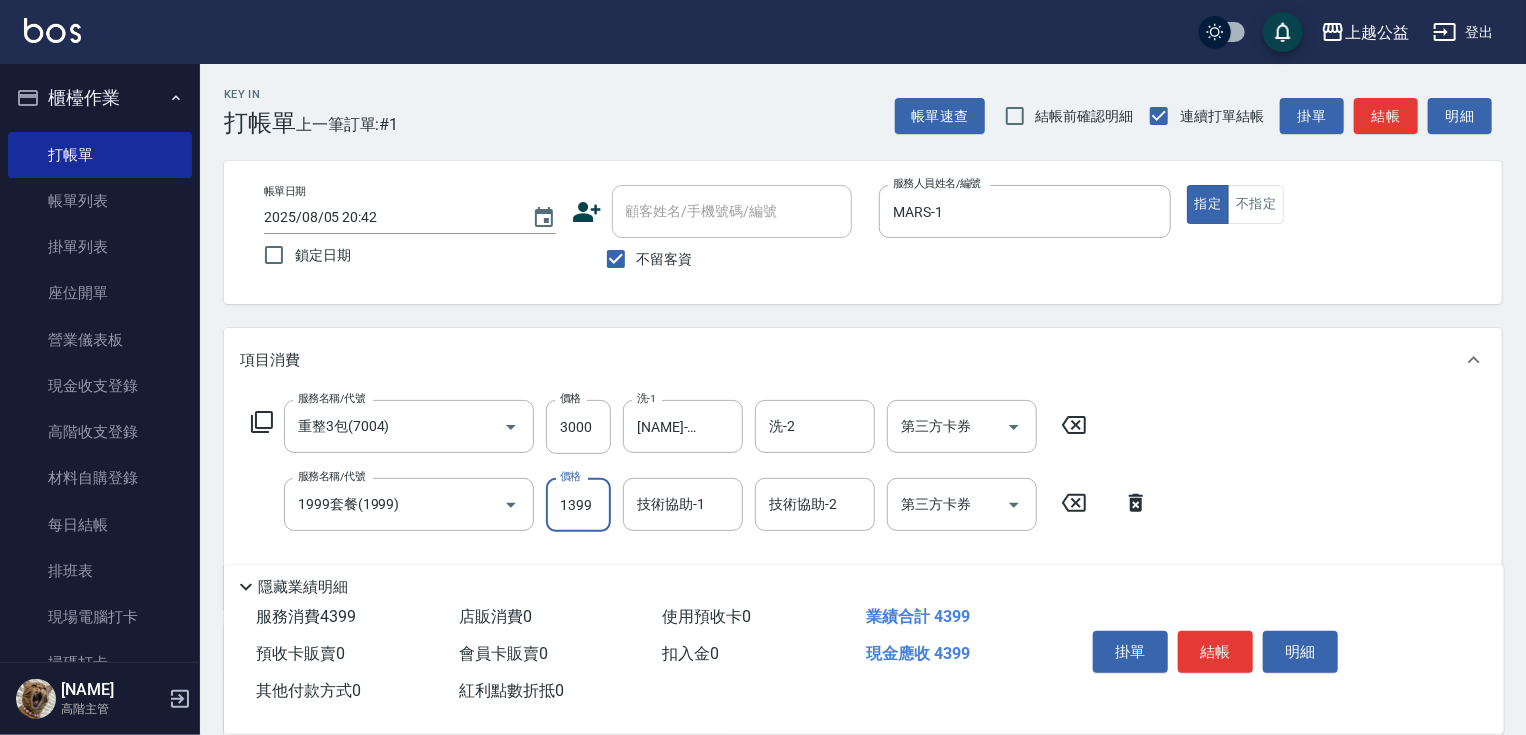 type on "1399" 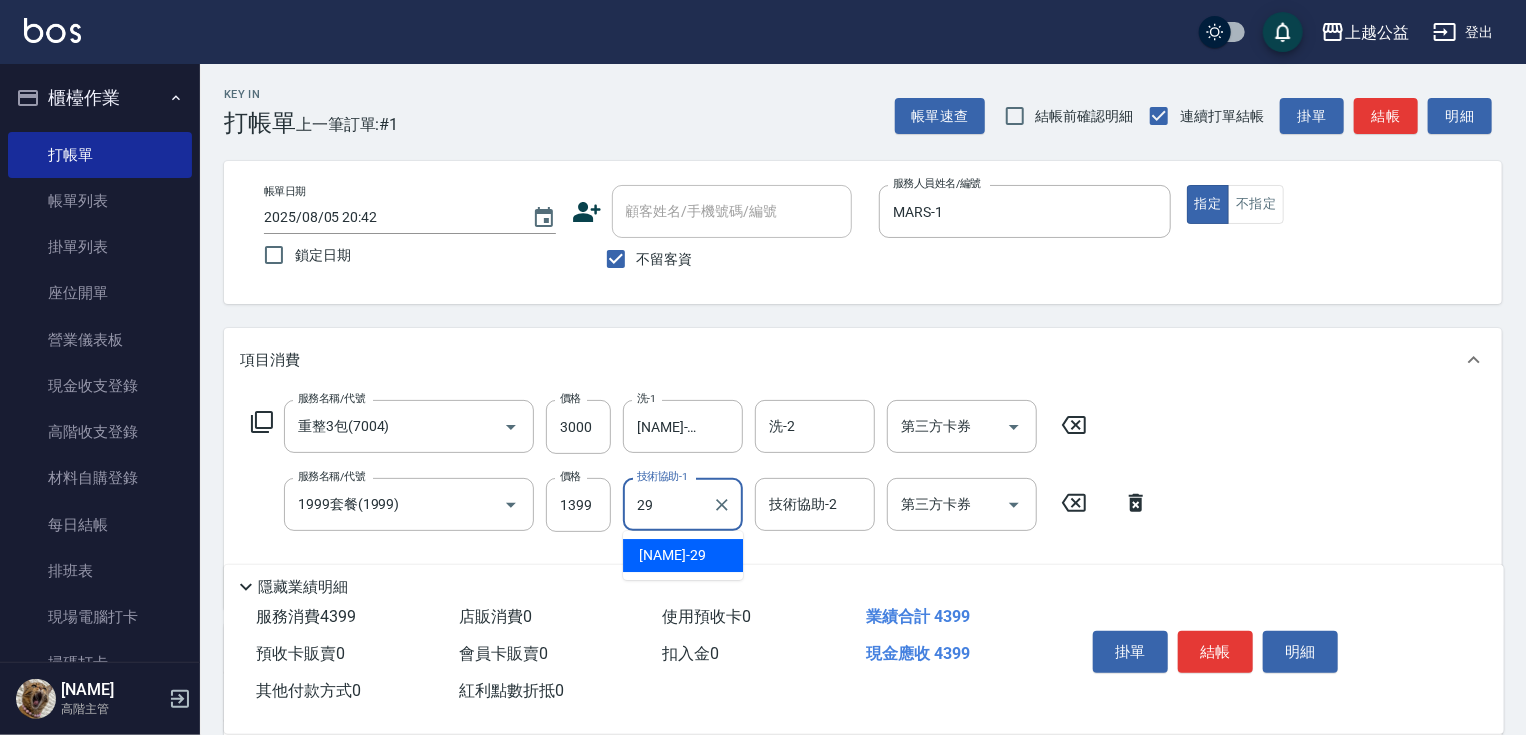type on "[NAME]-29" 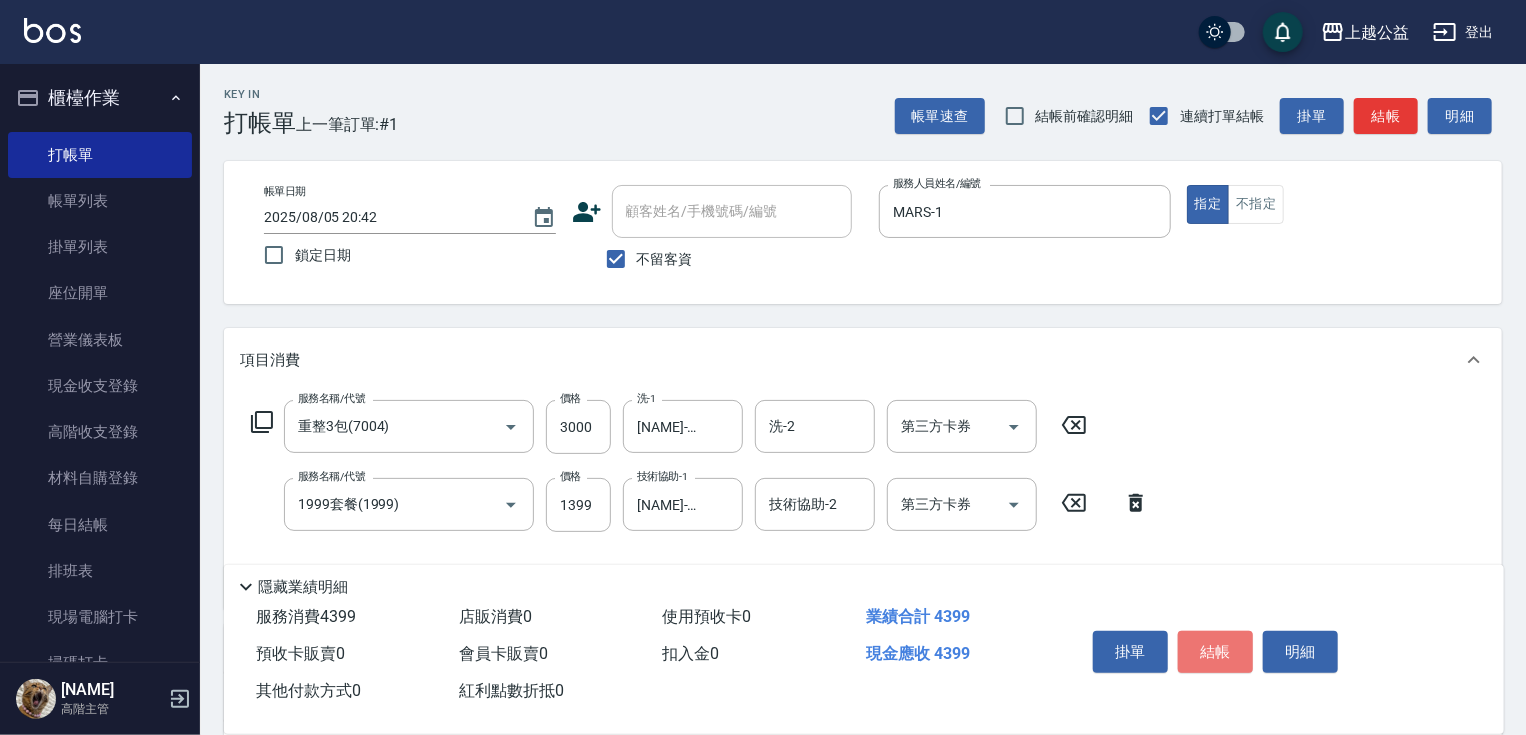 click on "結帳" at bounding box center (1215, 652) 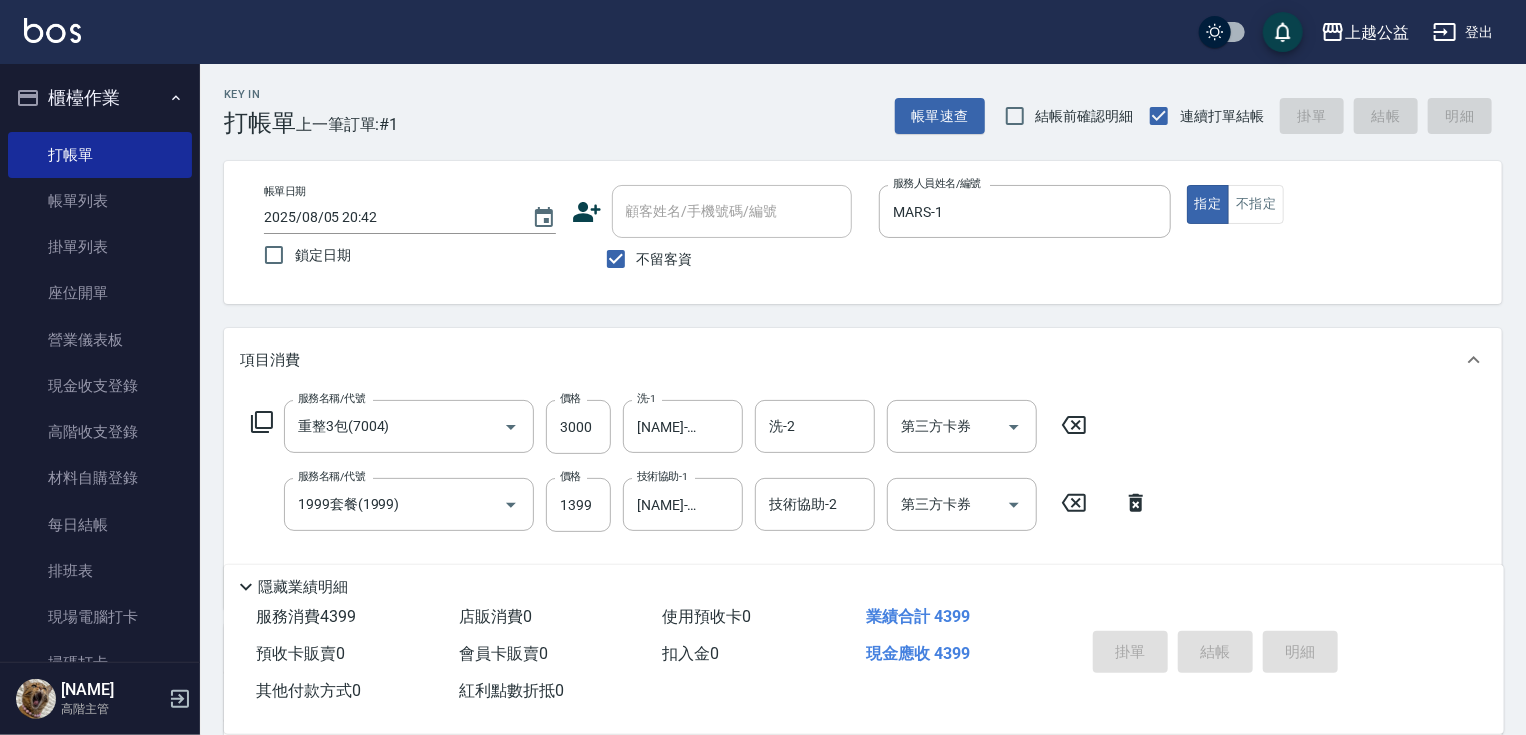 type on "[DATE] [TIME]" 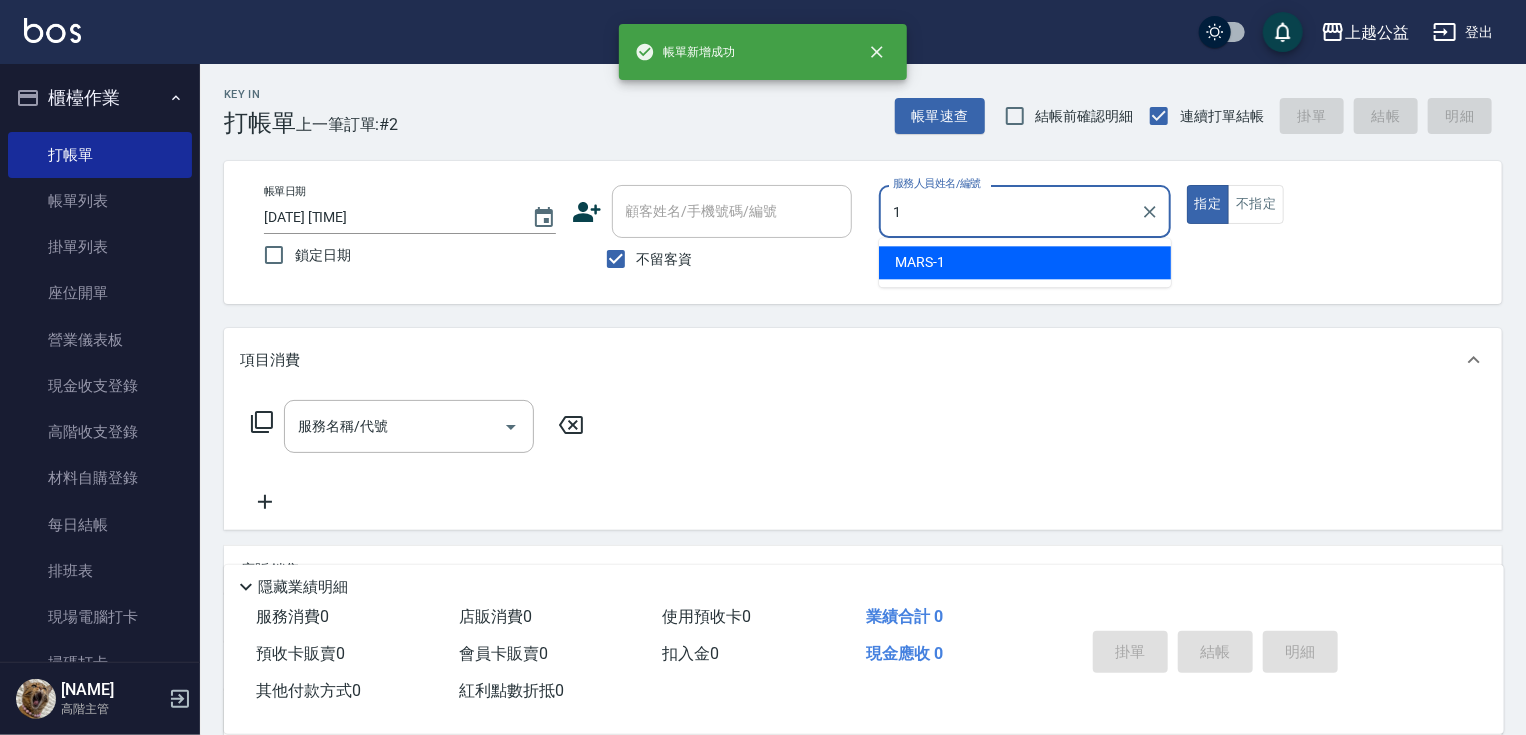 type on "MARS-1" 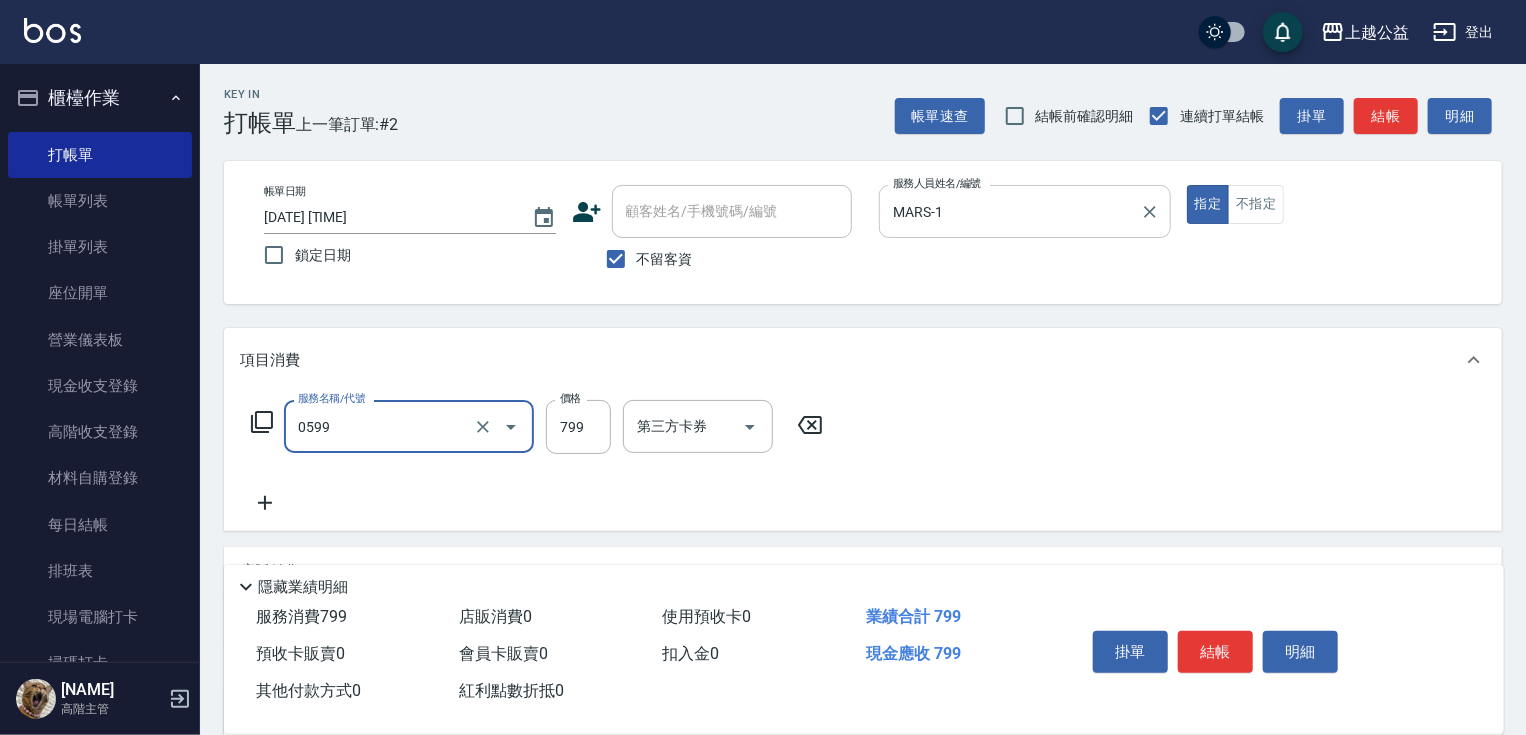 type on "精油SPA(0599)" 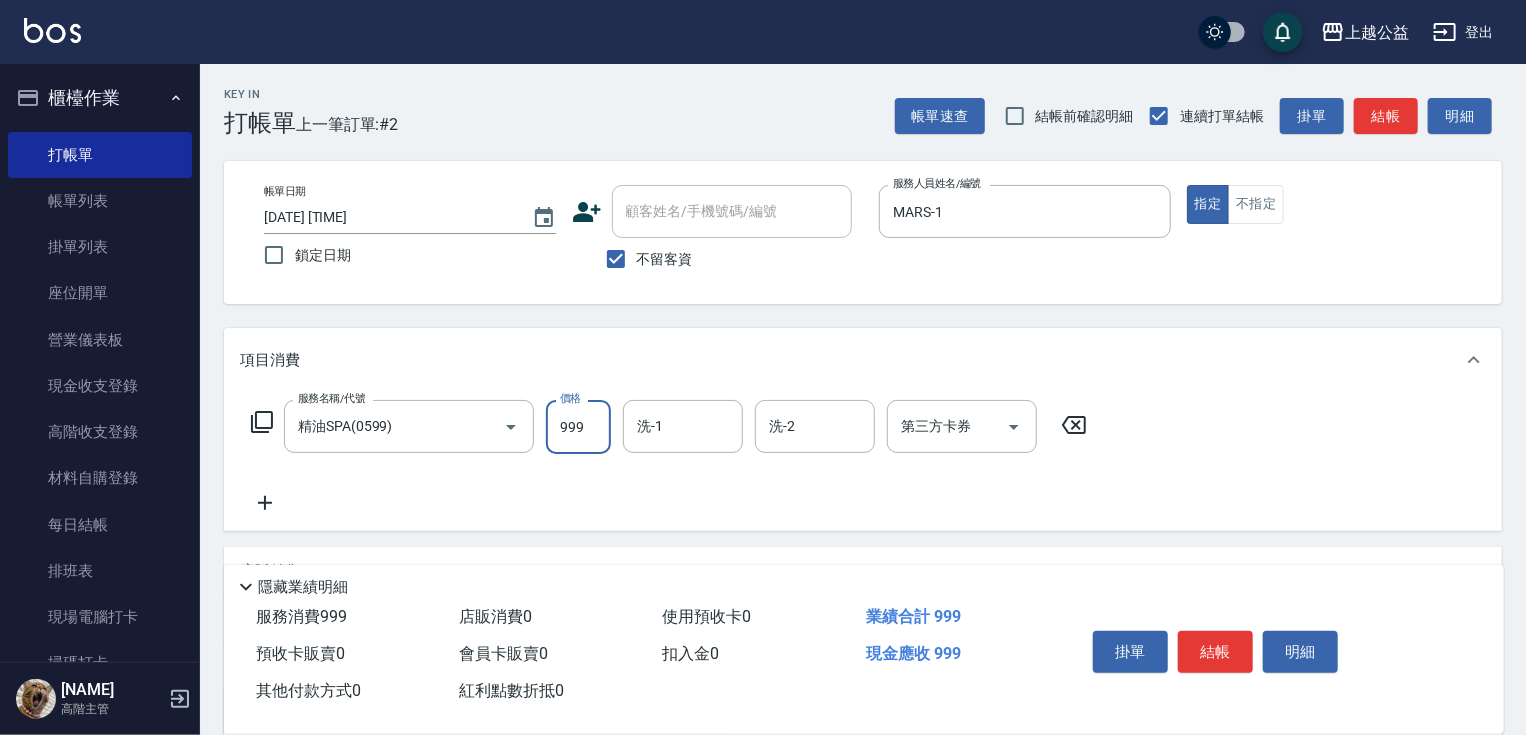 type on "999" 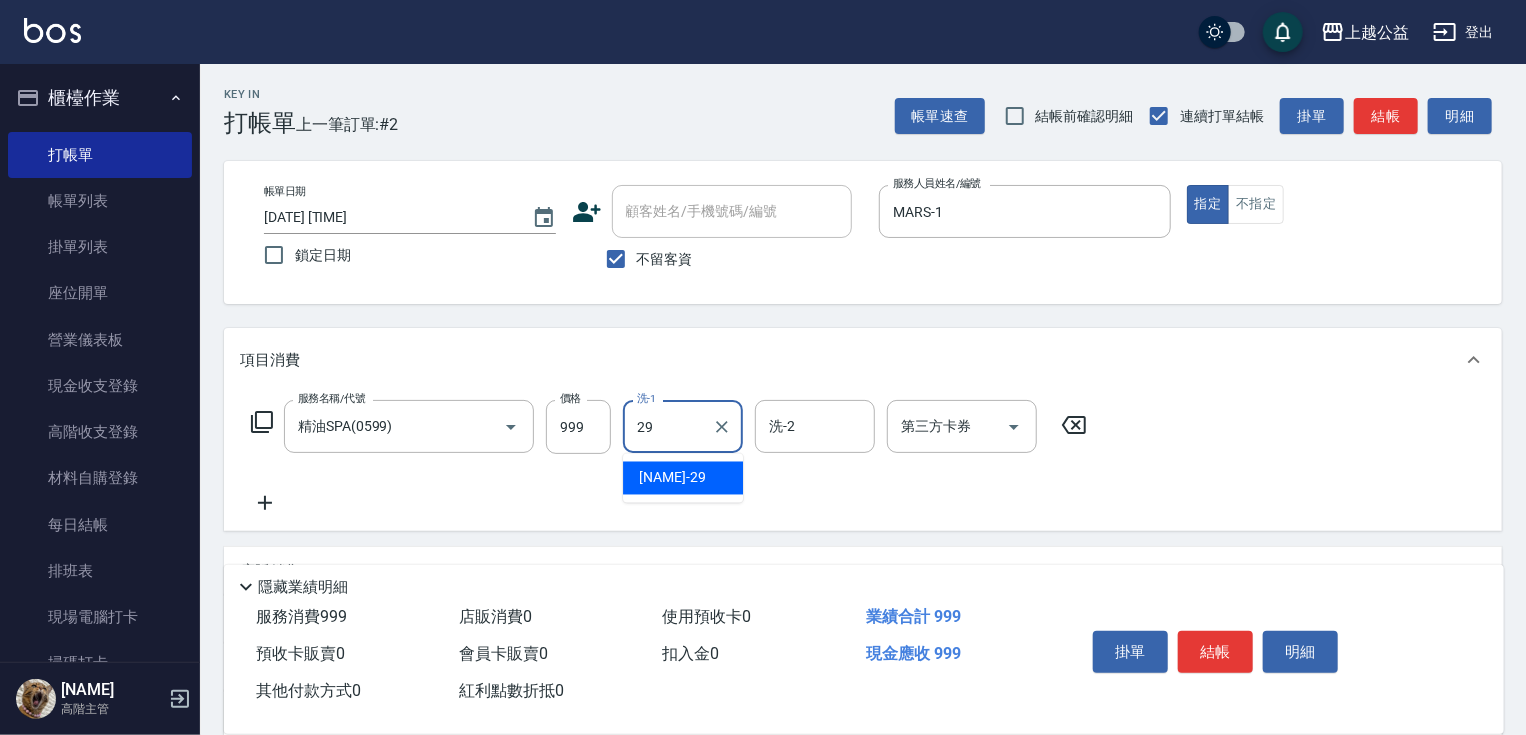 type on "[NAME]-29" 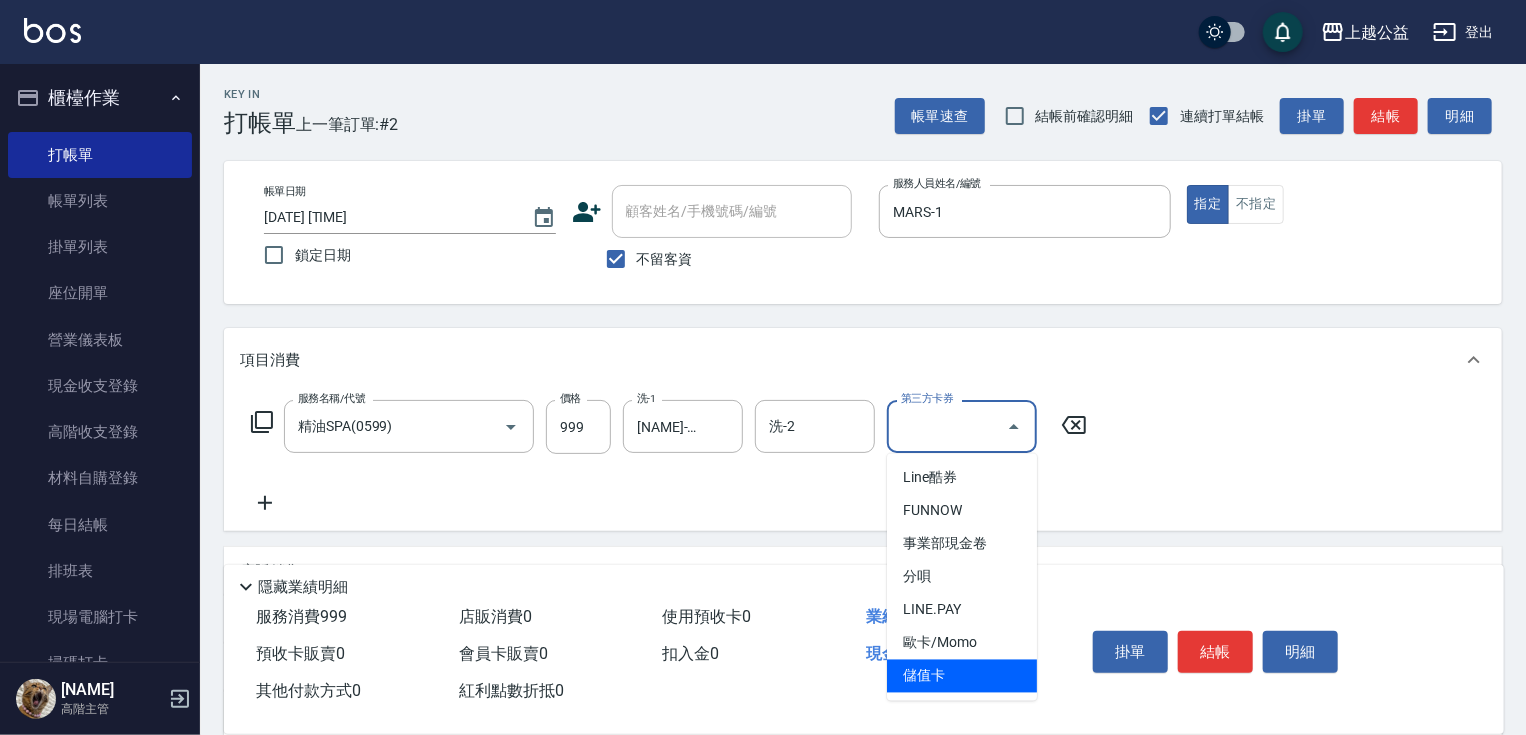 type on "儲值卡" 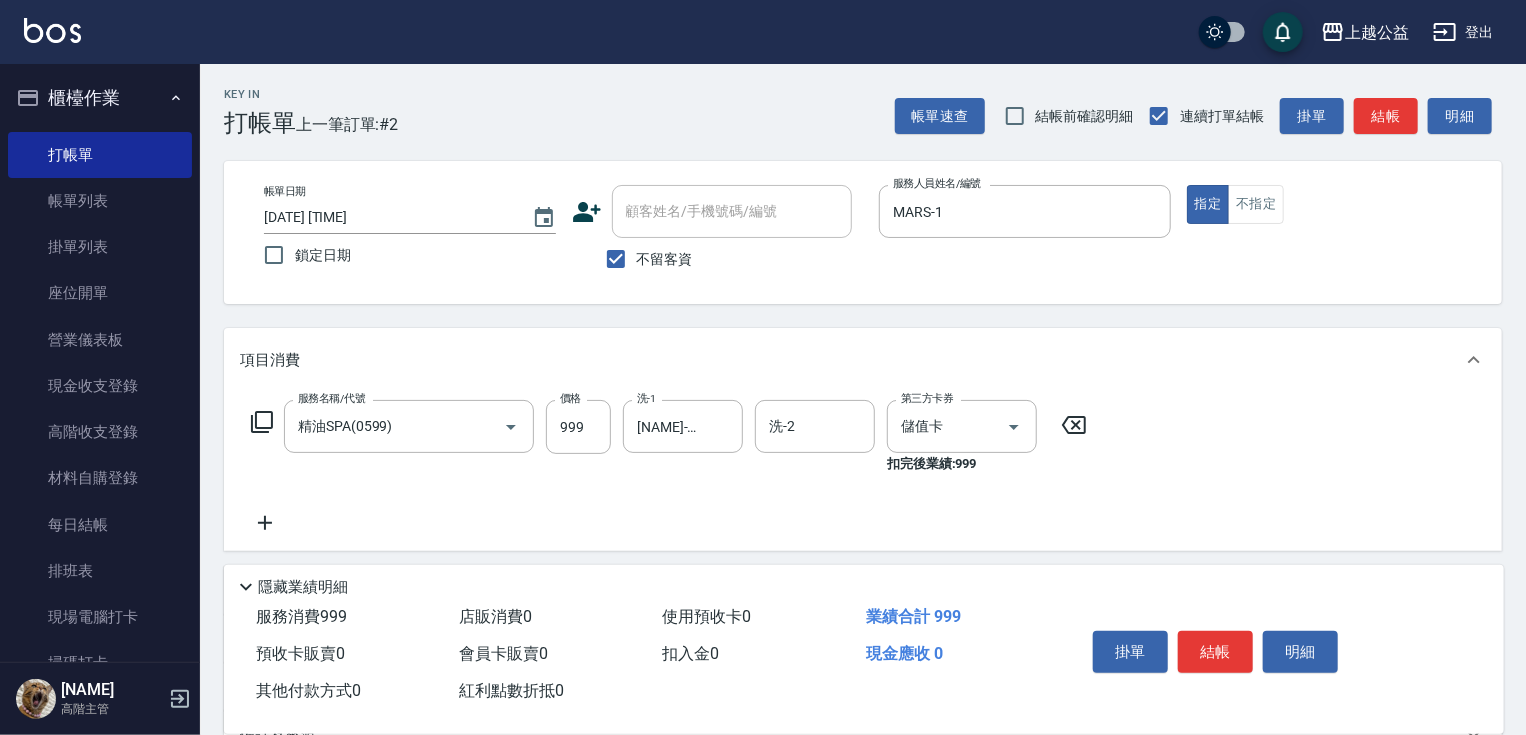 drag, startPoint x: 676, startPoint y: 242, endPoint x: 676, endPoint y: 260, distance: 18 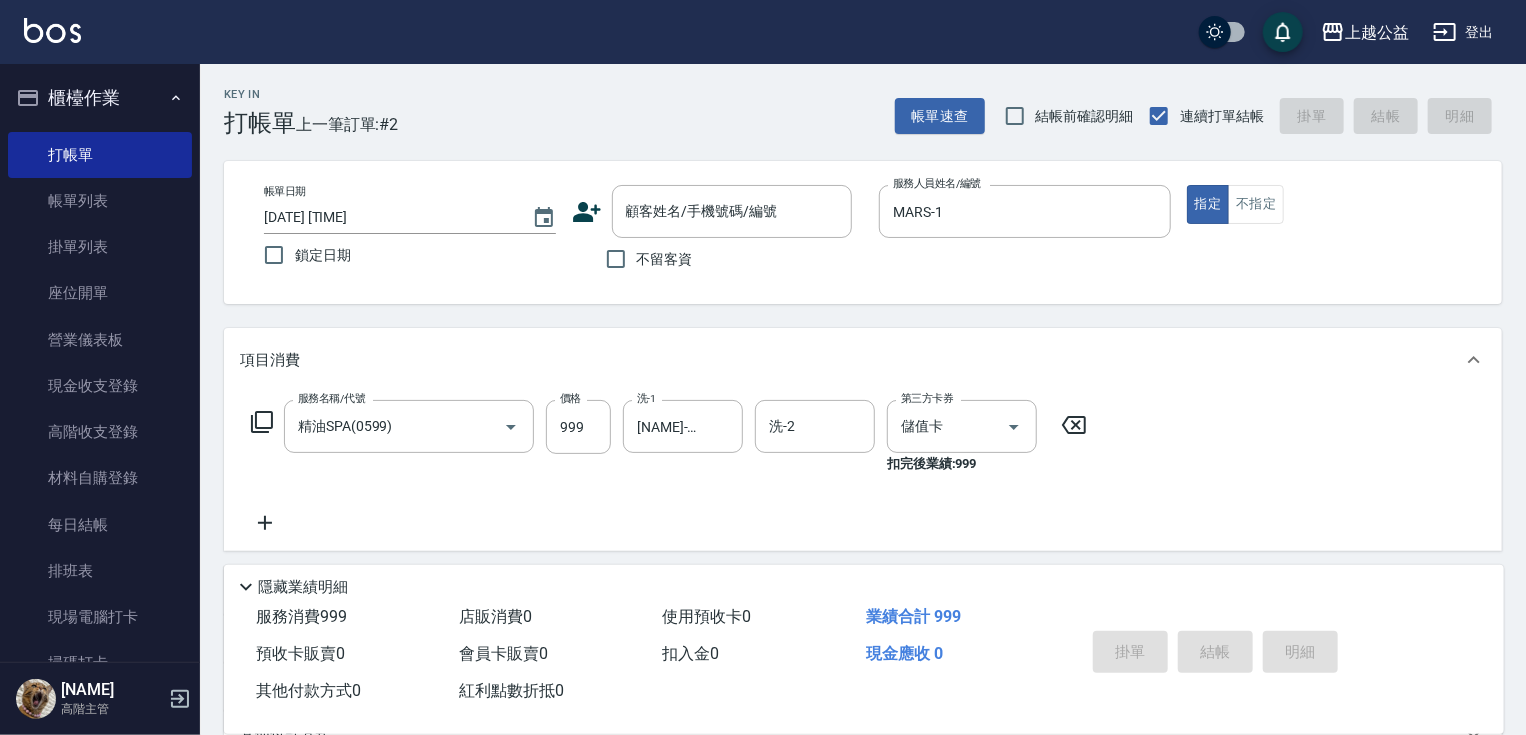 click on "不留客資" at bounding box center (665, 259) 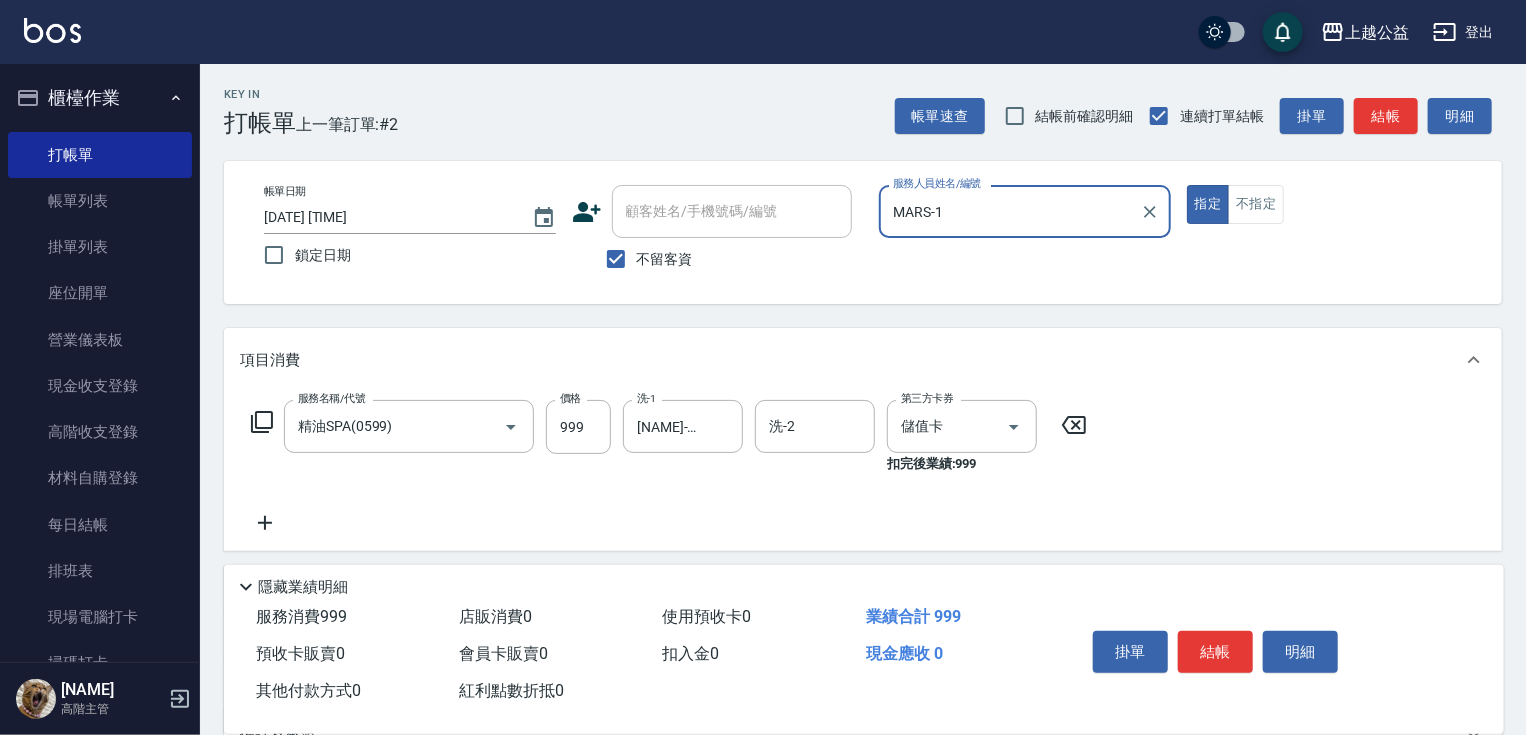 click on "不留客資" at bounding box center (665, 259) 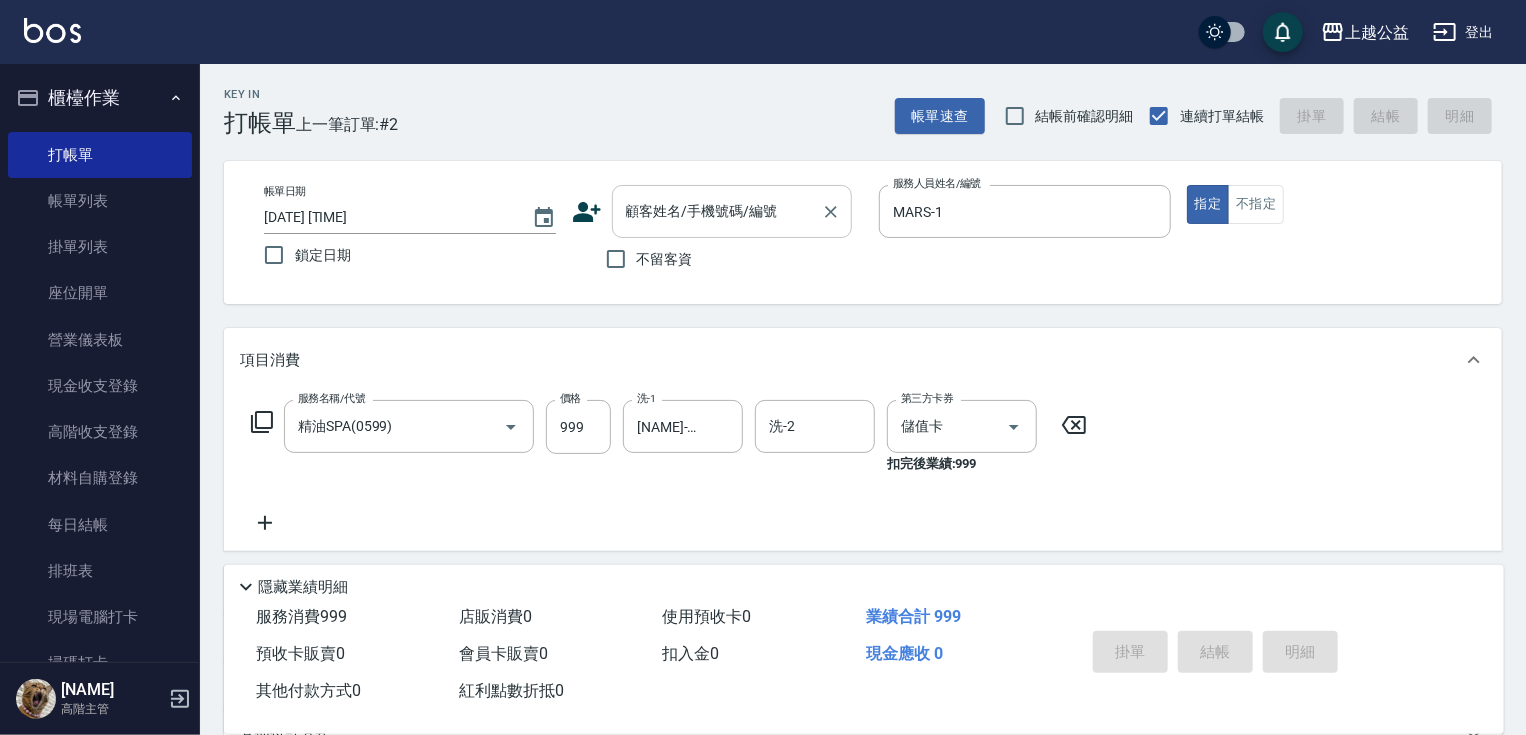 click on "顧客姓名/手機號碼/編號 顧客姓名/手機號碼/編號" at bounding box center (732, 211) 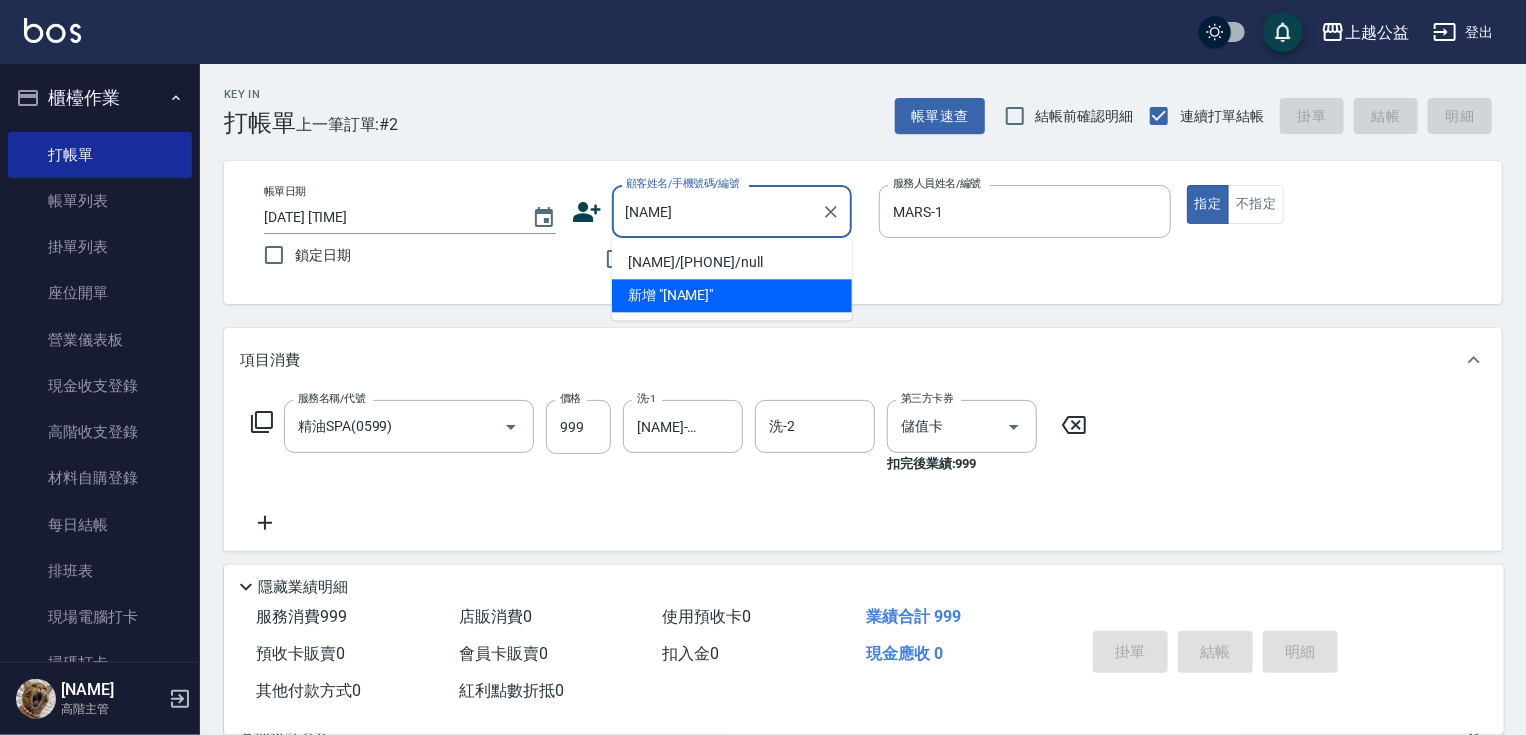 click on "[NAME]/[PHONE]/null" at bounding box center [732, 262] 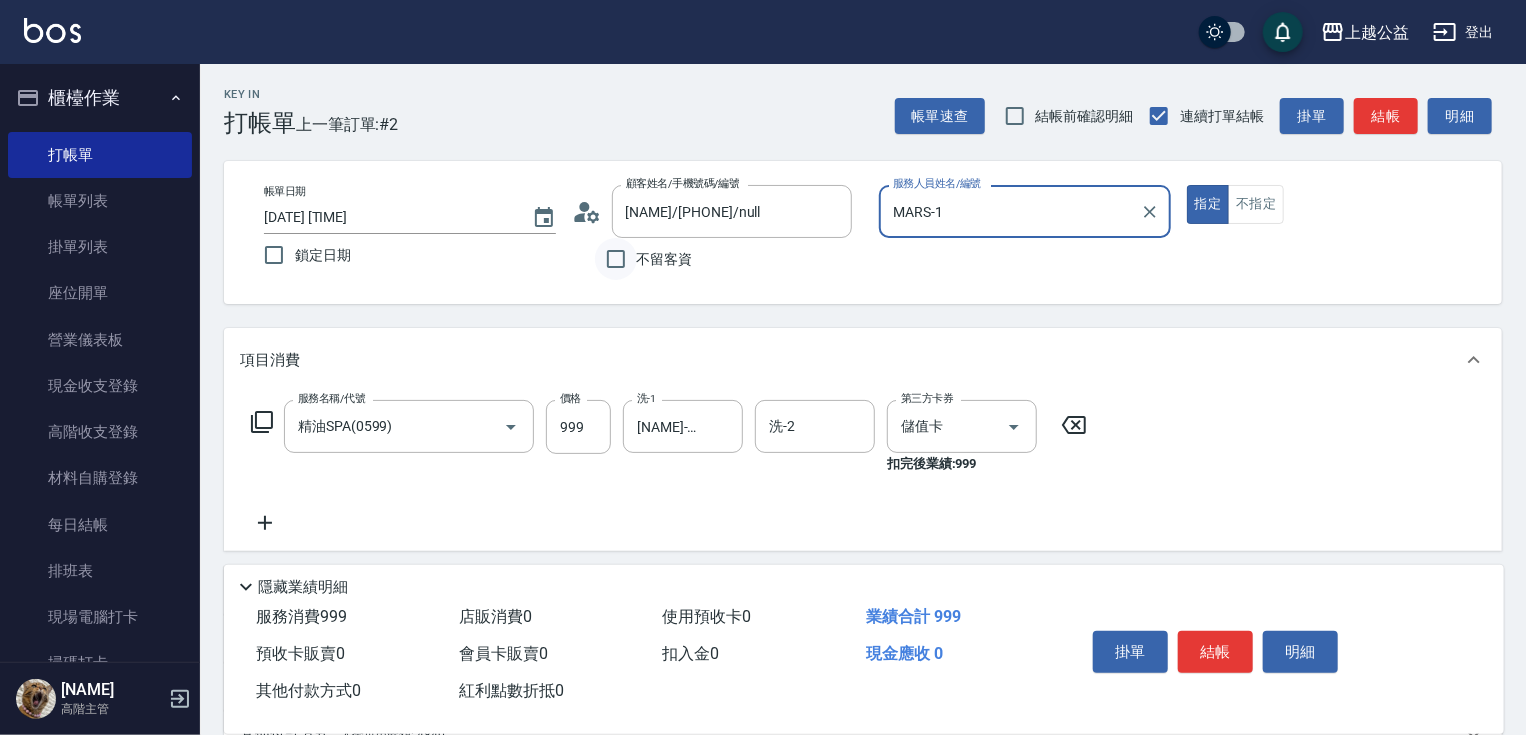 click on "不留客資" at bounding box center (616, 259) 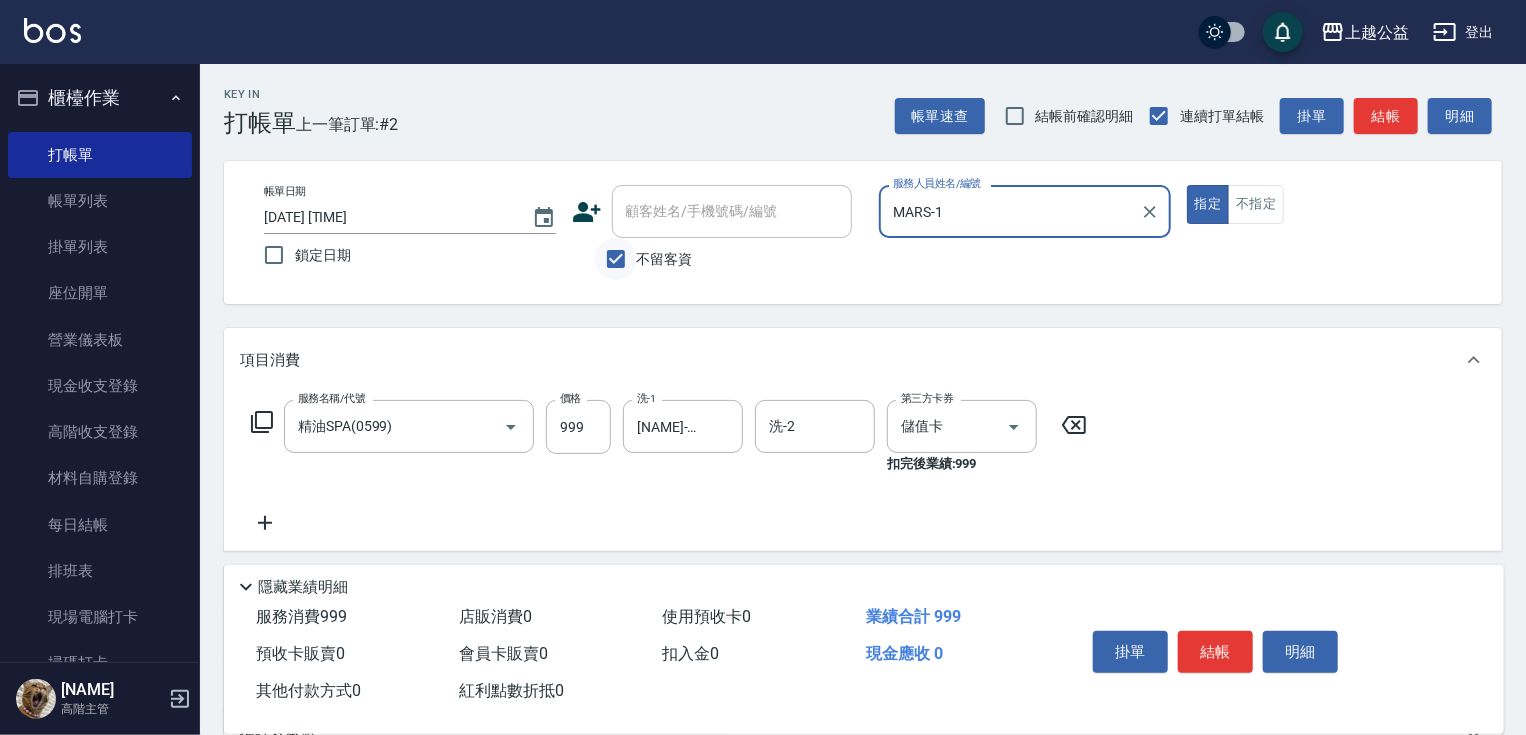 click on "不留客資" at bounding box center [616, 259] 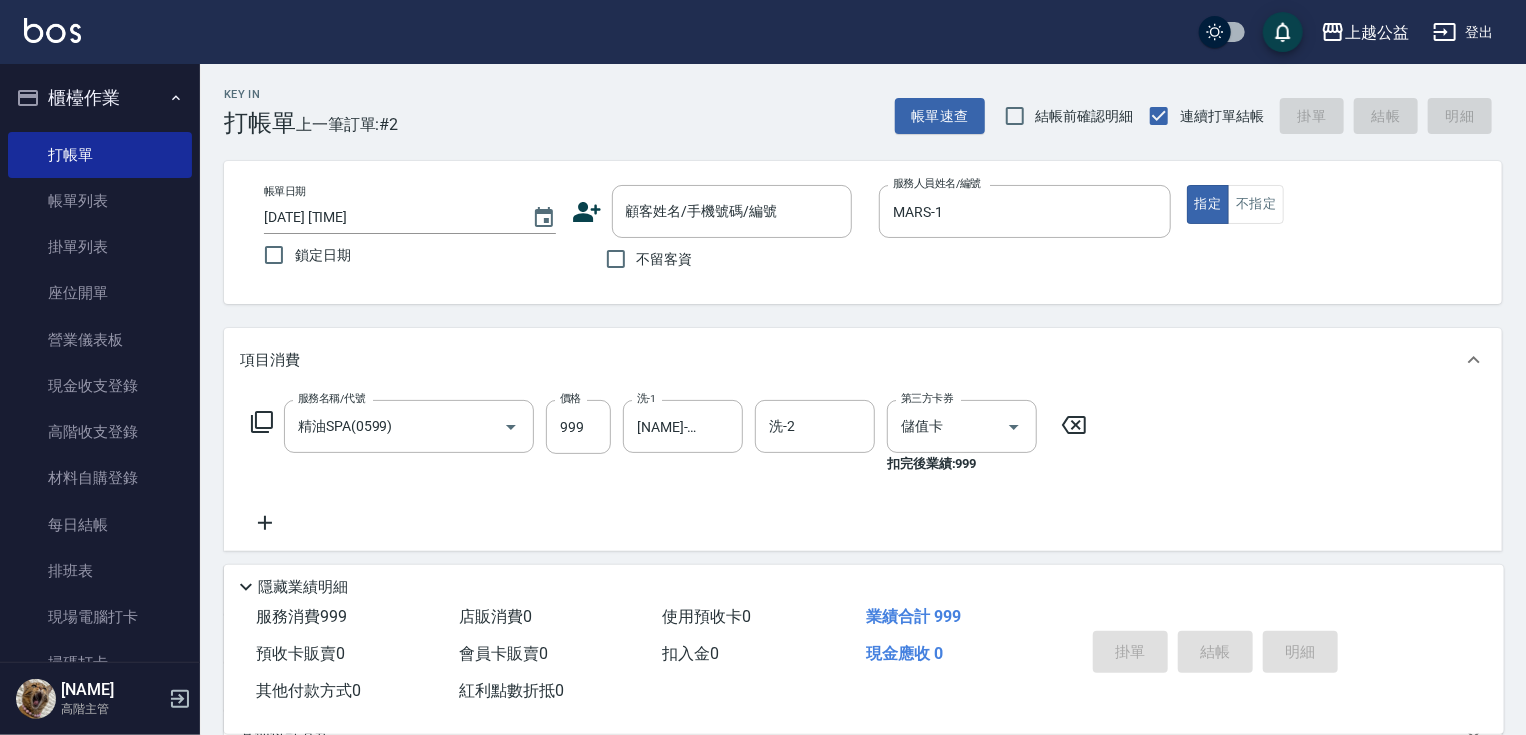 click on "不留客資" at bounding box center [665, 259] 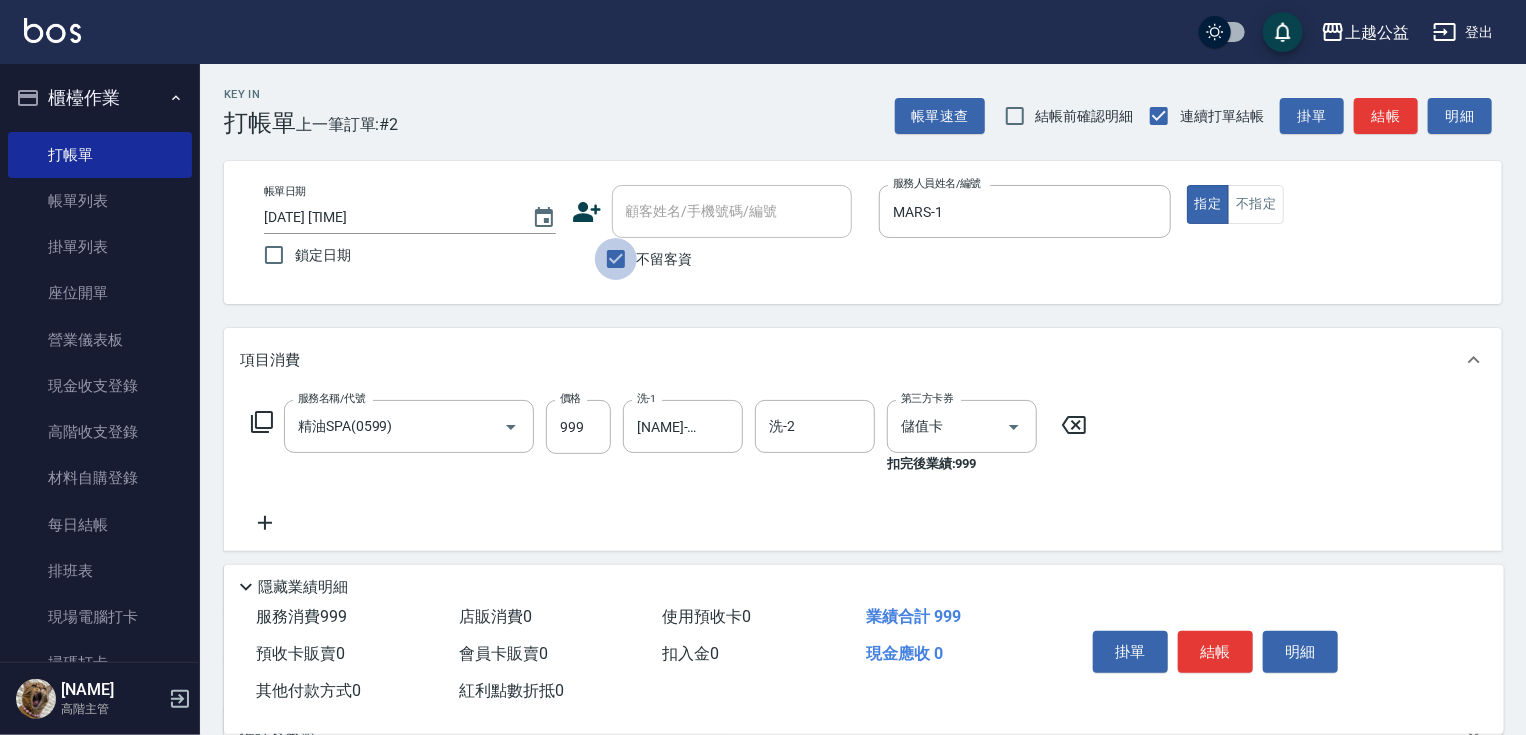 click on "不留客資" at bounding box center [616, 259] 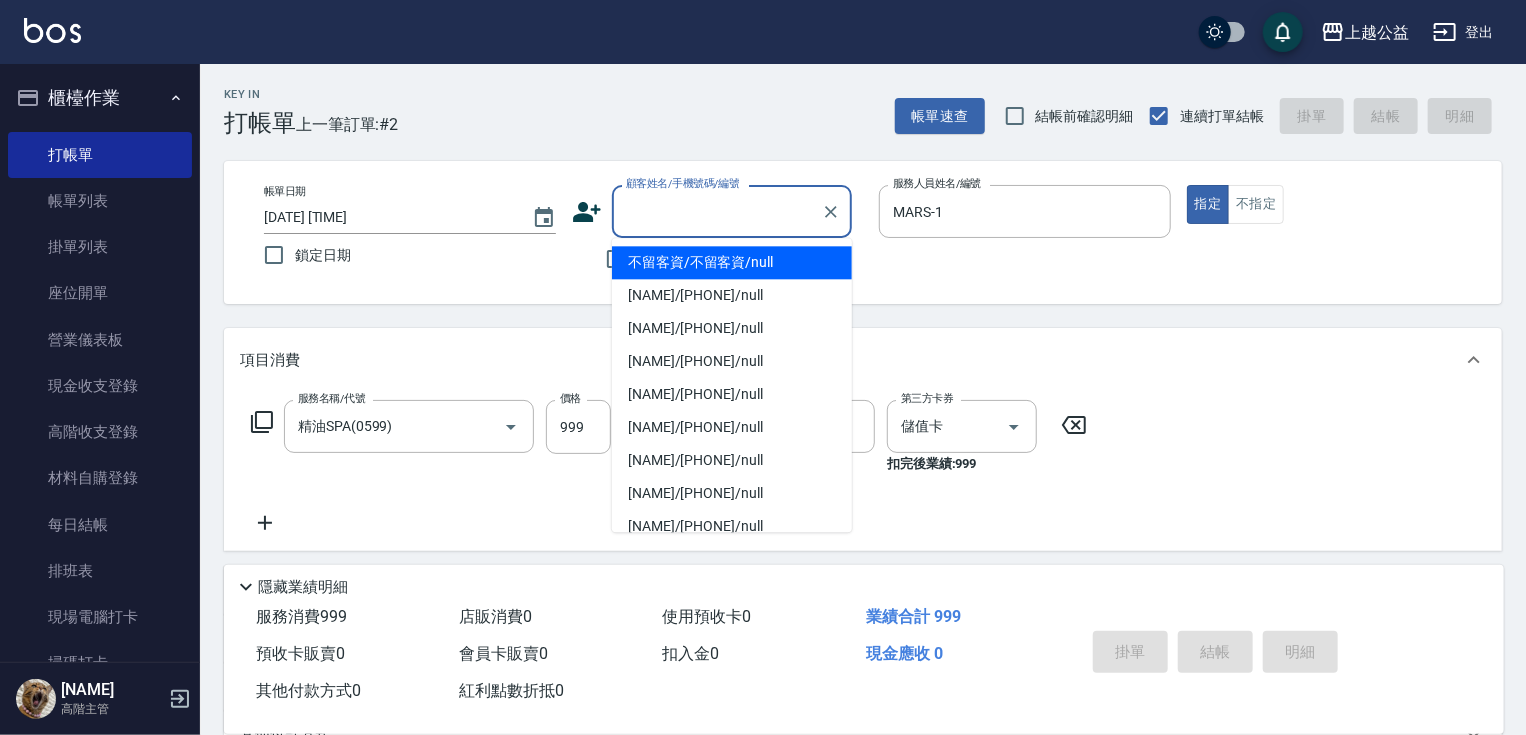 click on "顧客姓名/手機號碼/編號" at bounding box center (717, 211) 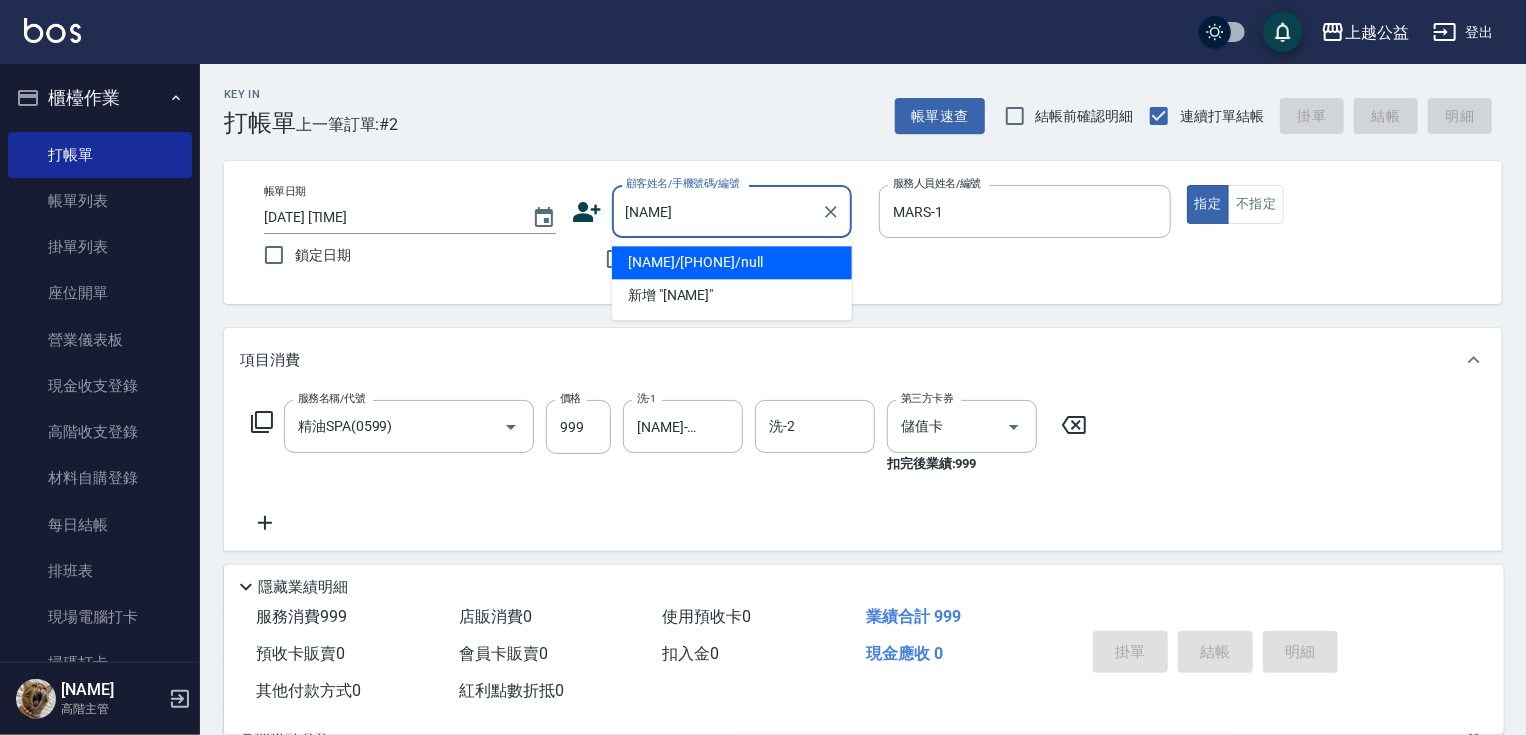 type on "[NAME]/[PHONE]/null" 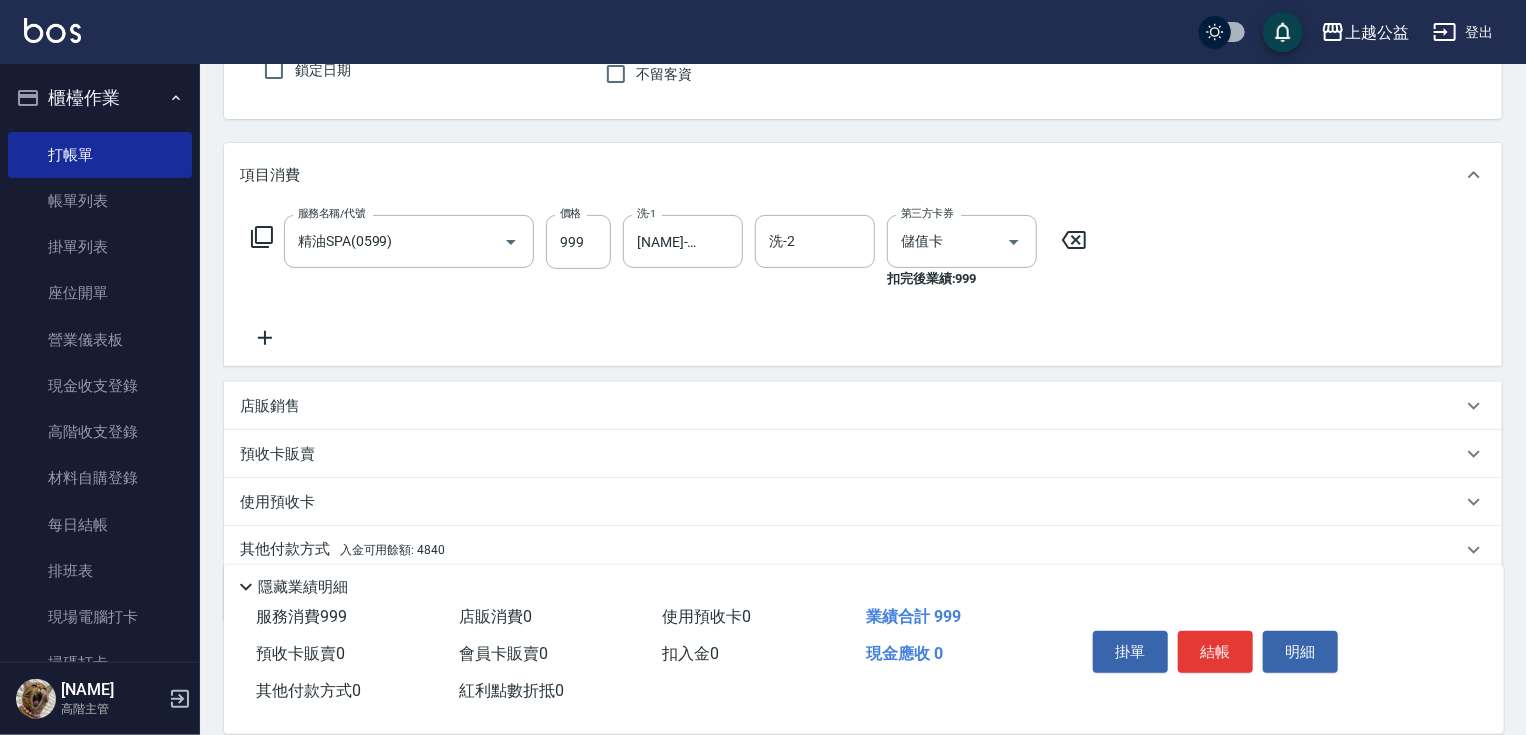 scroll, scrollTop: 262, scrollLeft: 0, axis: vertical 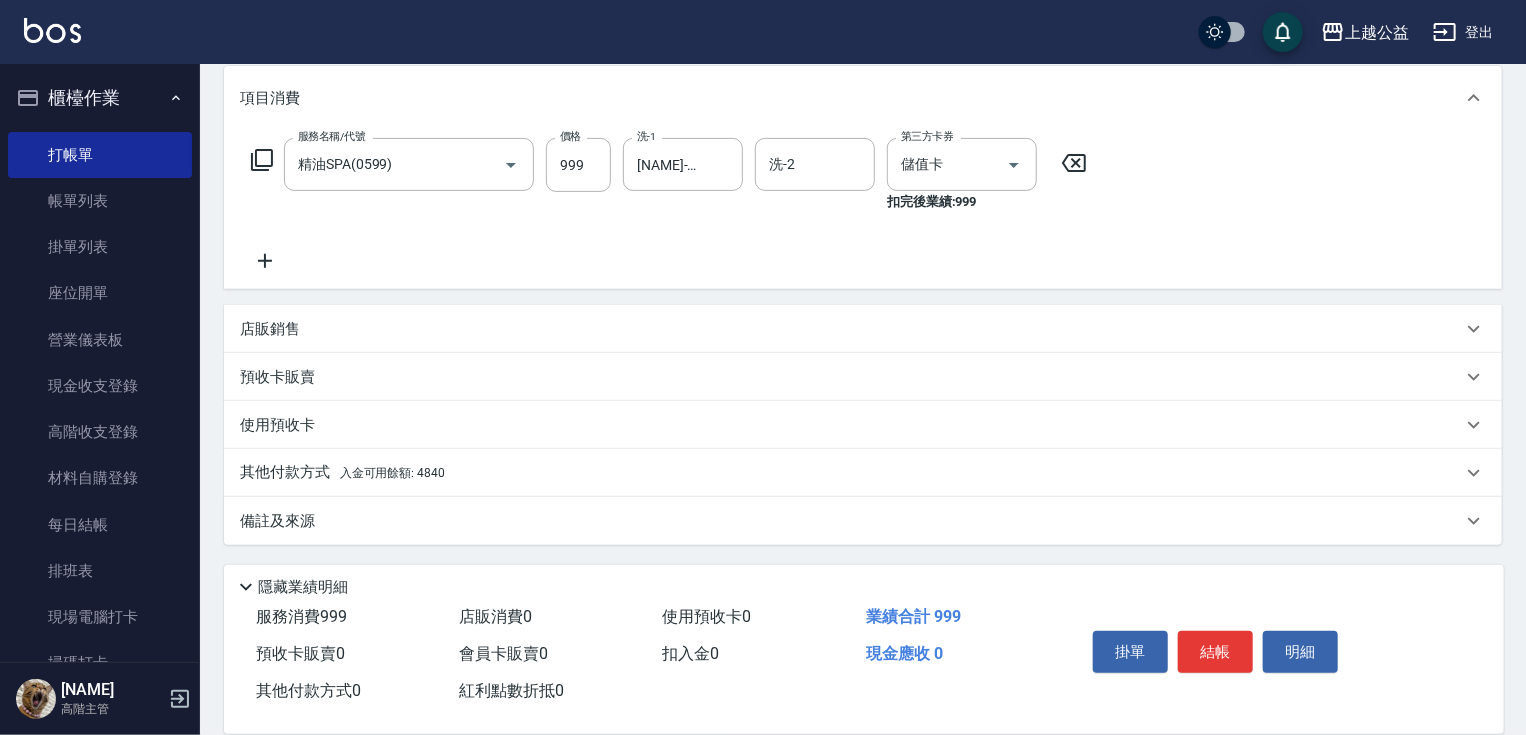 click on "入金可用餘額: 4840" at bounding box center (392, 473) 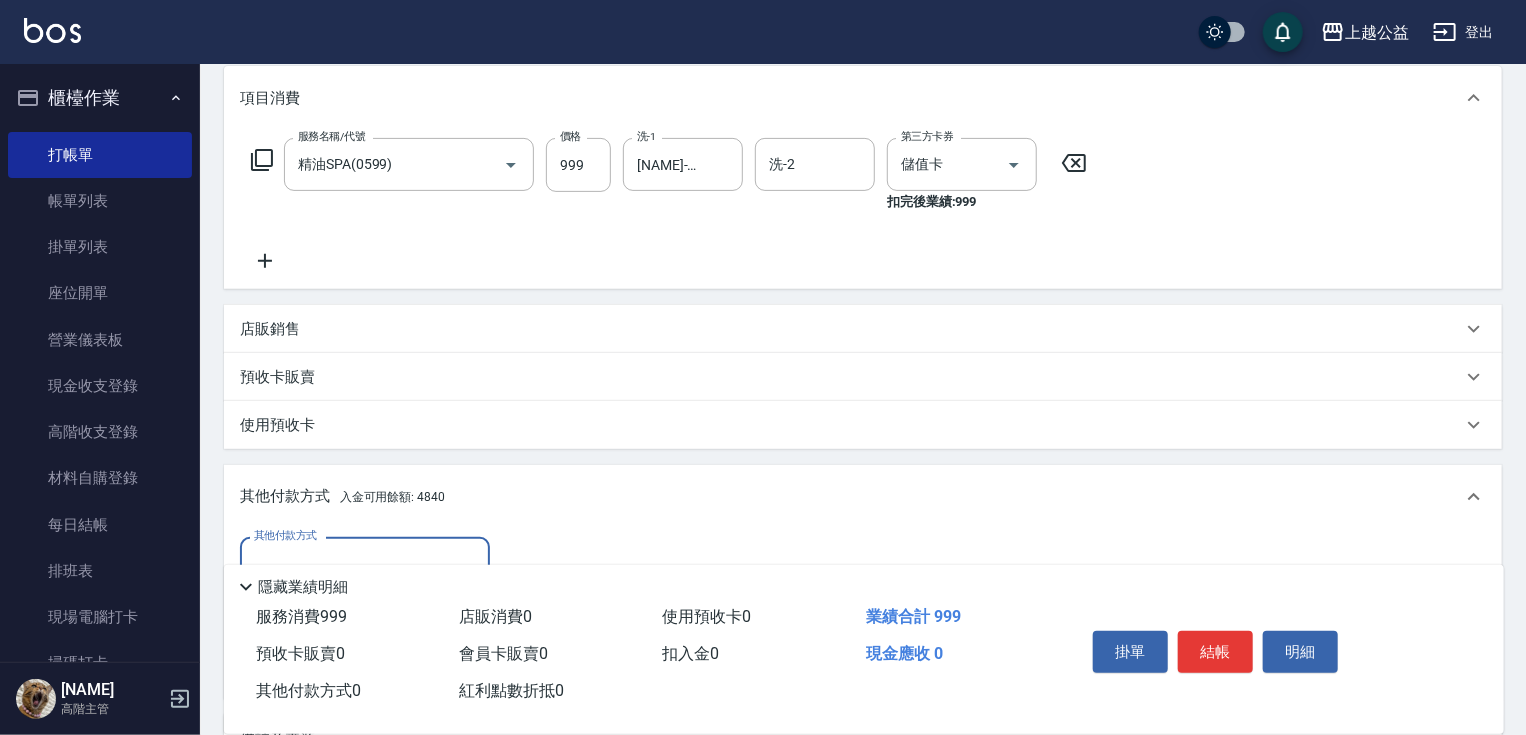 scroll, scrollTop: 1, scrollLeft: 0, axis: vertical 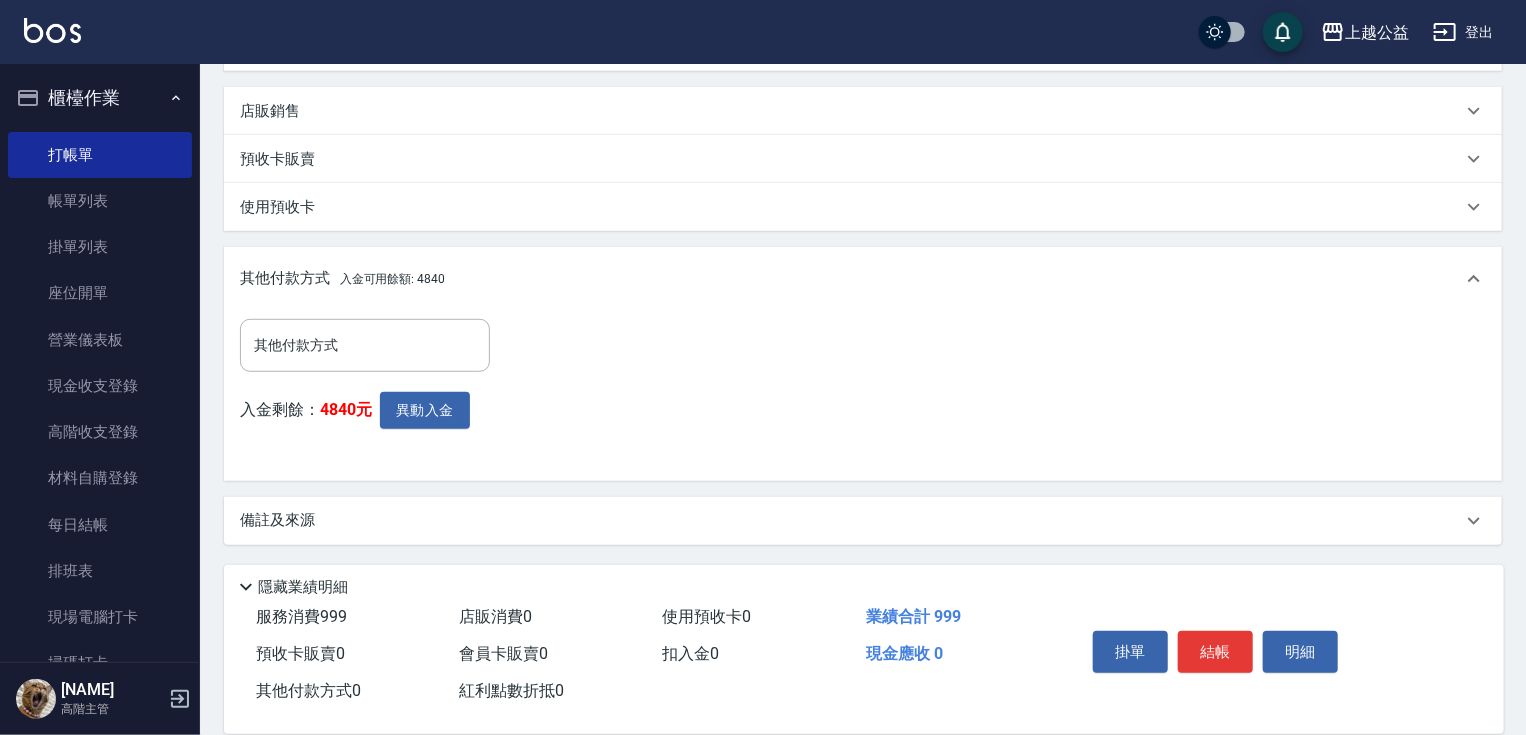 drag, startPoint x: 429, startPoint y: 382, endPoint x: 436, endPoint y: 493, distance: 111.220505 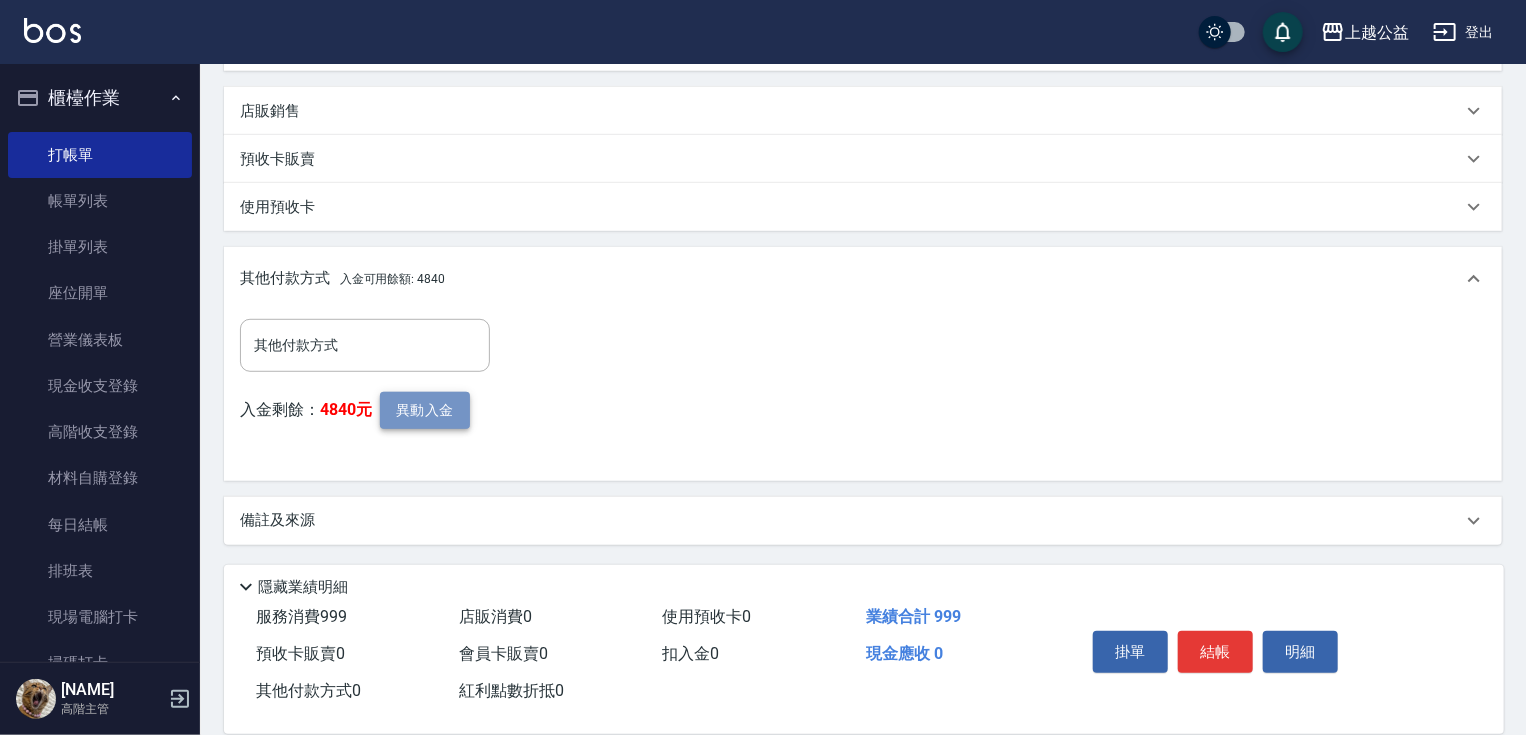 click on "異動入金" at bounding box center [425, 410] 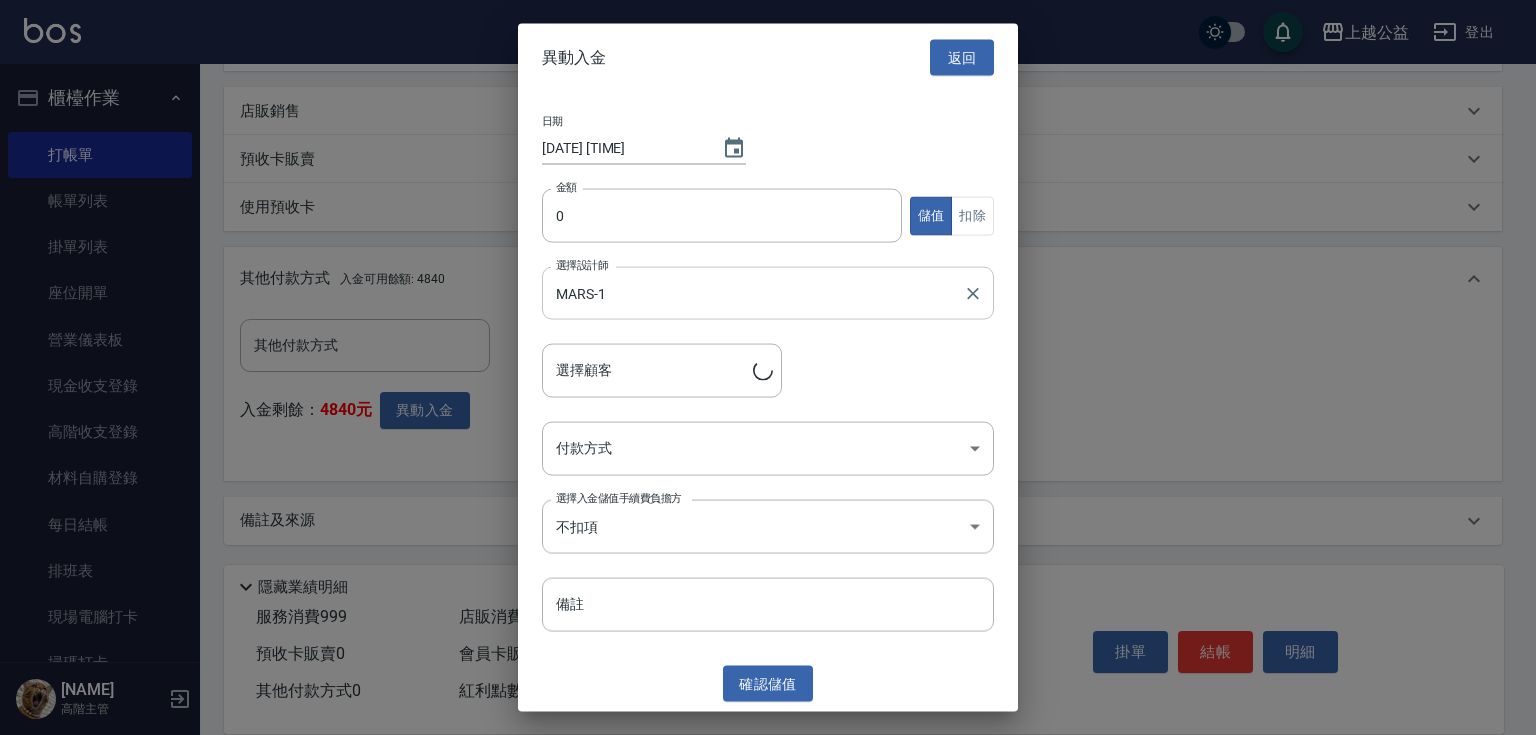 type on "[NAME]/[PHONE]" 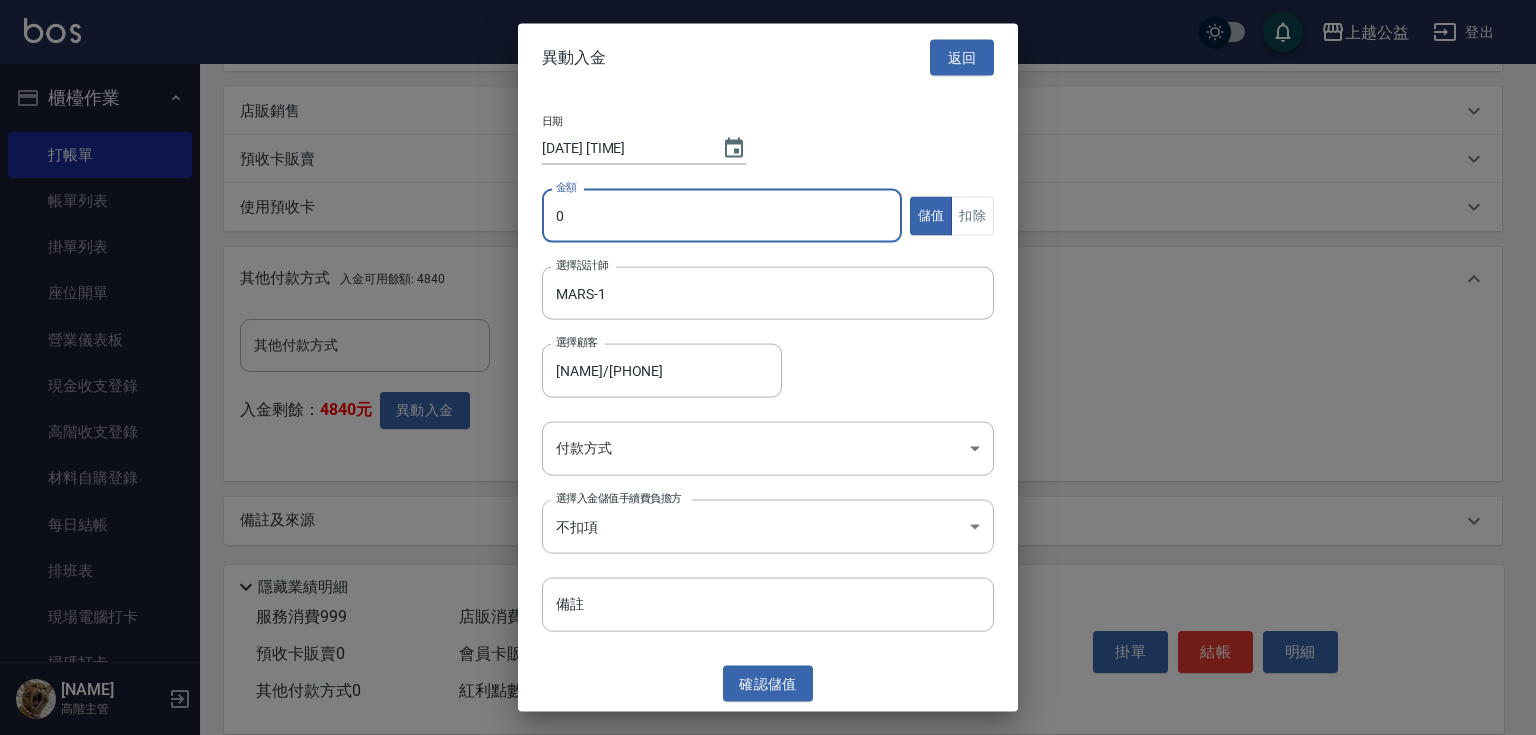 click on "0" at bounding box center (722, 216) 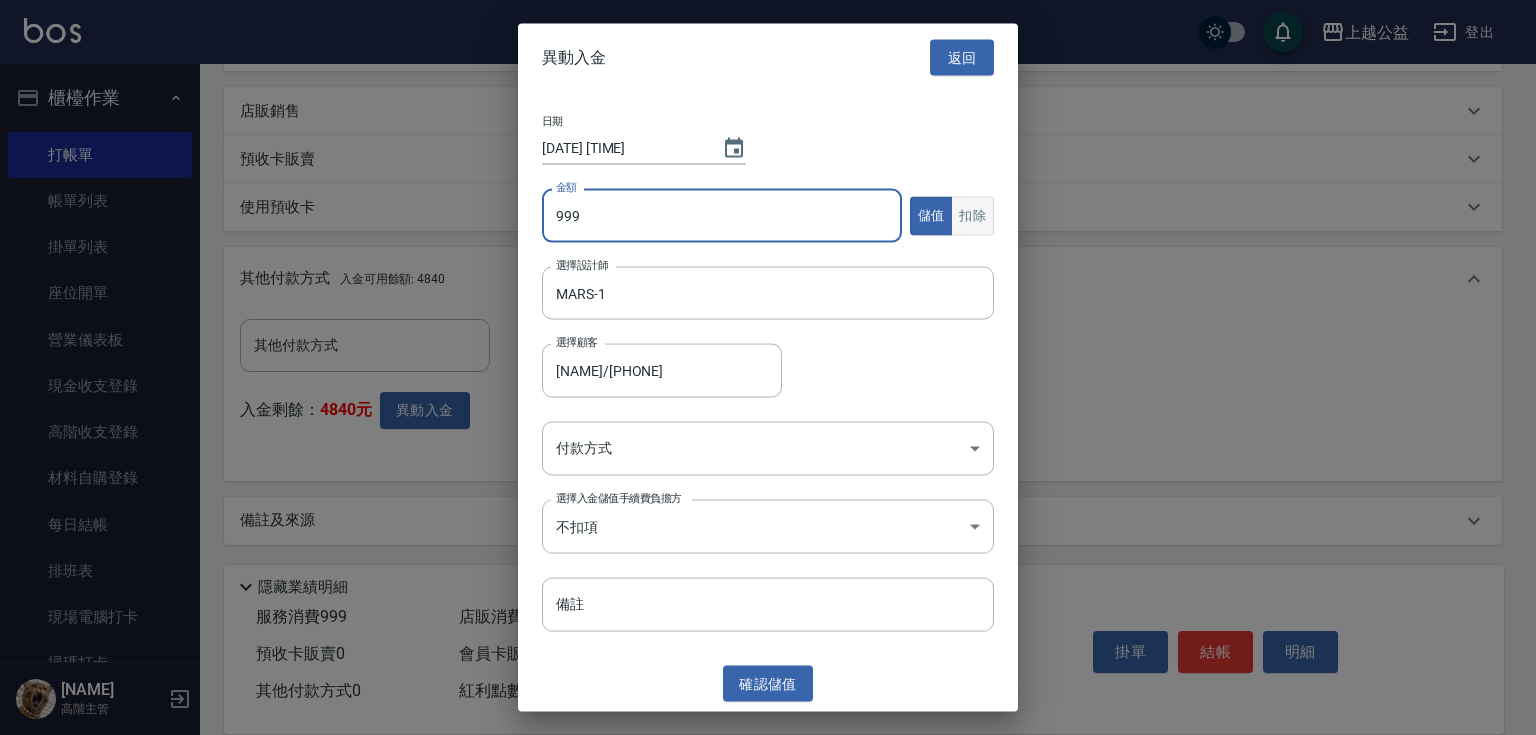 type on "999" 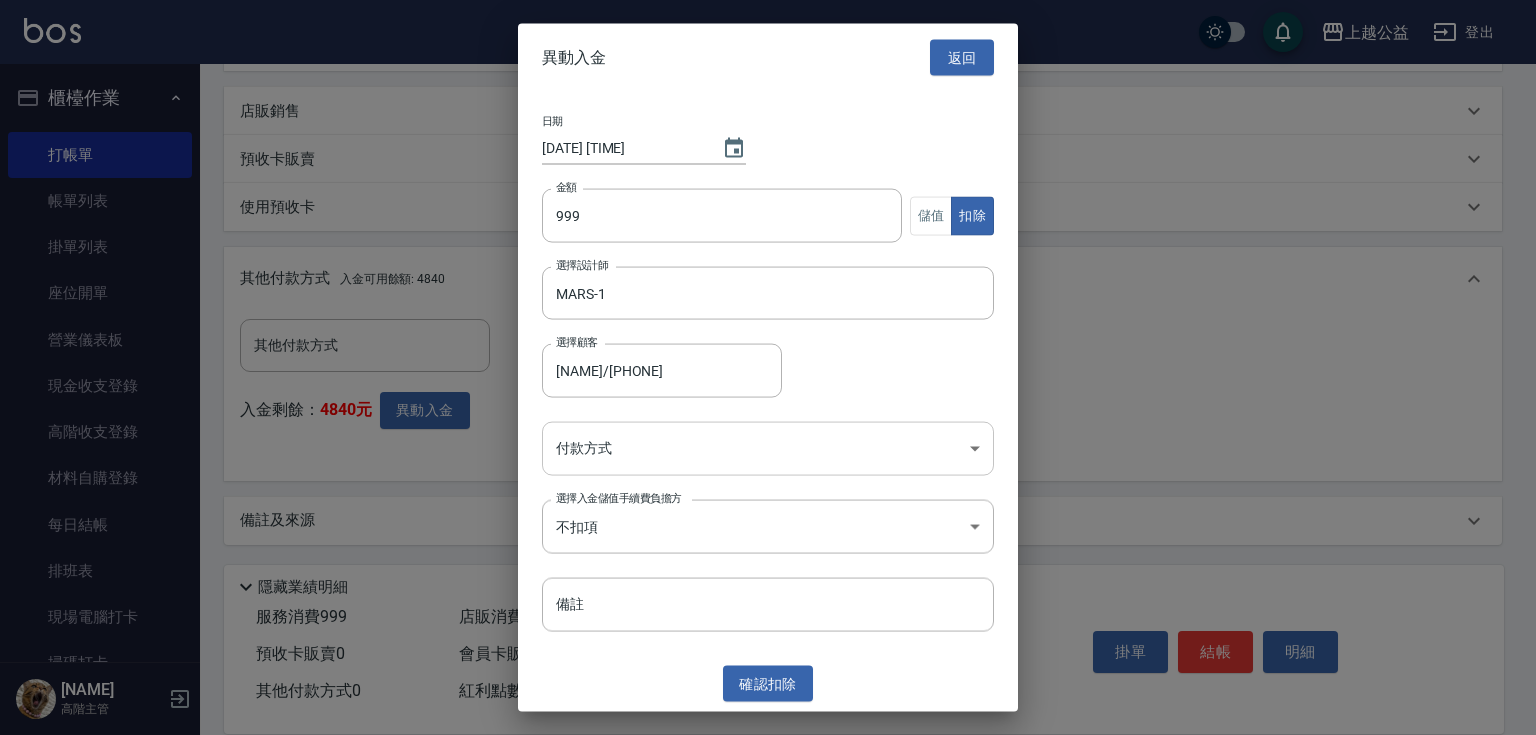 click on "上越公益 登出 櫃檯作業 打帳單 帳單列表 掛單列表 座位開單 營業儀表板 現金收支登錄 高階收支登錄 材料自購登錄 每日結帳 排班表 現場電腦打卡 掃碼打卡 預約管理 預約管理 單日預約紀錄 單週預約紀錄 報表及分析 報表目錄 消費分析儀表板 店家區間累計表 店家日報表 店家排行榜 互助日報表 互助月報表 互助排行榜 互助點數明細 互助業績報表 全店業績分析表 每日業績分析表 營業統計分析表 營業項目月分析表 設計師業績表 設計師日報表 設計師業績分析表 設計師業績月報表 設計師抽成報表 設計師排行榜 商品銷售排行榜 商品消耗明細 商品進銷貨報表 商品庫存表 商品庫存盤點表 會員卡銷售報表 服務扣項明細表 單一服務項目查詢 店販抽成明細 店販分類抽成明細 顧客入金餘額表 顧客卡券餘額表 每日非現金明細 每日收支明細 收支分類明細表 收支匯款表 0" at bounding box center [768, 127] 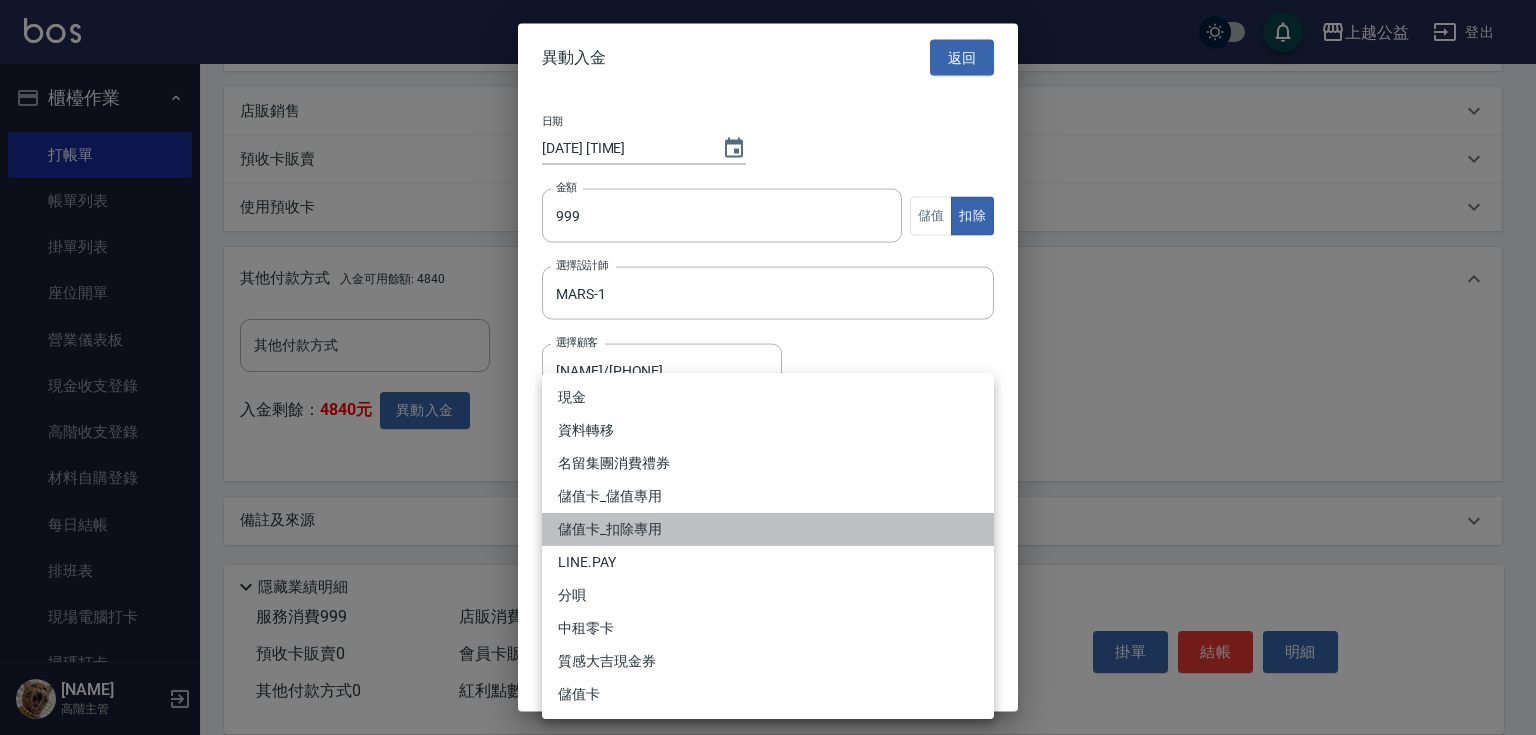 click on "儲值卡_扣除專用" at bounding box center [768, 529] 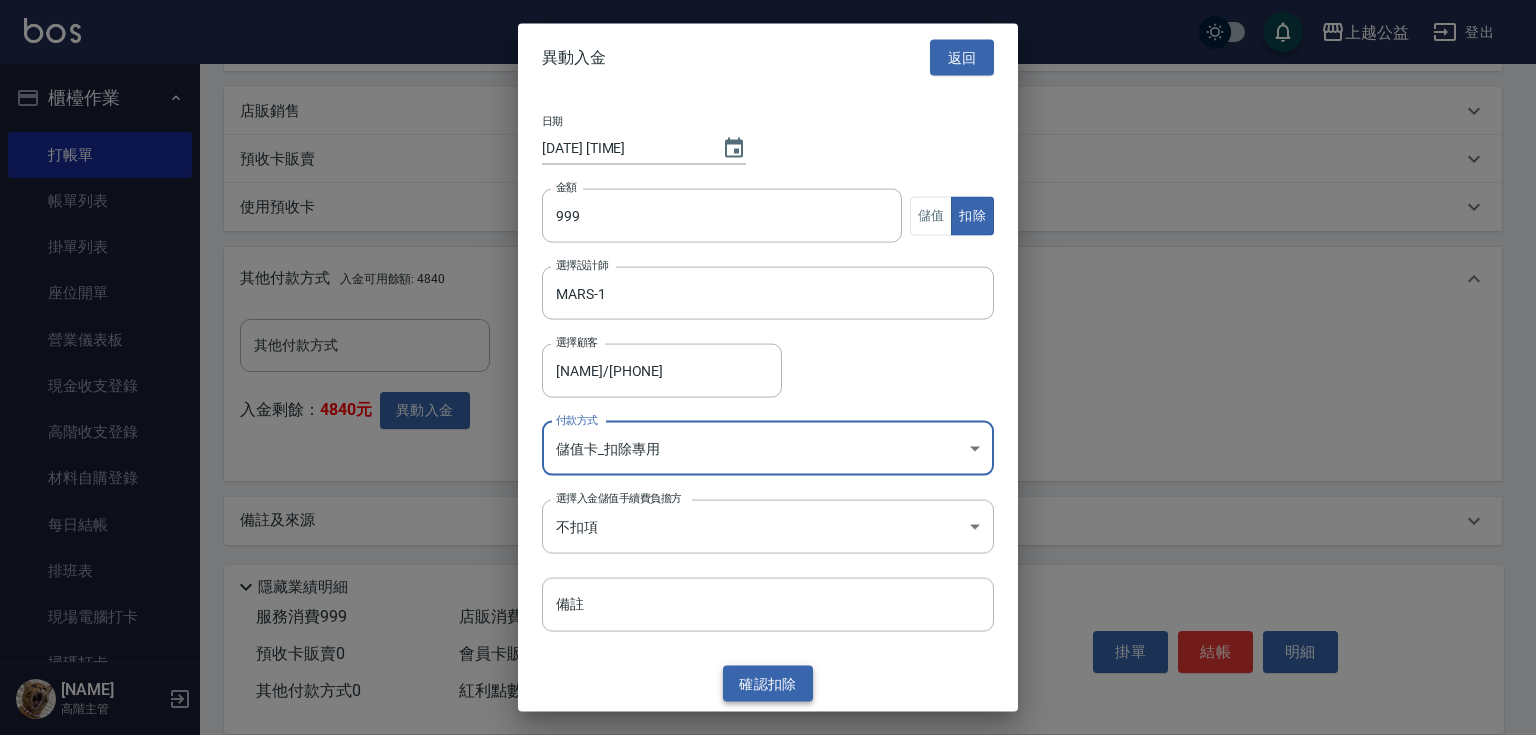 click on "確認 扣除" at bounding box center (768, 683) 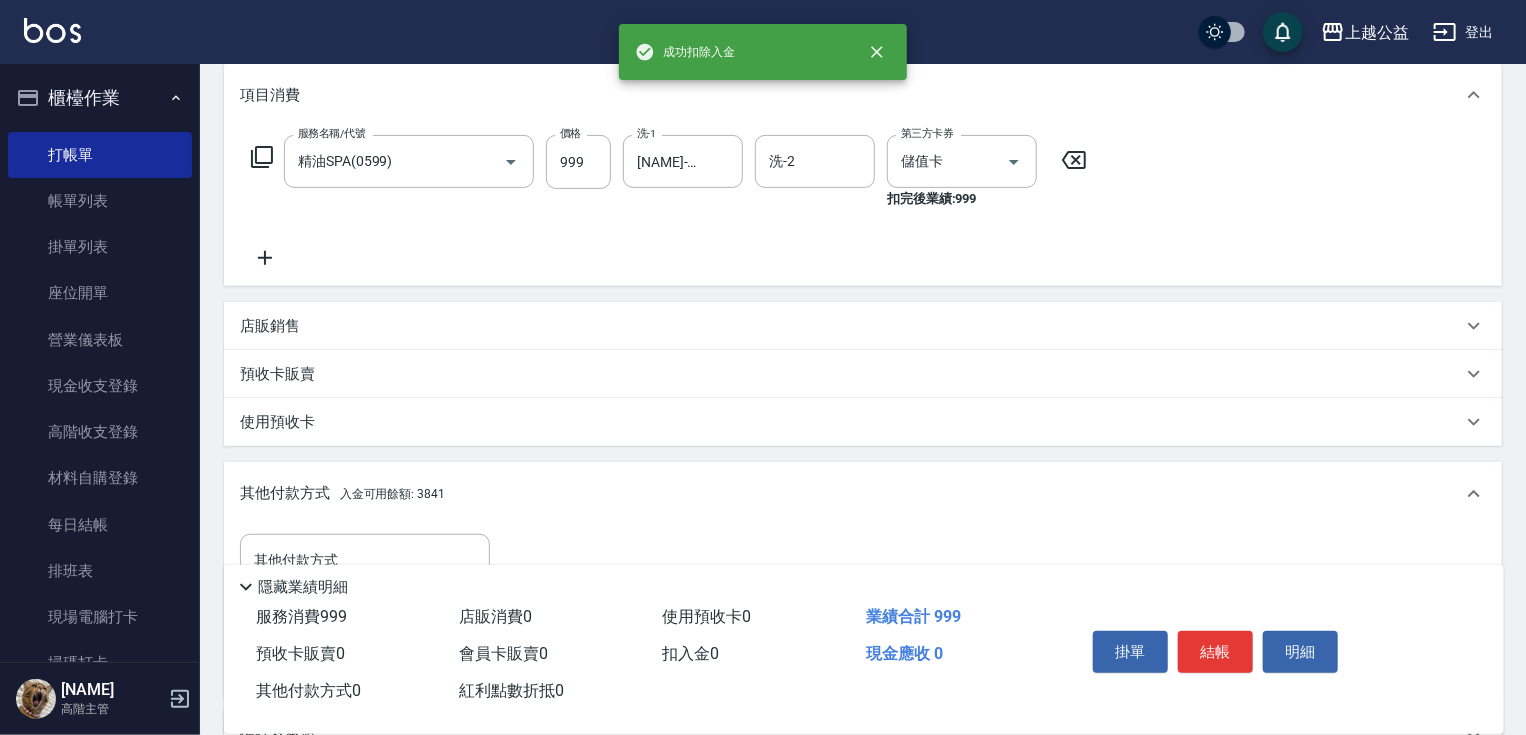 drag, startPoint x: 696, startPoint y: 392, endPoint x: 680, endPoint y: 319, distance: 74.73286 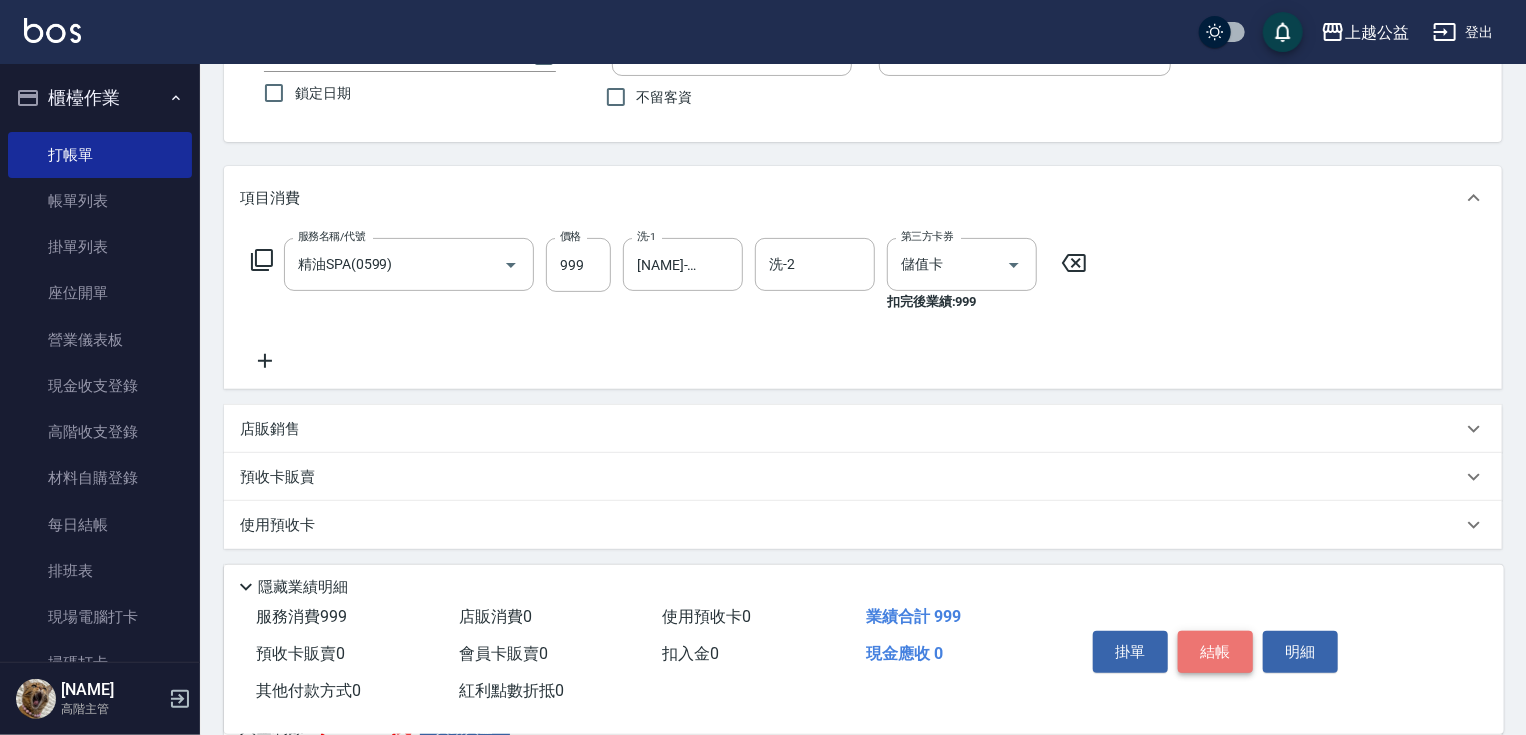 click on "結帳" at bounding box center [1215, 652] 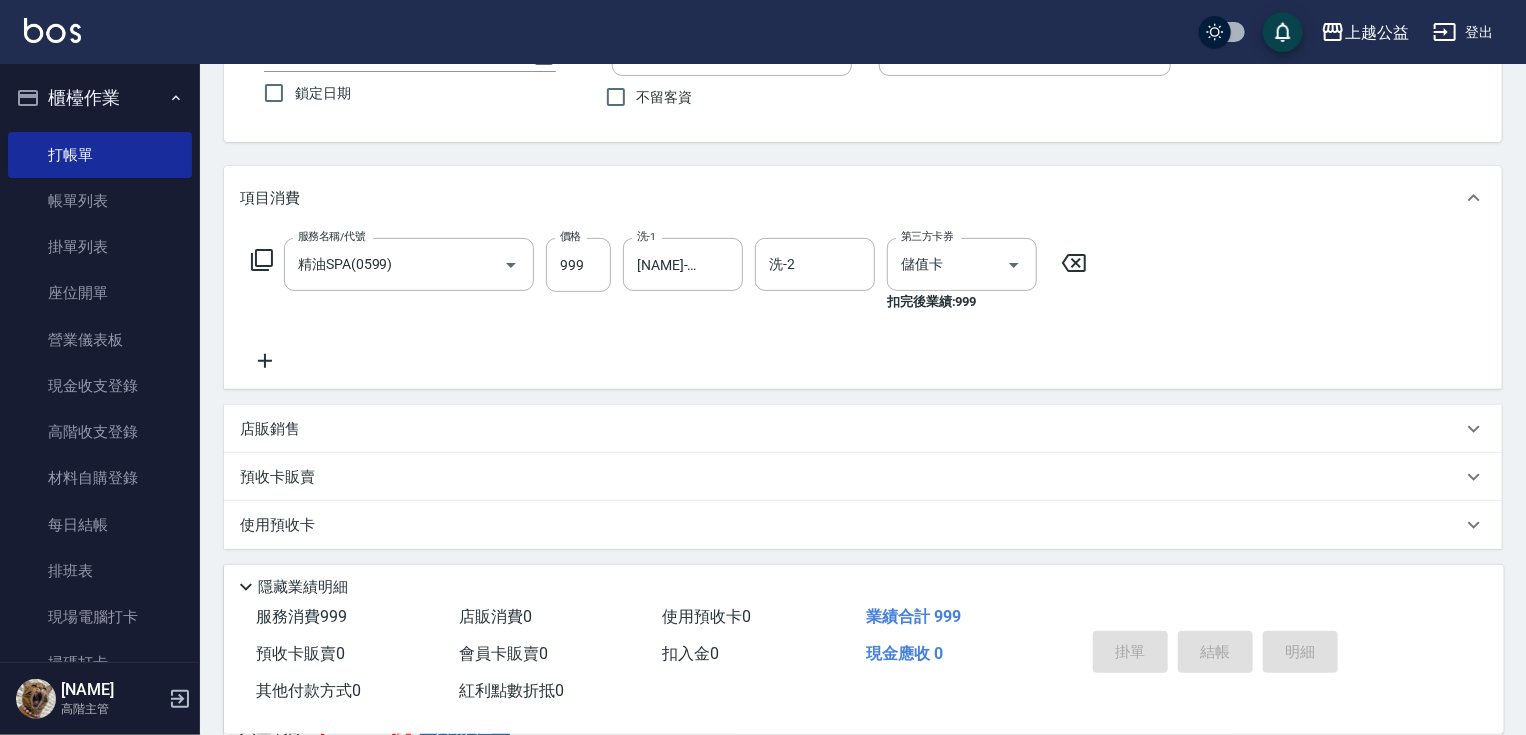 type on "[DATE] [TIME]" 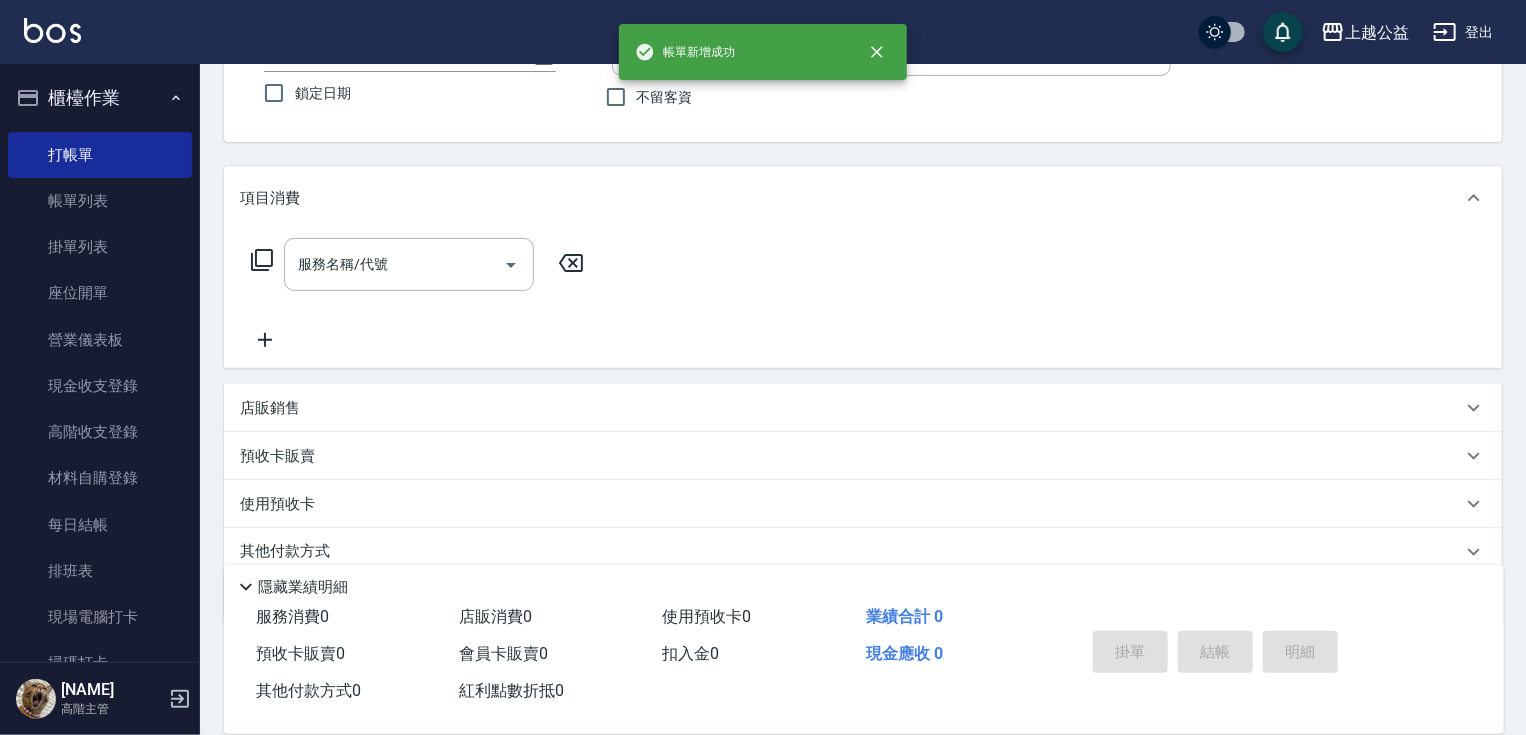 scroll, scrollTop: 0, scrollLeft: 0, axis: both 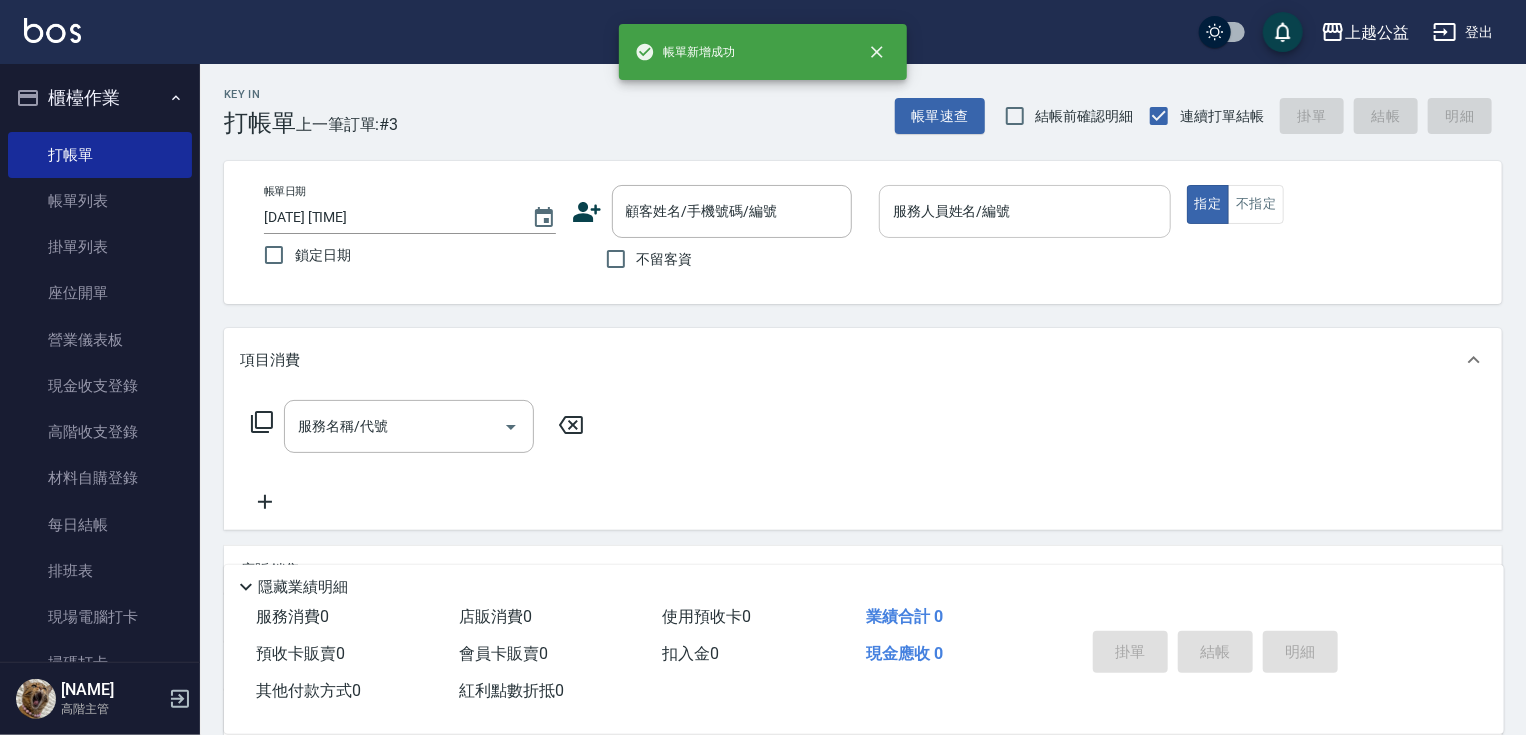 drag, startPoint x: 923, startPoint y: 505, endPoint x: 970, endPoint y: 212, distance: 296.7457 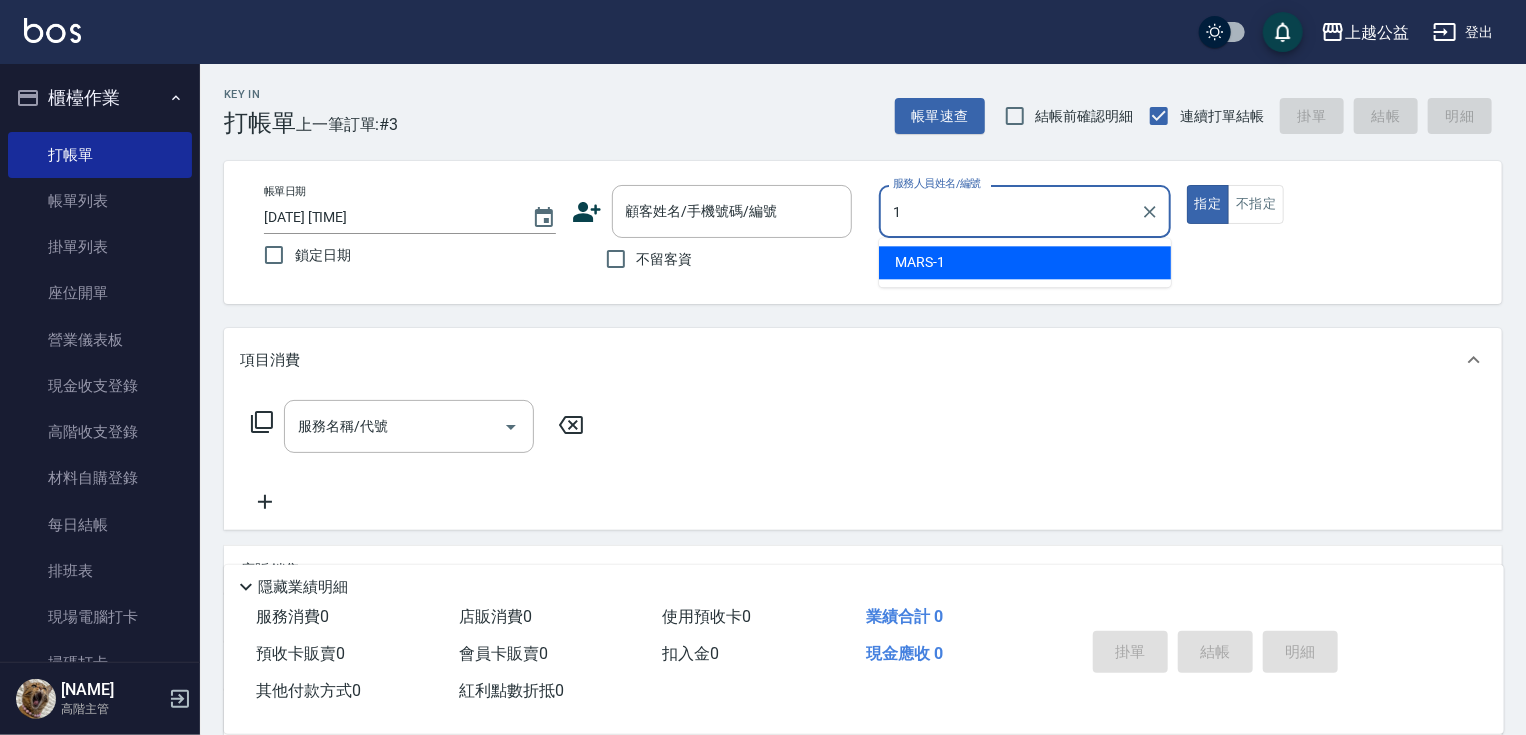 type on "MARS-1" 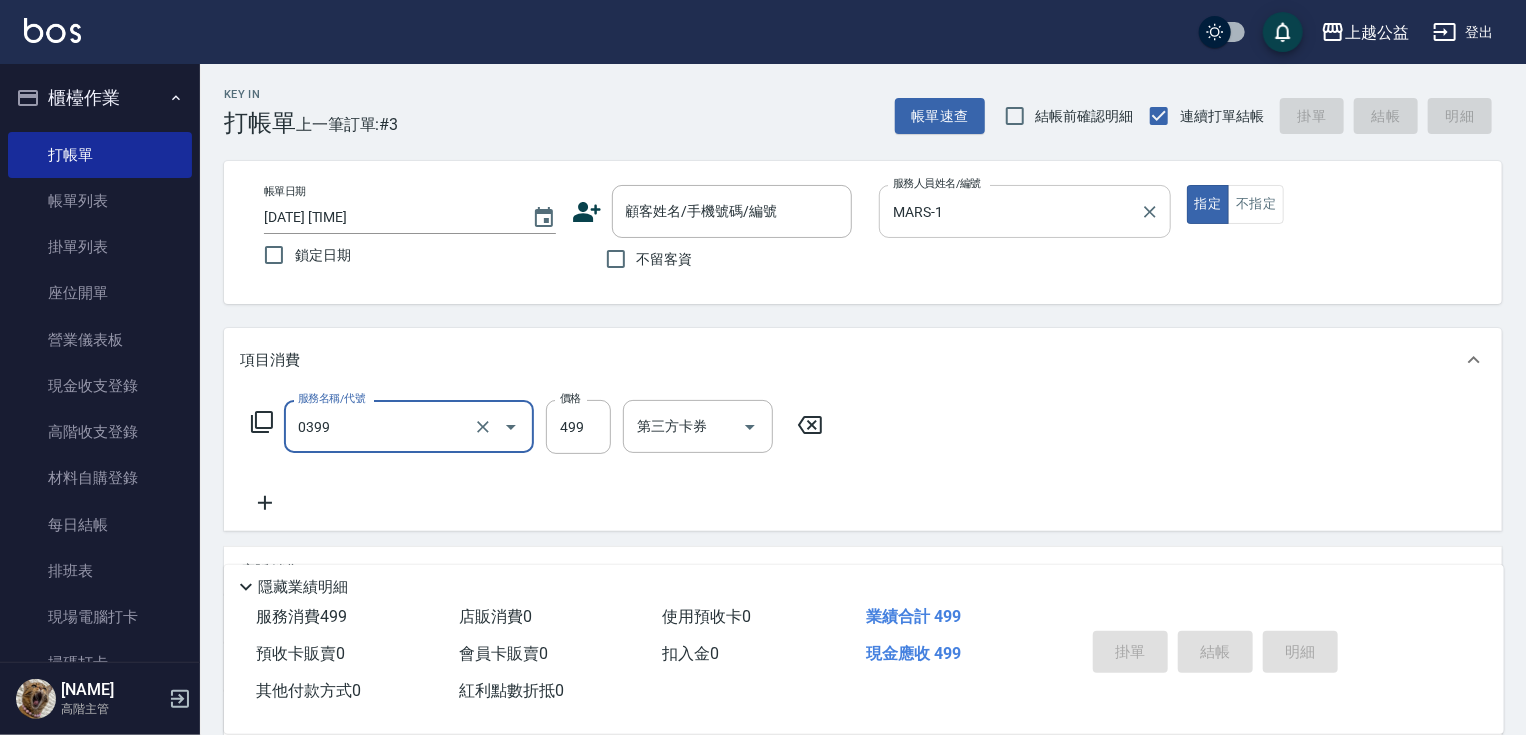 type on "海鹽SPA洗(0399)" 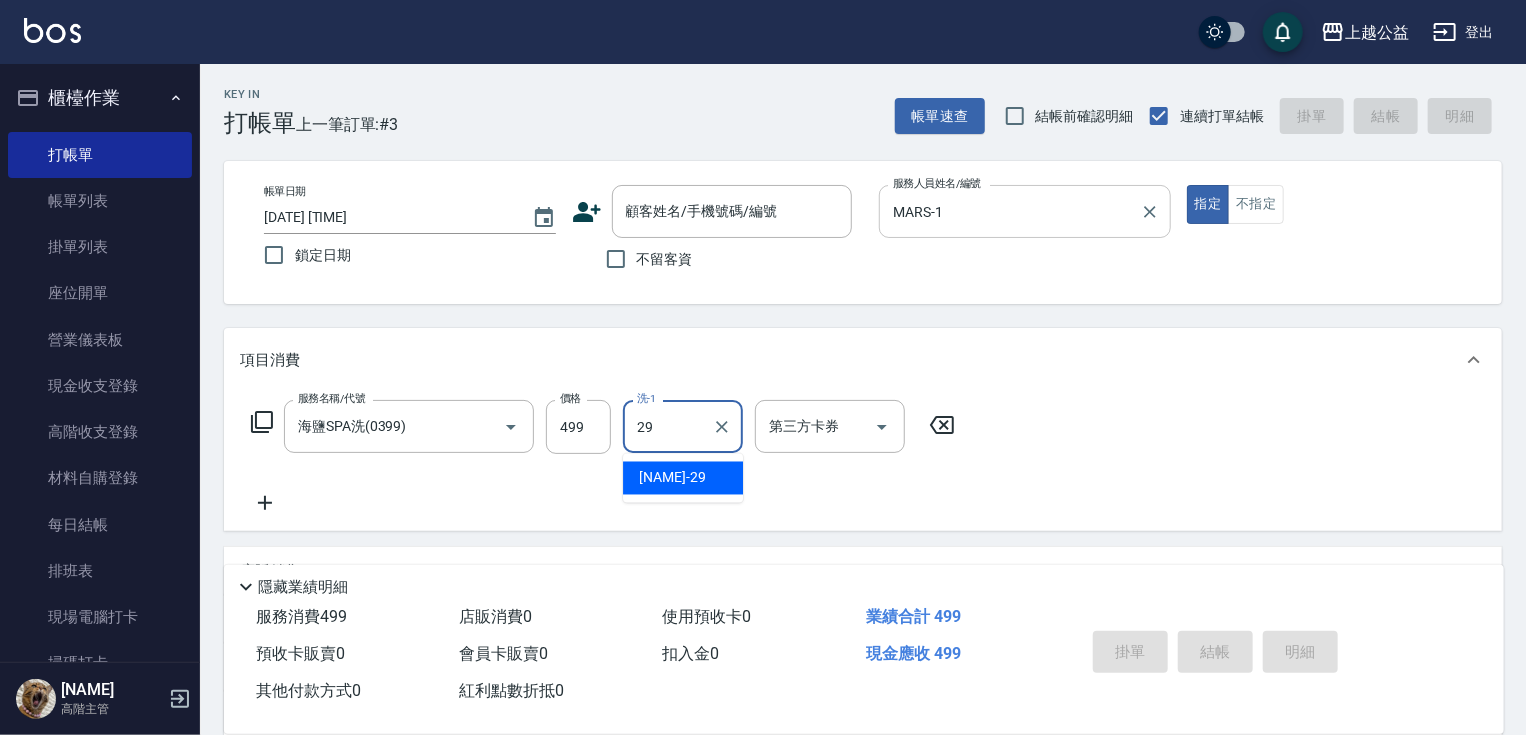 type on "[NAME]-29" 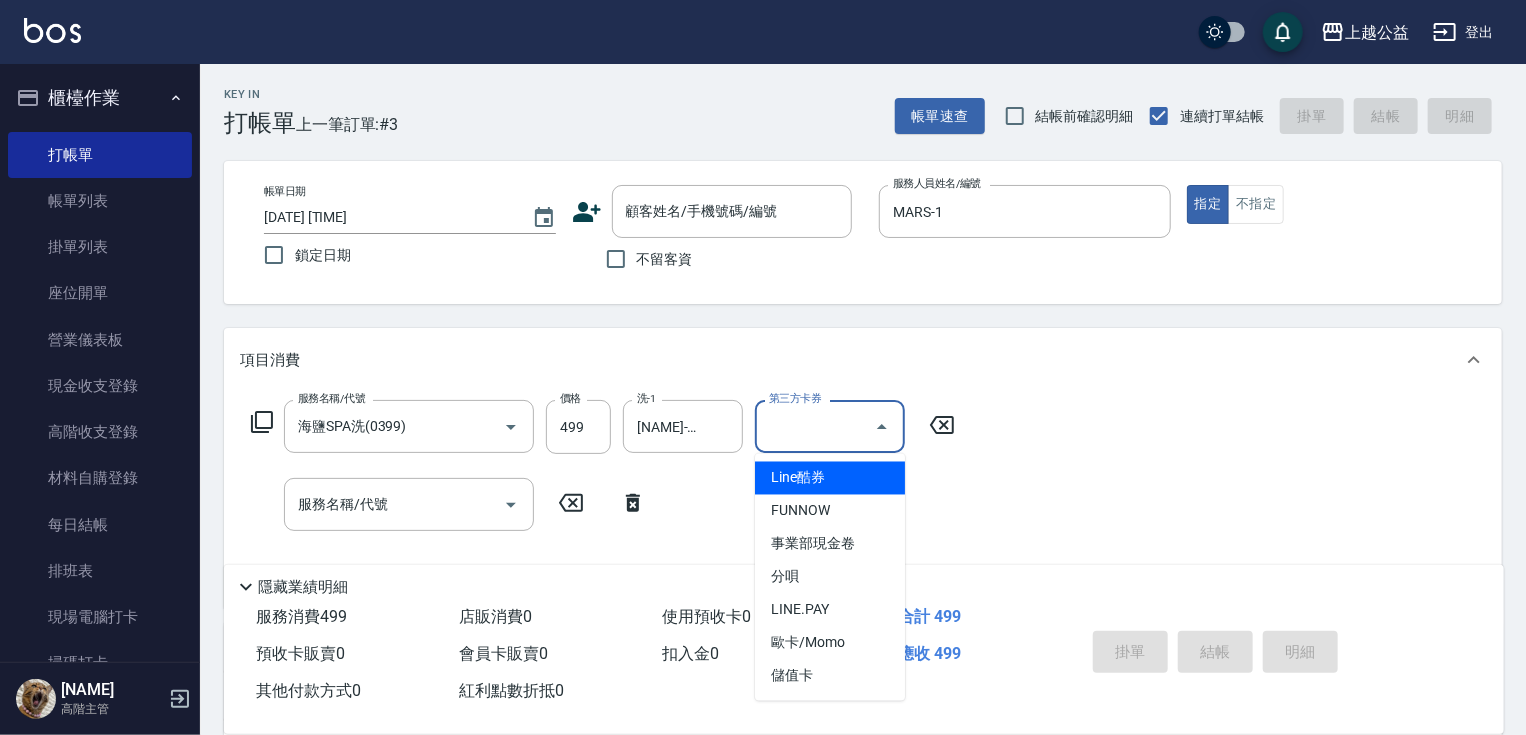 click on "第三方卡券" at bounding box center [815, 426] 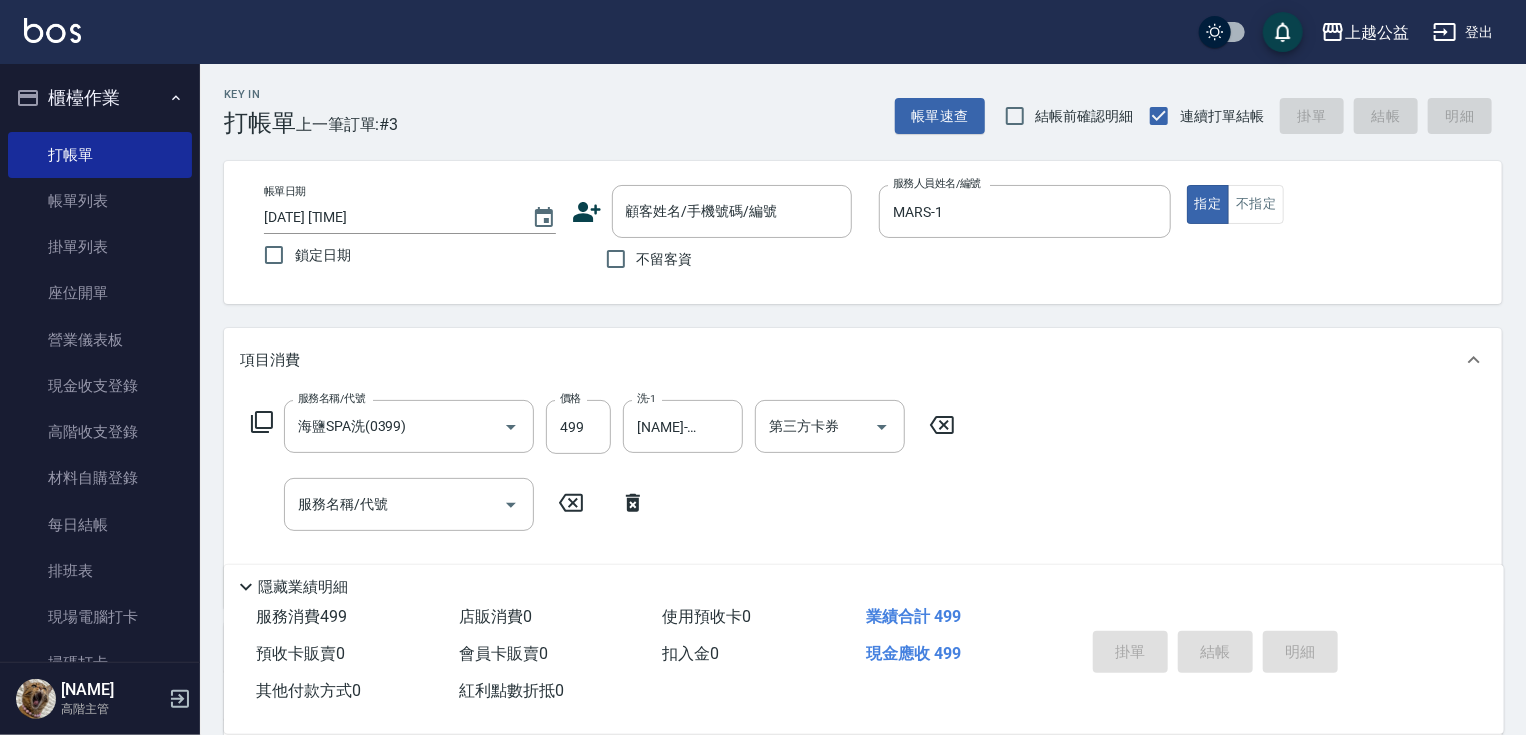 click on "項目消費" at bounding box center (851, 360) 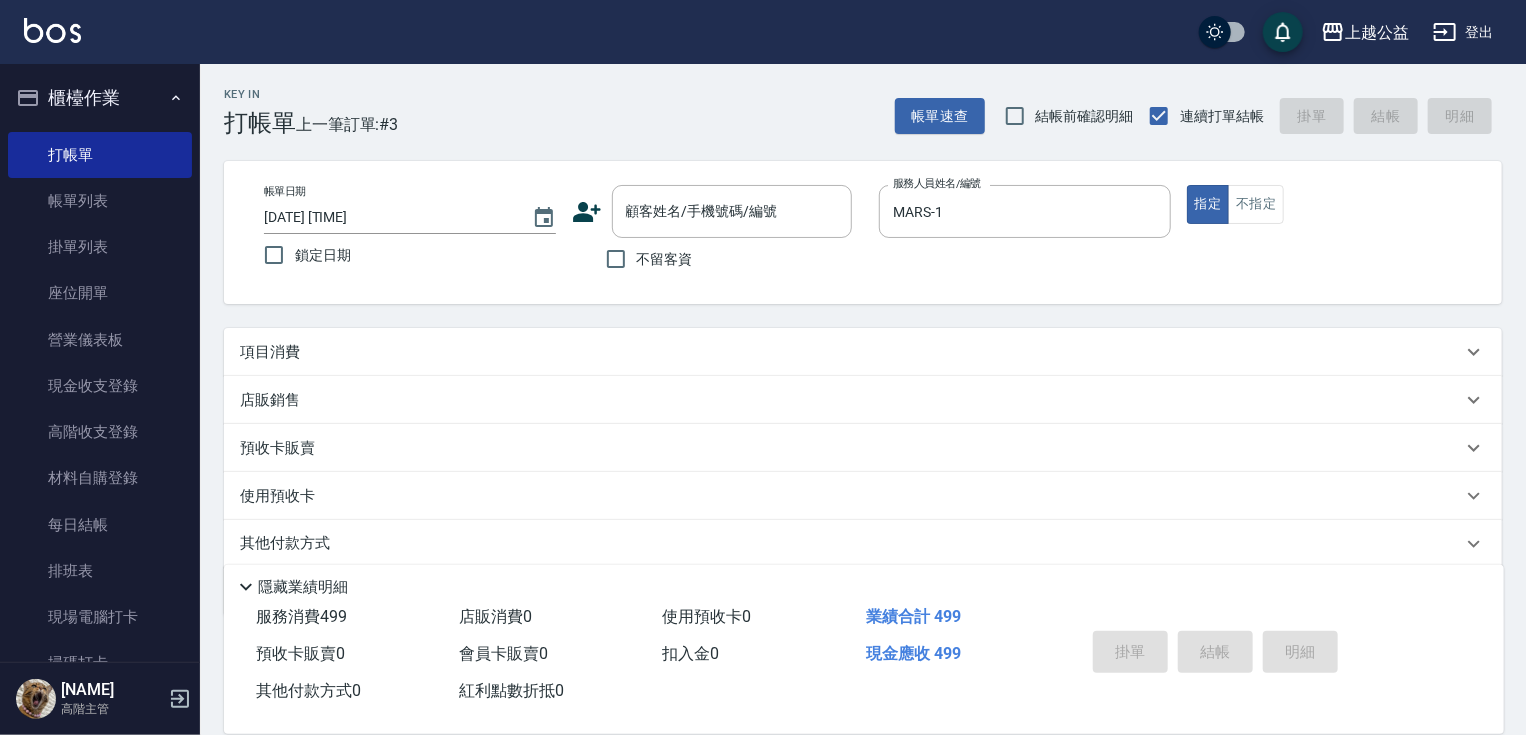 scroll, scrollTop: 71, scrollLeft: 0, axis: vertical 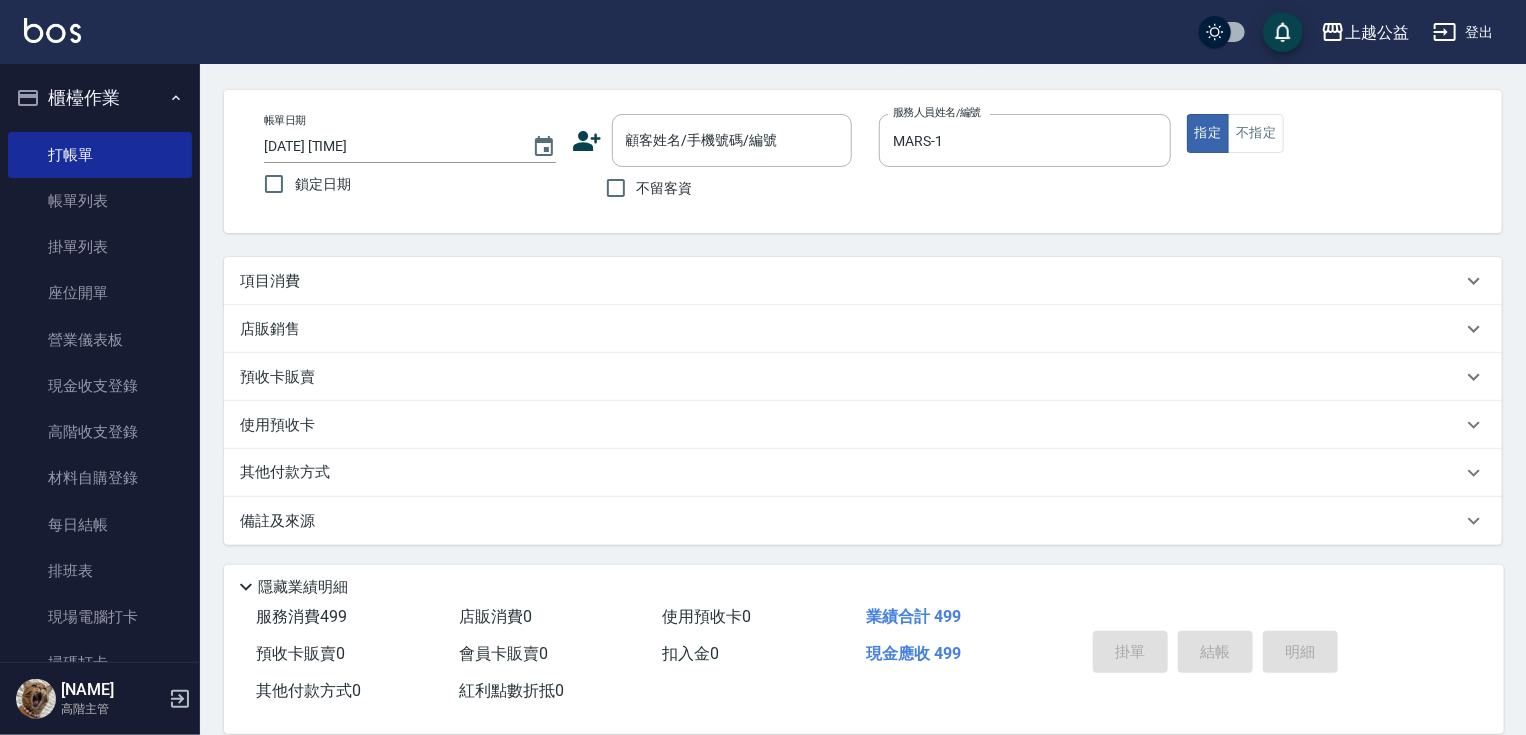 drag, startPoint x: 880, startPoint y: 368, endPoint x: 680, endPoint y: 592, distance: 300.29318 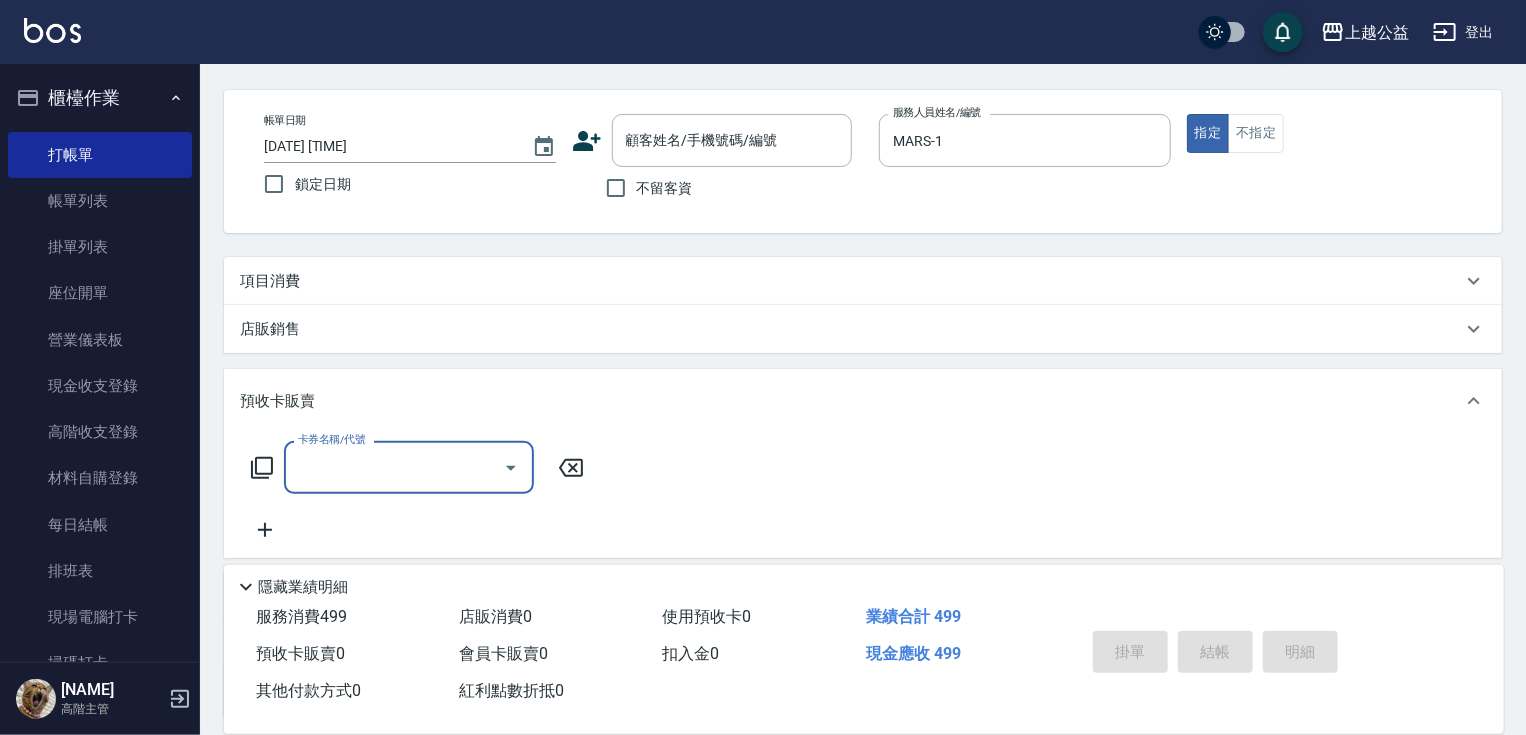 scroll, scrollTop: 0, scrollLeft: 0, axis: both 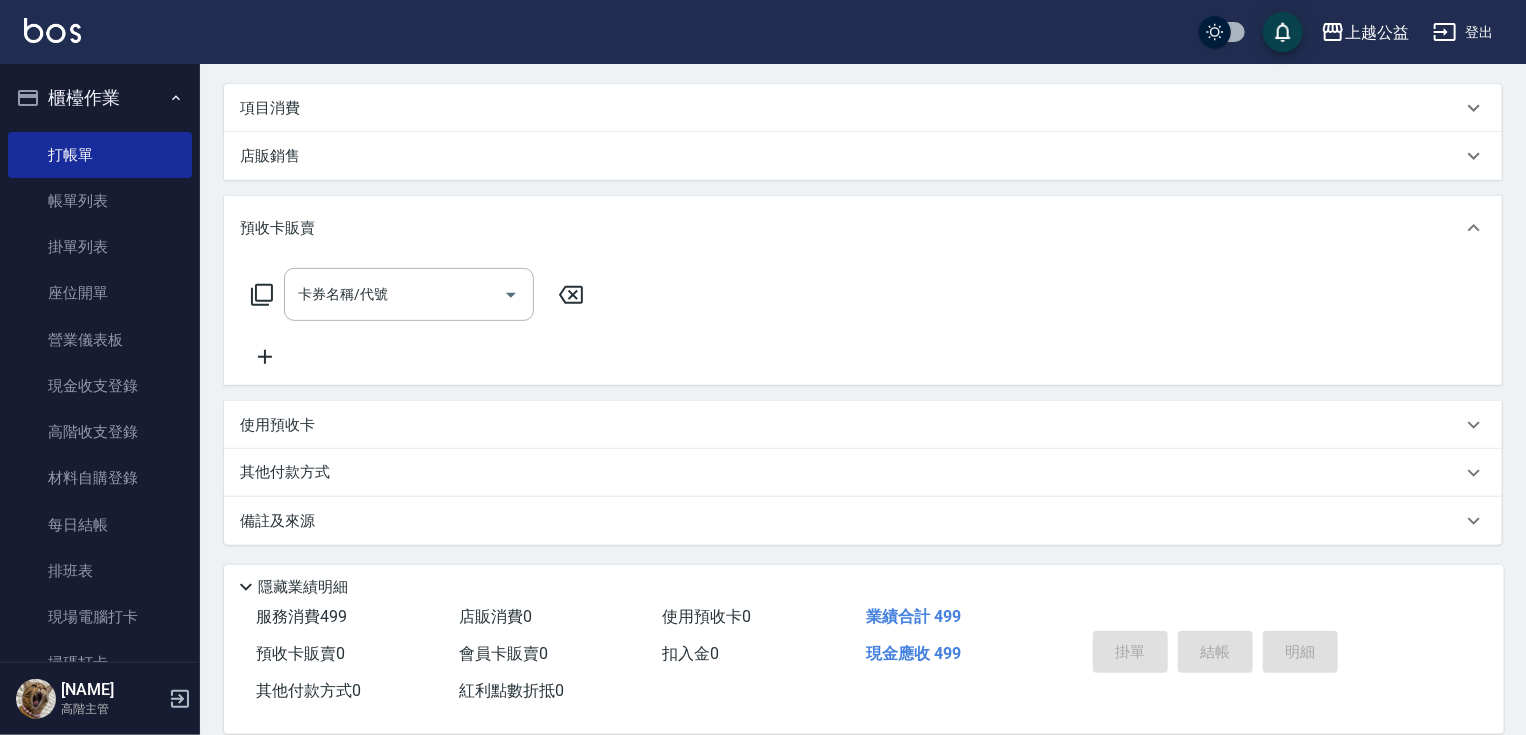 drag, startPoint x: 467, startPoint y: 426, endPoint x: 443, endPoint y: 456, distance: 38.418747 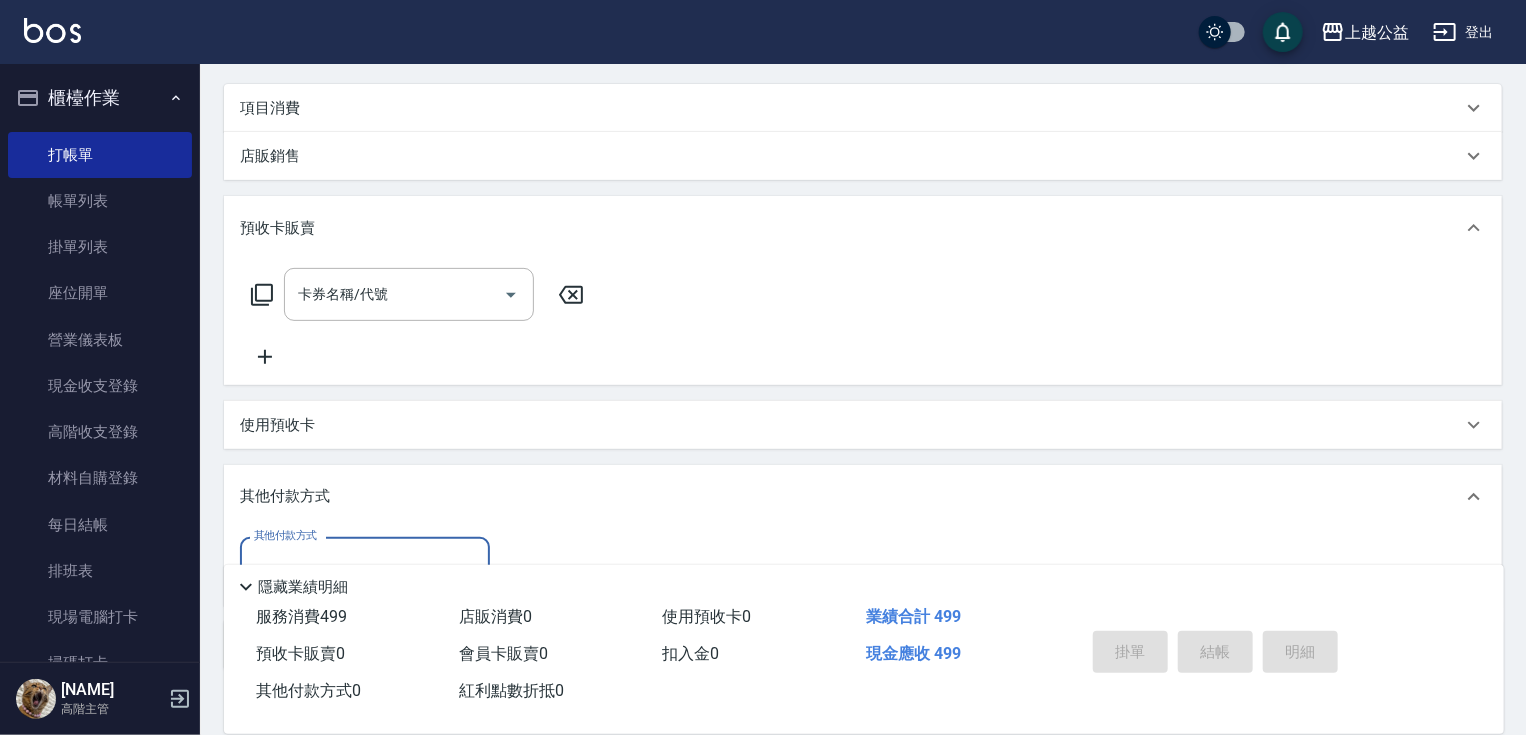 scroll, scrollTop: 0, scrollLeft: 0, axis: both 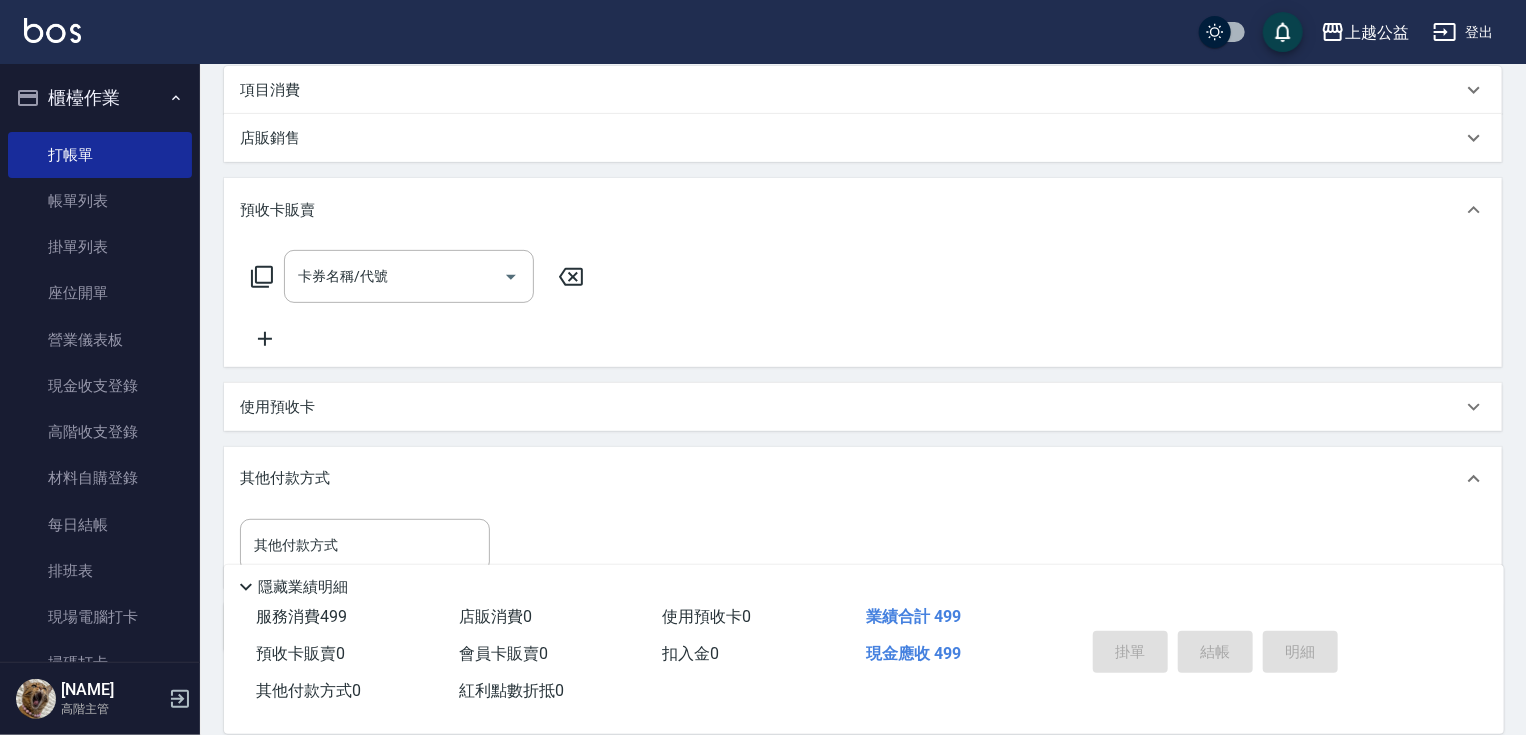 click on "店販銷售" at bounding box center [851, 138] 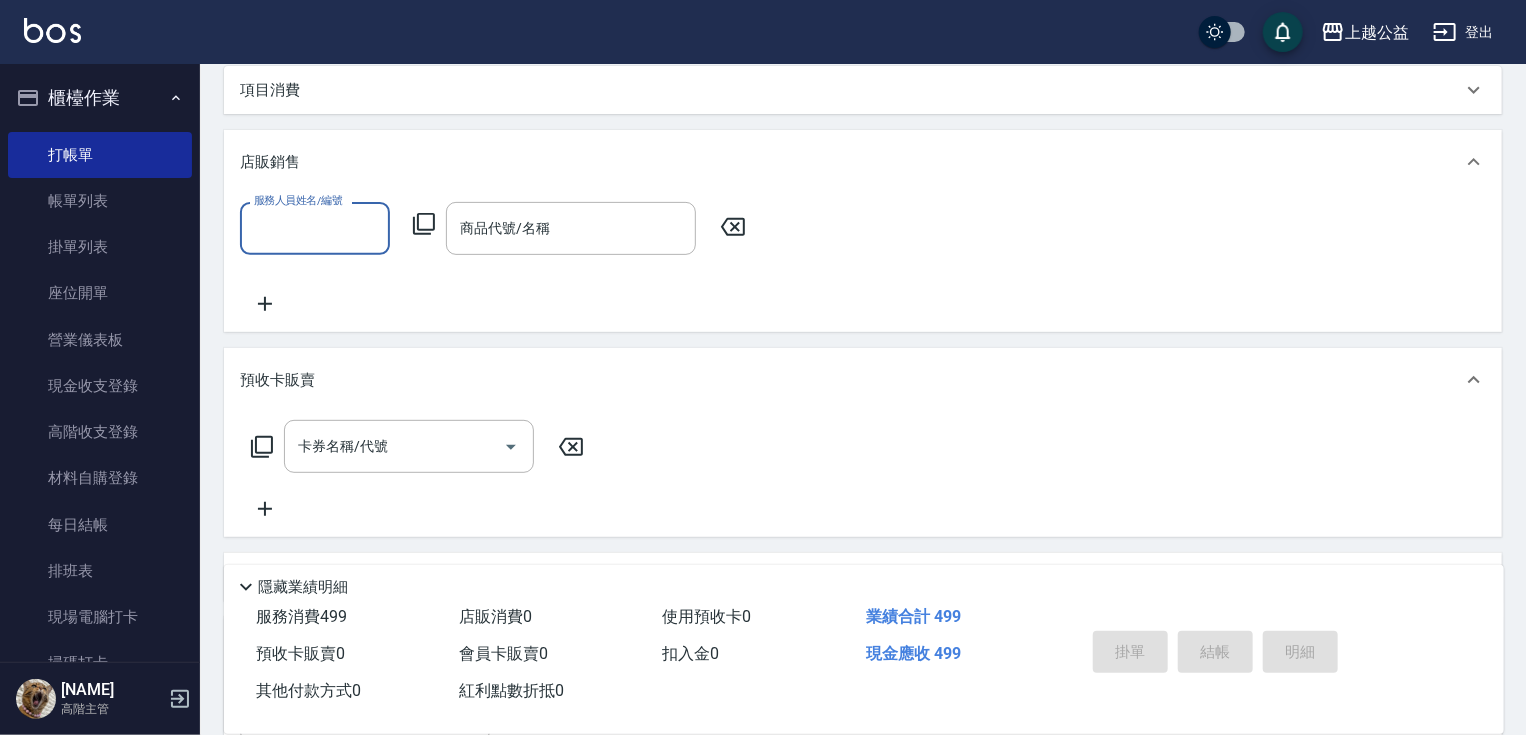 scroll, scrollTop: 0, scrollLeft: 0, axis: both 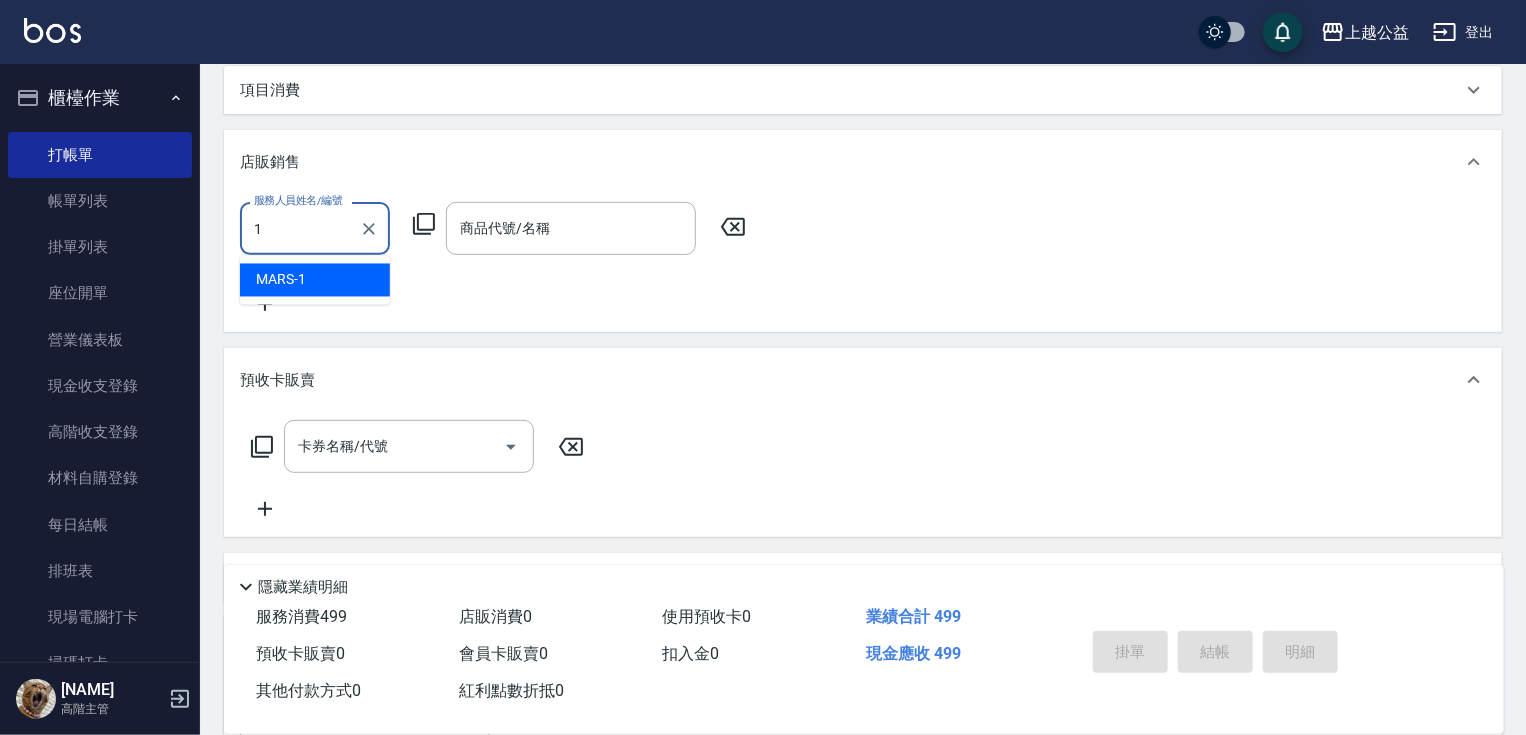 type on "MARS-1" 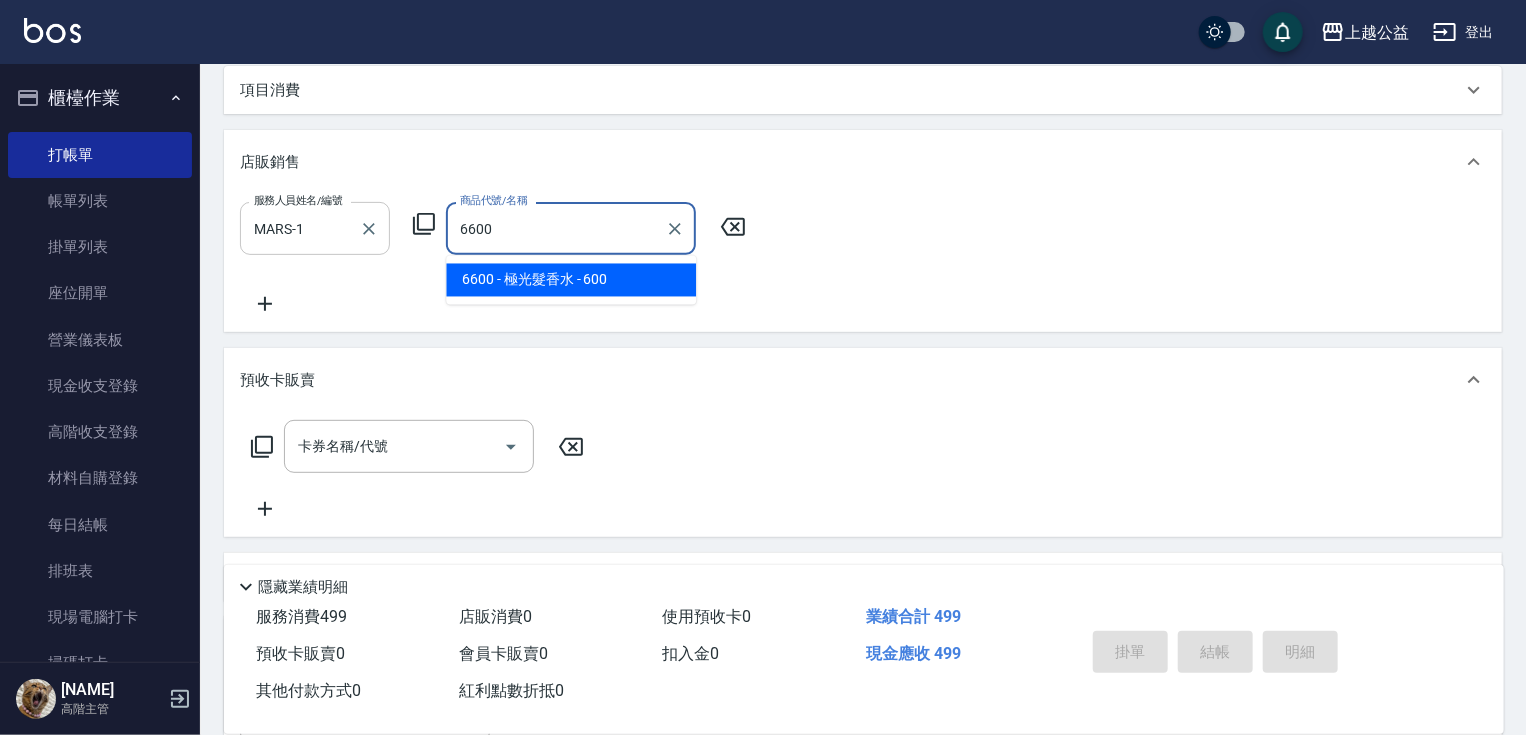 type on "極光髮香水" 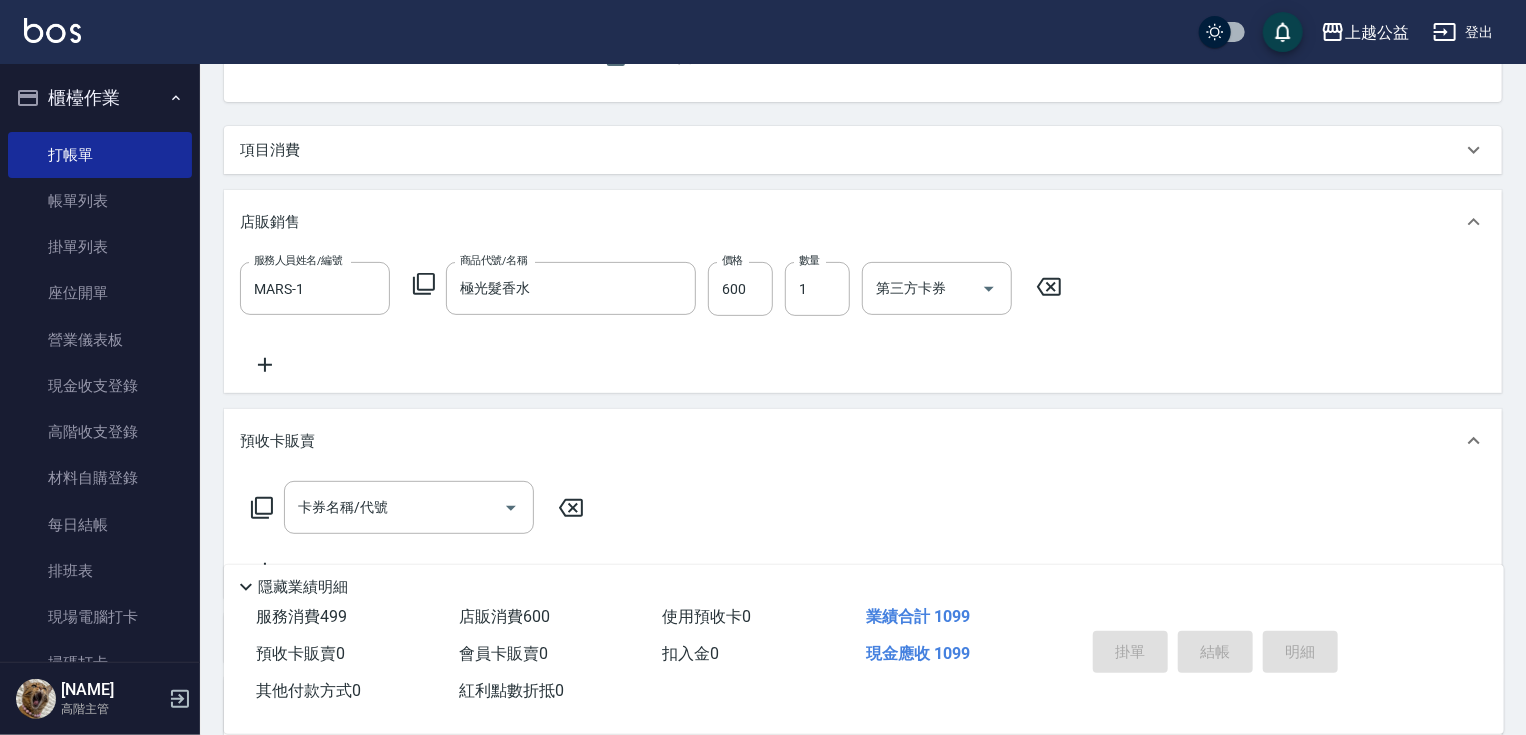 scroll, scrollTop: 0, scrollLeft: 0, axis: both 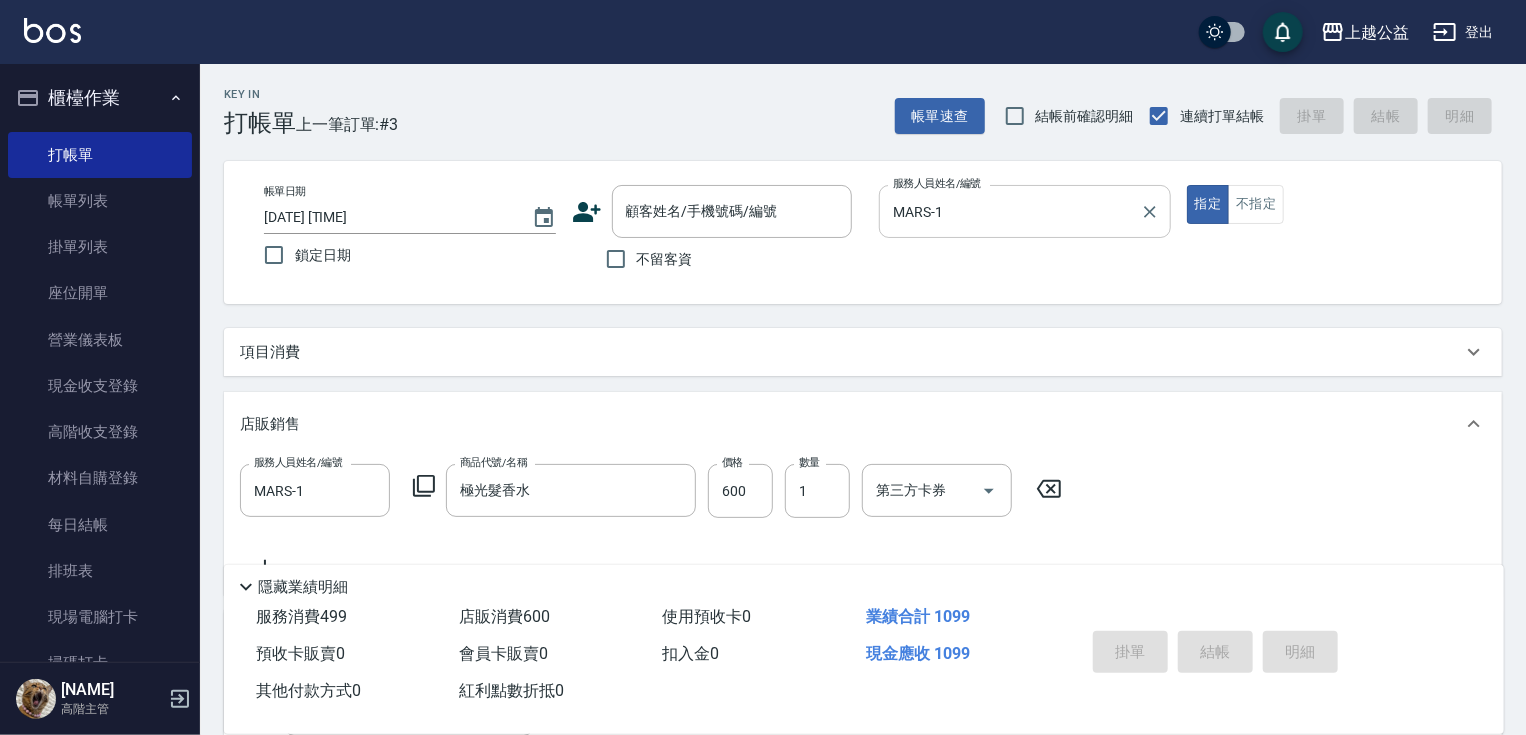 drag, startPoint x: 924, startPoint y: 416, endPoint x: 952, endPoint y: 196, distance: 221.77466 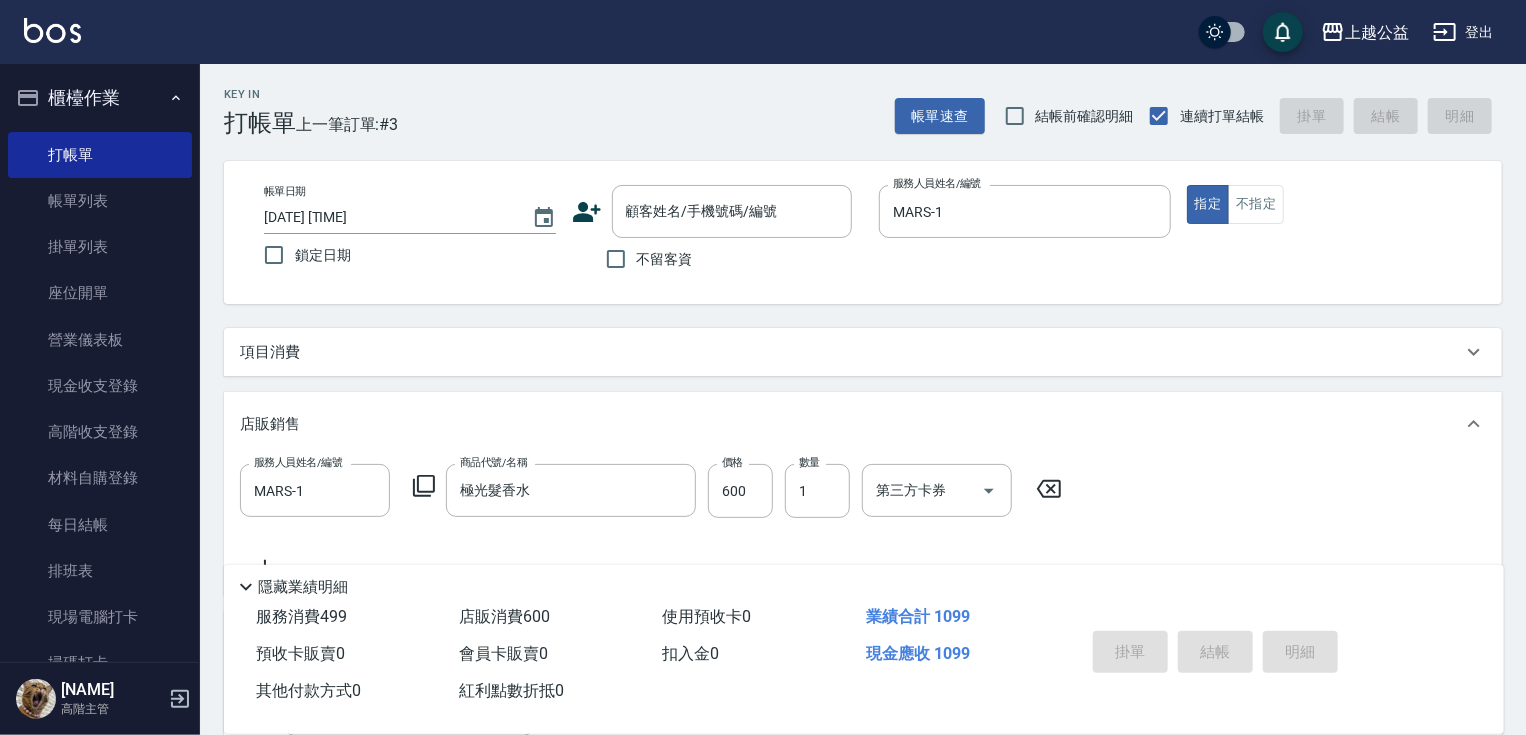 click on "不留客資" at bounding box center [665, 259] 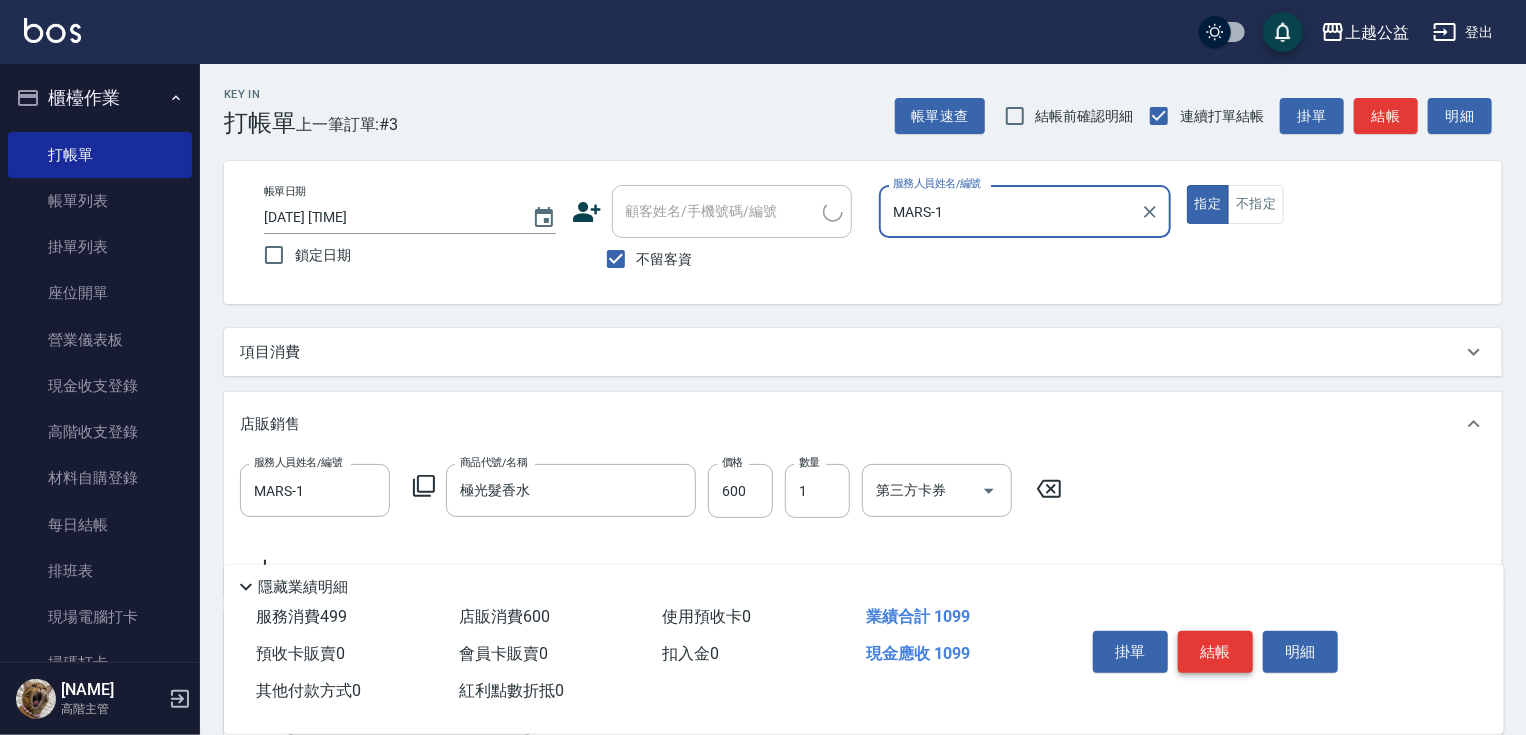 type on "[NAME]/[PHONE]/" 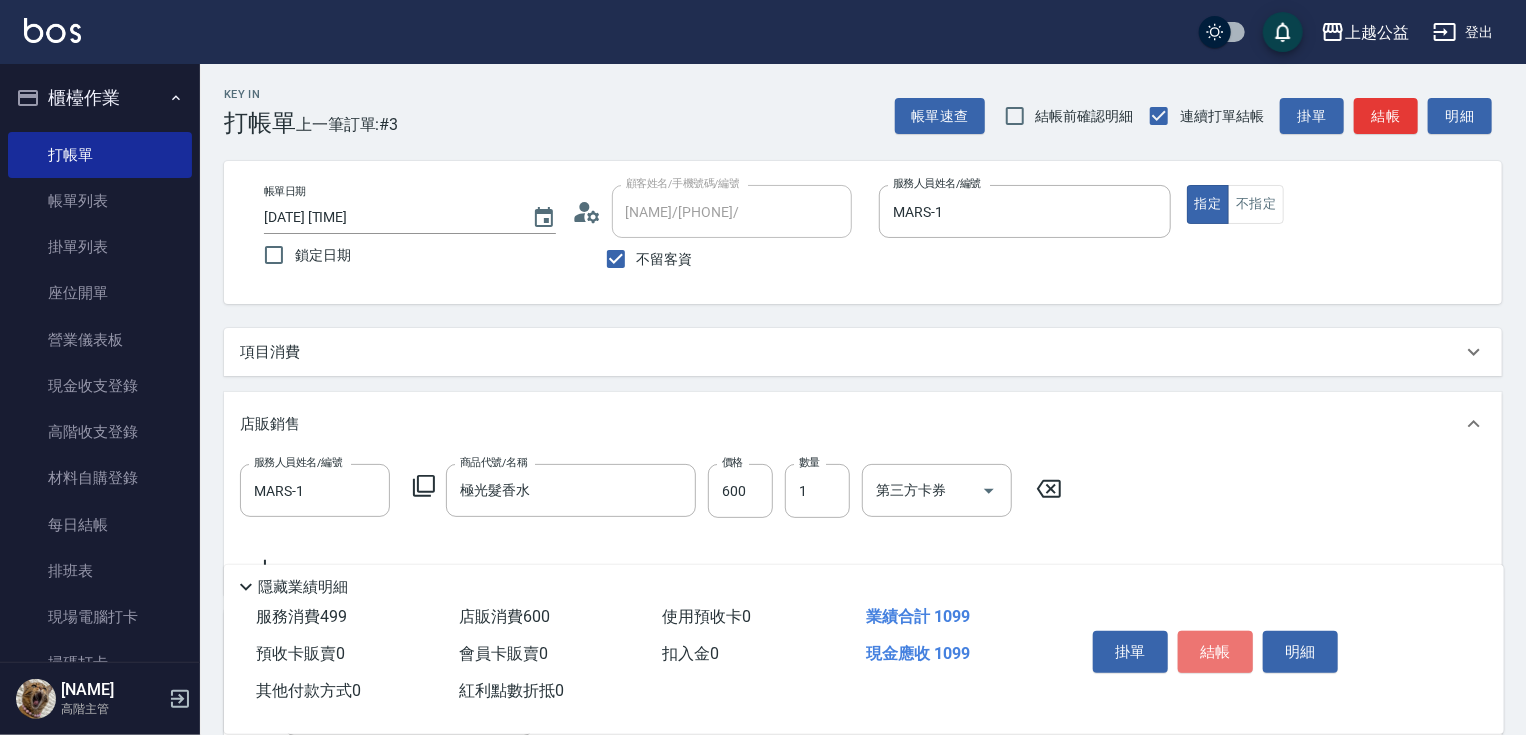 click on "結帳" at bounding box center (1215, 652) 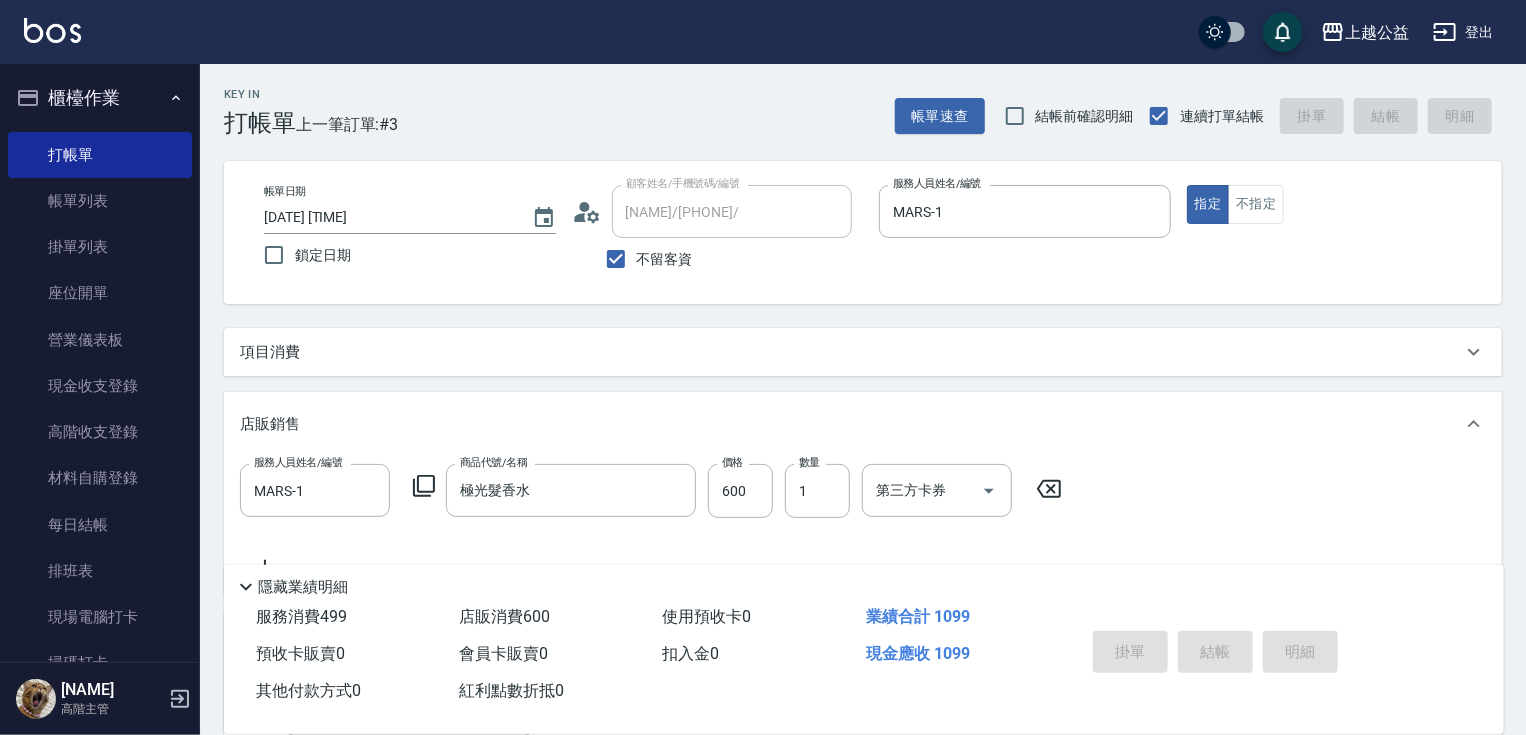 type 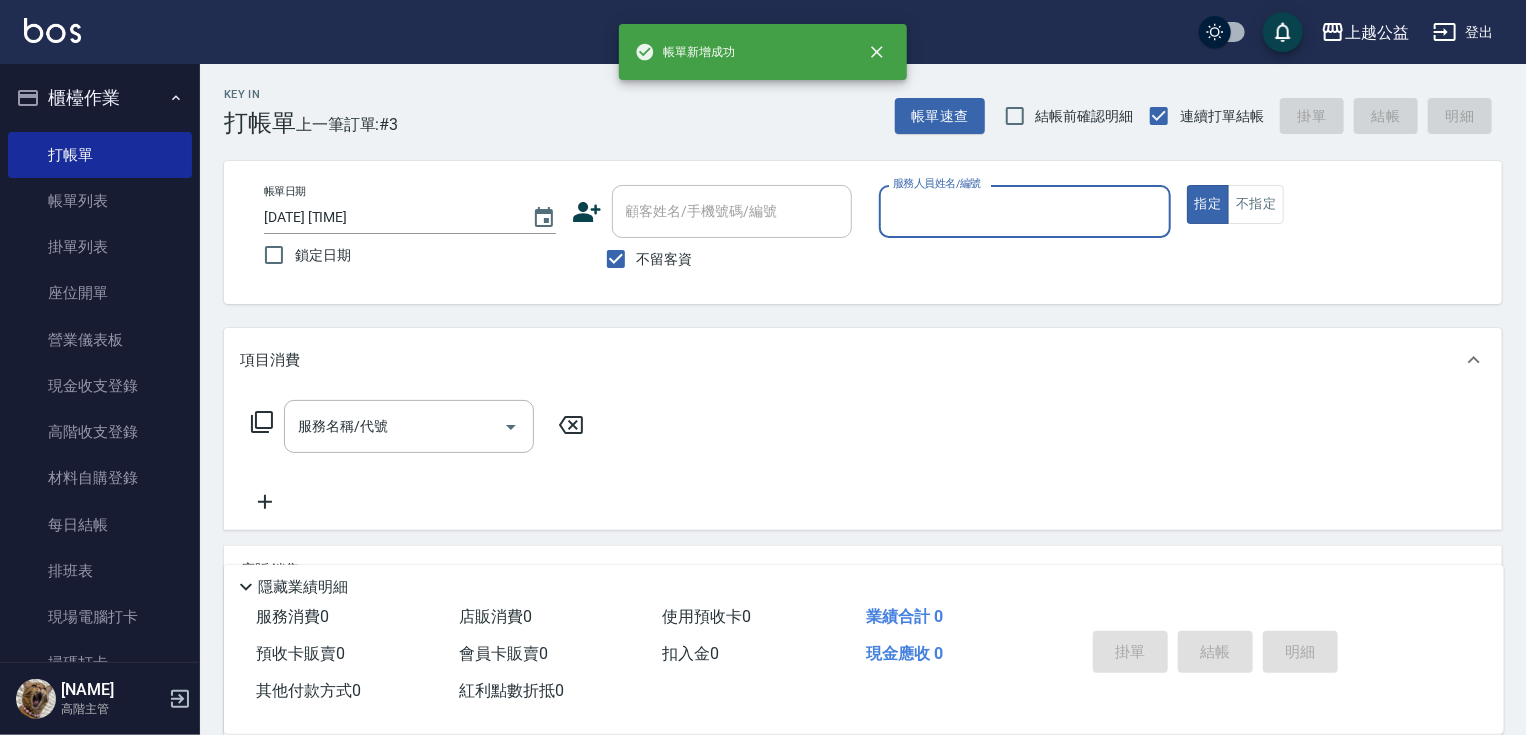 scroll, scrollTop: 0, scrollLeft: 0, axis: both 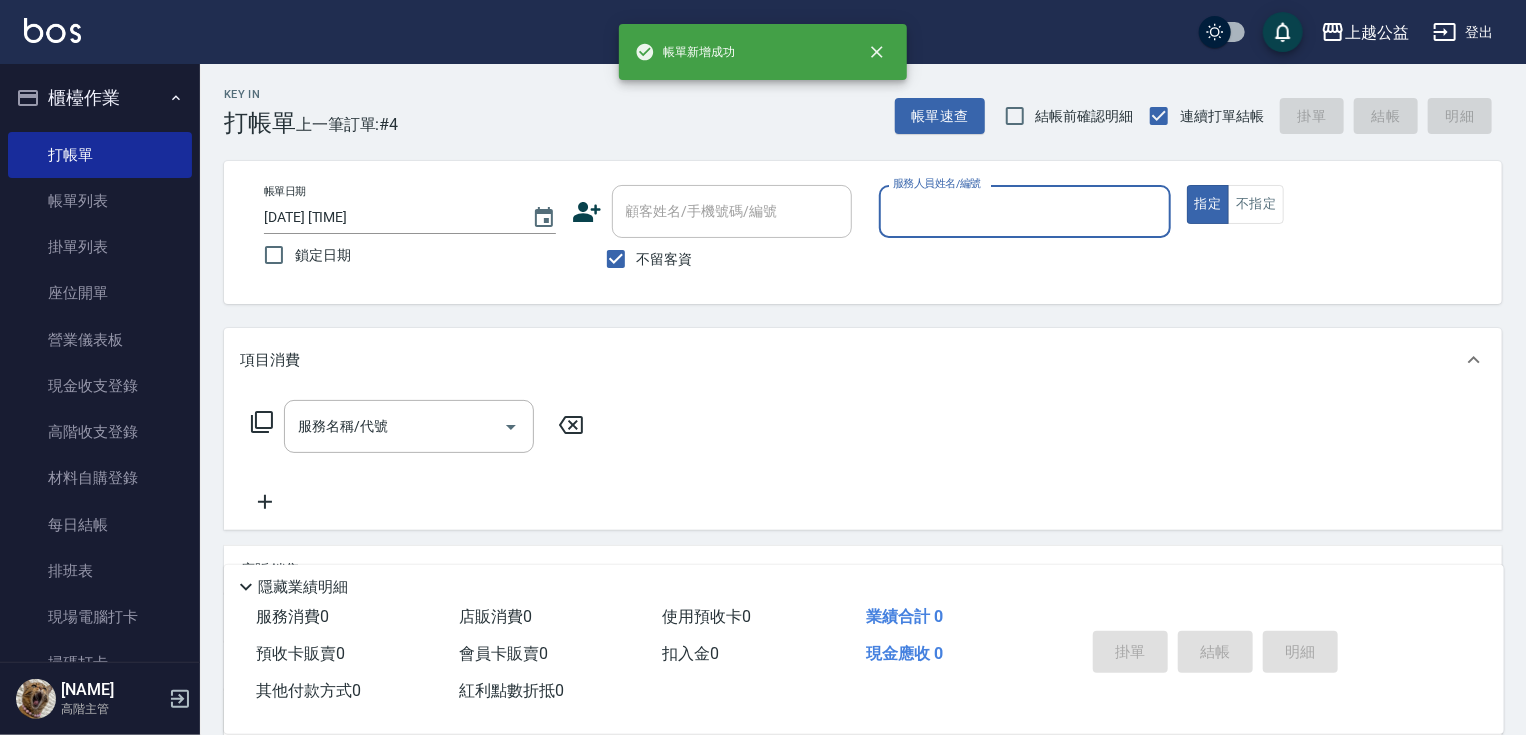 click on "不留客資" at bounding box center [665, 259] 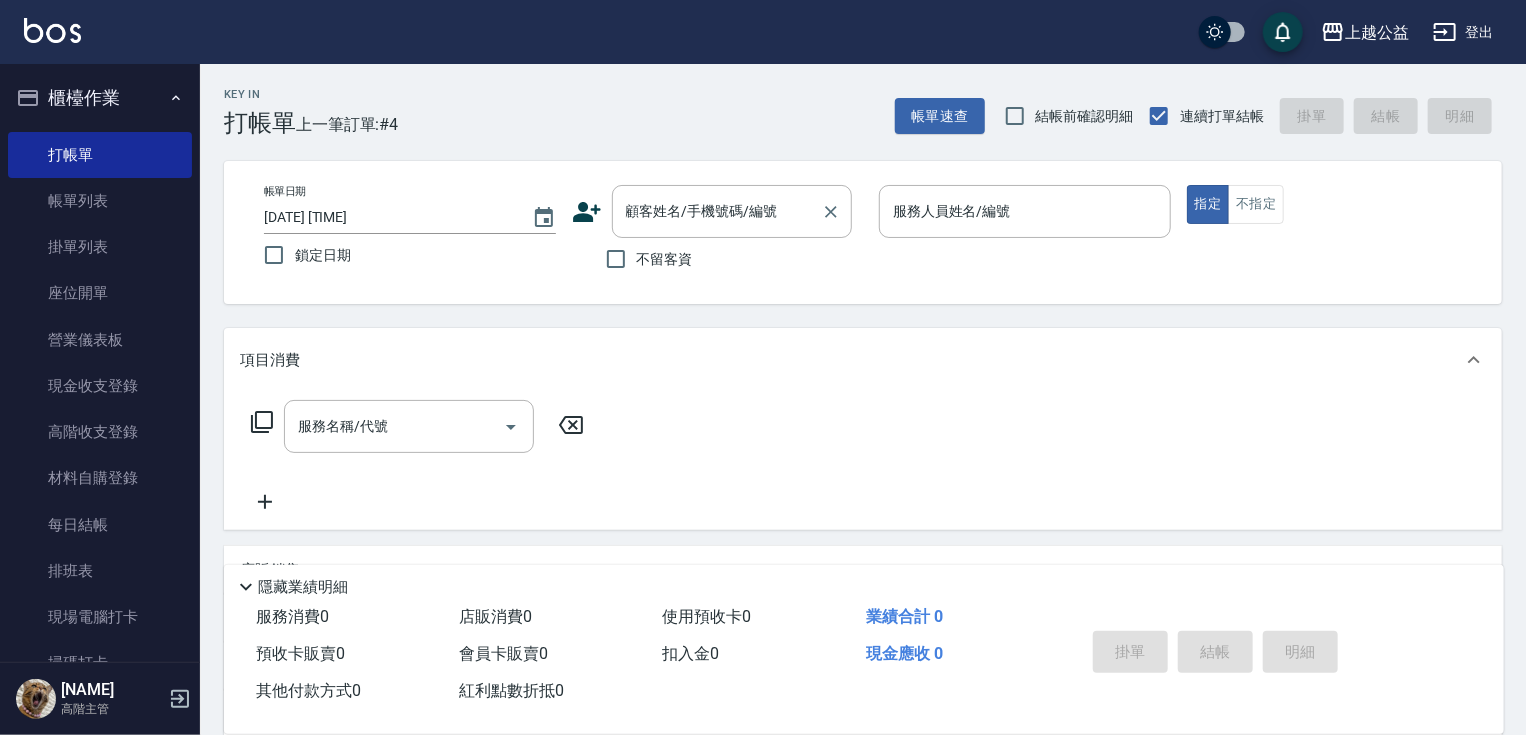 click on "顧客姓名/手機號碼/編號" at bounding box center (717, 211) 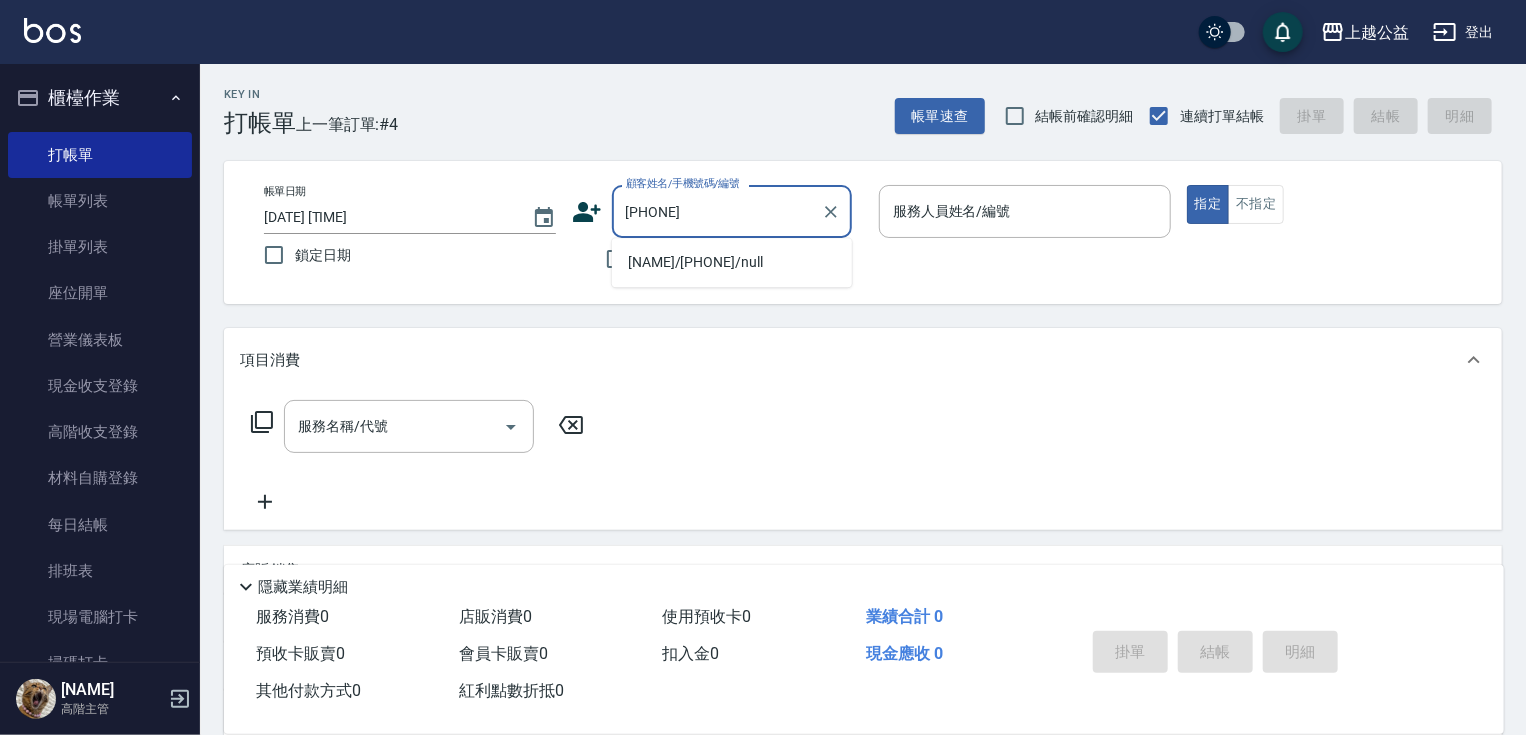 click on "[NAME]/[PHONE]/null" at bounding box center [732, 262] 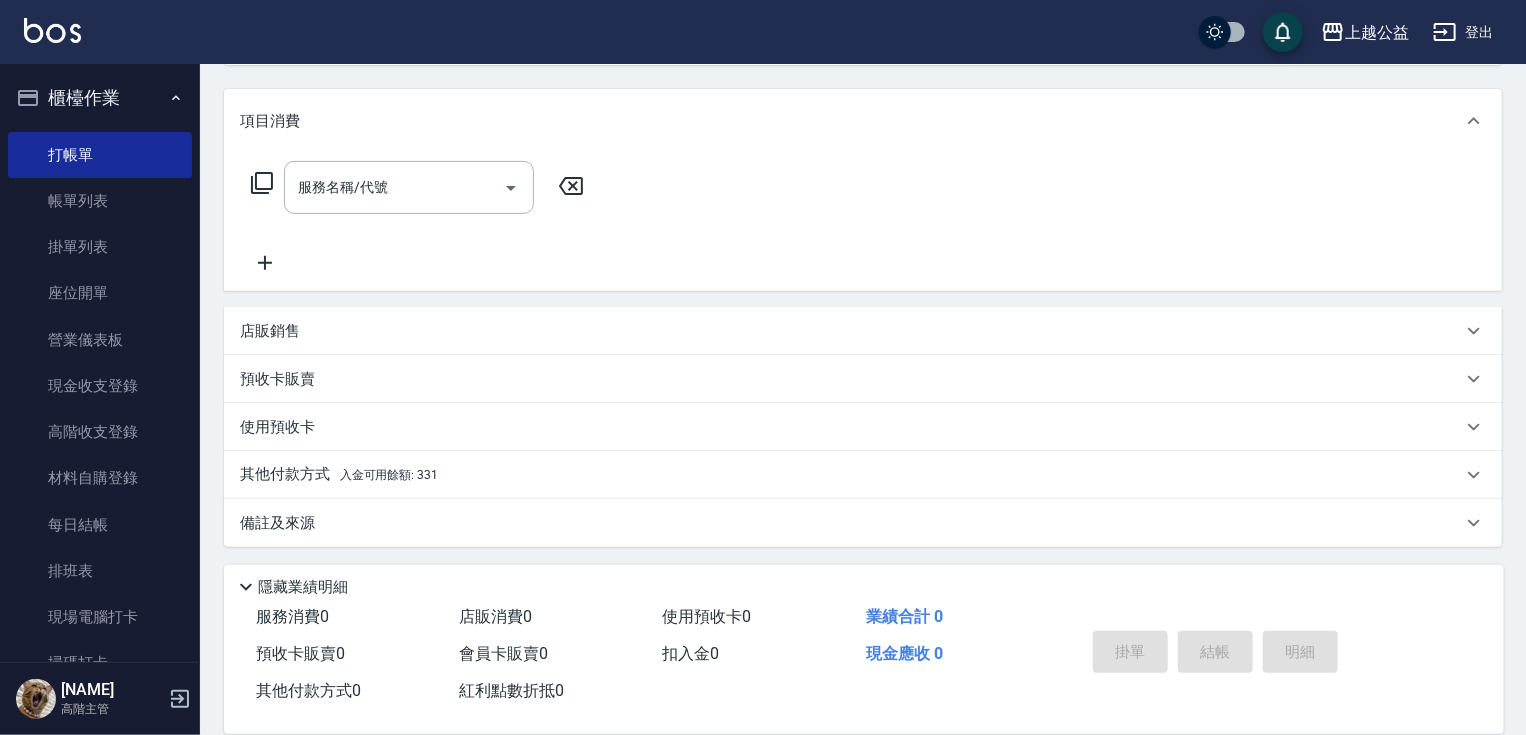 scroll, scrollTop: 240, scrollLeft: 0, axis: vertical 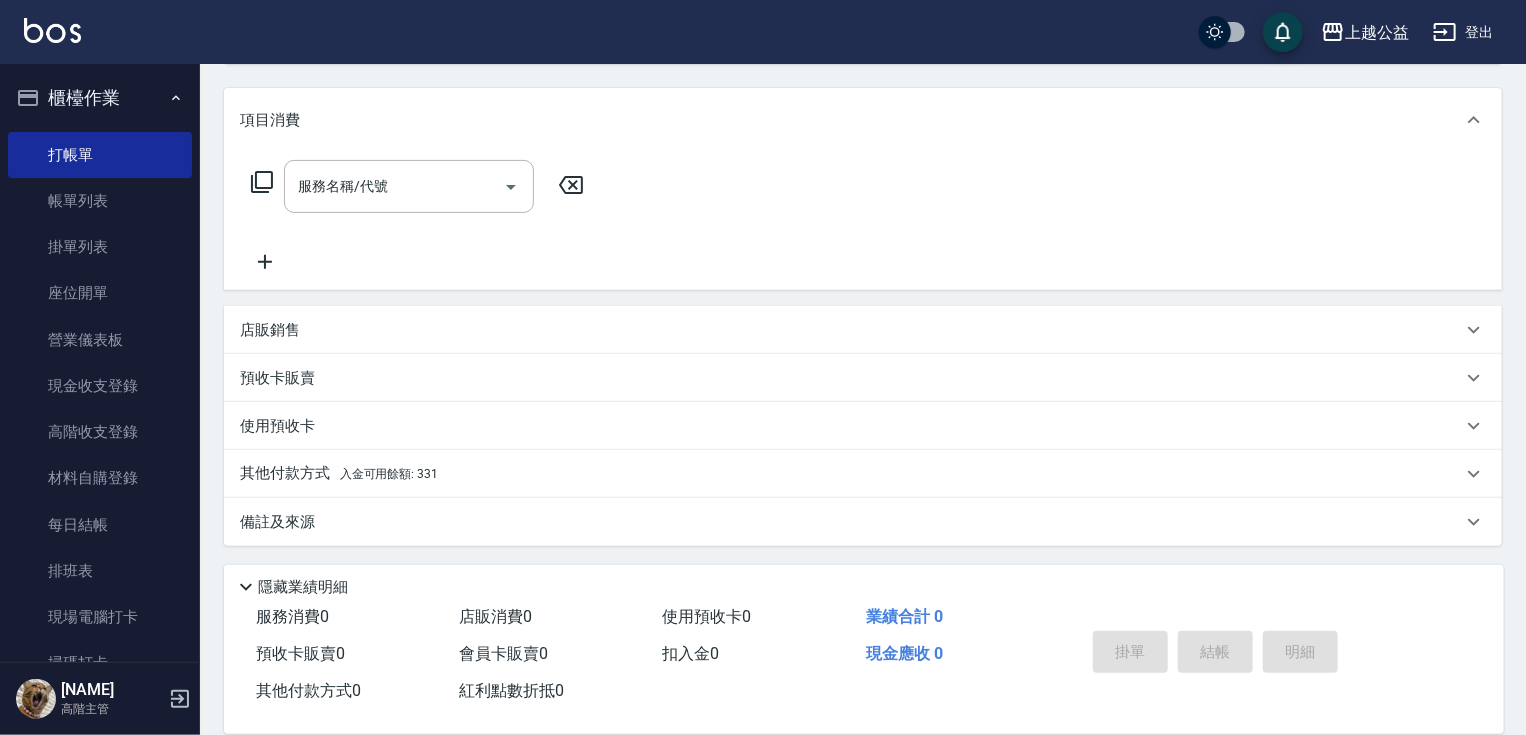 drag, startPoint x: 421, startPoint y: 282, endPoint x: 395, endPoint y: 460, distance: 179.88885 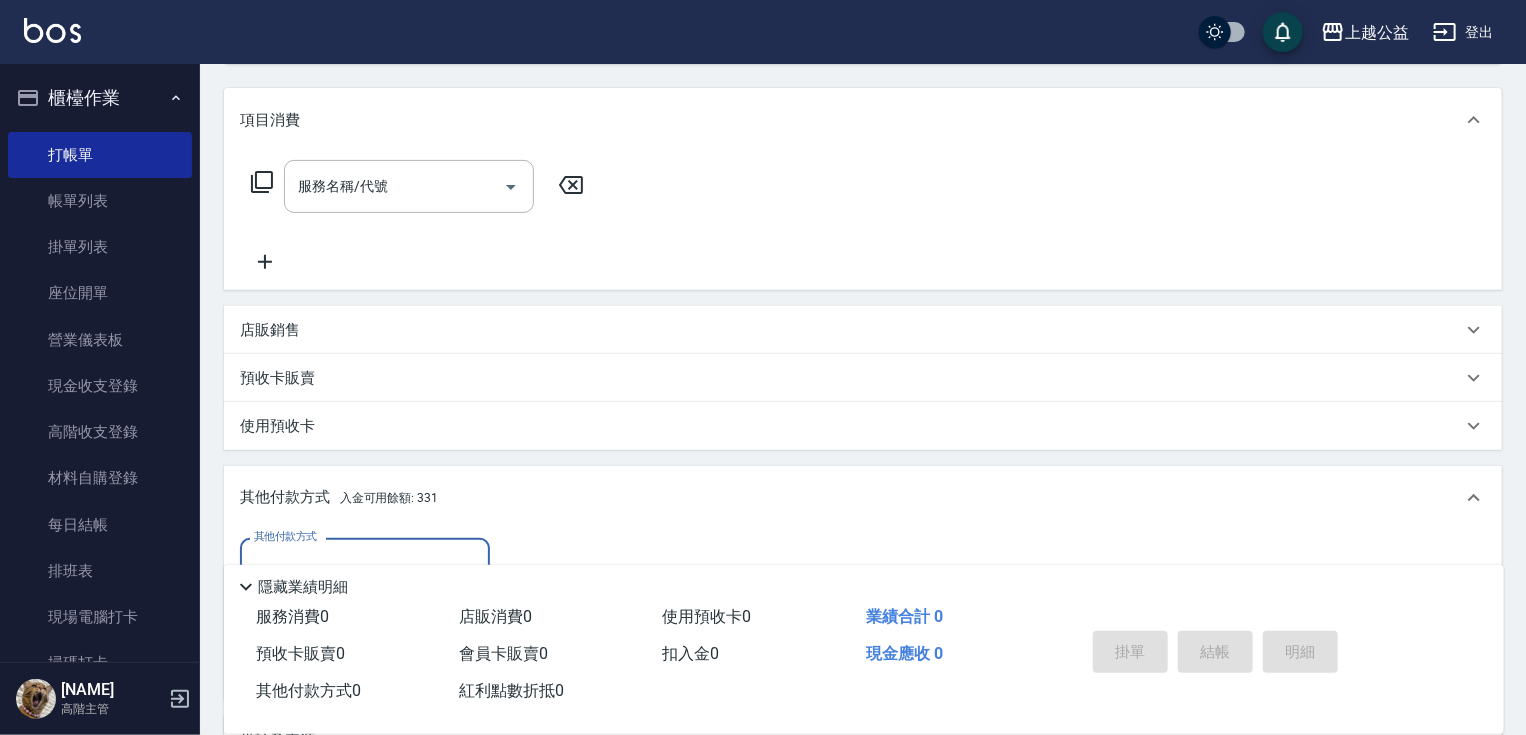 scroll, scrollTop: 0, scrollLeft: 0, axis: both 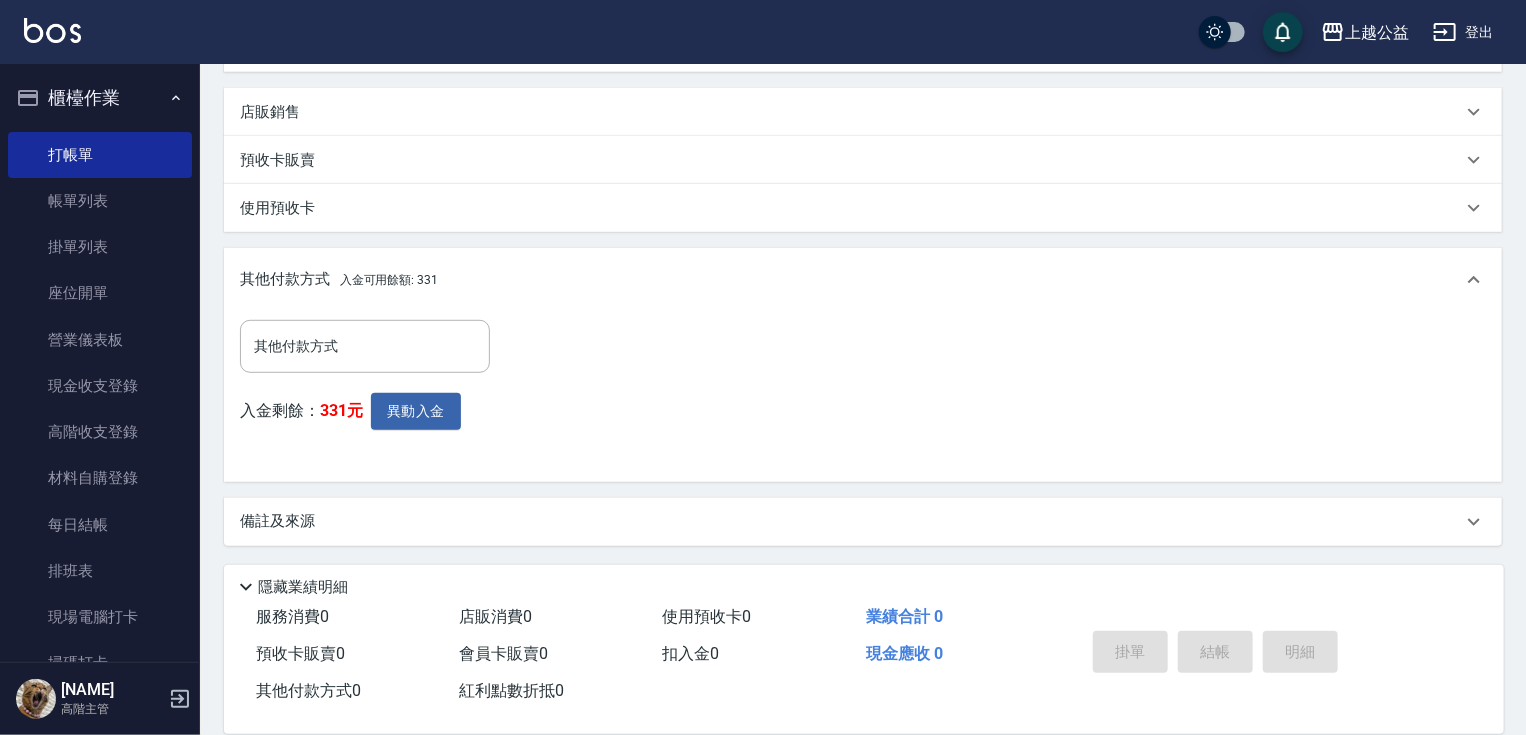 drag, startPoint x: 497, startPoint y: 330, endPoint x: 490, endPoint y: 428, distance: 98.24968 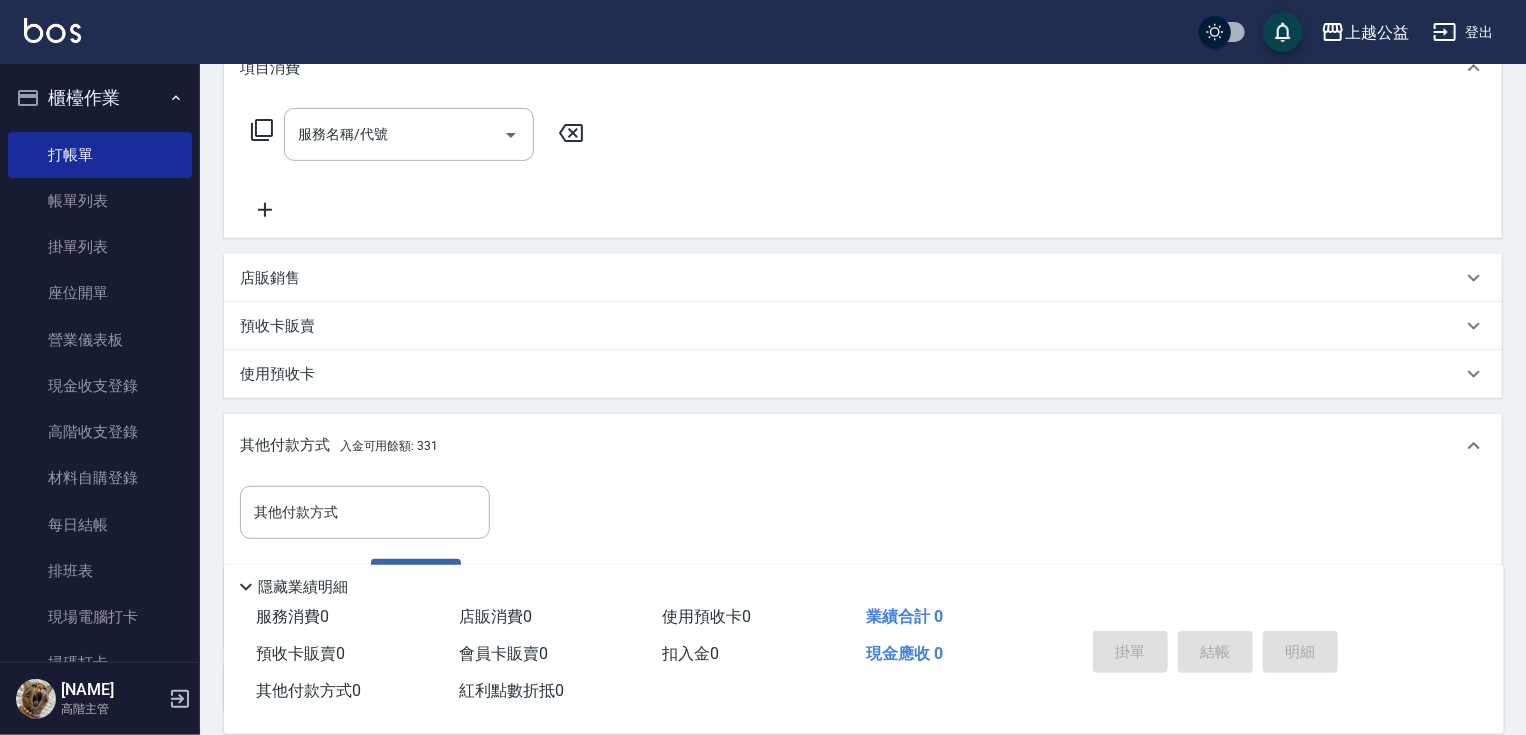 scroll, scrollTop: 28, scrollLeft: 0, axis: vertical 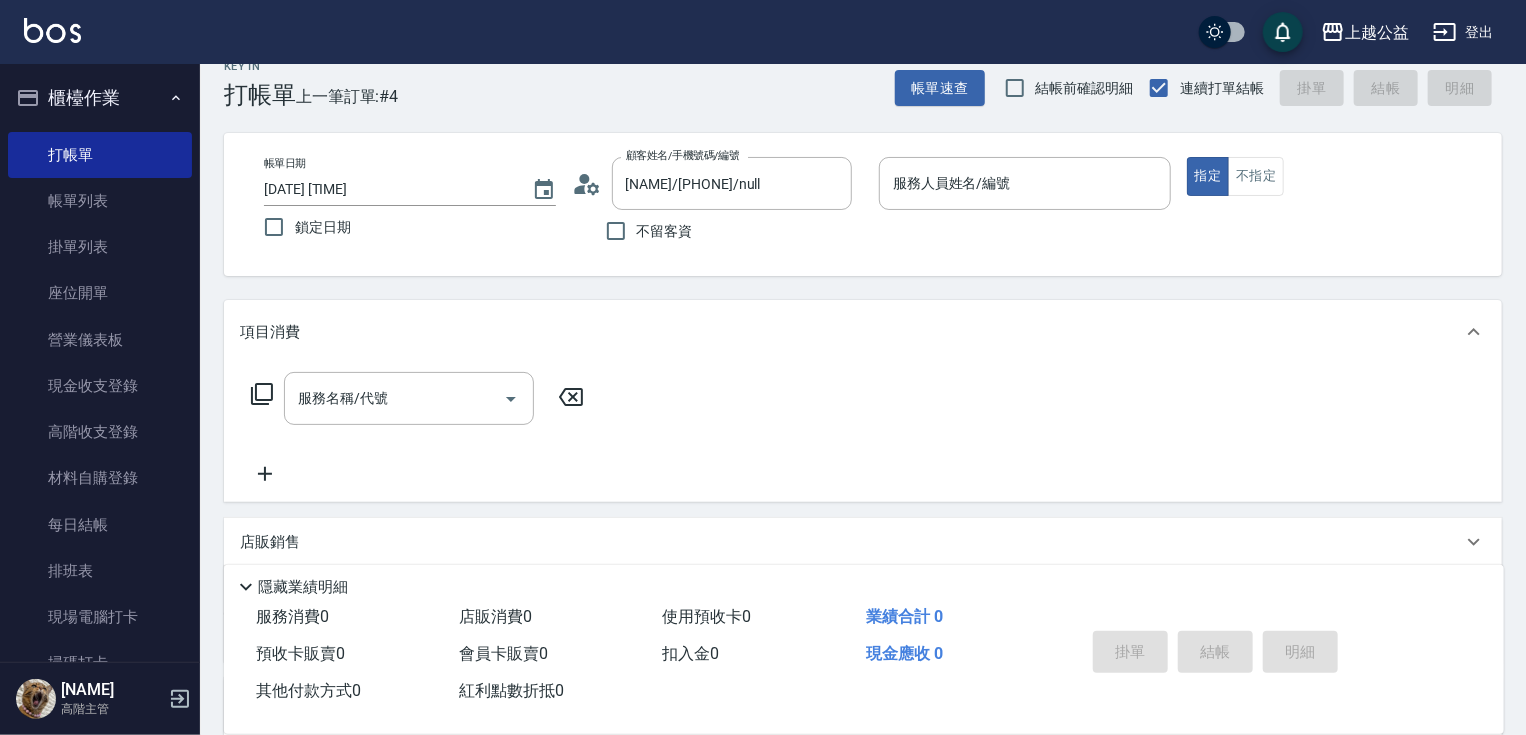 drag, startPoint x: 889, startPoint y: 360, endPoint x: 893, endPoint y: 242, distance: 118.06778 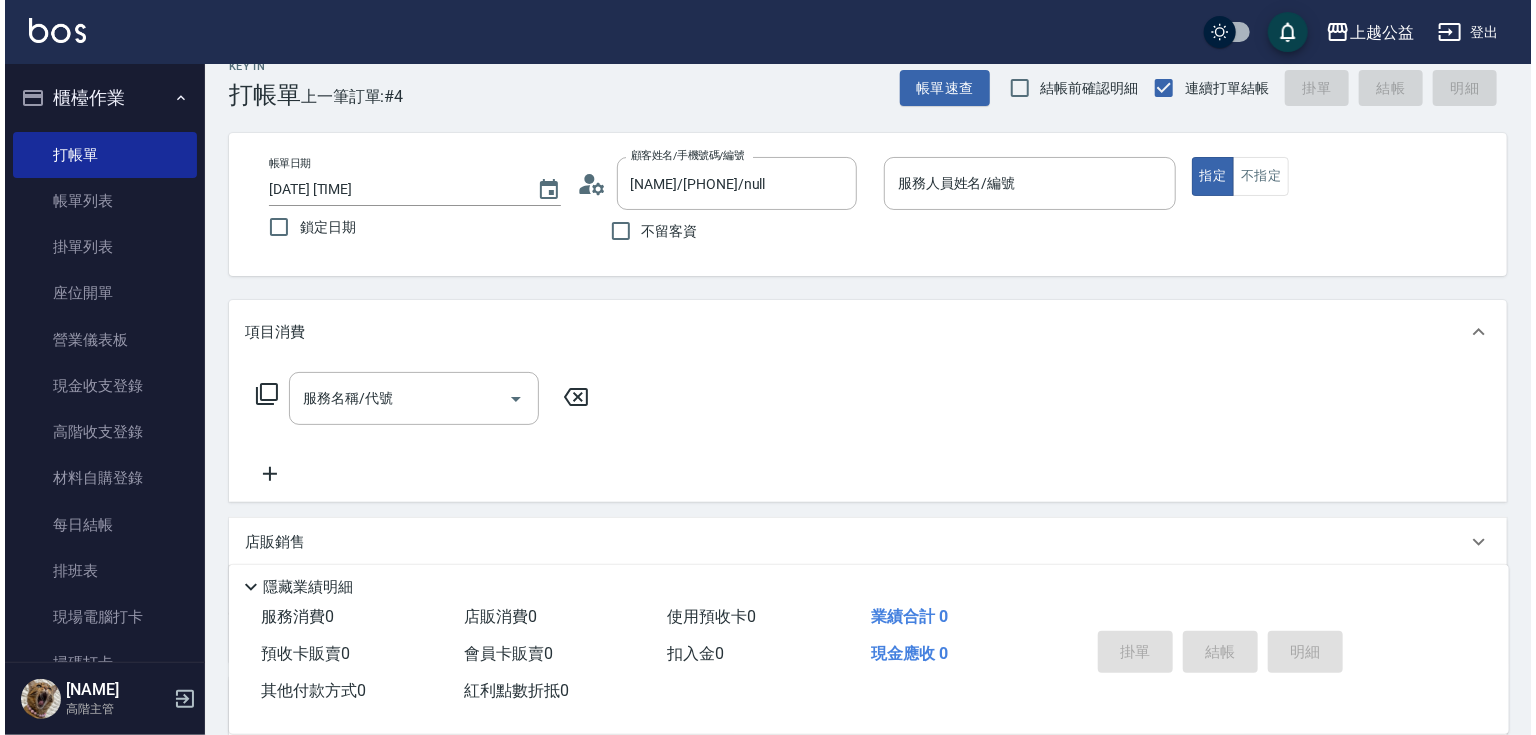 scroll, scrollTop: 0, scrollLeft: 0, axis: both 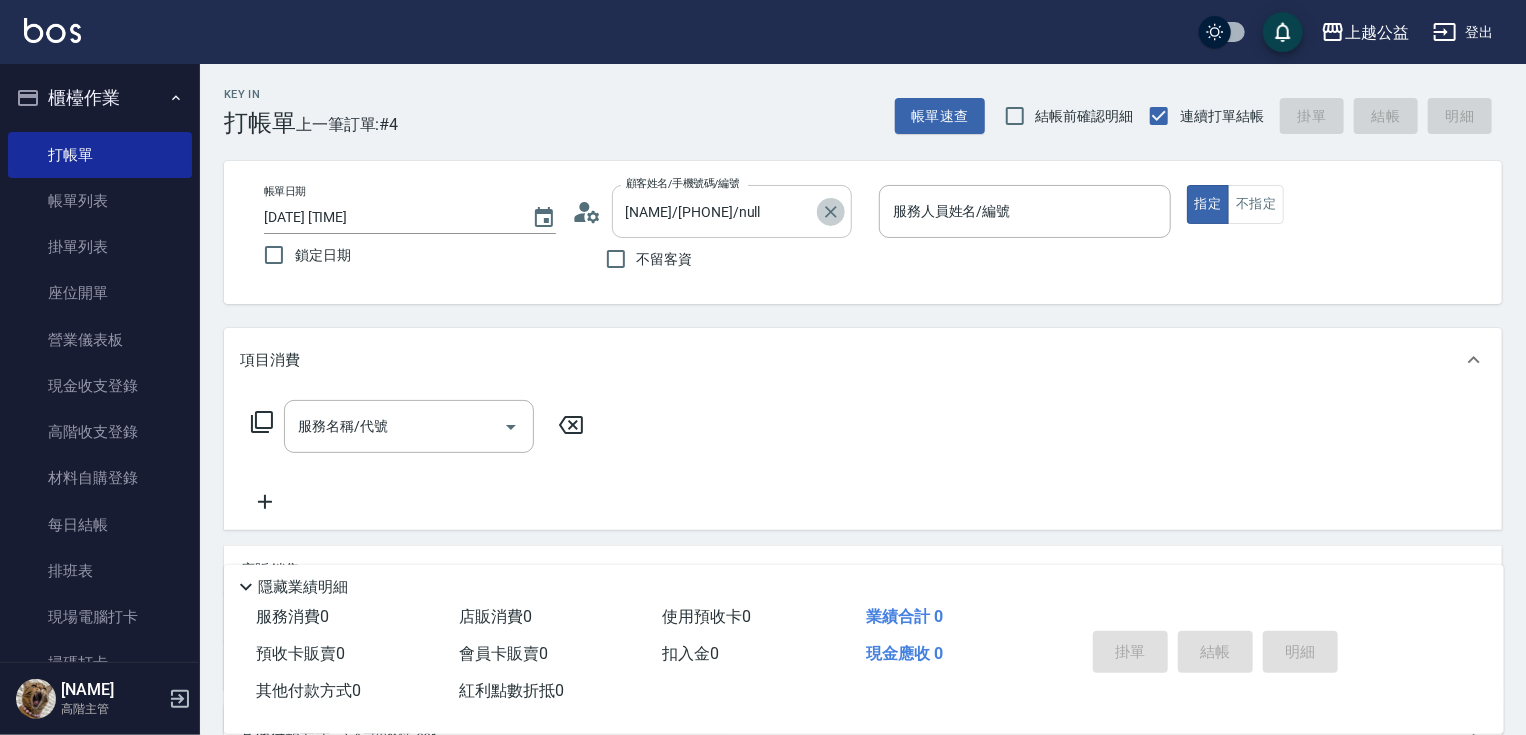 click 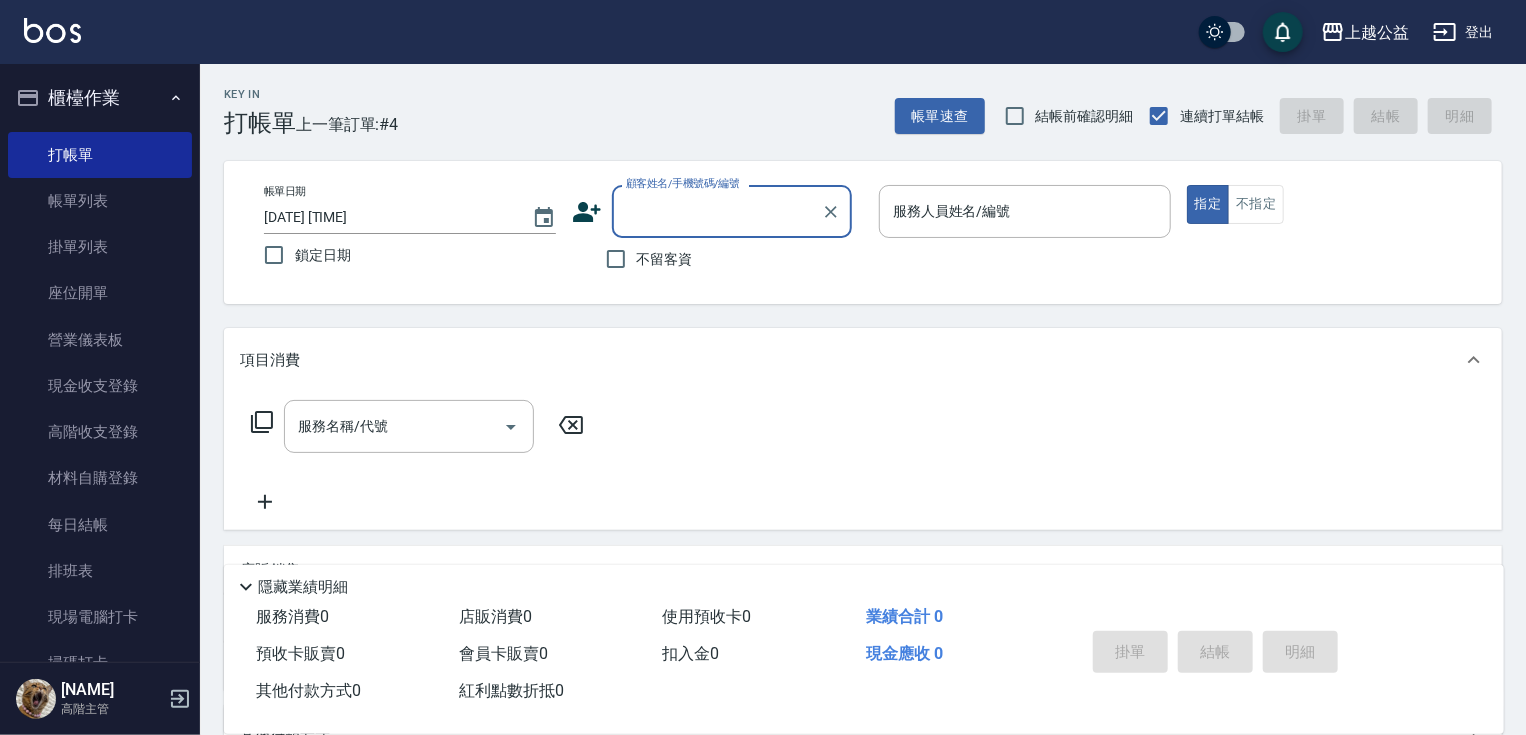 click on "不留客資" at bounding box center (665, 259) 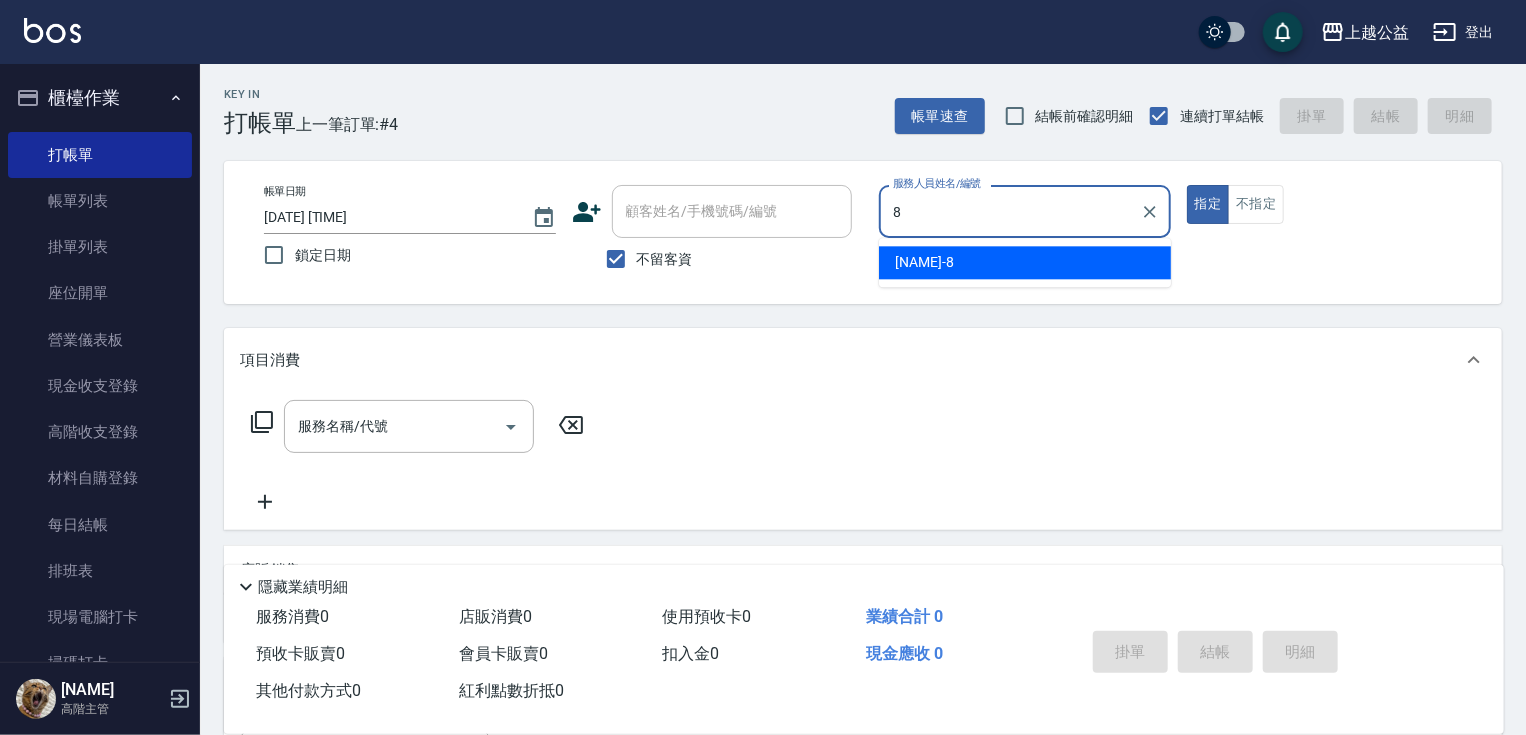 type on "[NAME]-32" 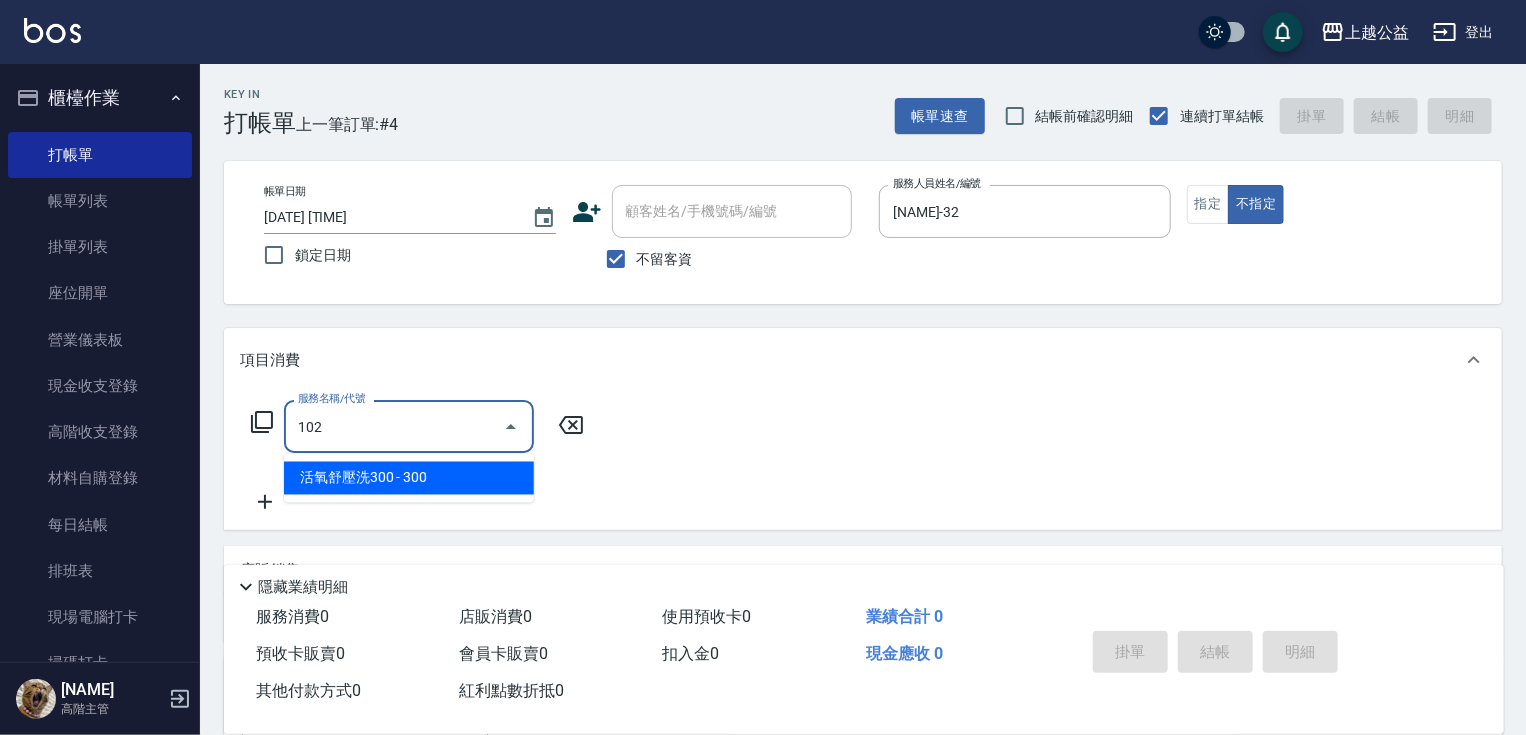 type on "活氧舒壓洗300(102)" 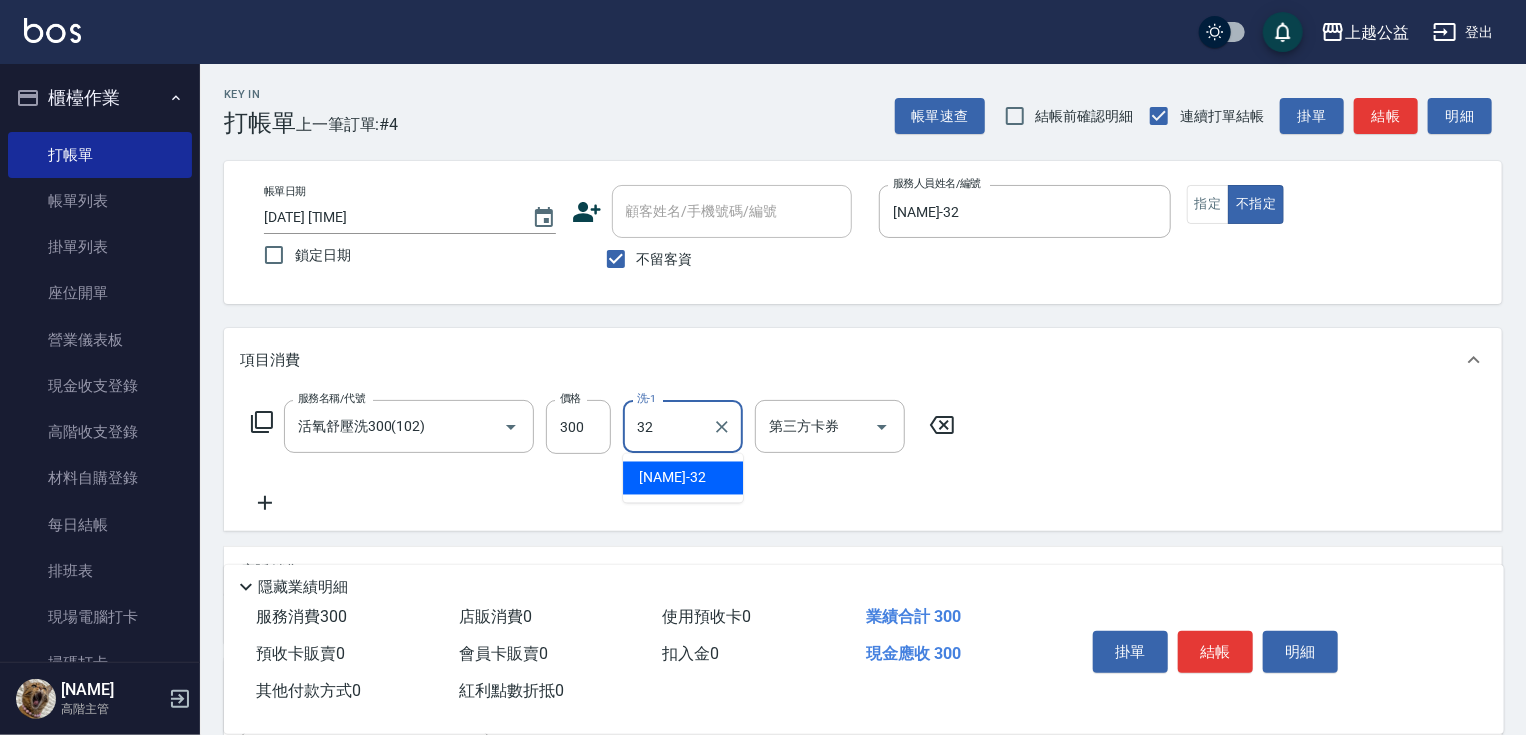 type on "[NAME]-32" 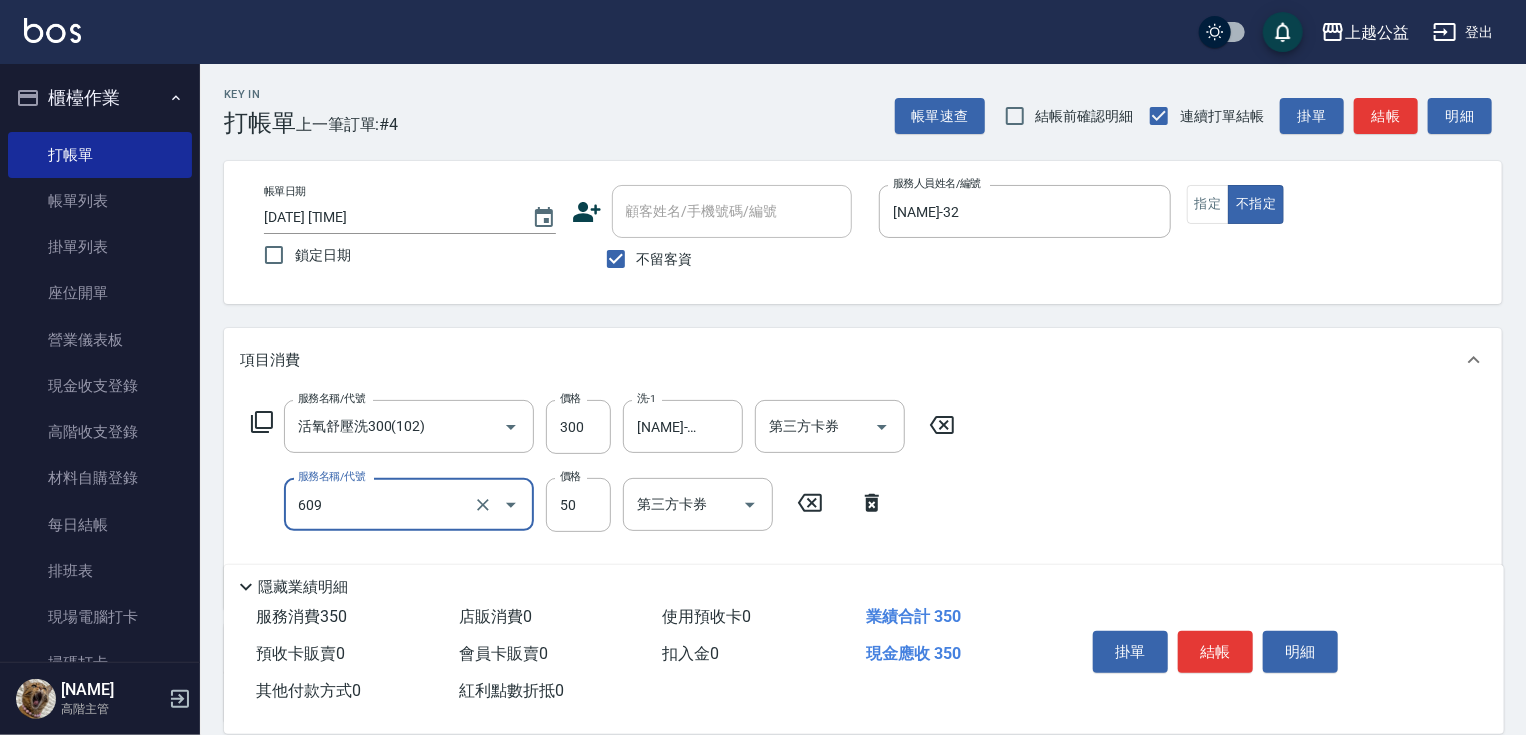 type on "精油(609)" 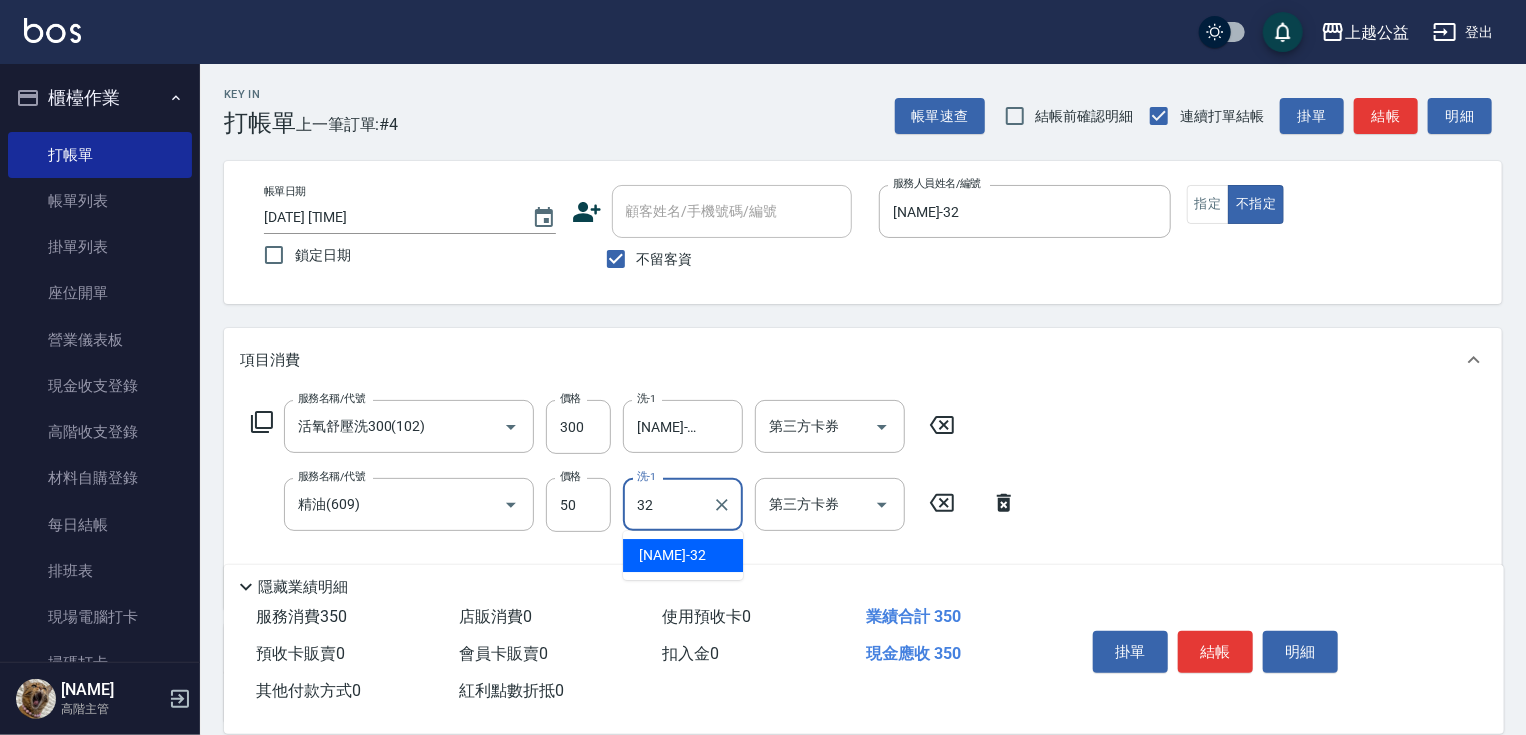type on "[NAME]-32" 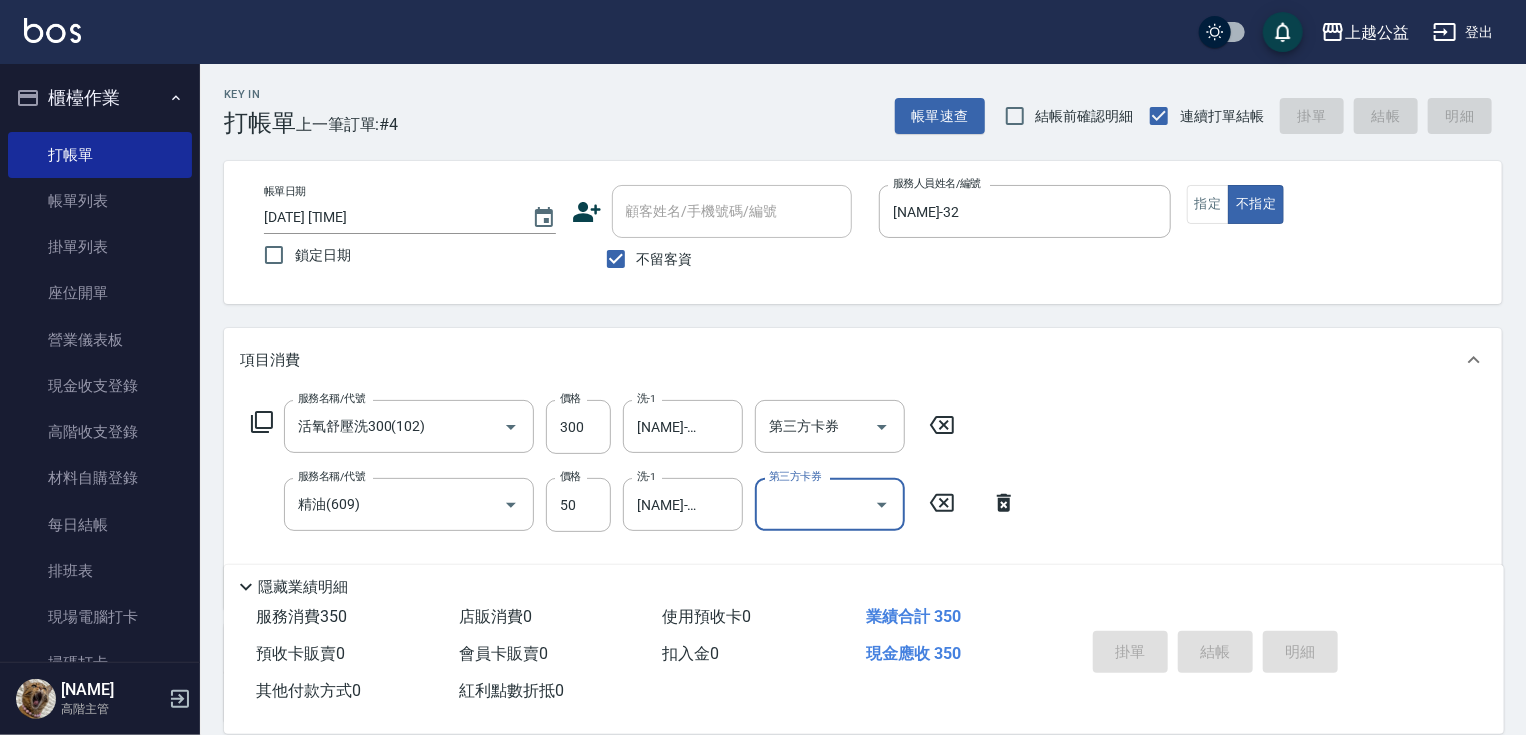 type on "[DATE] [TIME]" 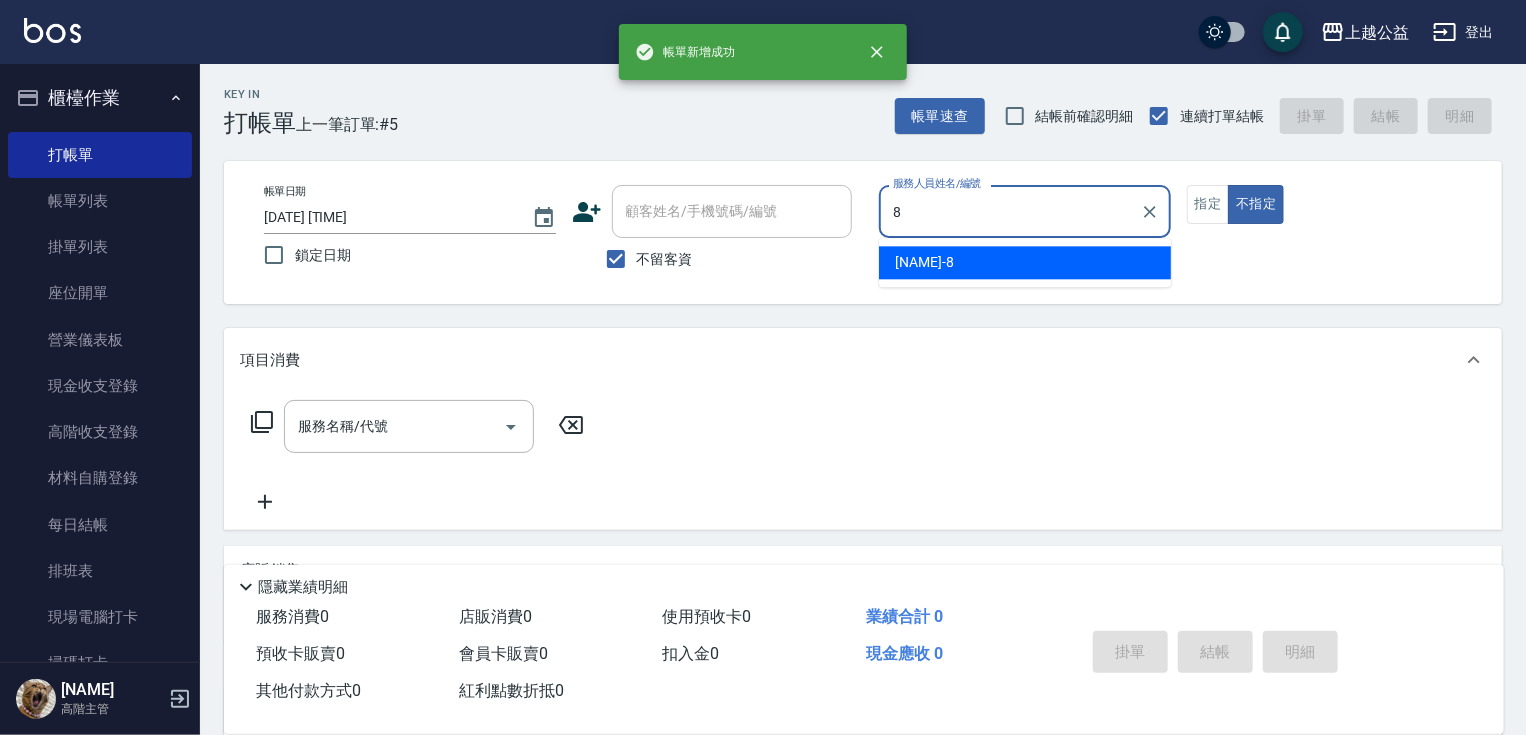 type on "[NAME]-32" 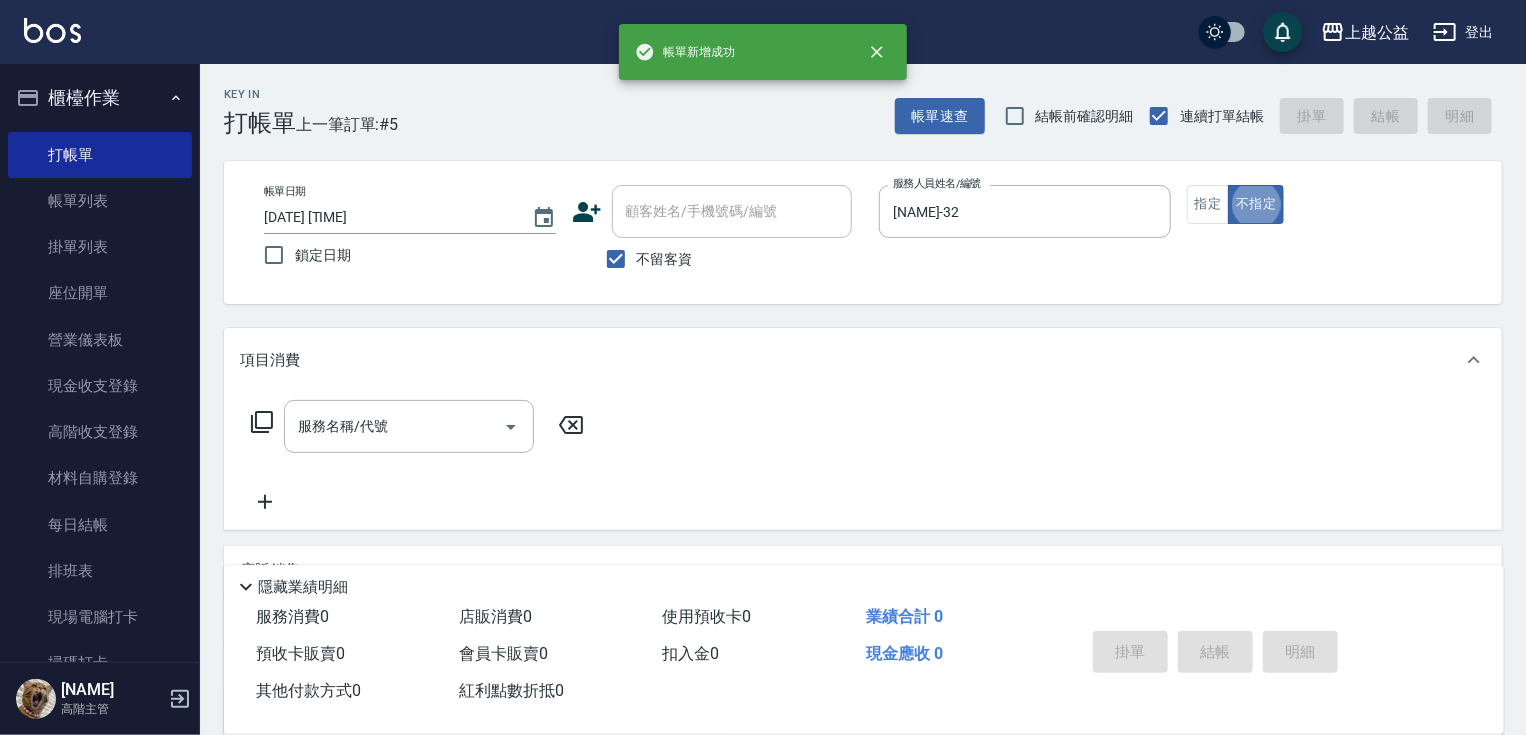 type on "false" 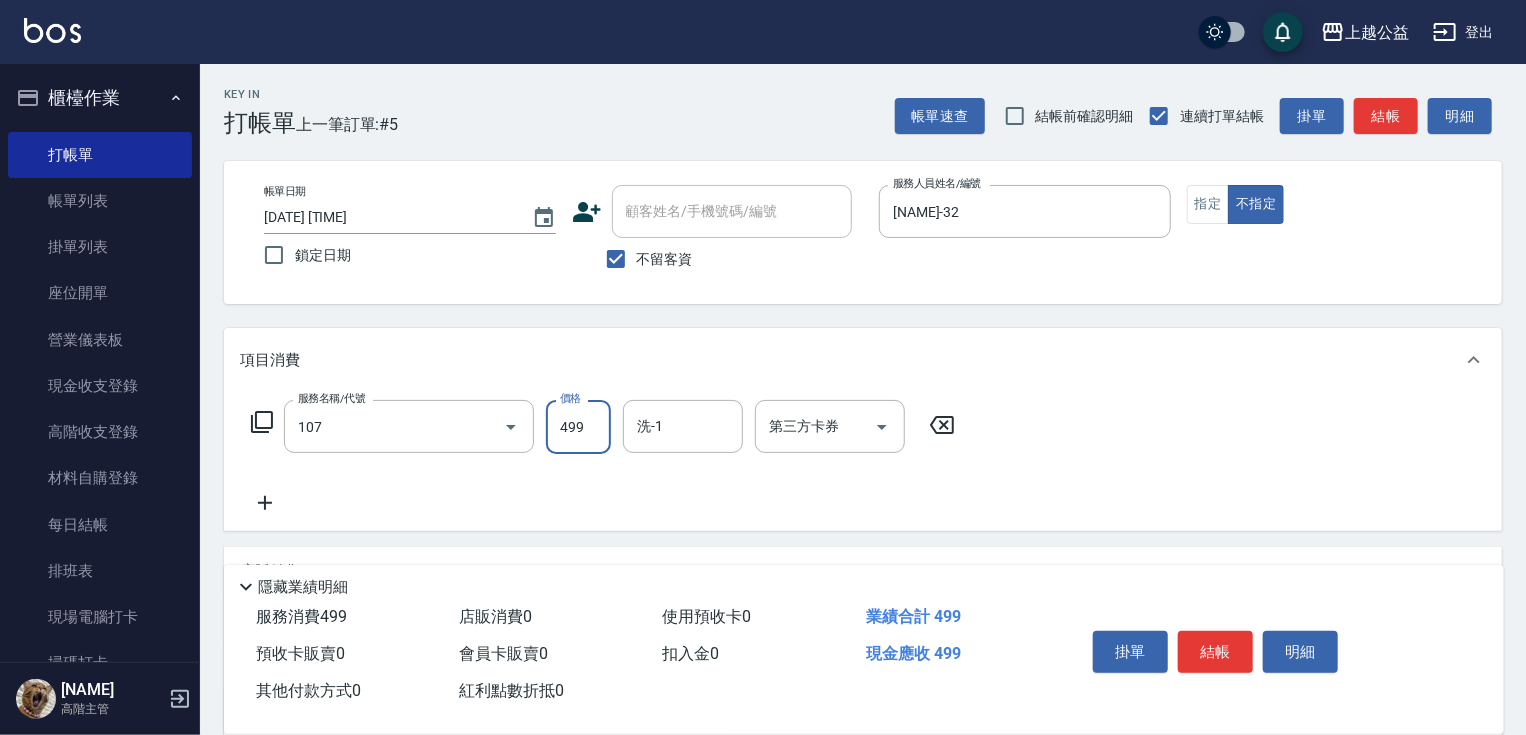 type on "舒活499(107)" 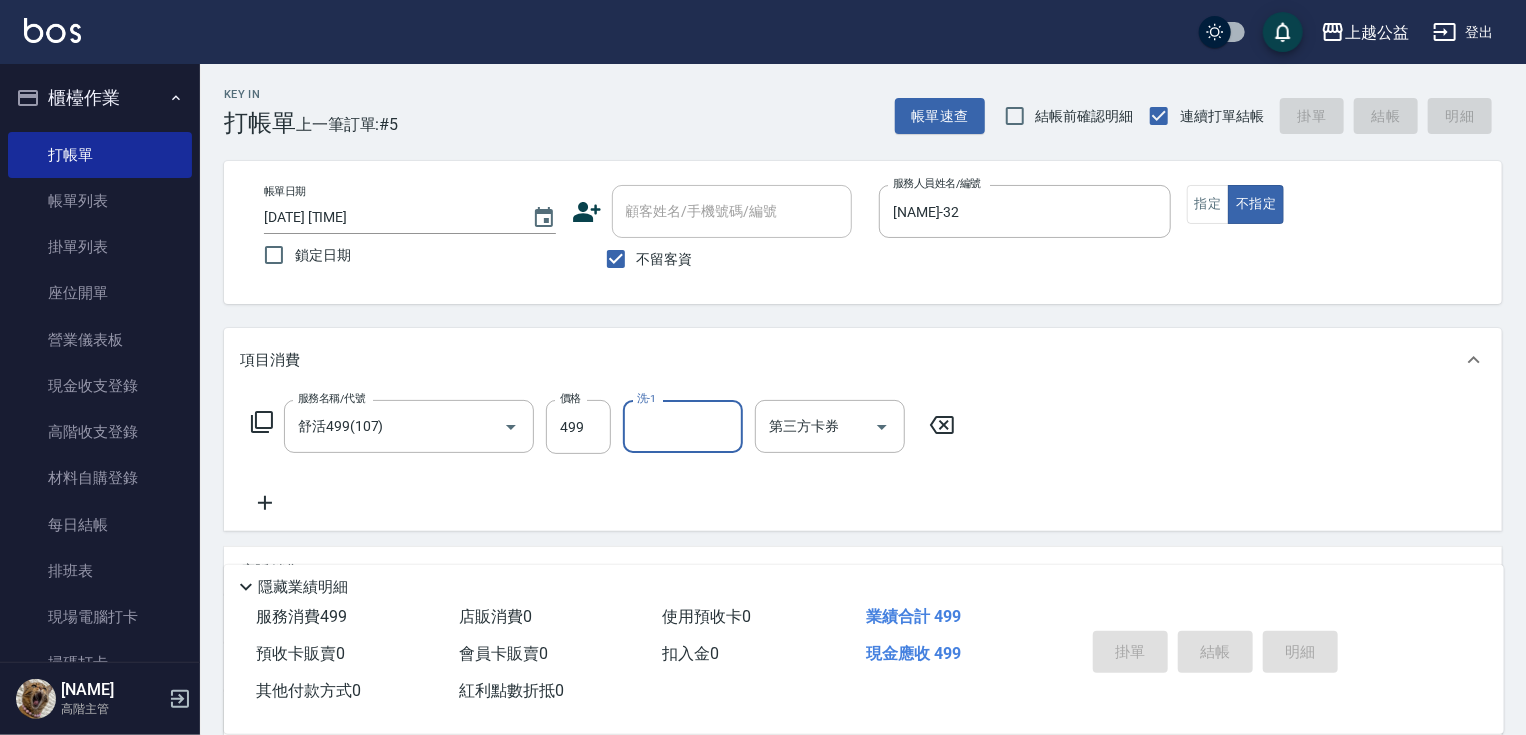 type 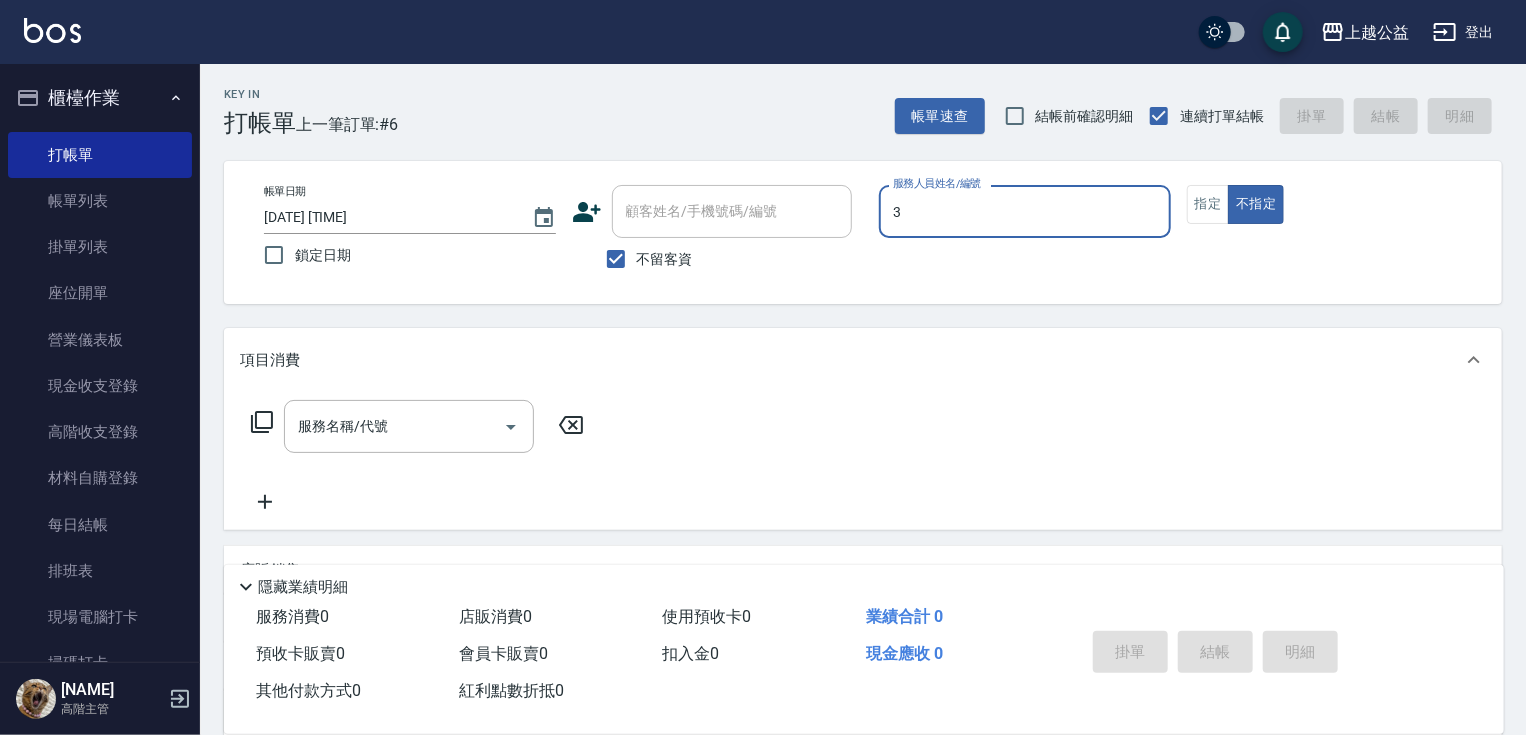 type on "VIMO-3" 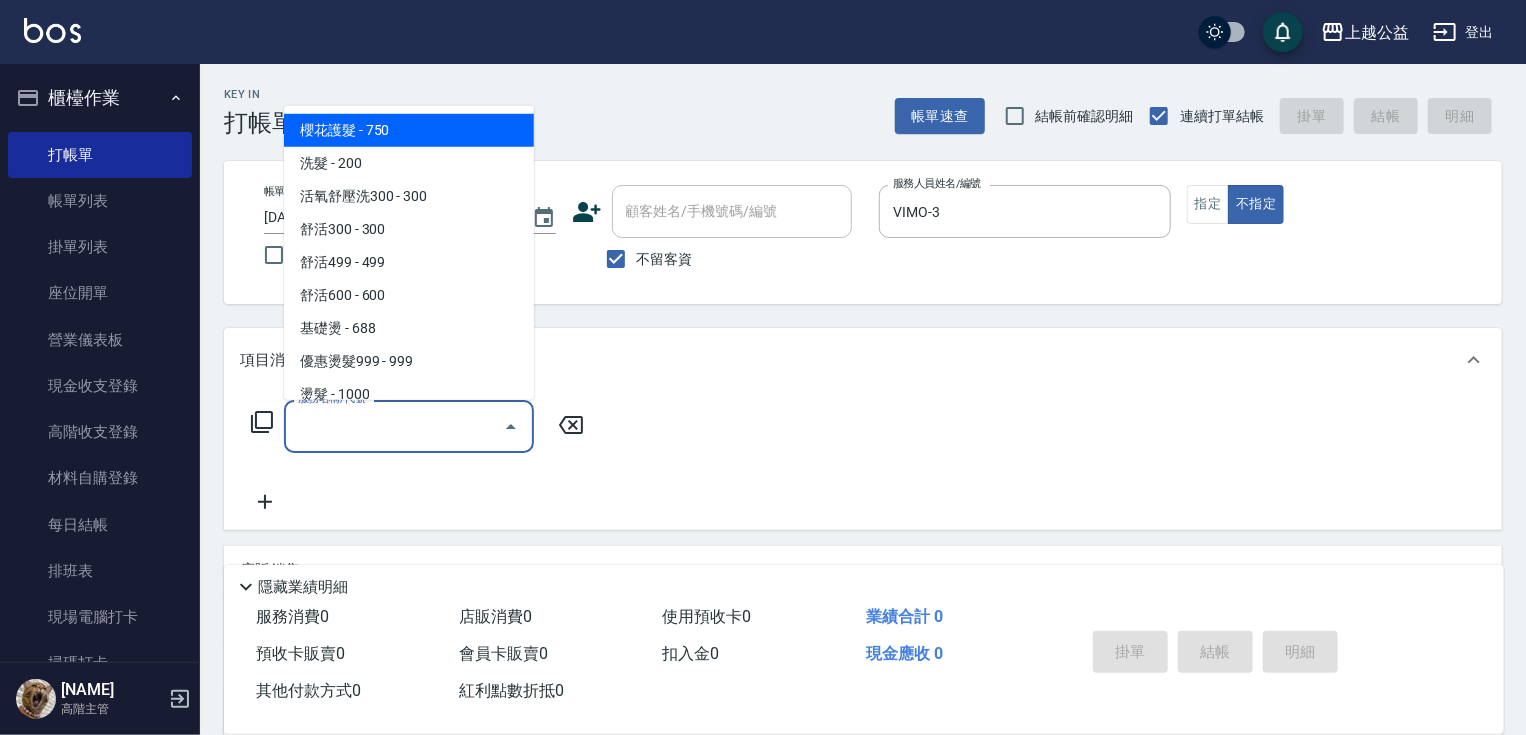 type on "櫻花護髮" 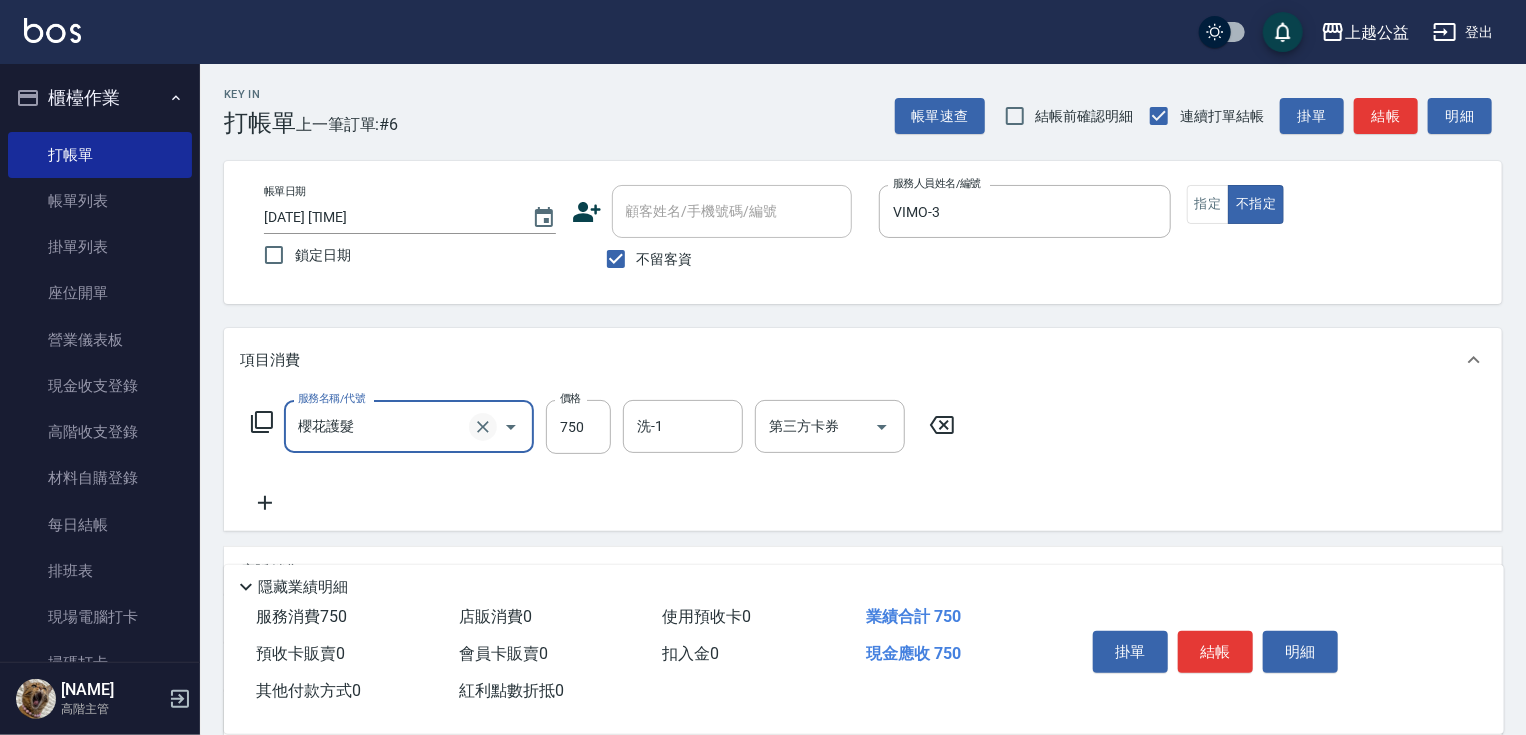 click 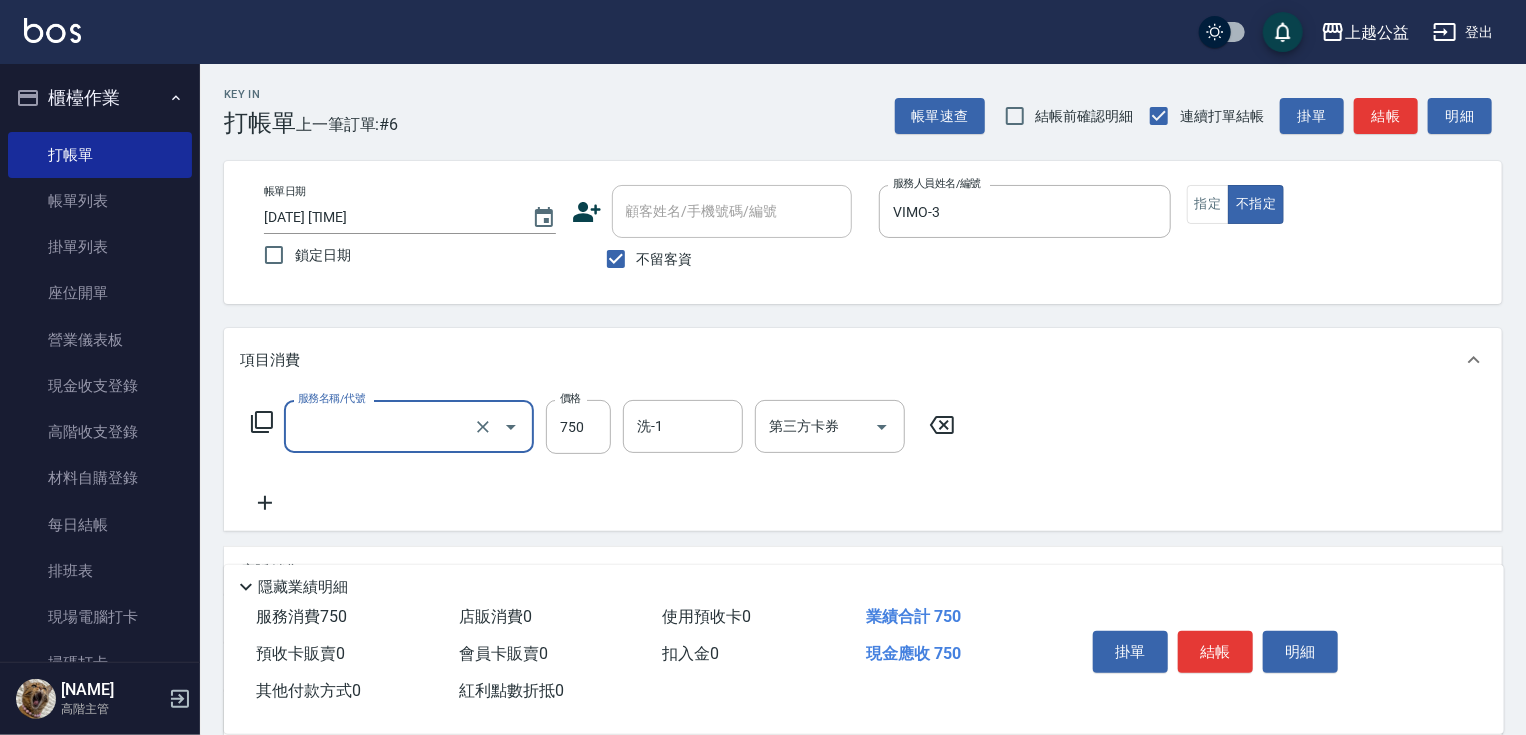 click on "服務名稱/代號" at bounding box center (381, 426) 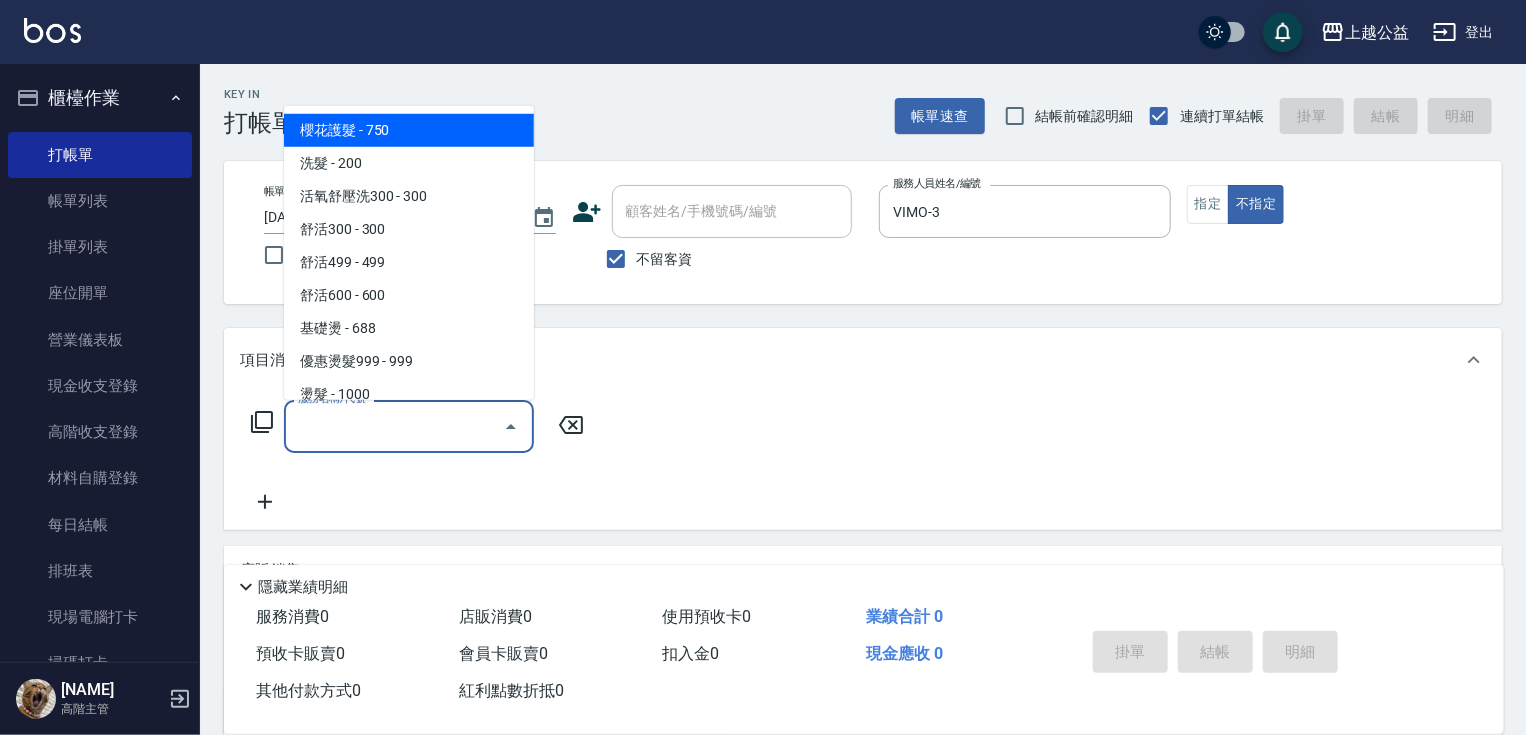type on "櫻花護髮" 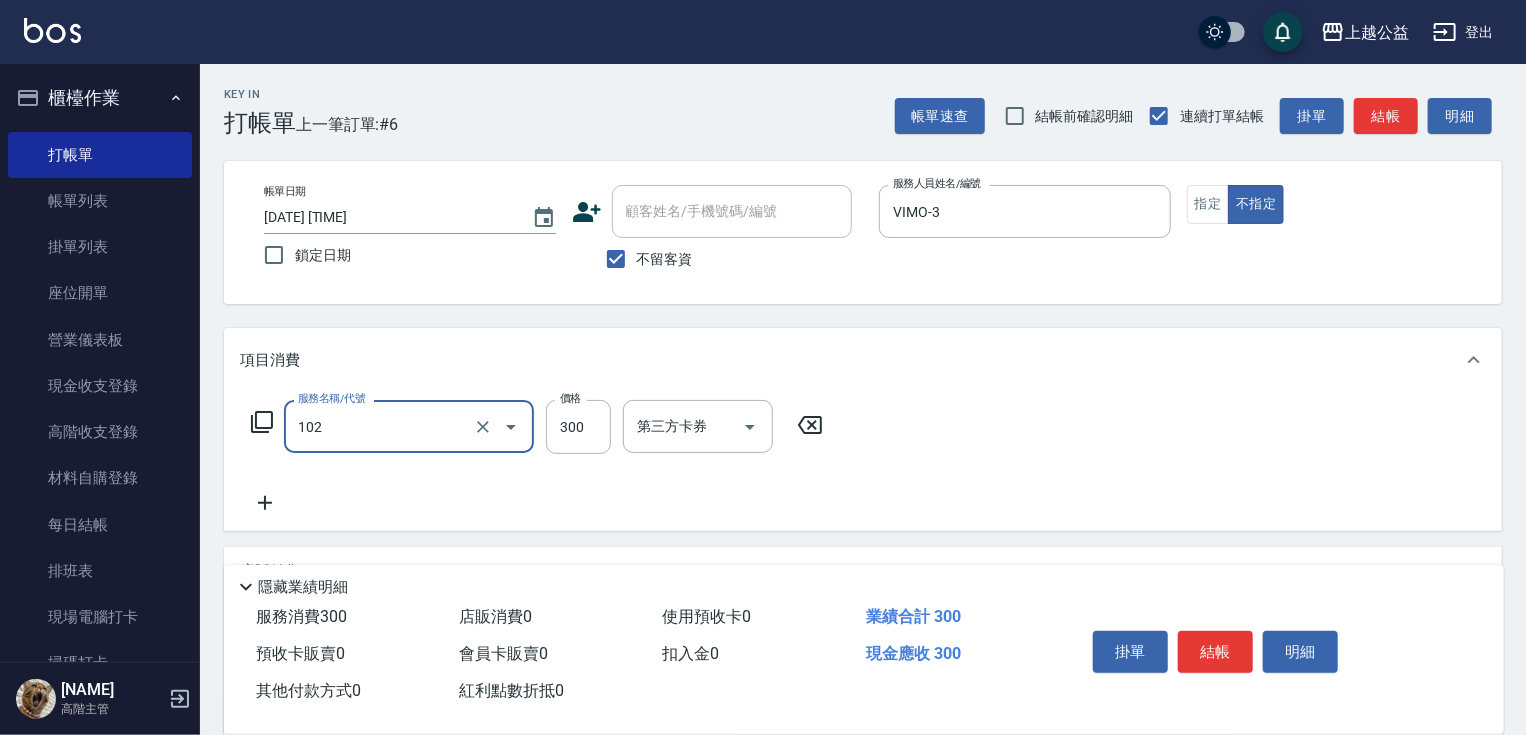 type on "活氧舒壓洗300(102)" 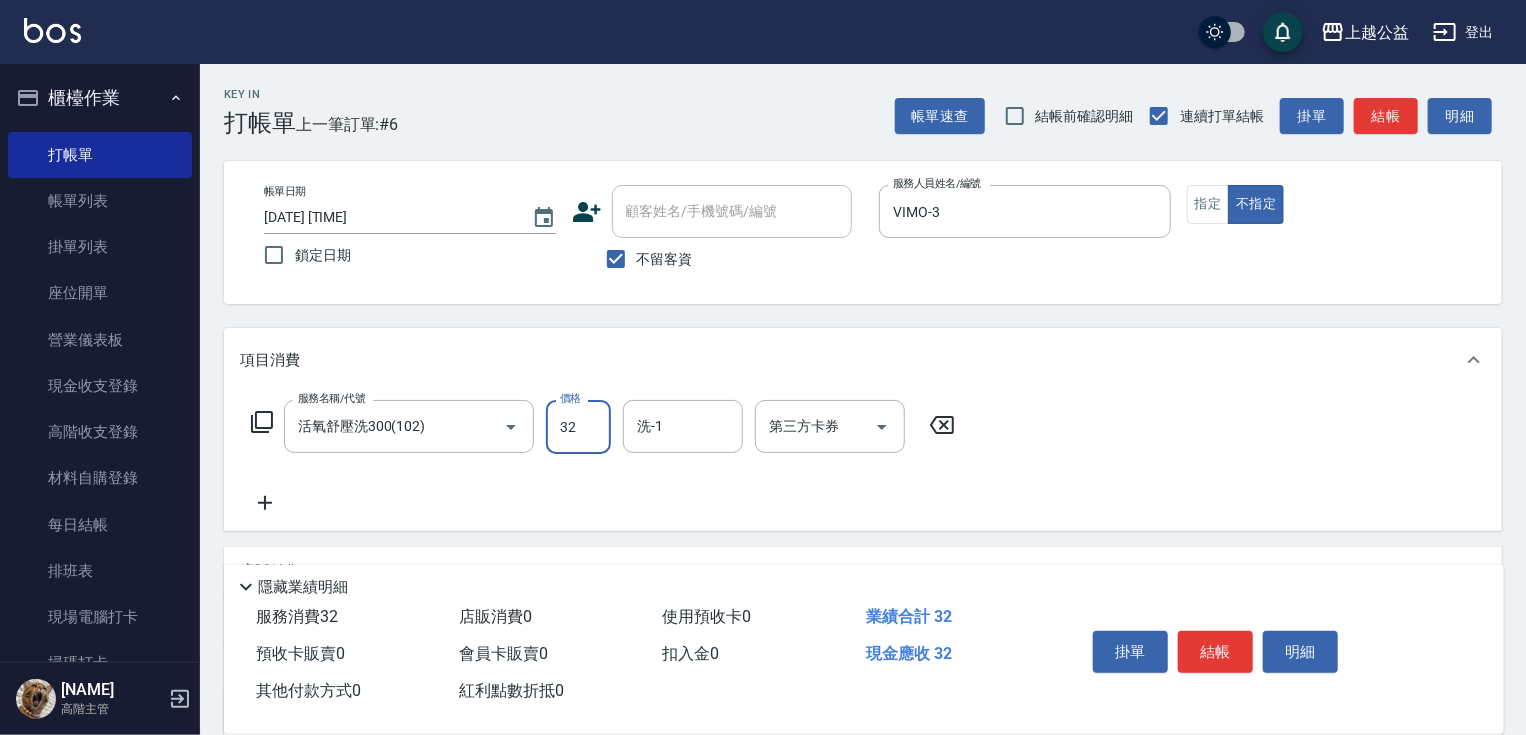 click on "32" at bounding box center (578, 427) 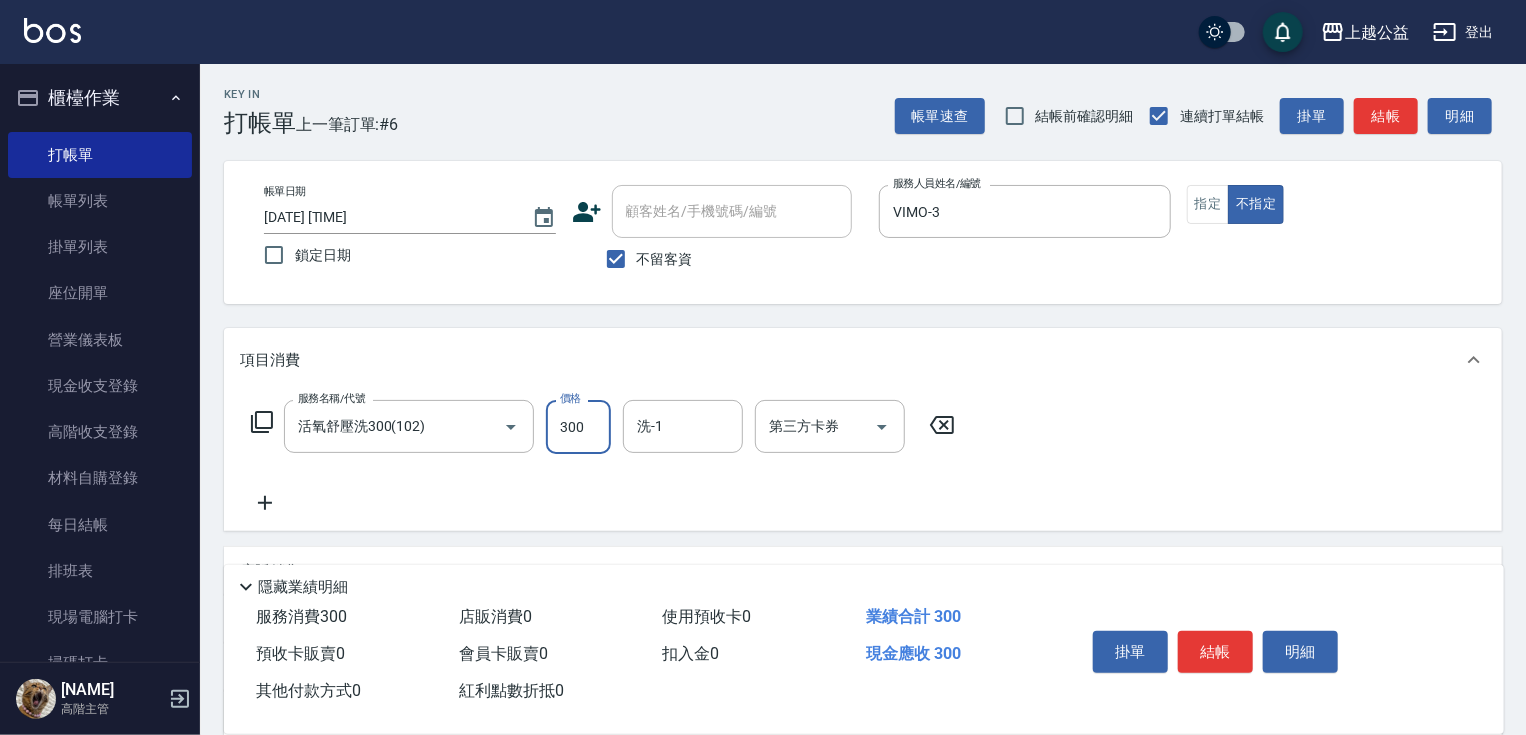 type on "300" 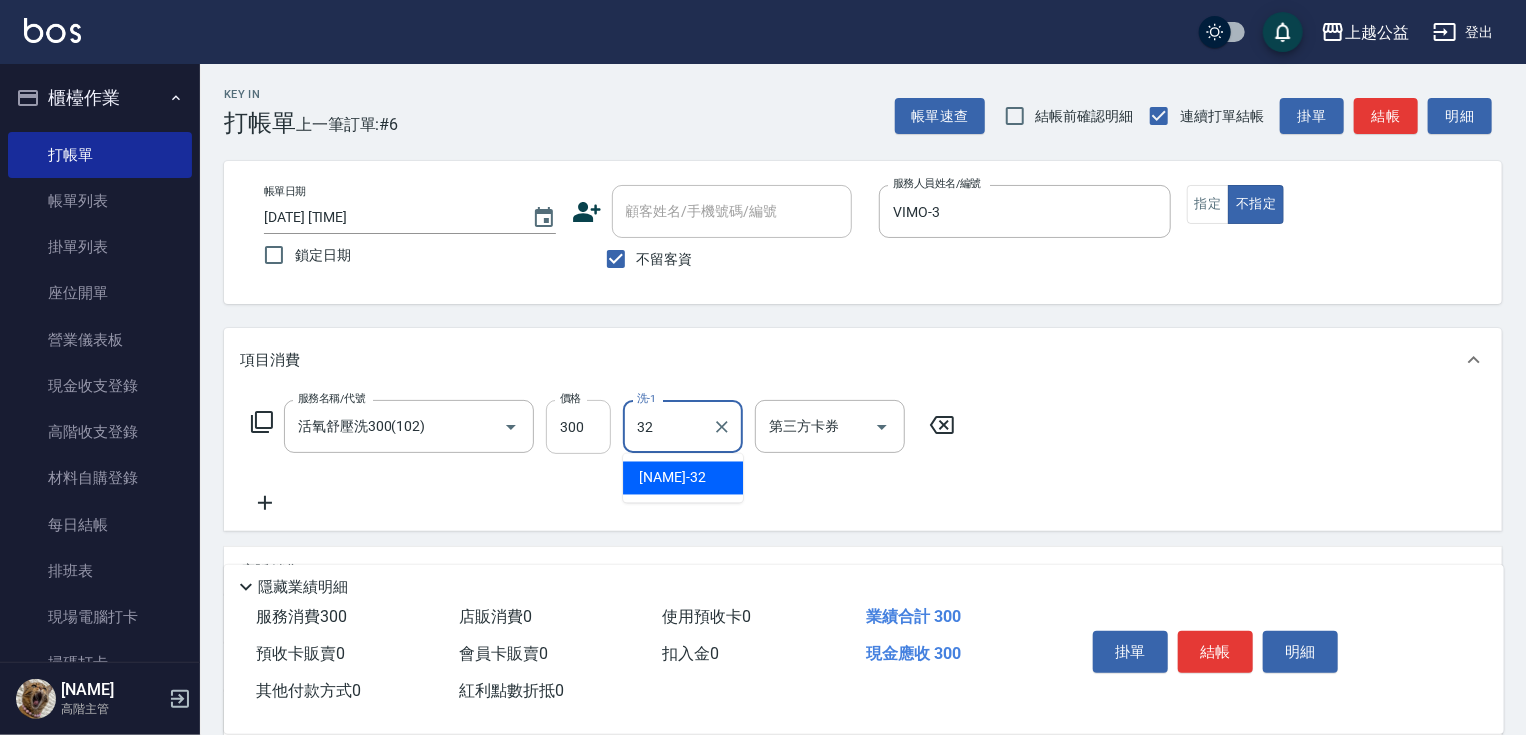 type on "[NAME]-32" 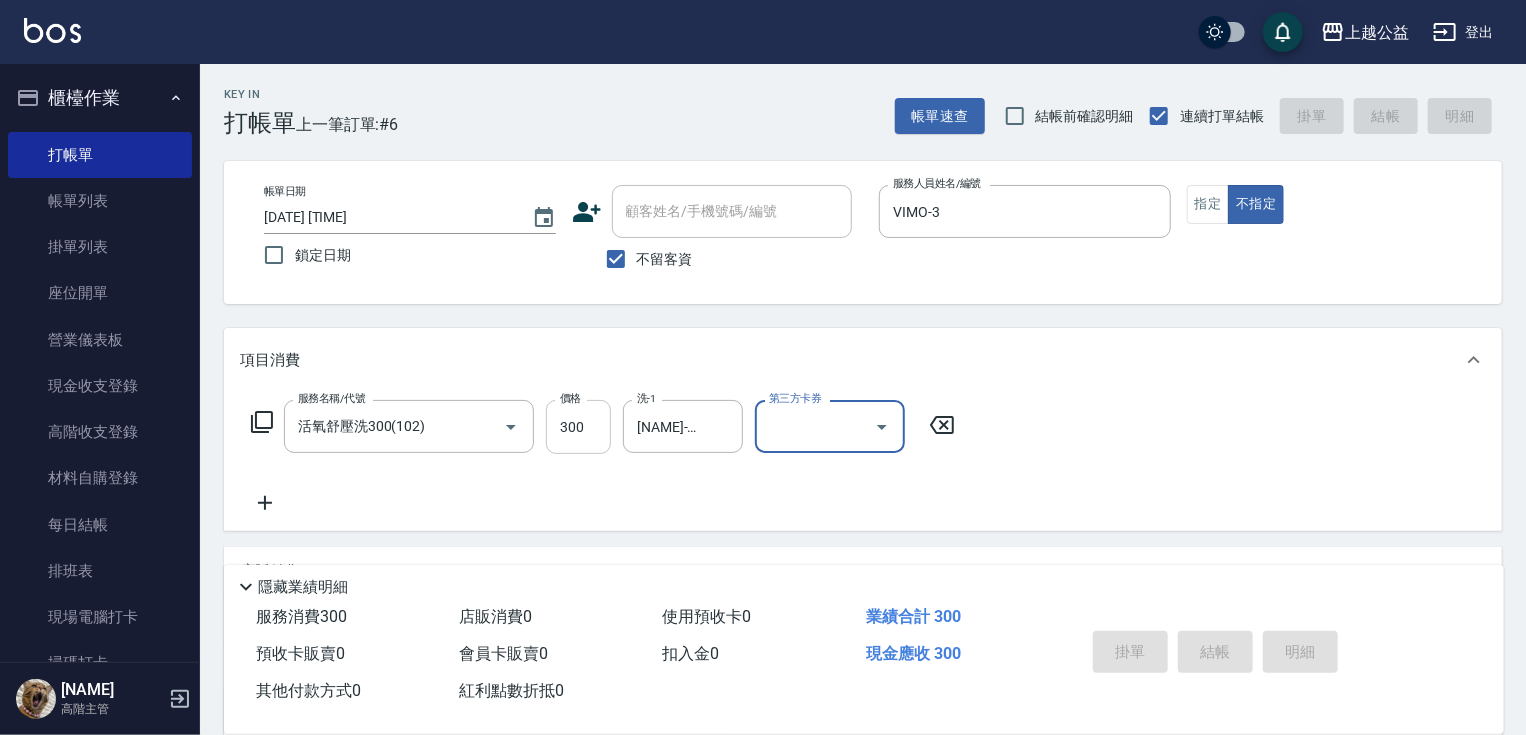 type 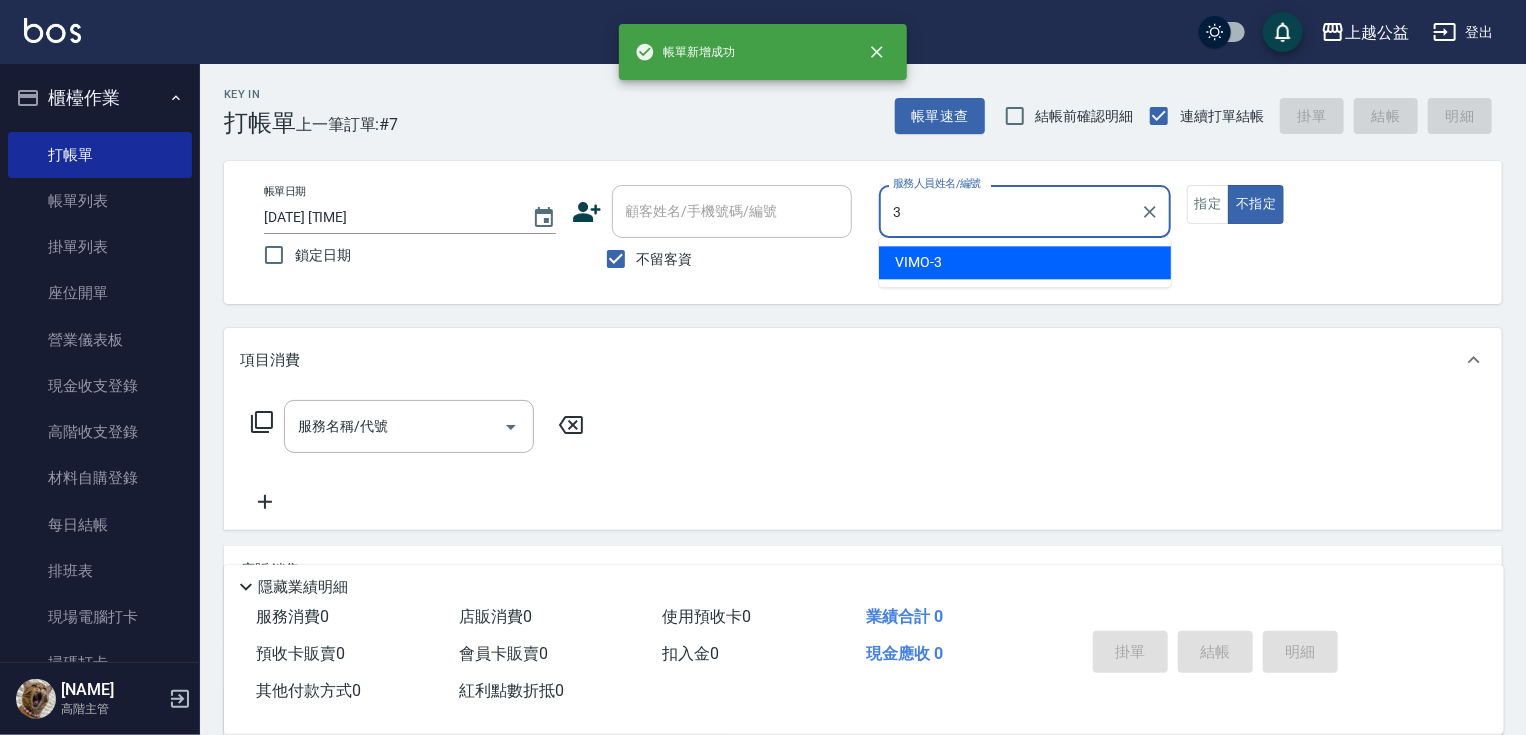 type on "VIMO-3" 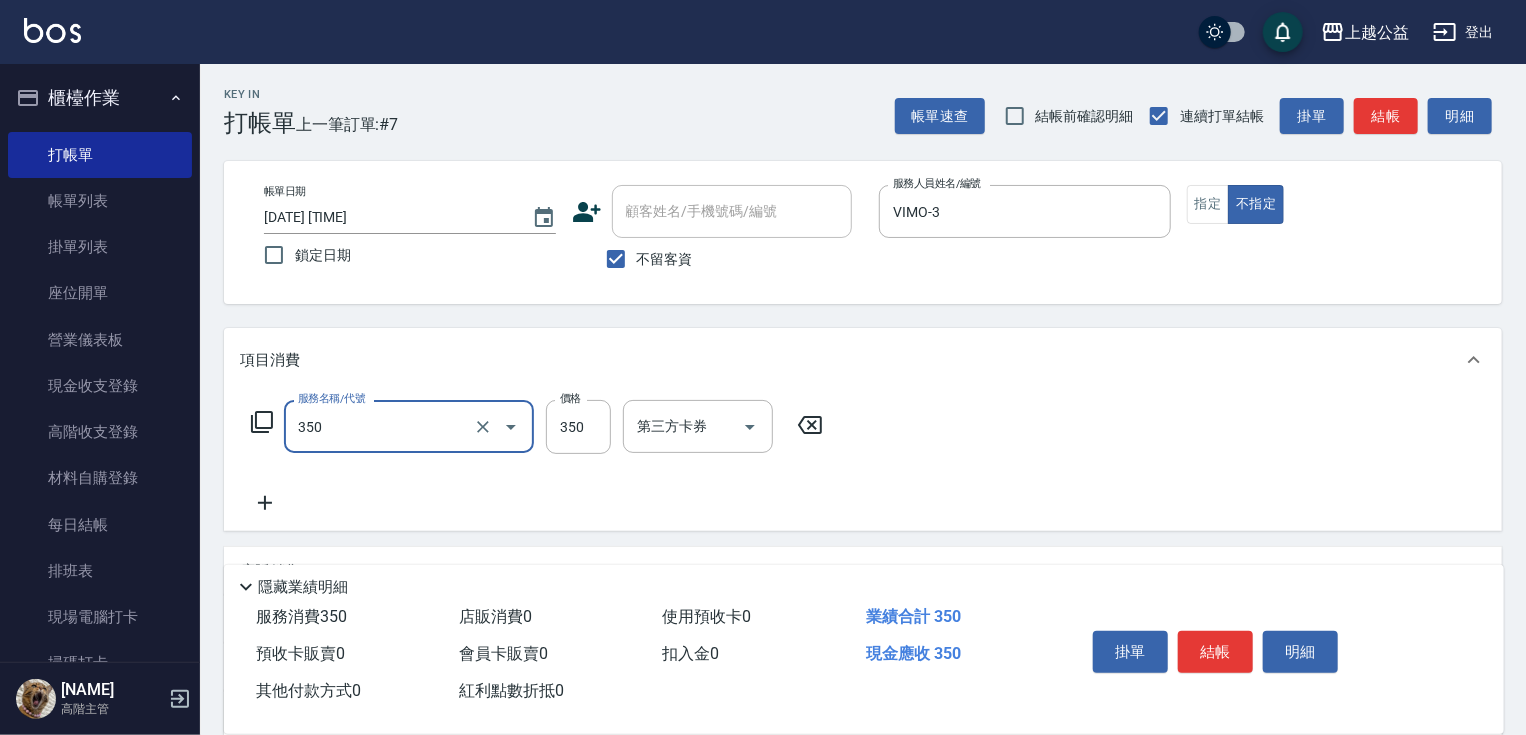 type on "一般洗剪(350)" 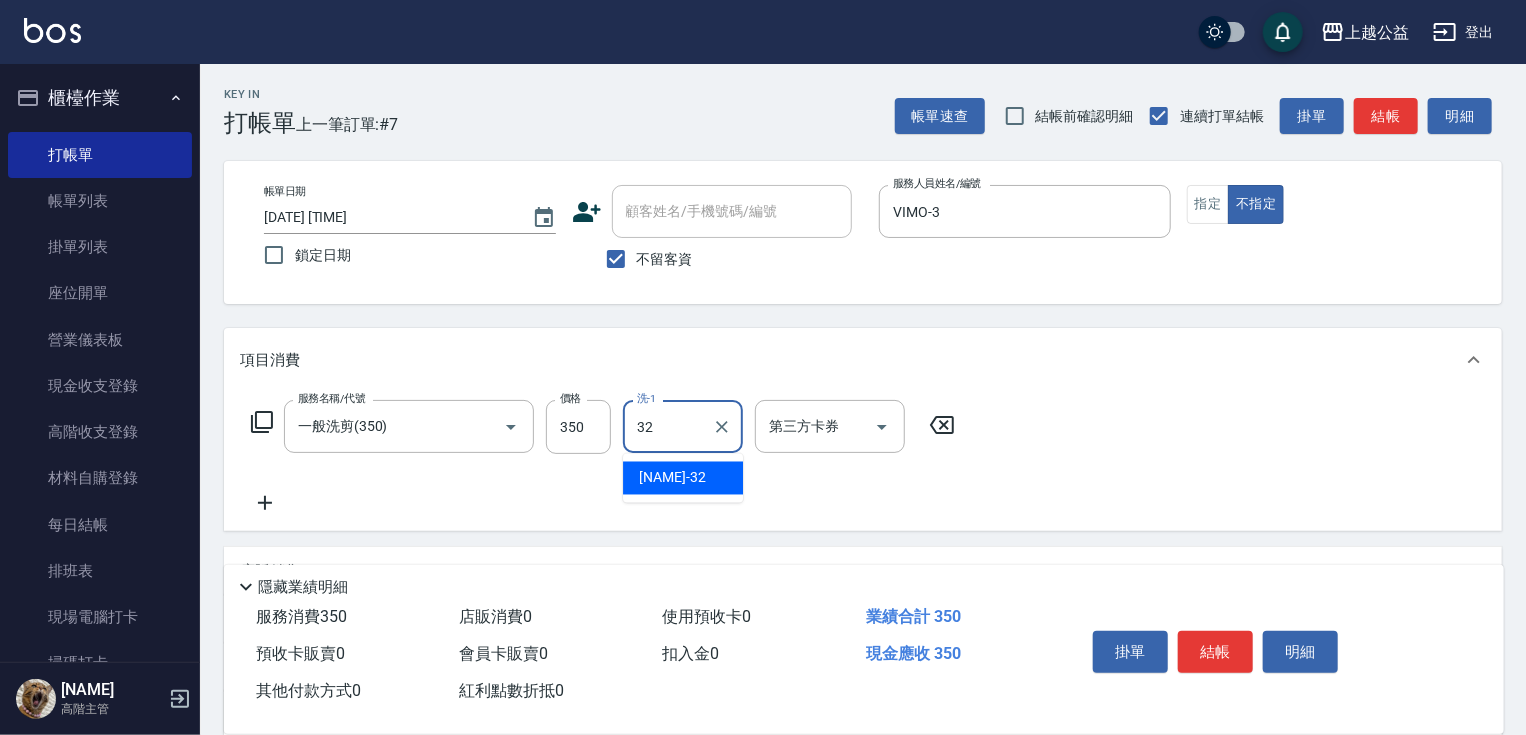 type on "[NAME]-32" 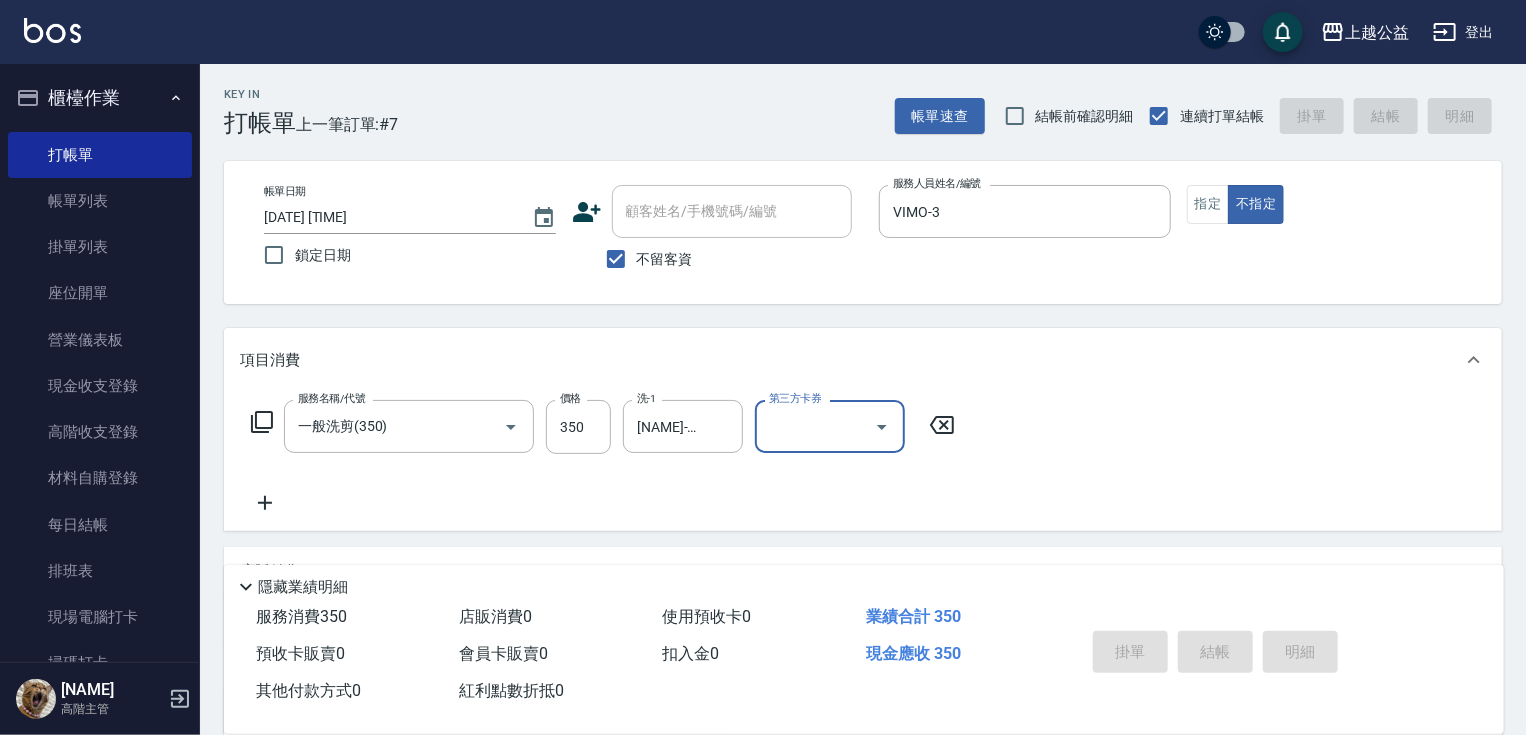 type 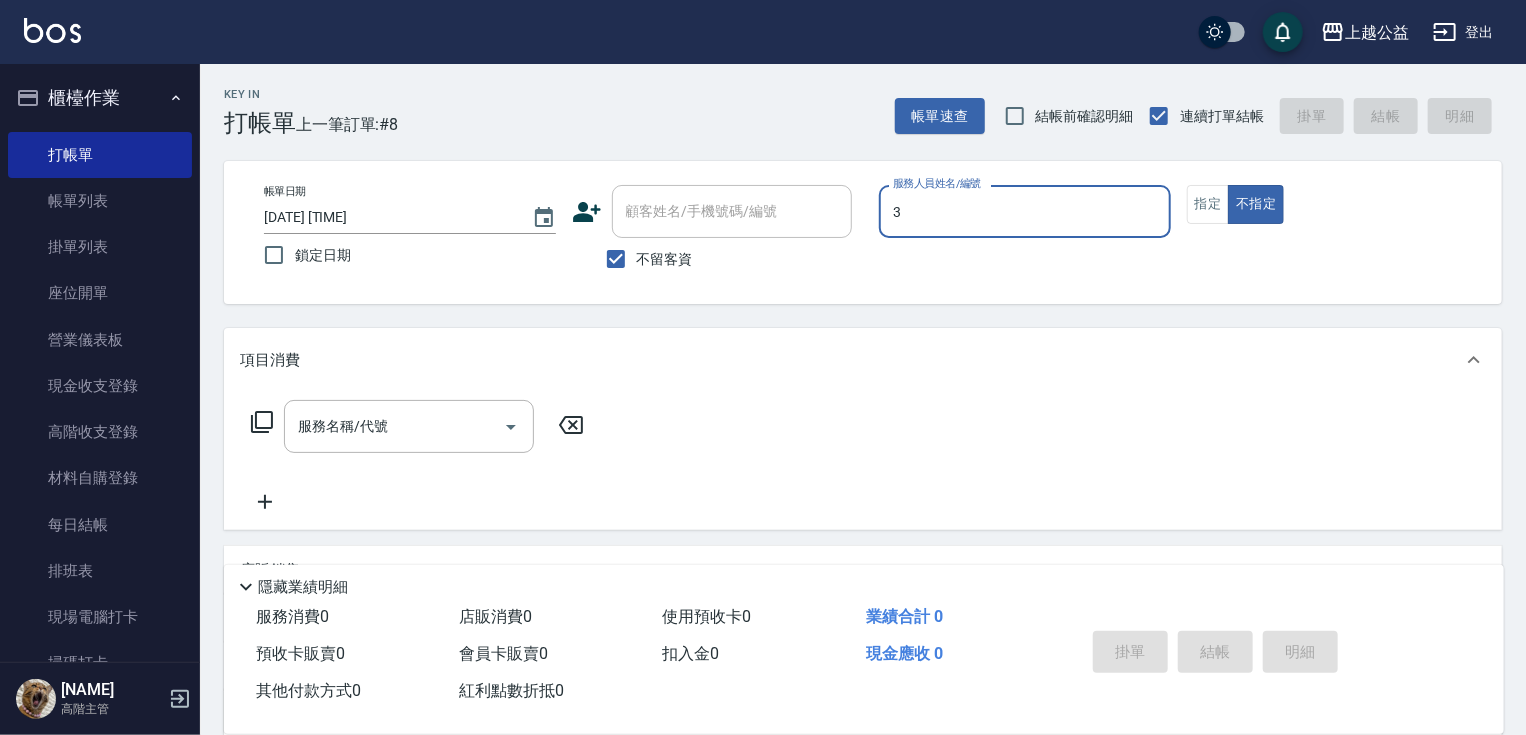 type on "VIMO-3" 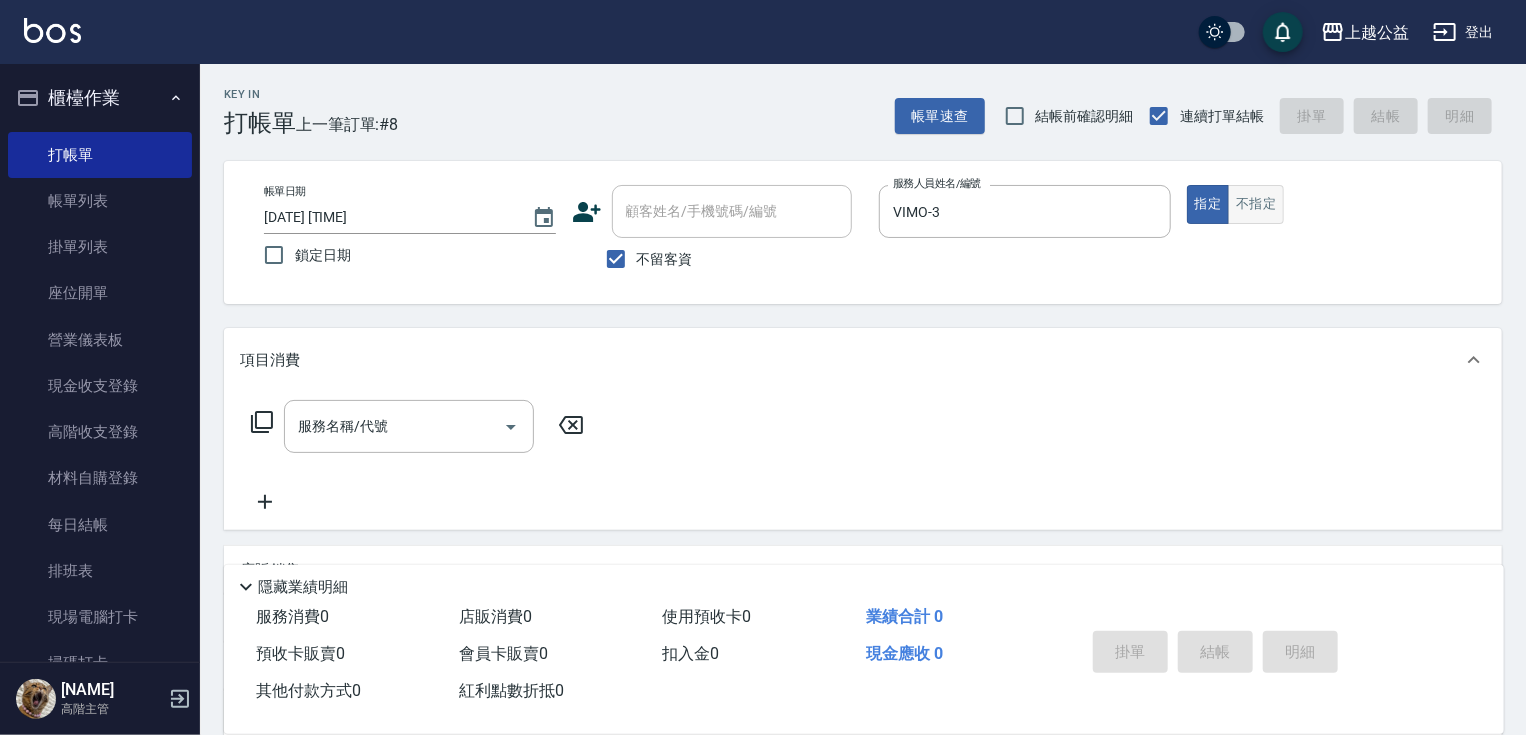 click on "指定 不指定" at bounding box center [1333, 204] 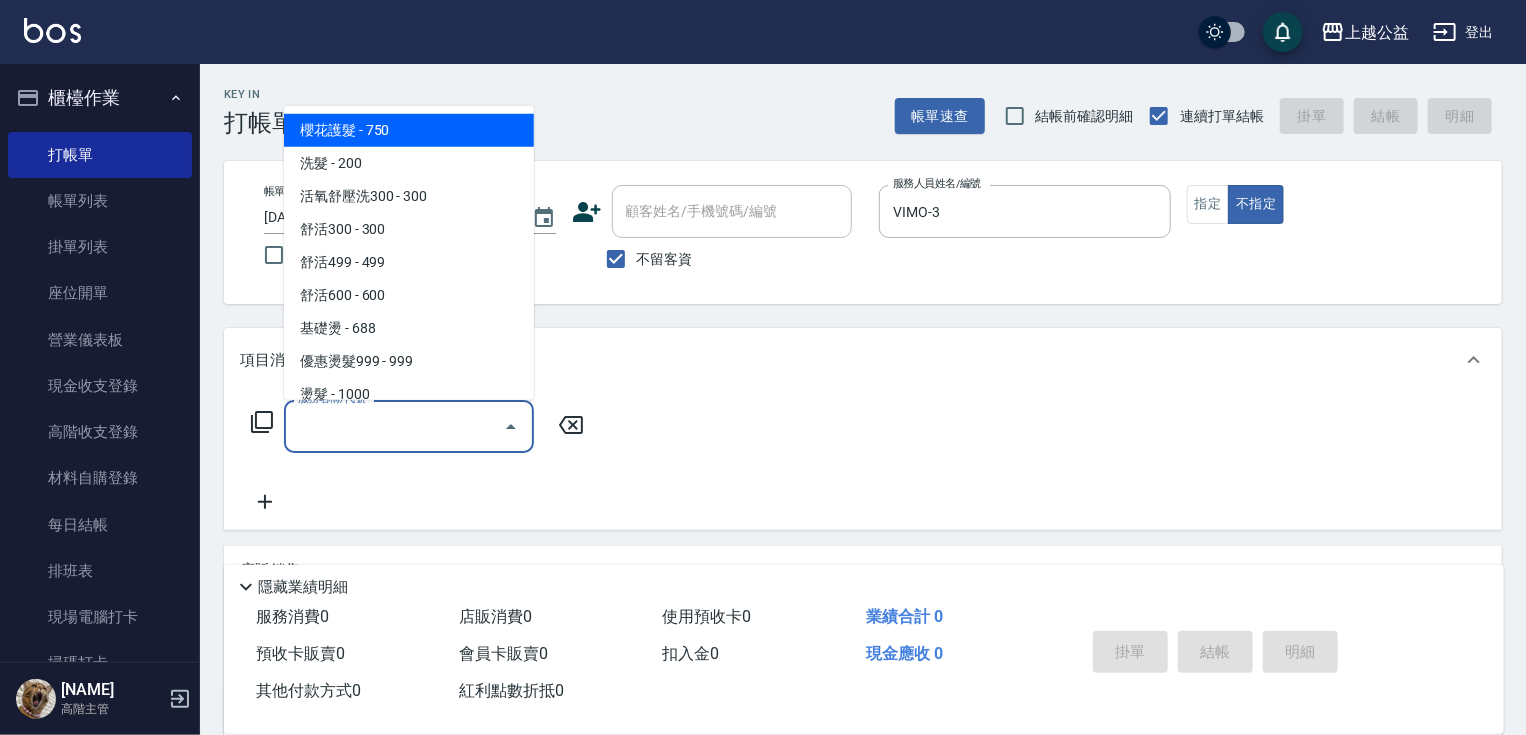 click on "服務名稱/代號 服務名稱/代號" at bounding box center (409, 426) 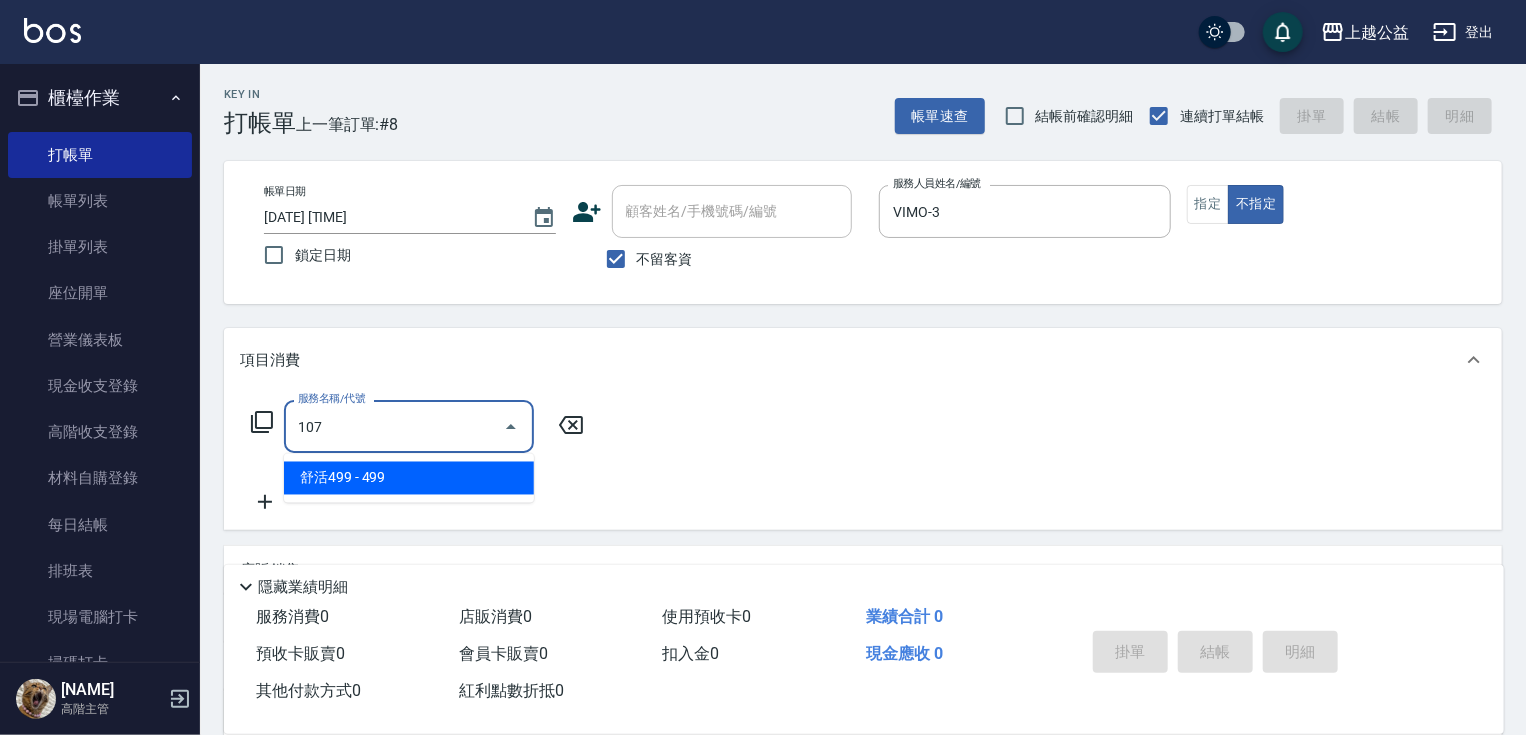 type on "舒活499(107)" 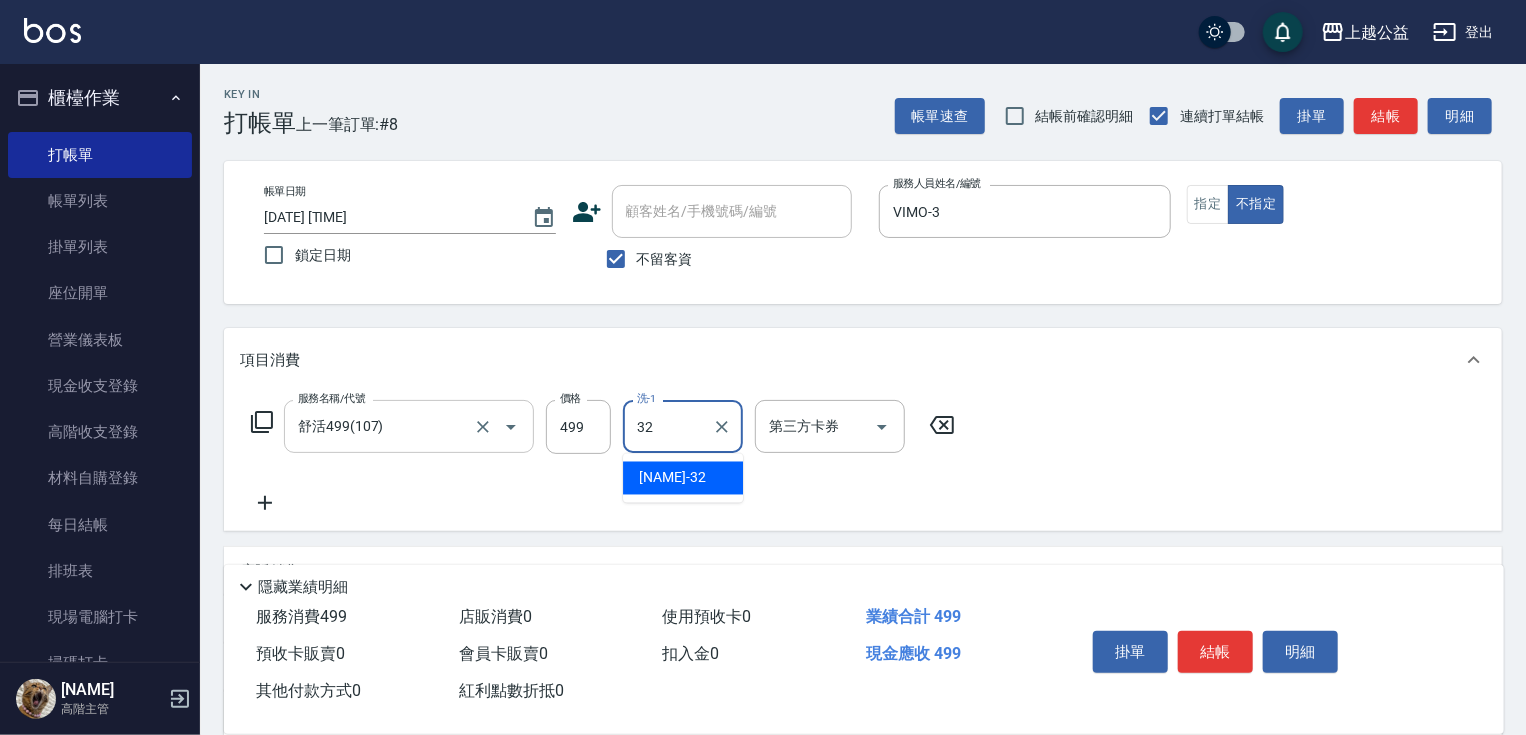 type on "[NAME]-32" 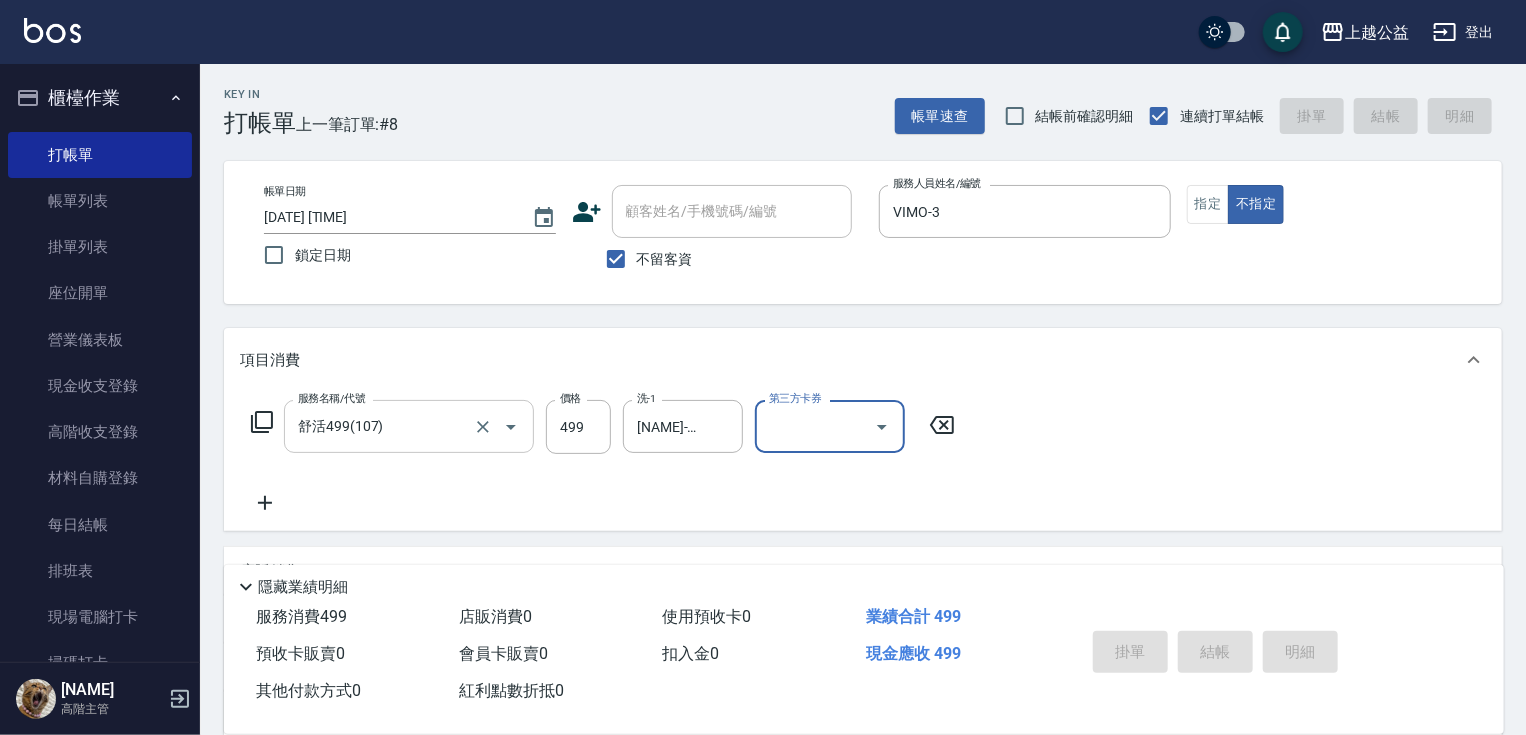 type on "[DATE] [TIME]" 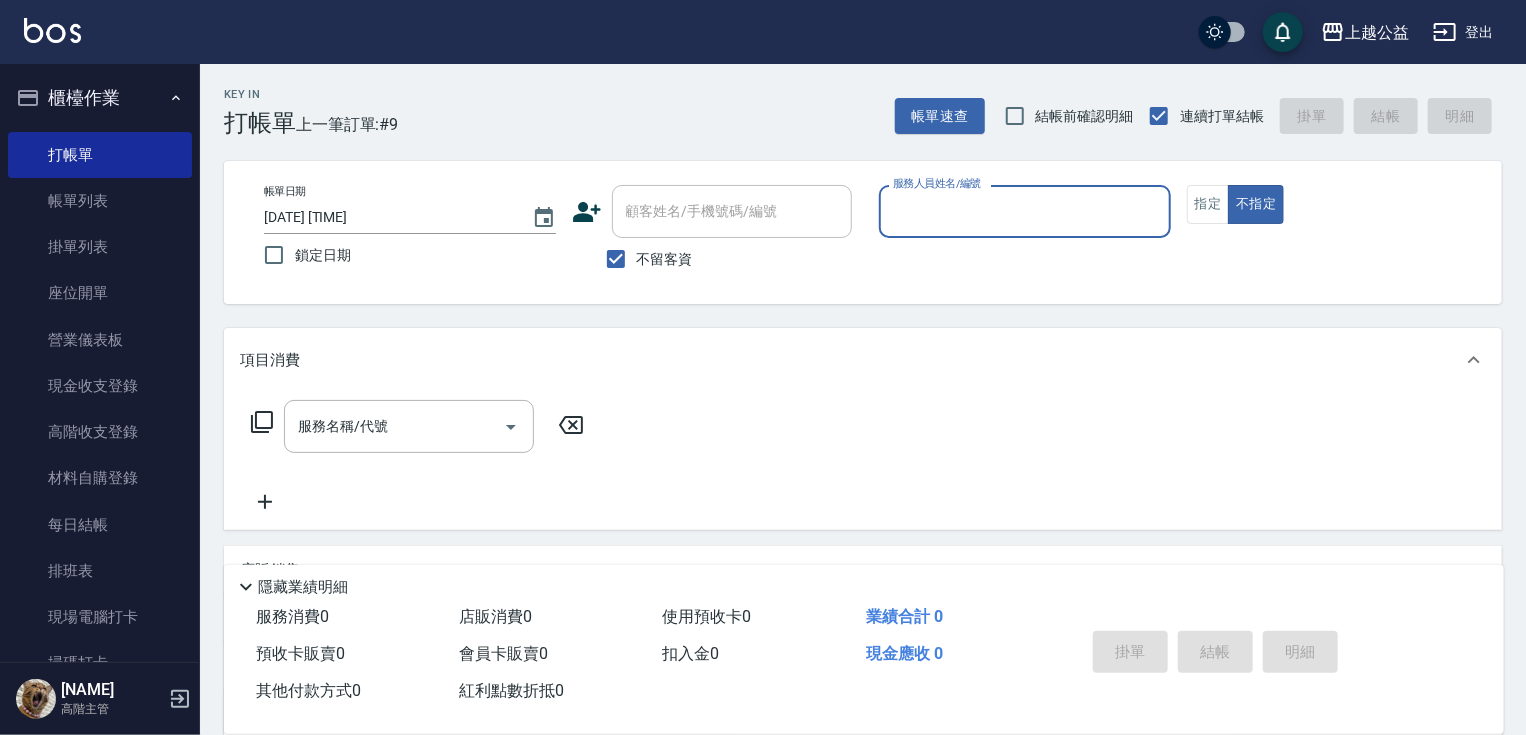 click on "服務人員姓名/編號" at bounding box center [1025, 211] 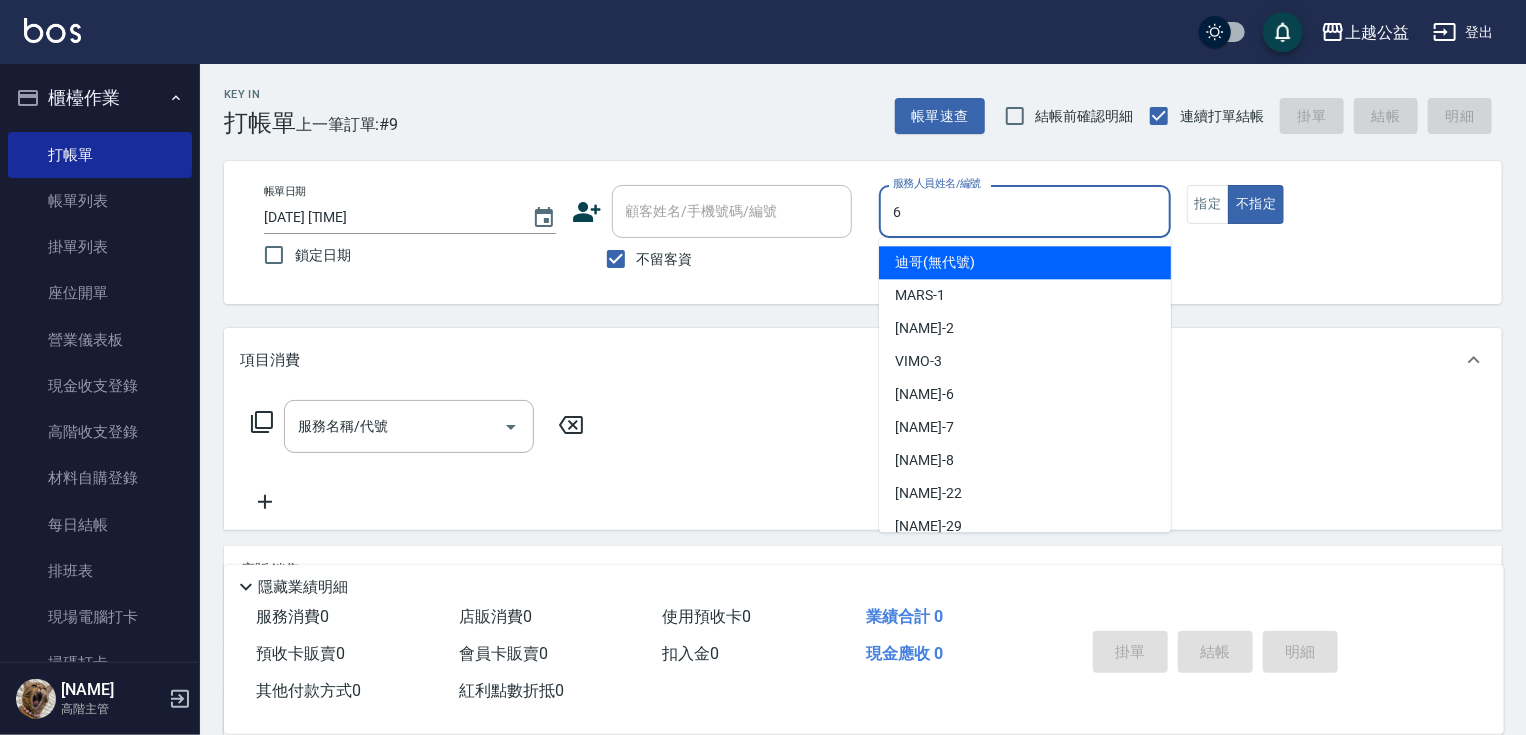 type on "[NAME]-6" 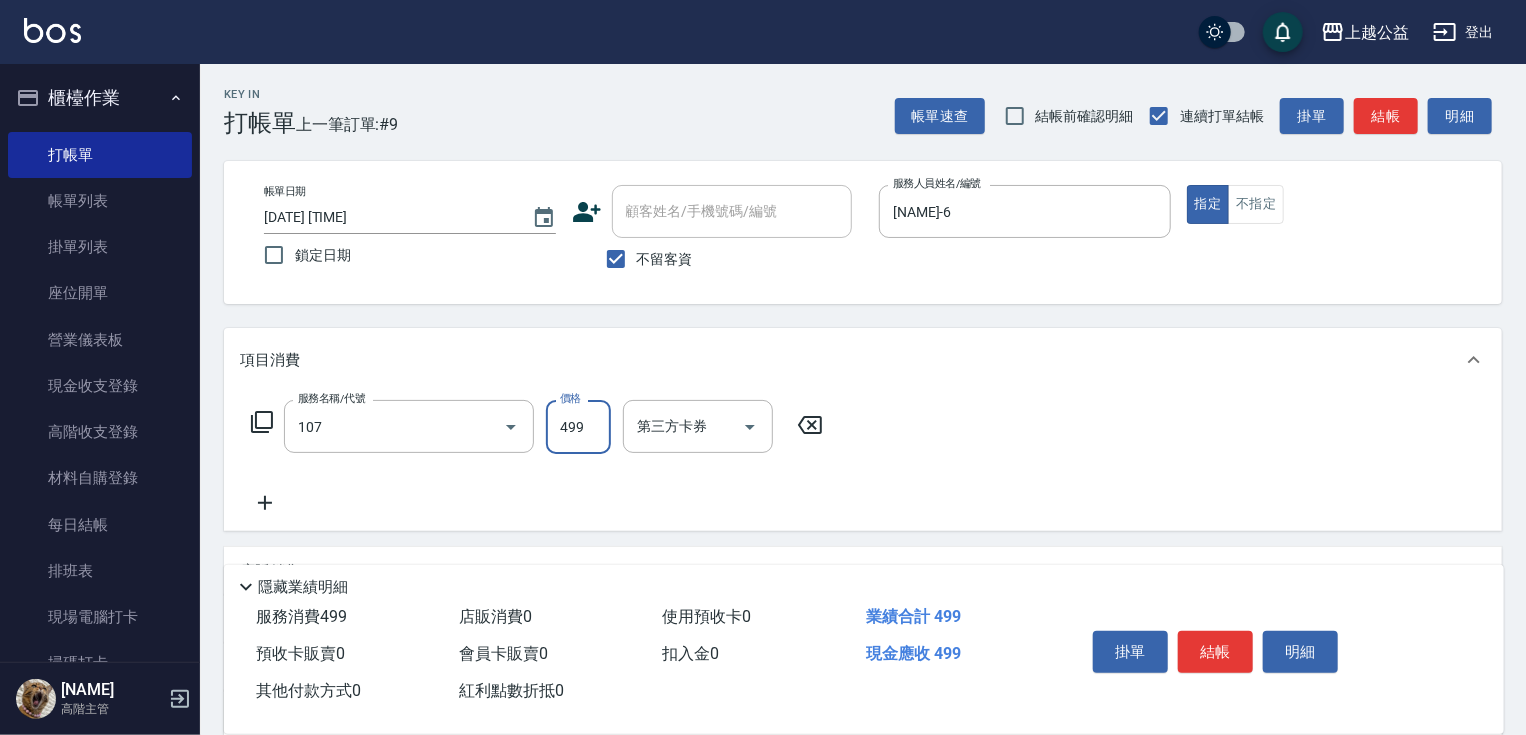 type on "舒活499(107)" 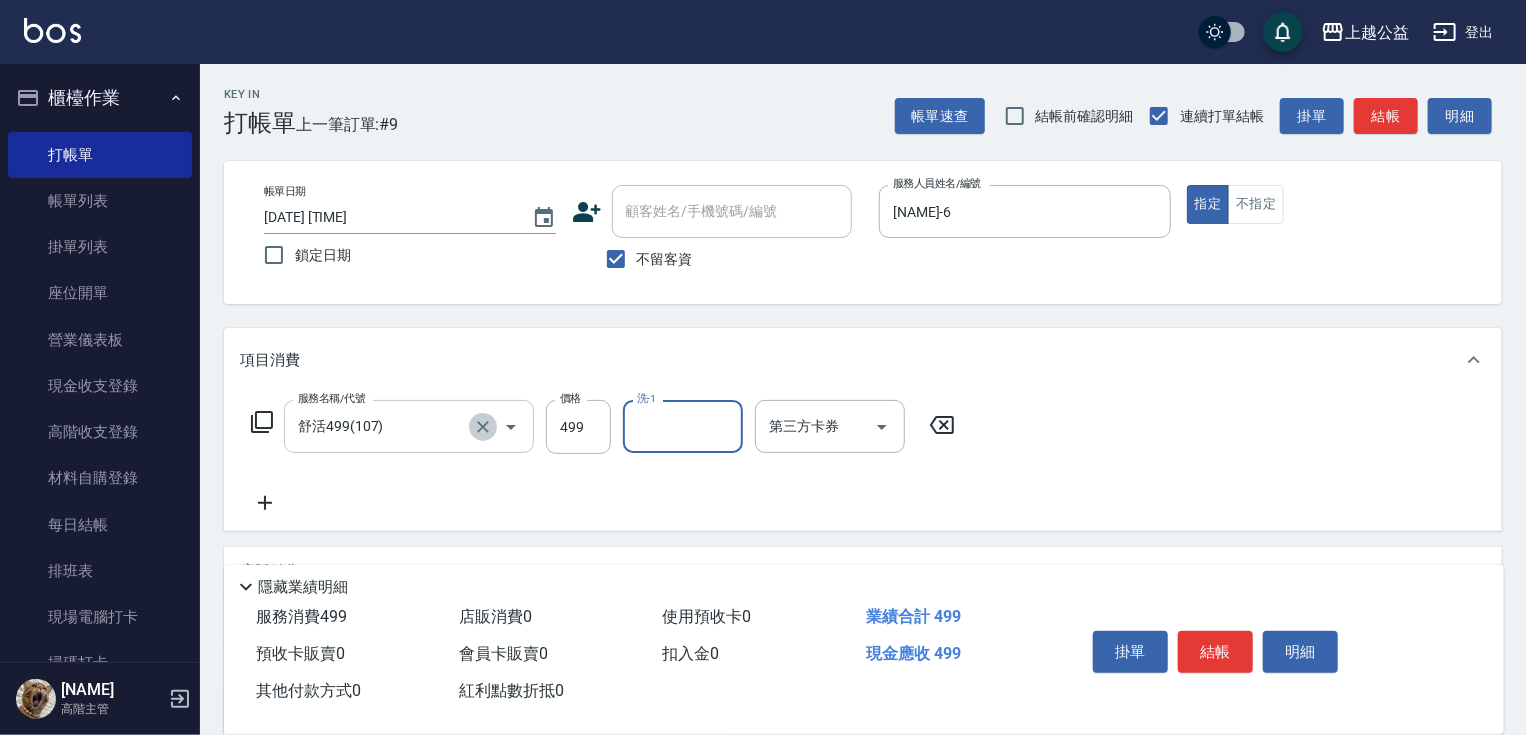click 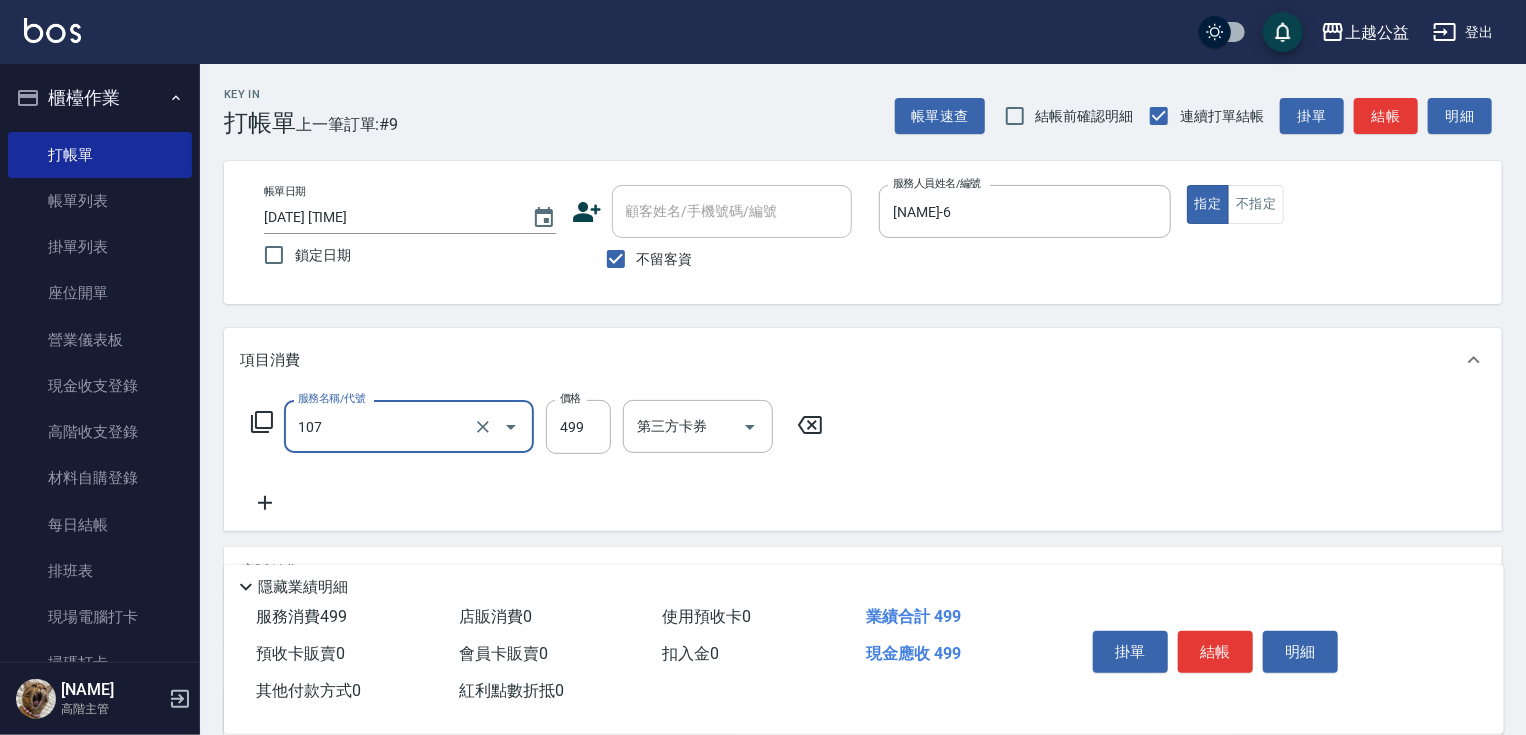 type on "舒活499(107)" 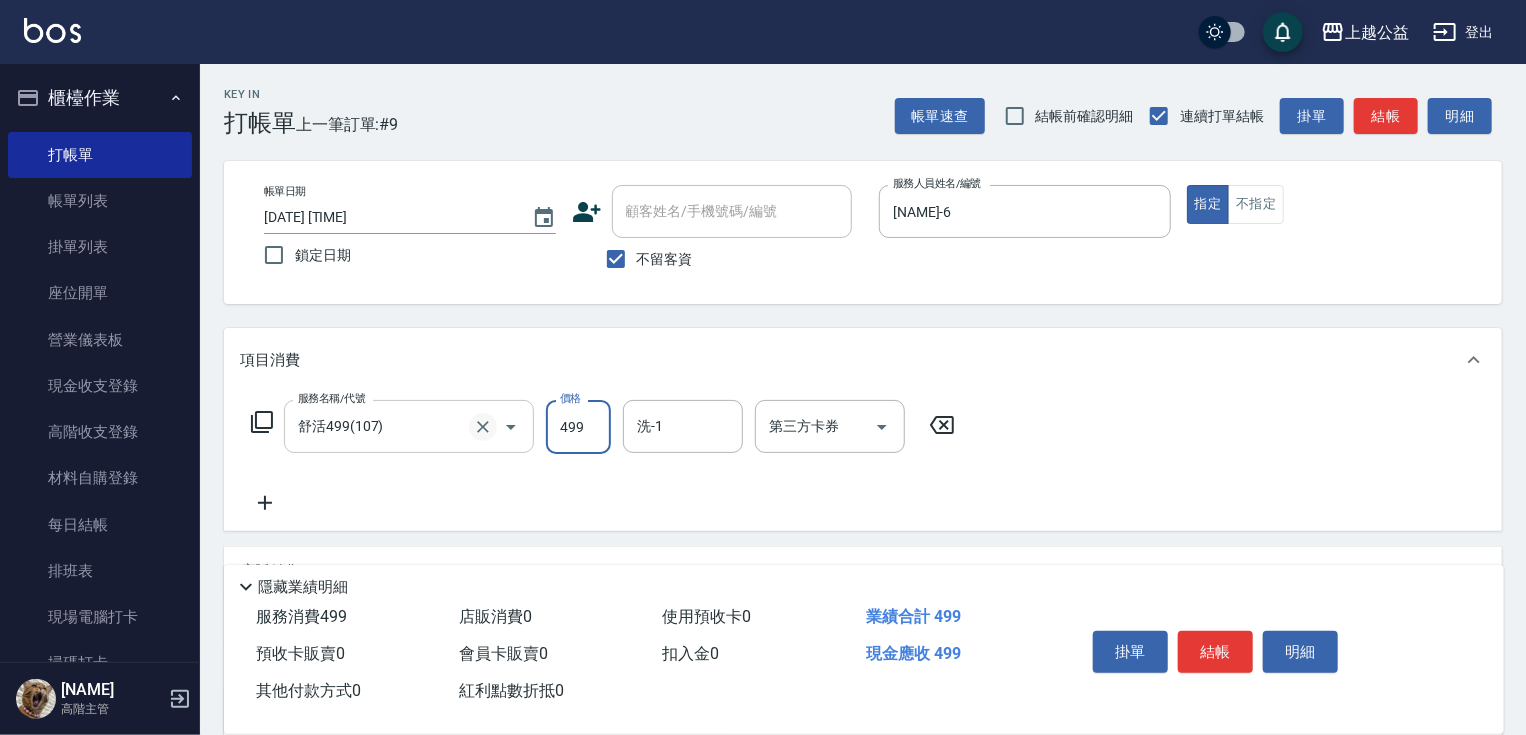 click 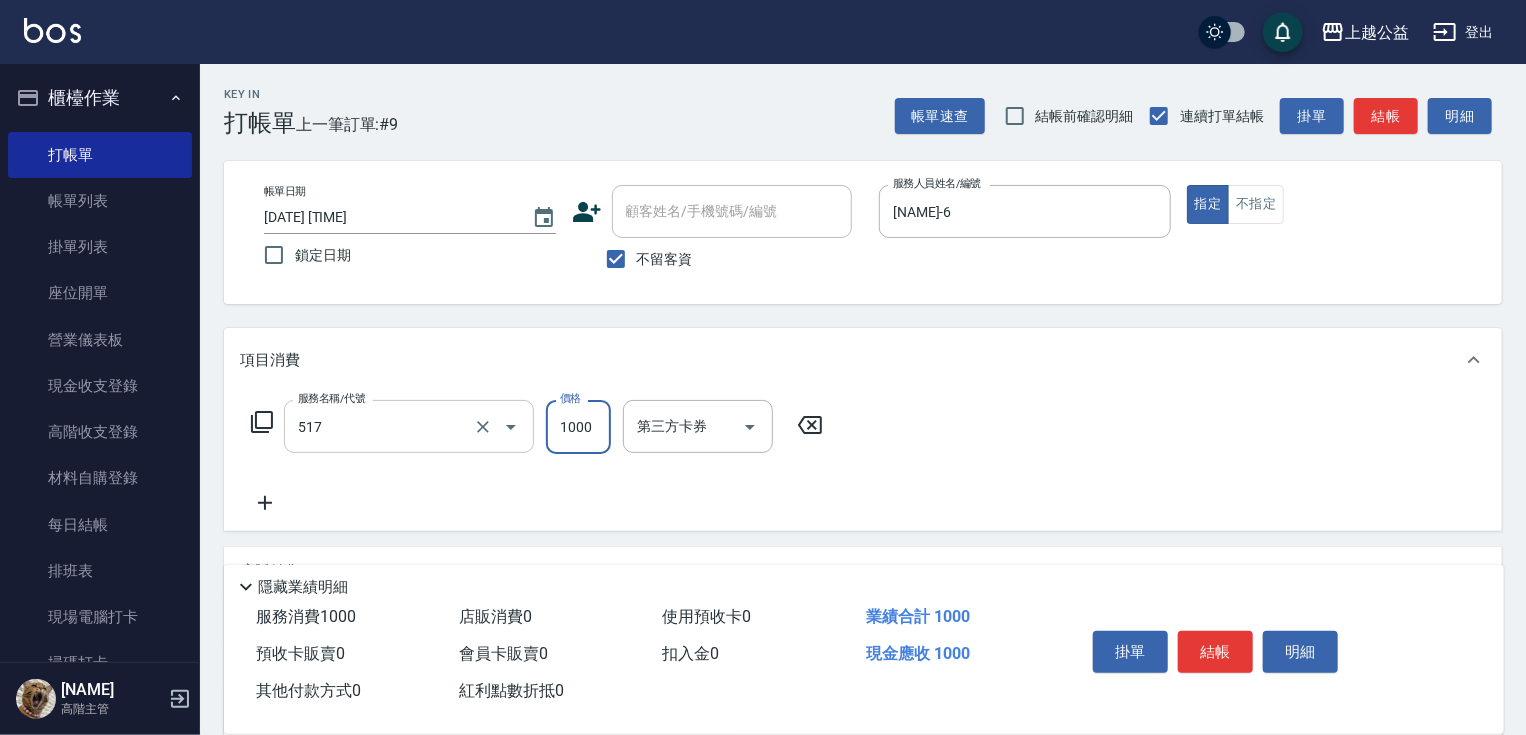 type on "染髮1000(517)" 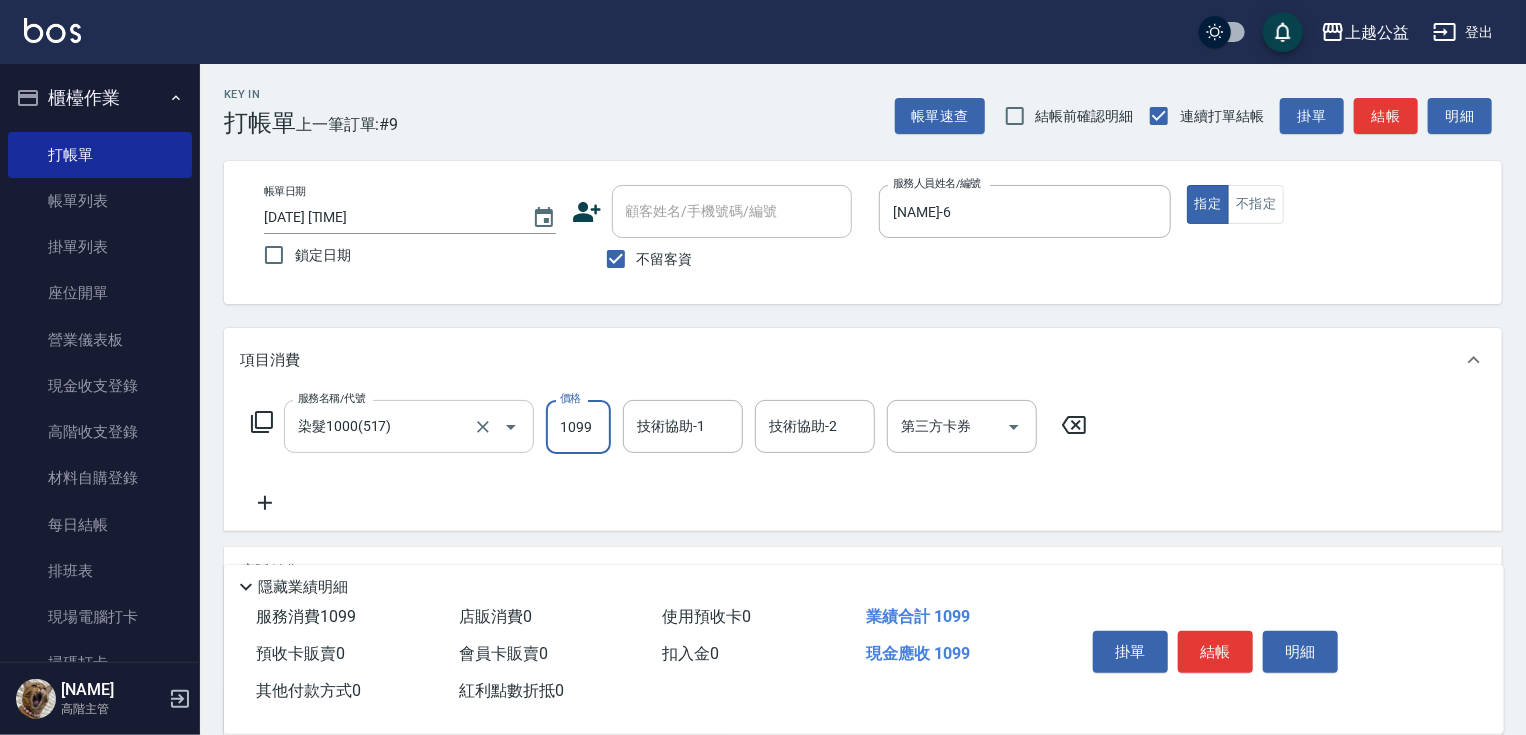 type on "1099" 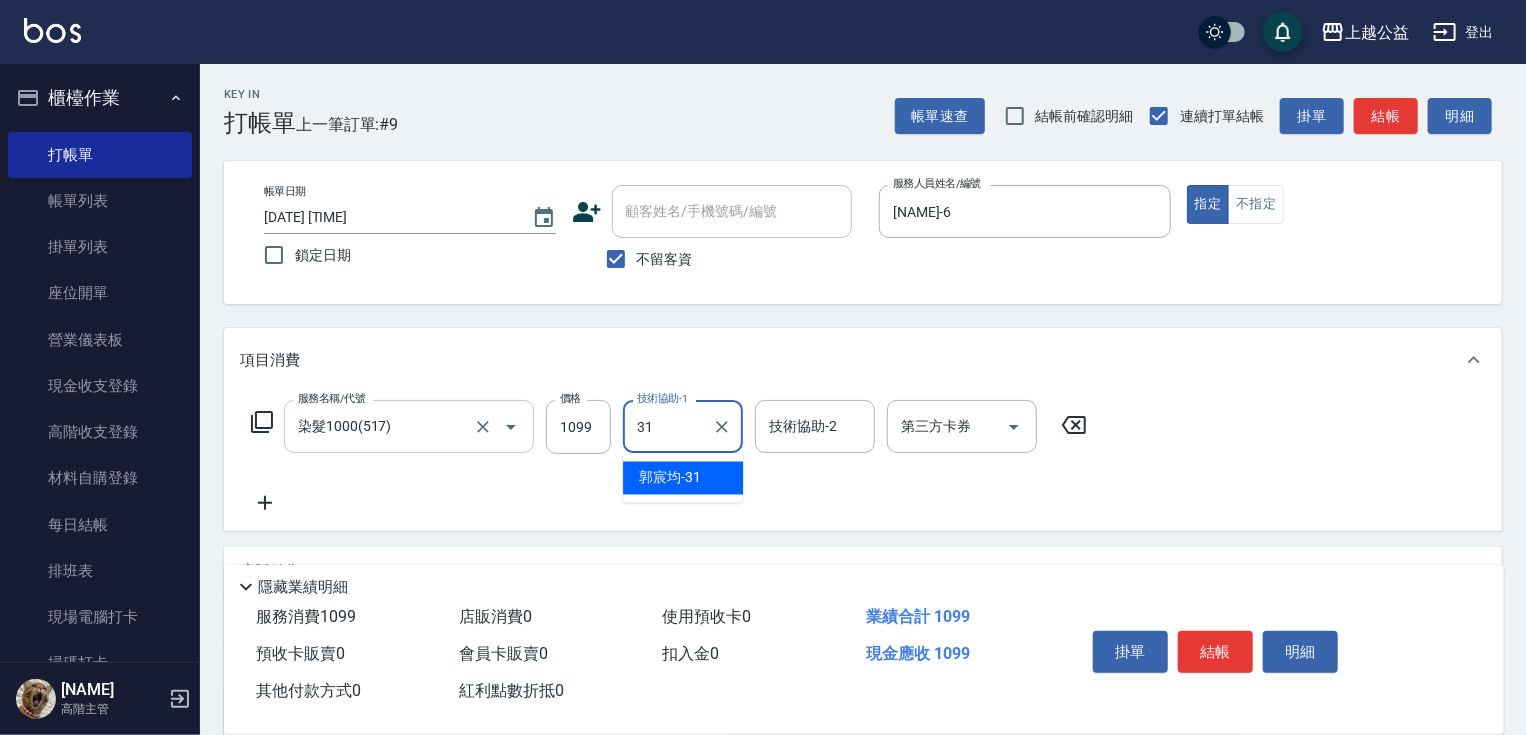 type on "[NAME]-31" 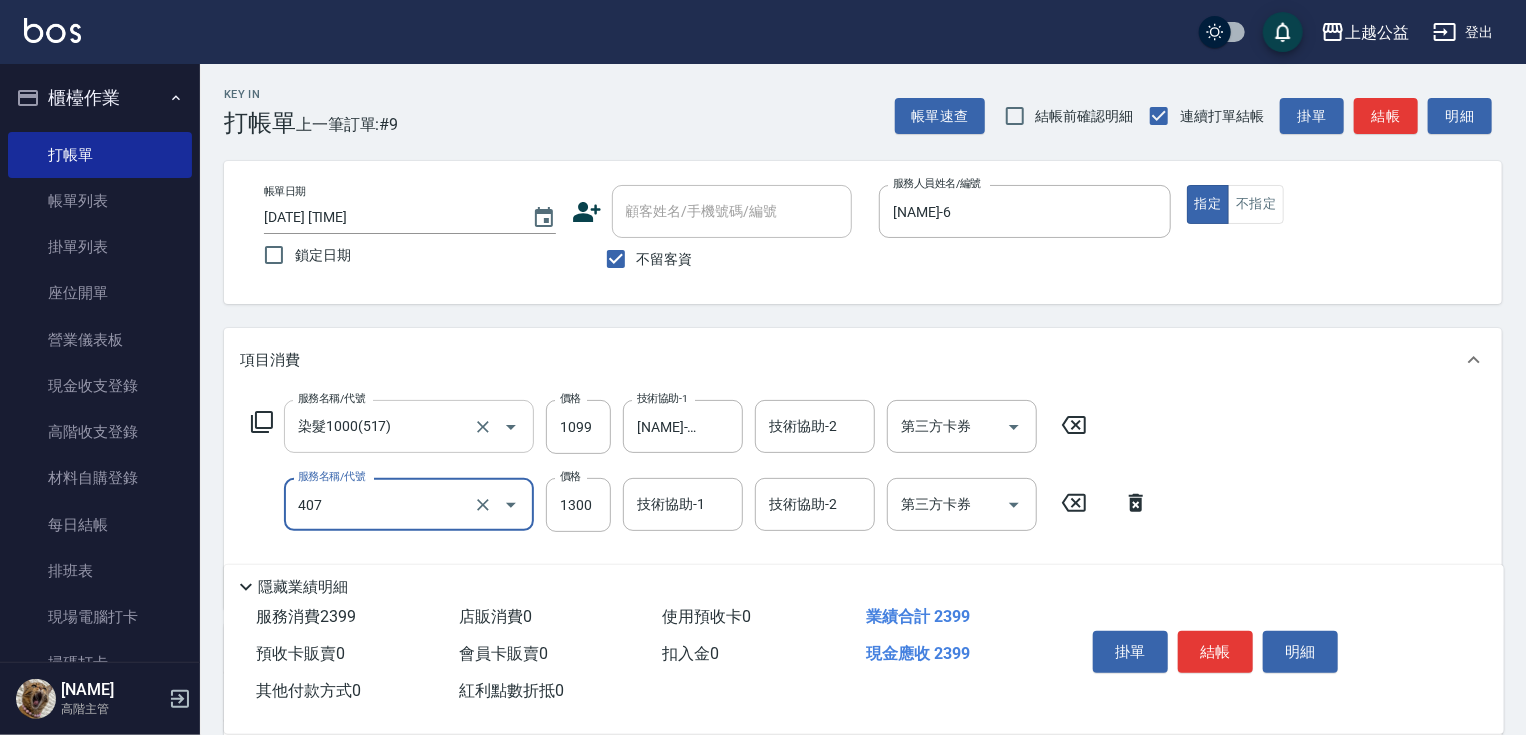 type on "女神鉑金護髮(407)" 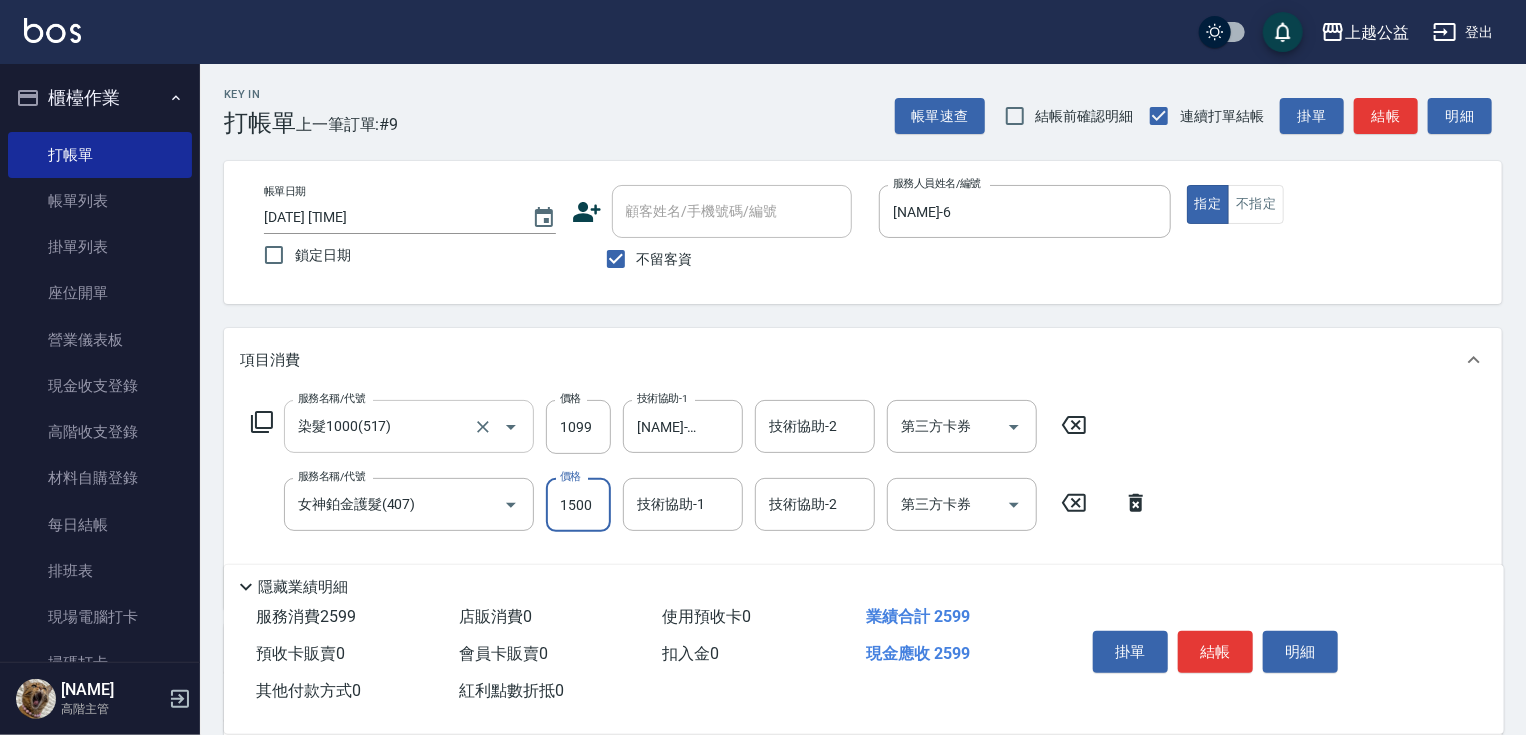 type on "1500" 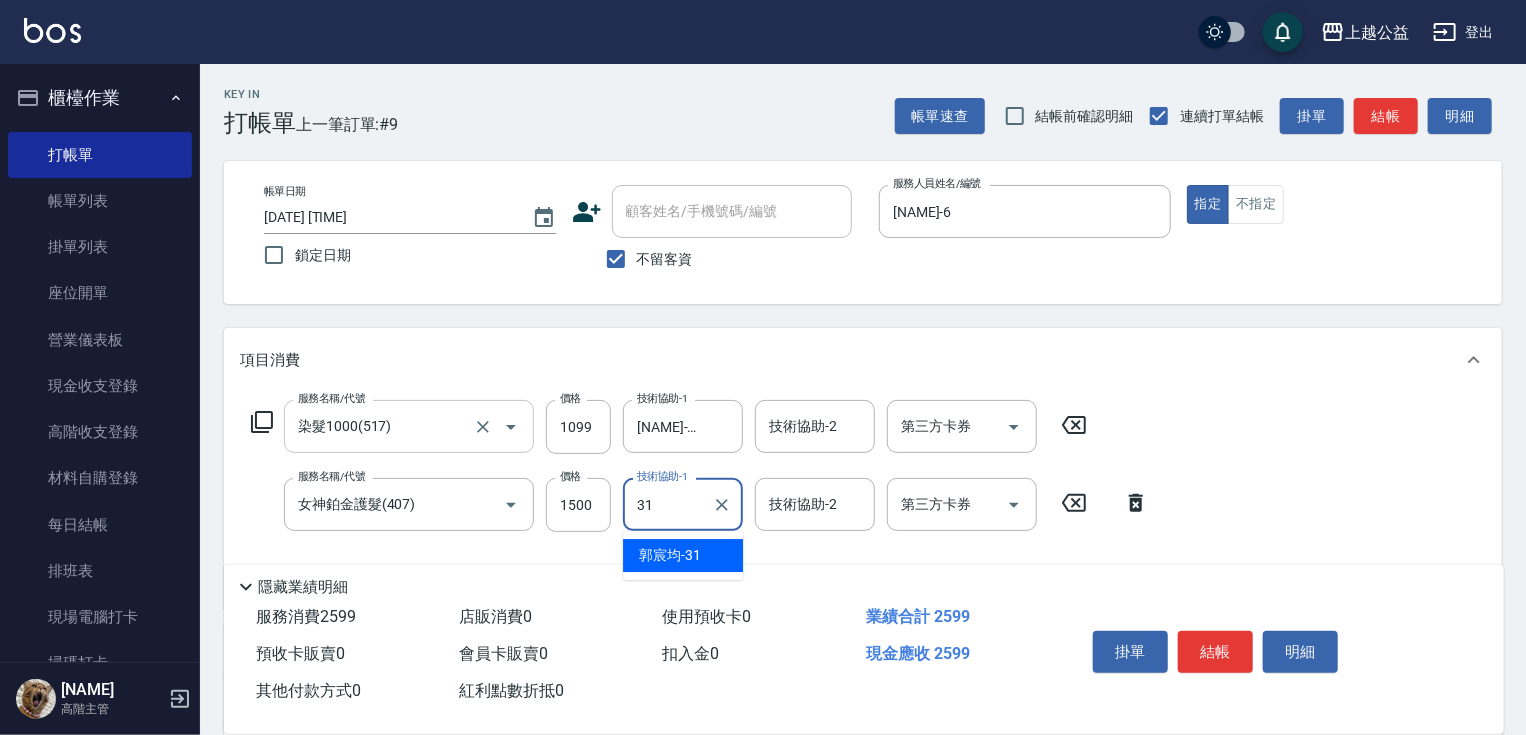type on "[NAME]-31" 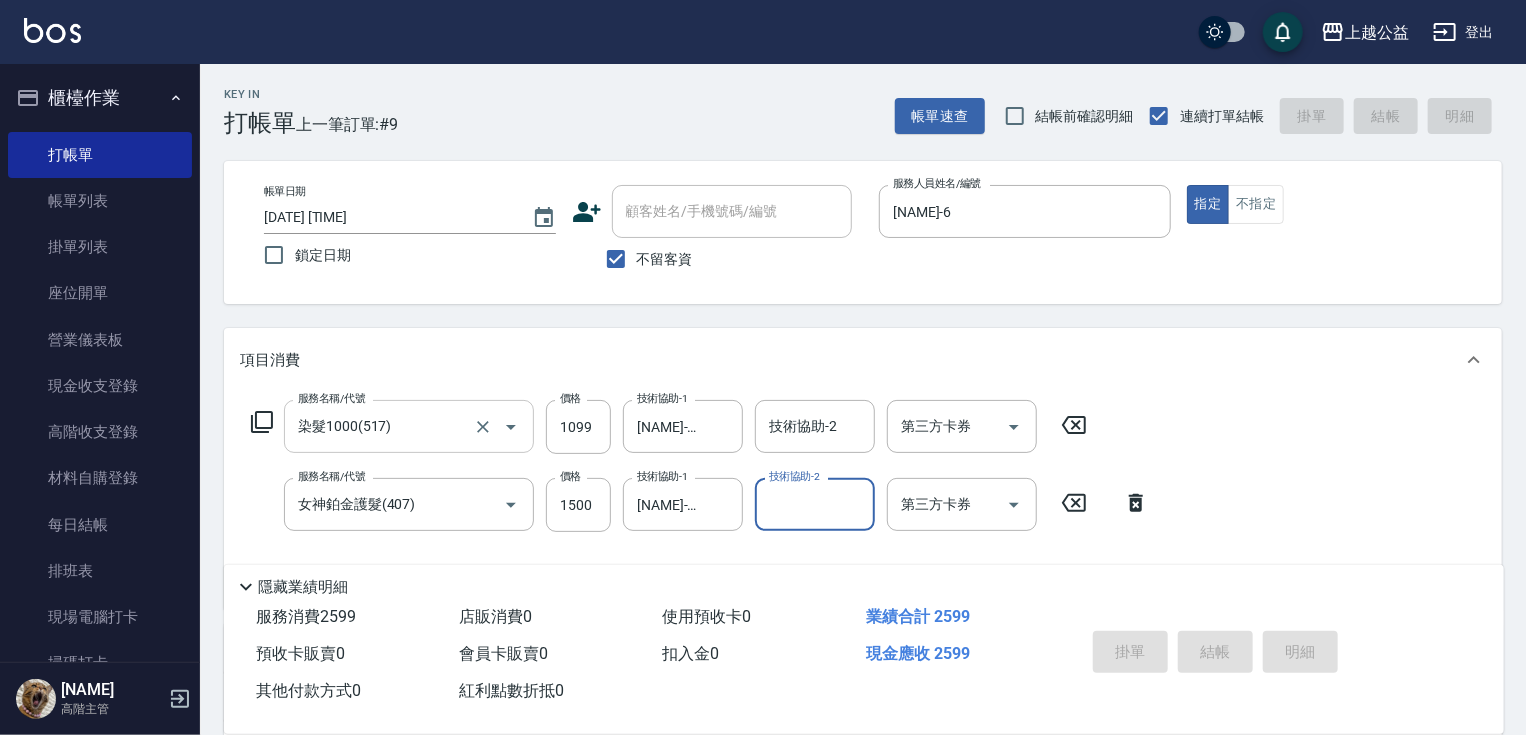 type on "[DATE] [TIME]" 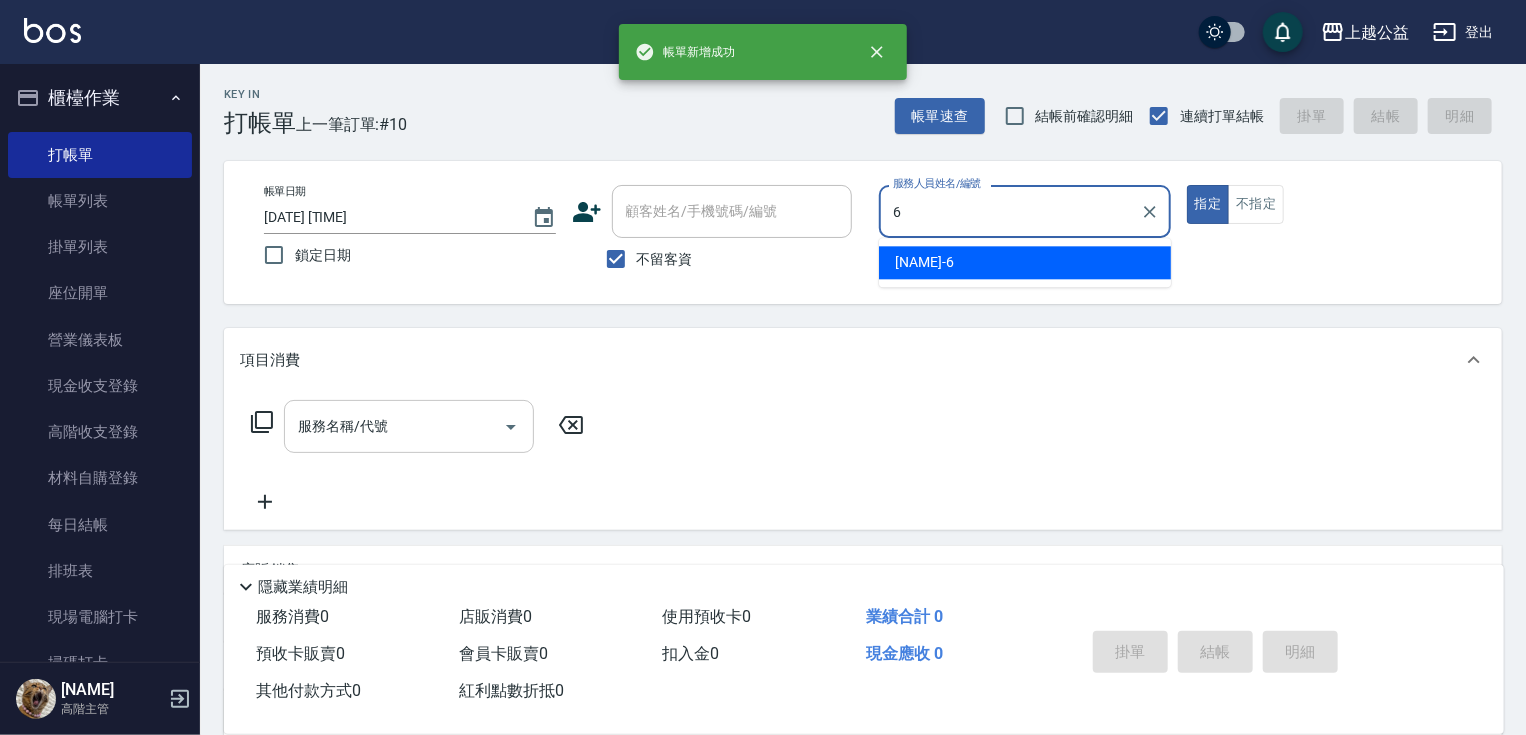 type on "[NAME]-6" 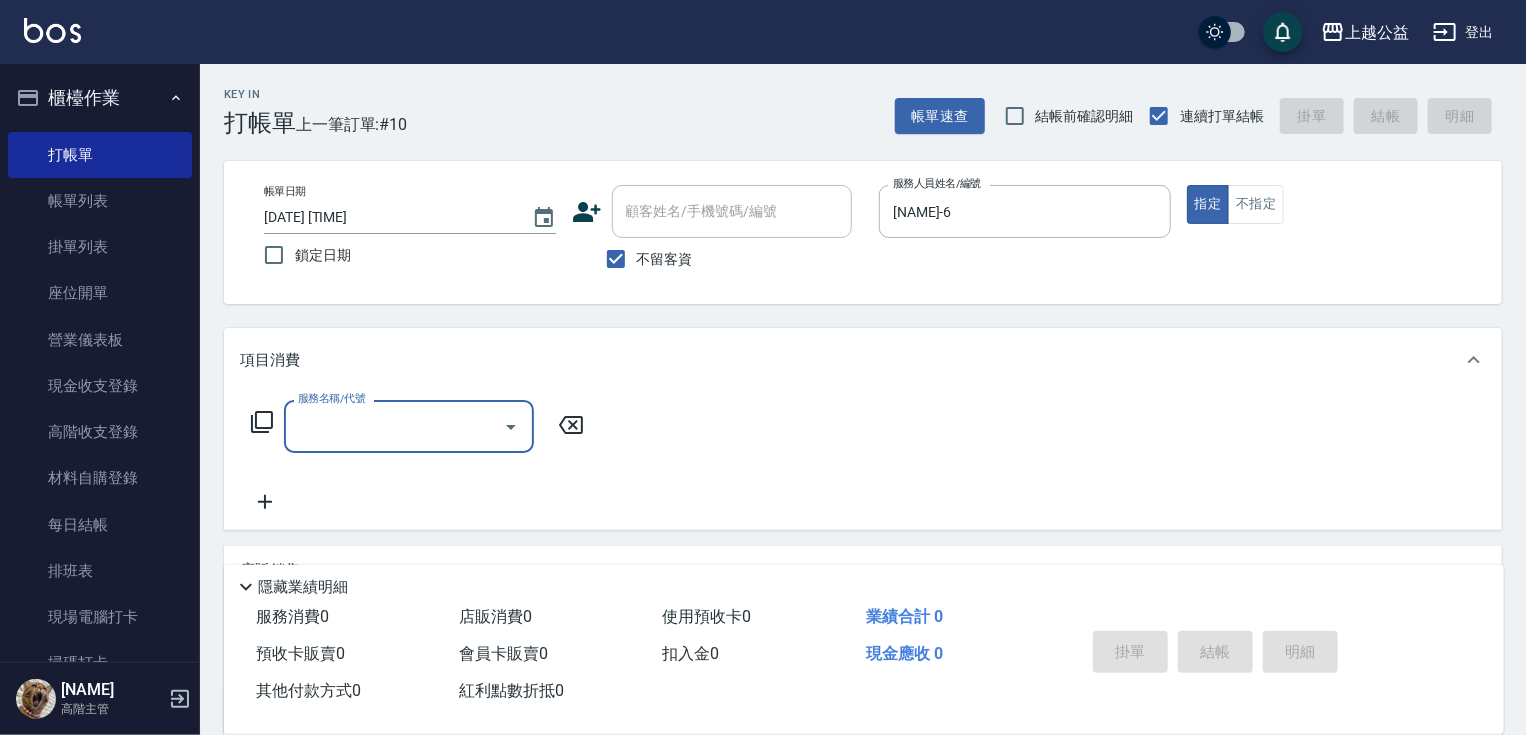 click on "不留客資" at bounding box center [665, 259] 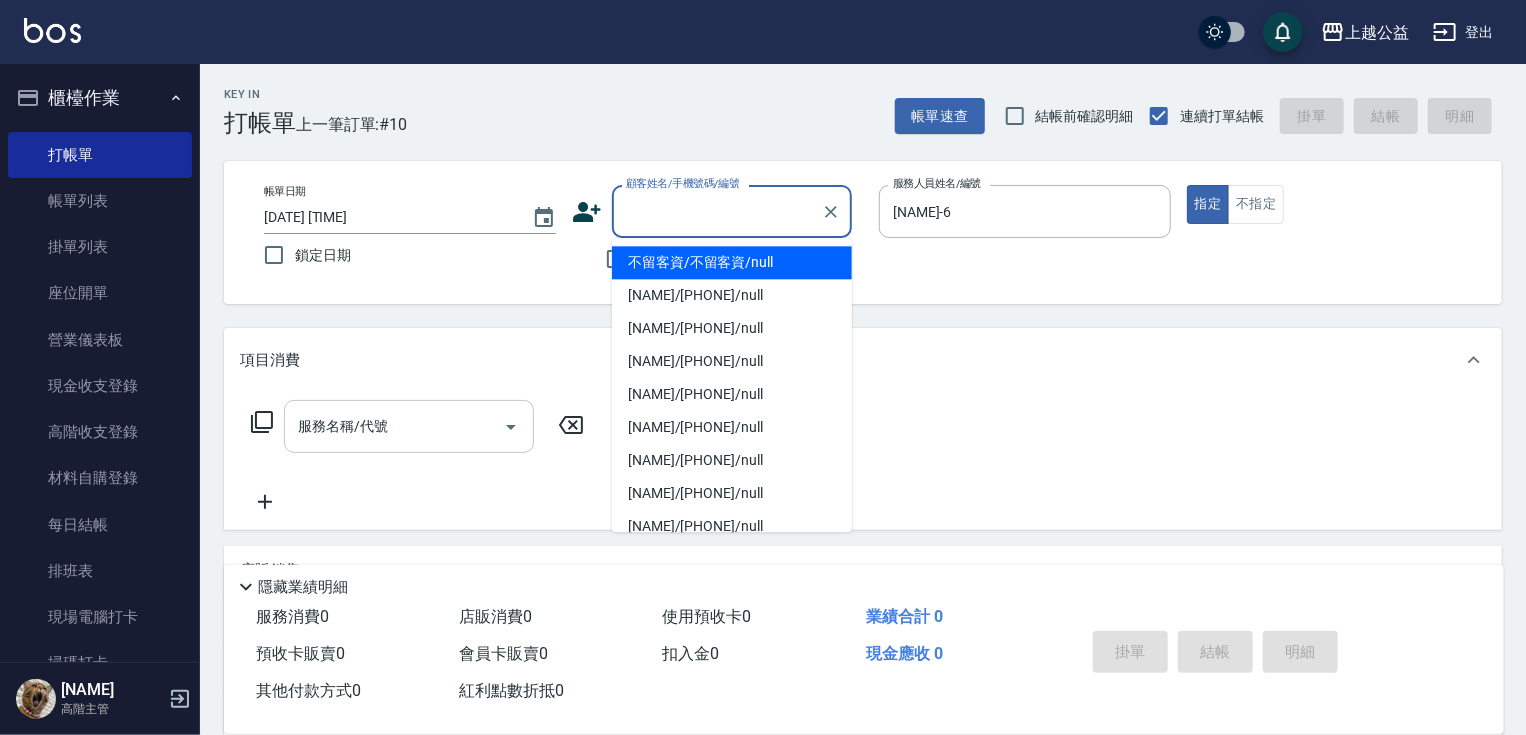 click on "顧客姓名/手機號碼/編號" at bounding box center [717, 211] 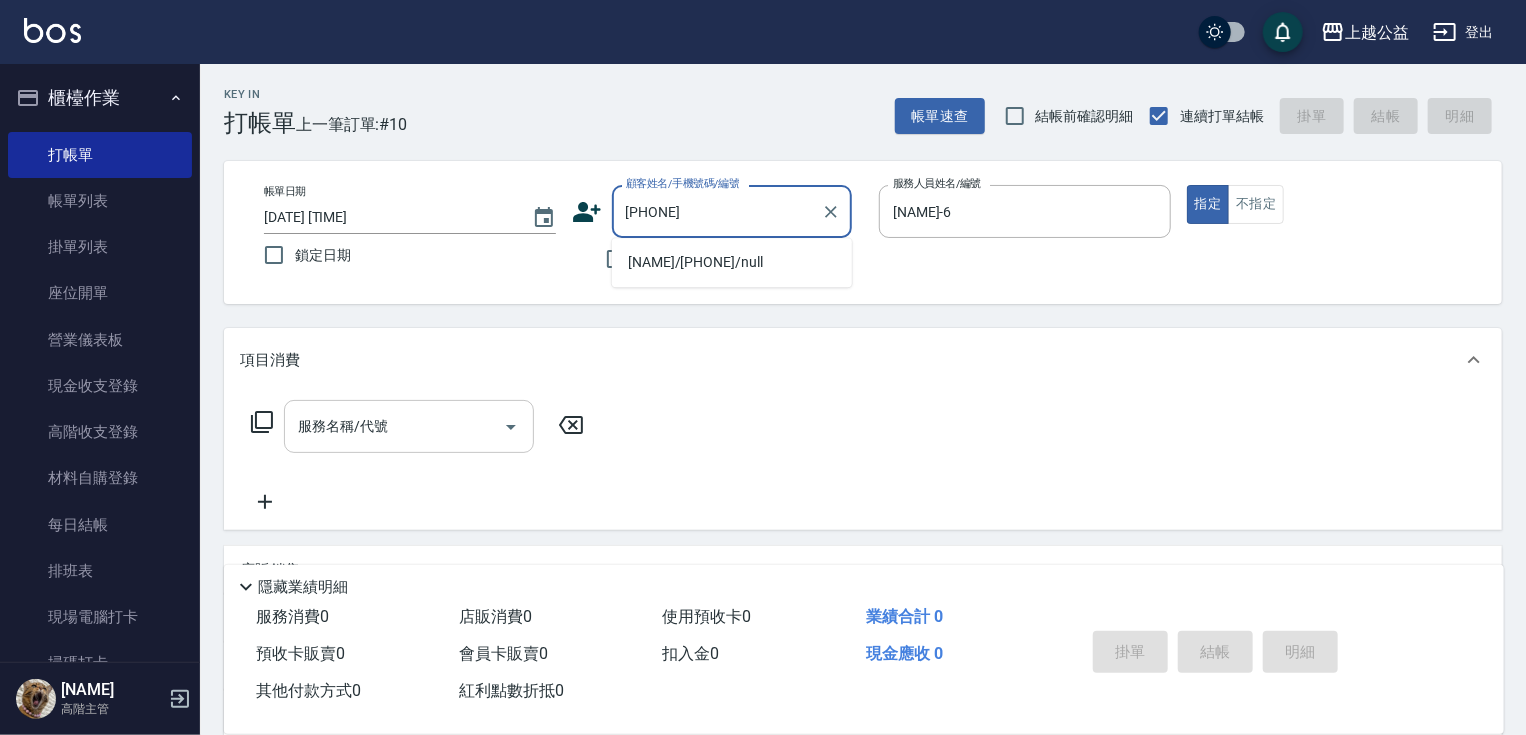 click on "[NAME]/[PHONE]/null" at bounding box center (732, 262) 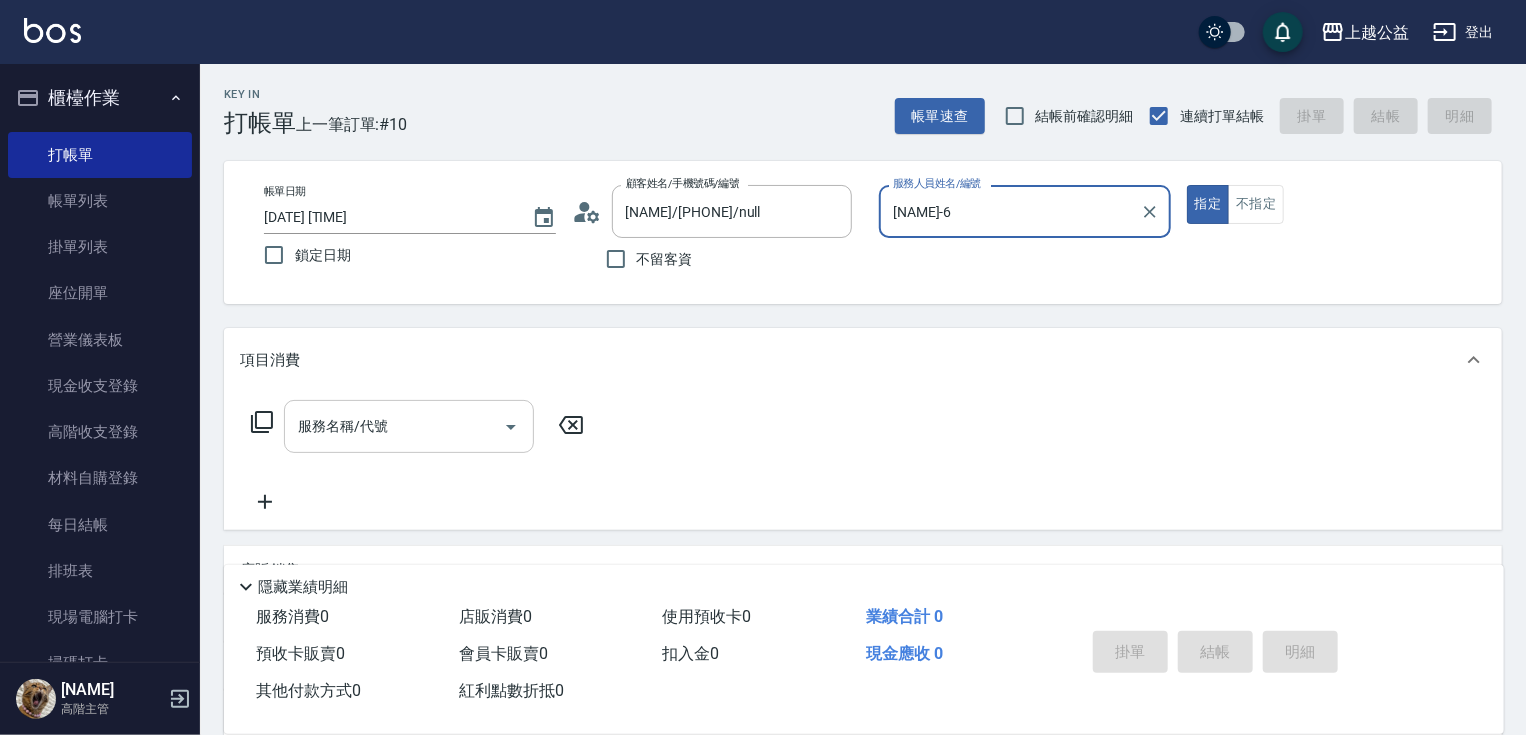click on "指定" at bounding box center (1208, 204) 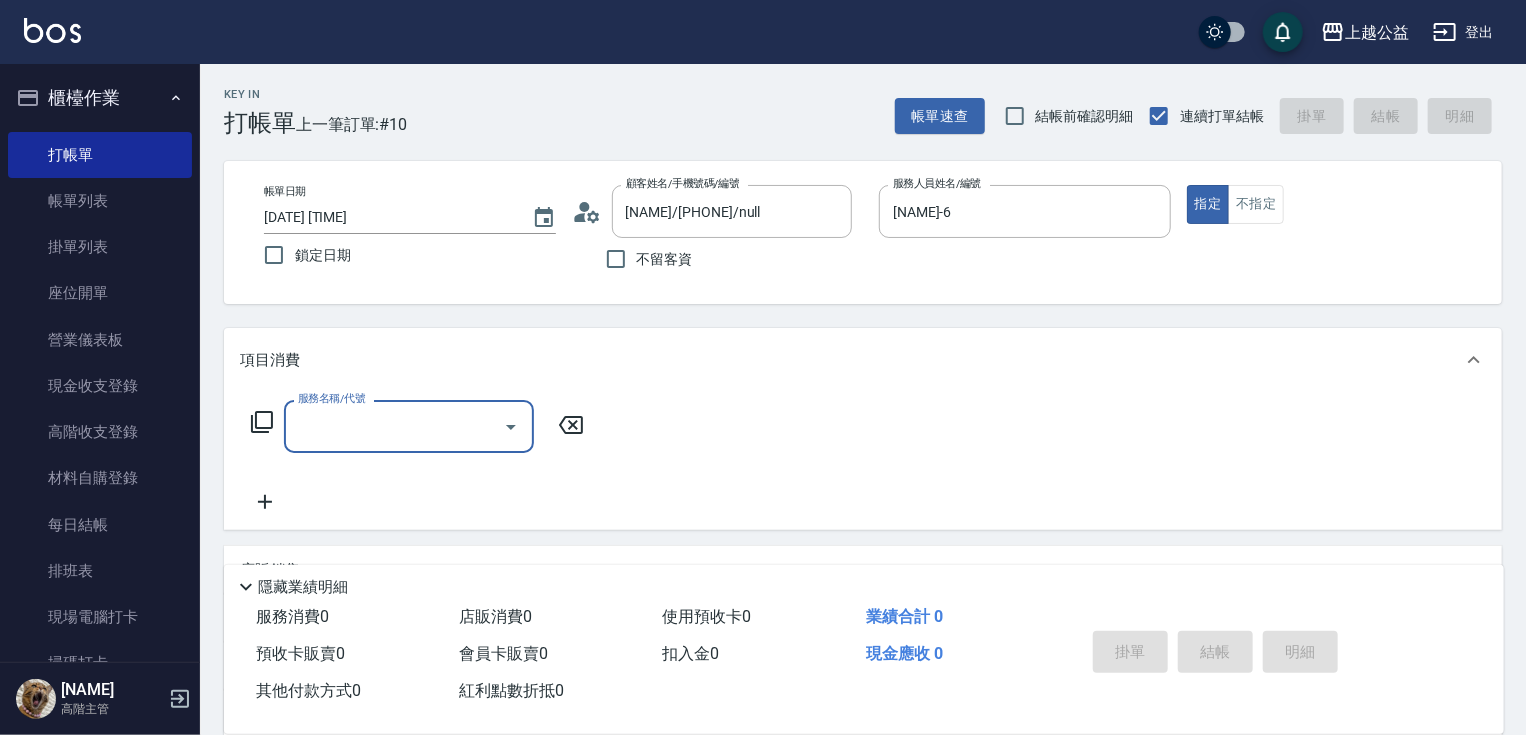 click 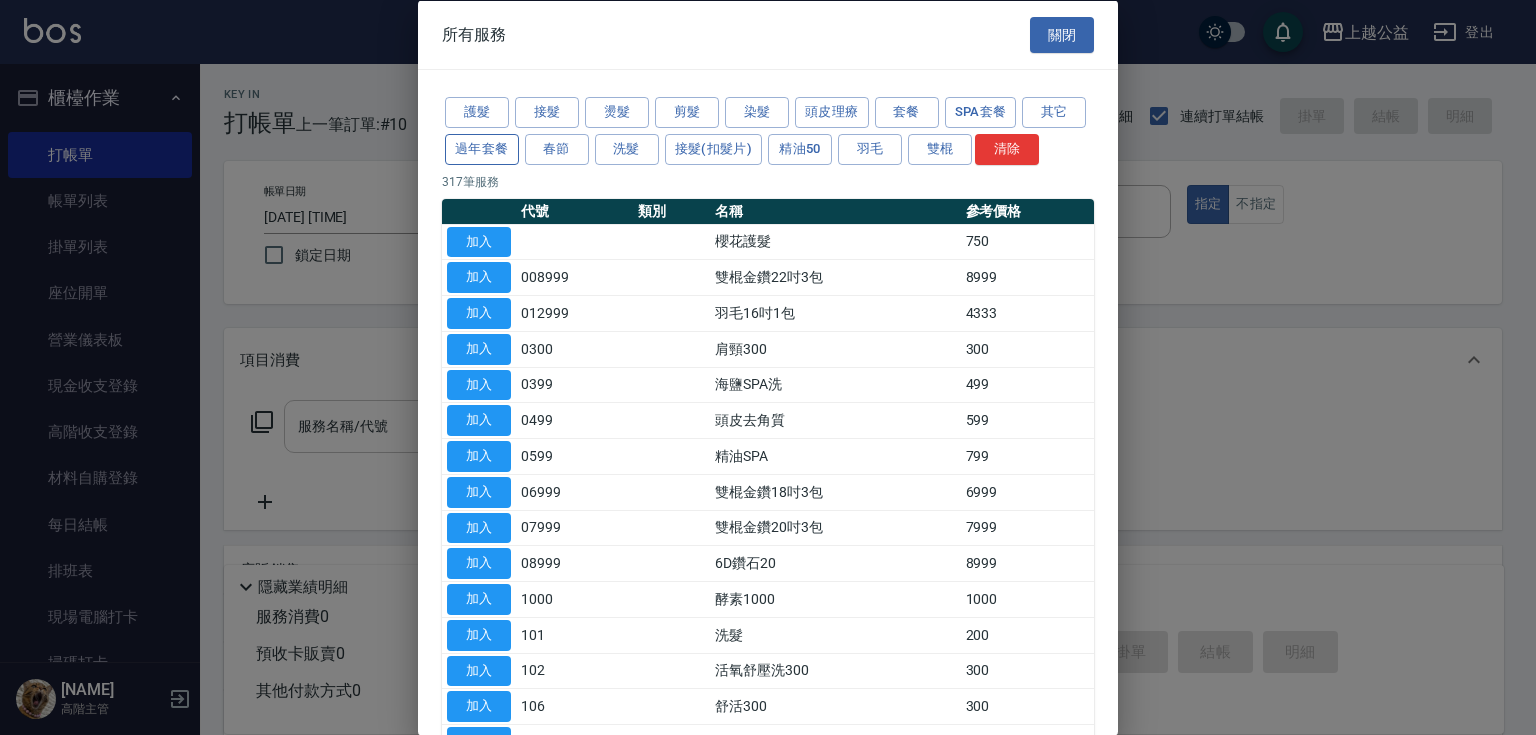 click on "過年套餐" at bounding box center [482, 148] 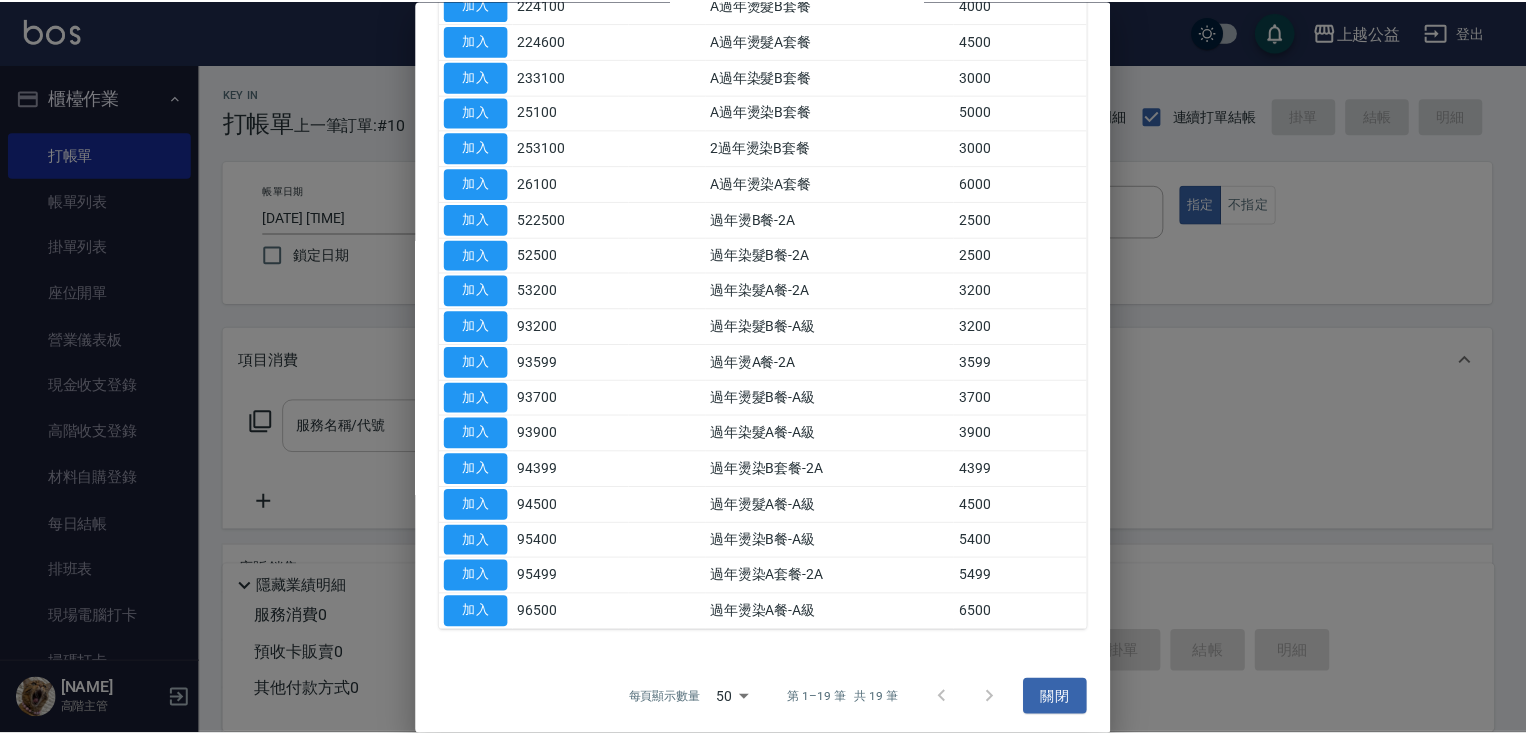 scroll, scrollTop: 268, scrollLeft: 0, axis: vertical 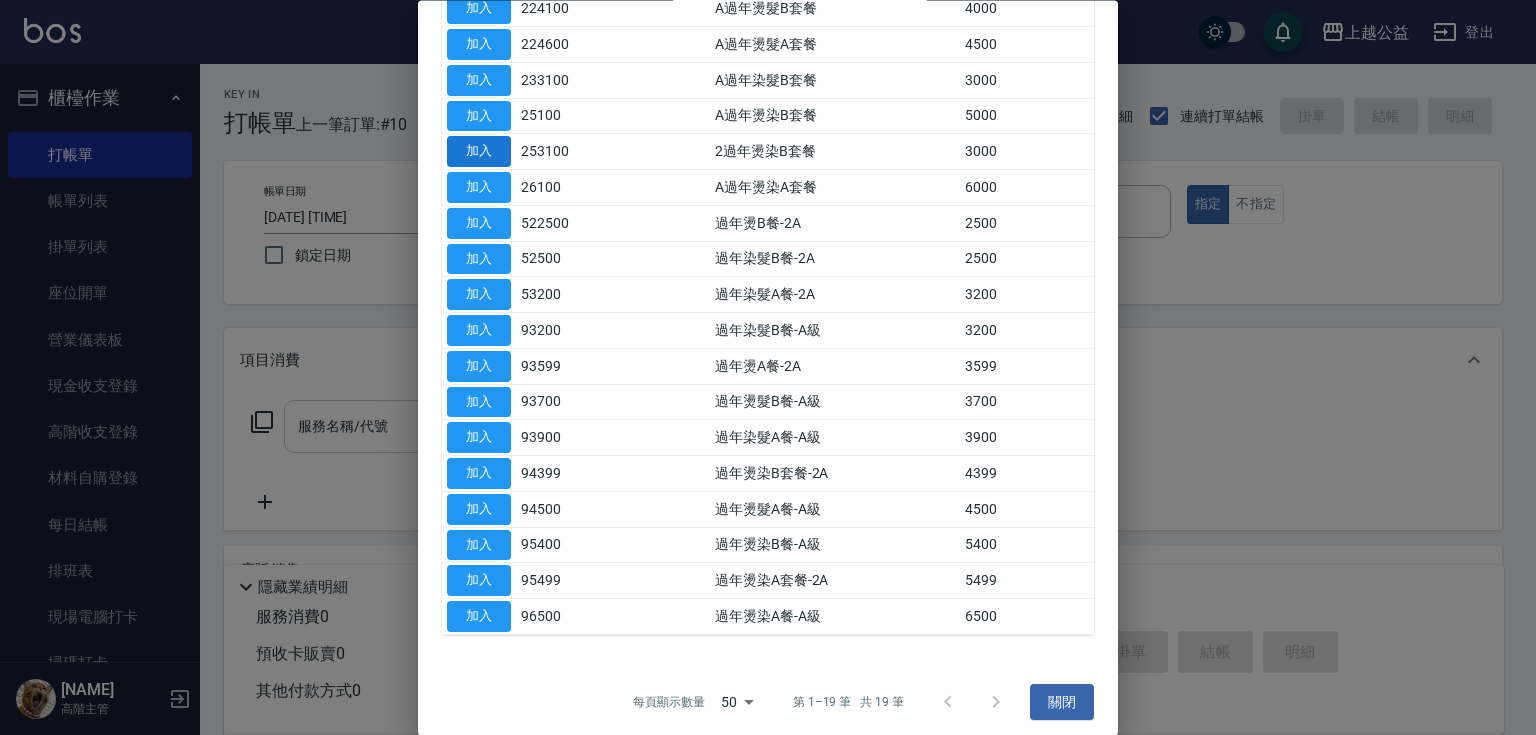 click on "加入" at bounding box center [479, 152] 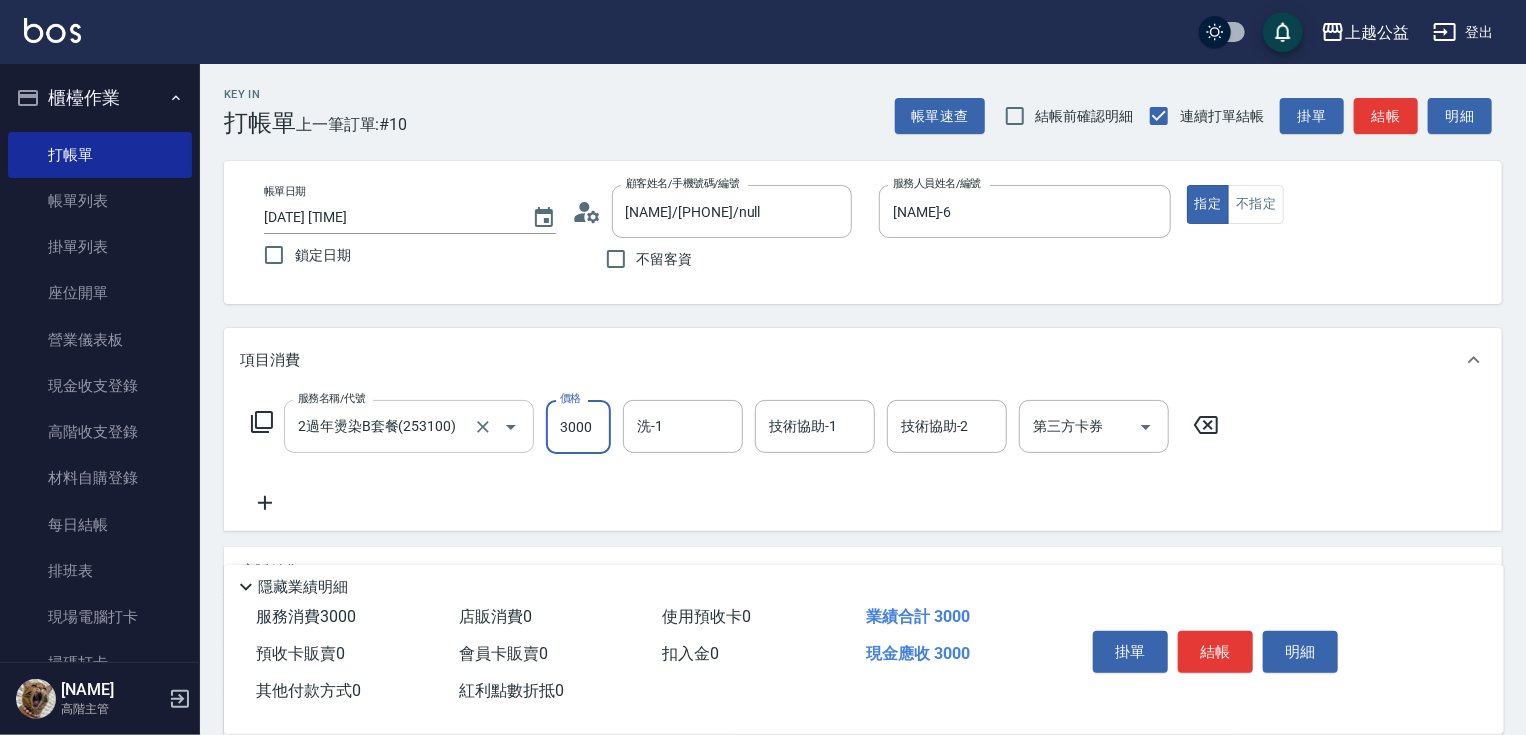 click on "3000" at bounding box center (578, 427) 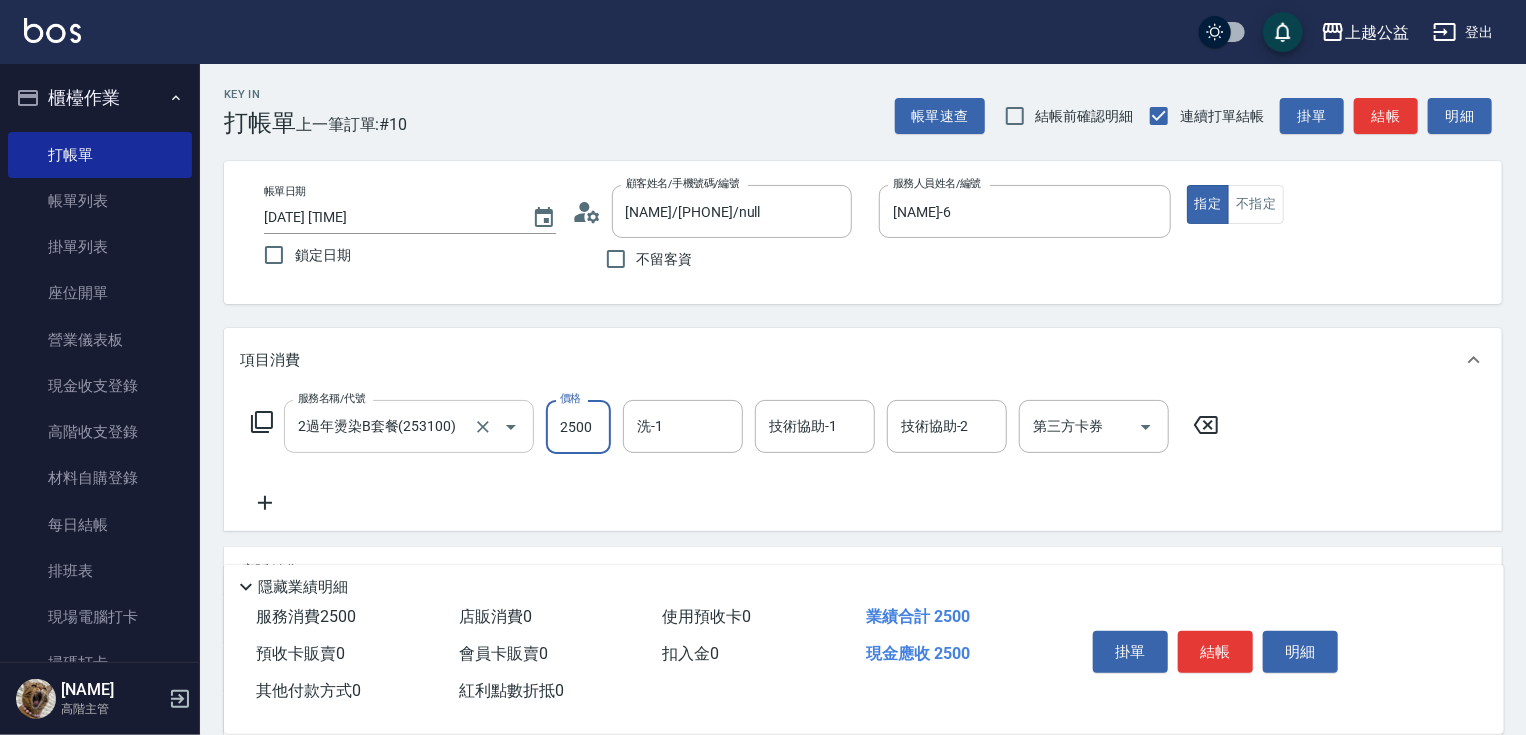 type on "2500" 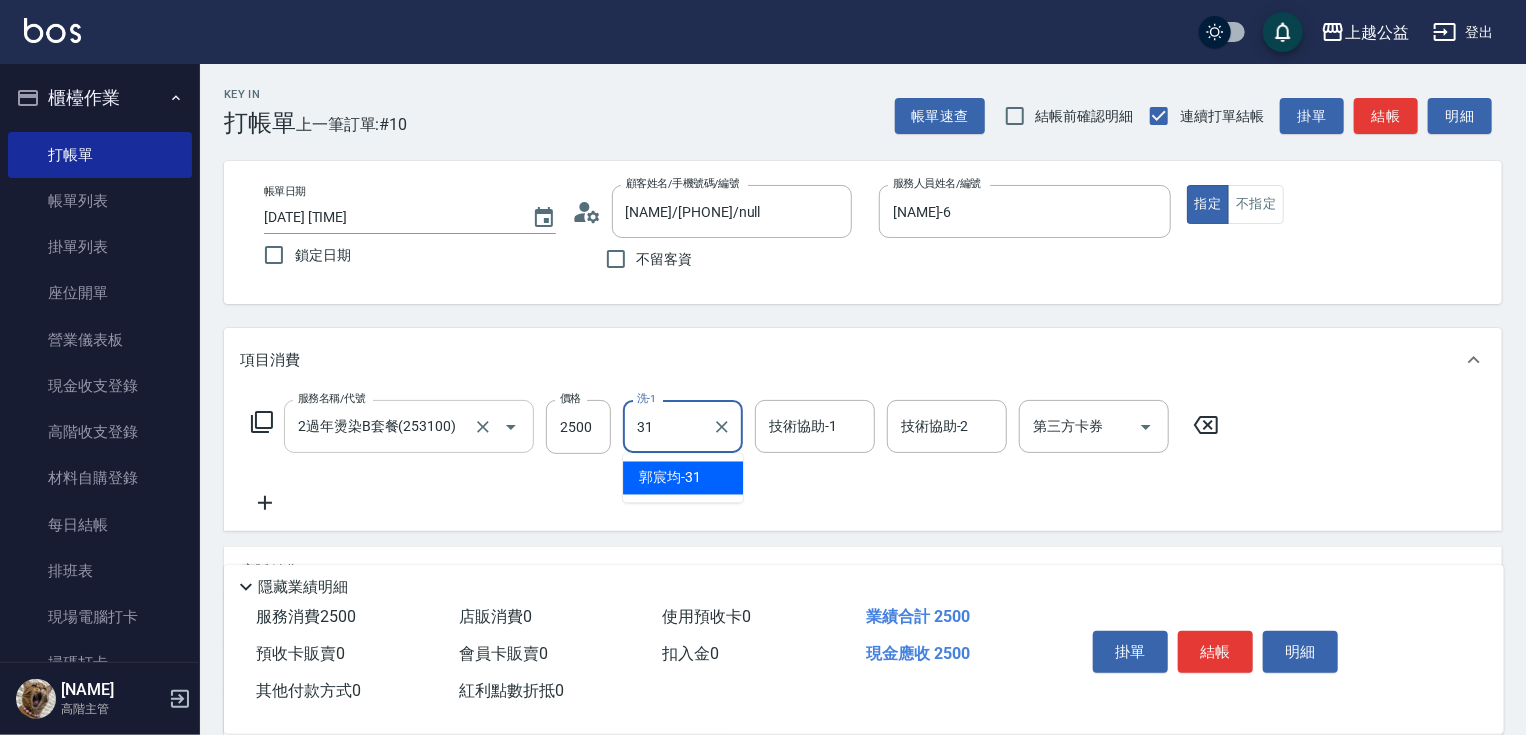 type on "[NAME]-31" 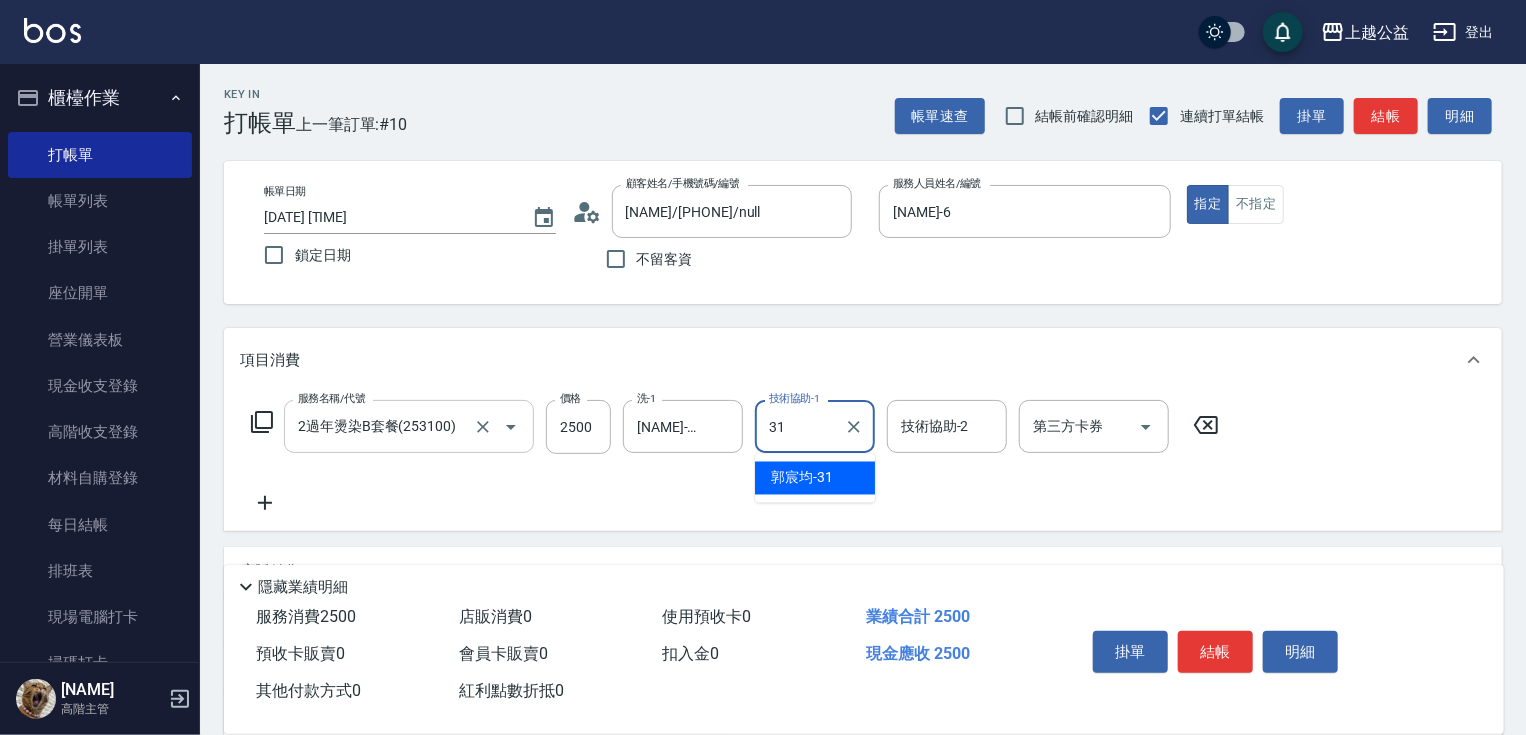 type on "[NAME]-31" 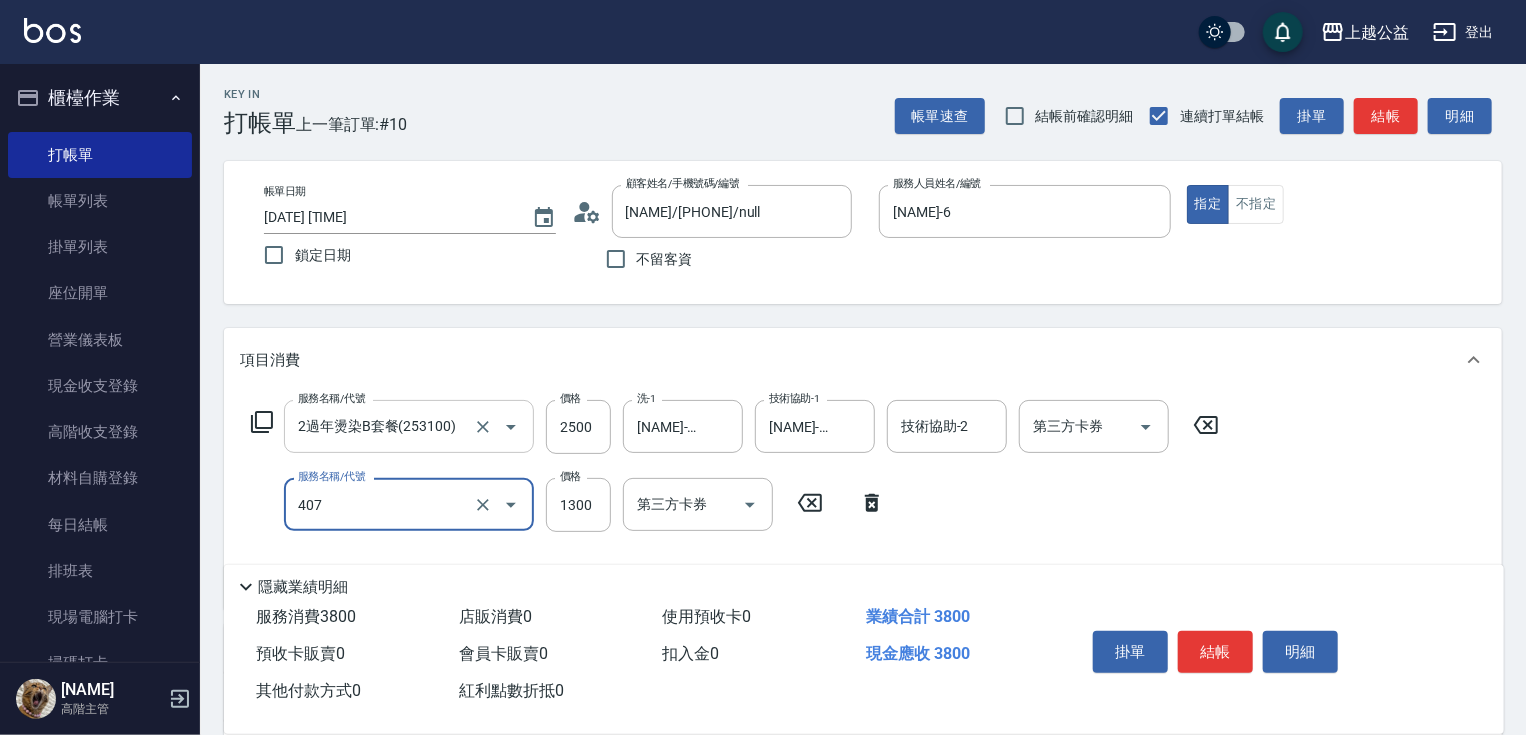 type on "女神鉑金護髮(407)" 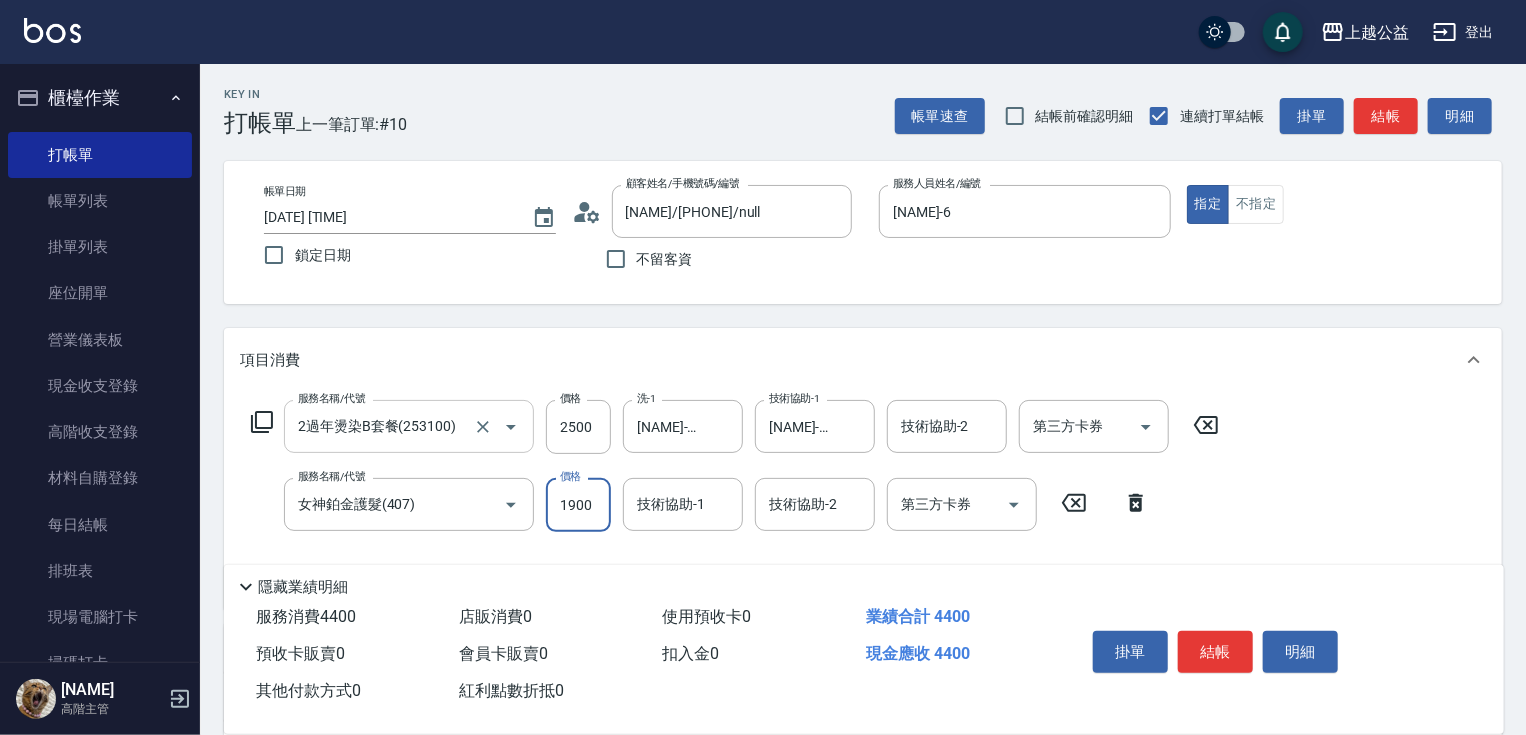 type on "1900" 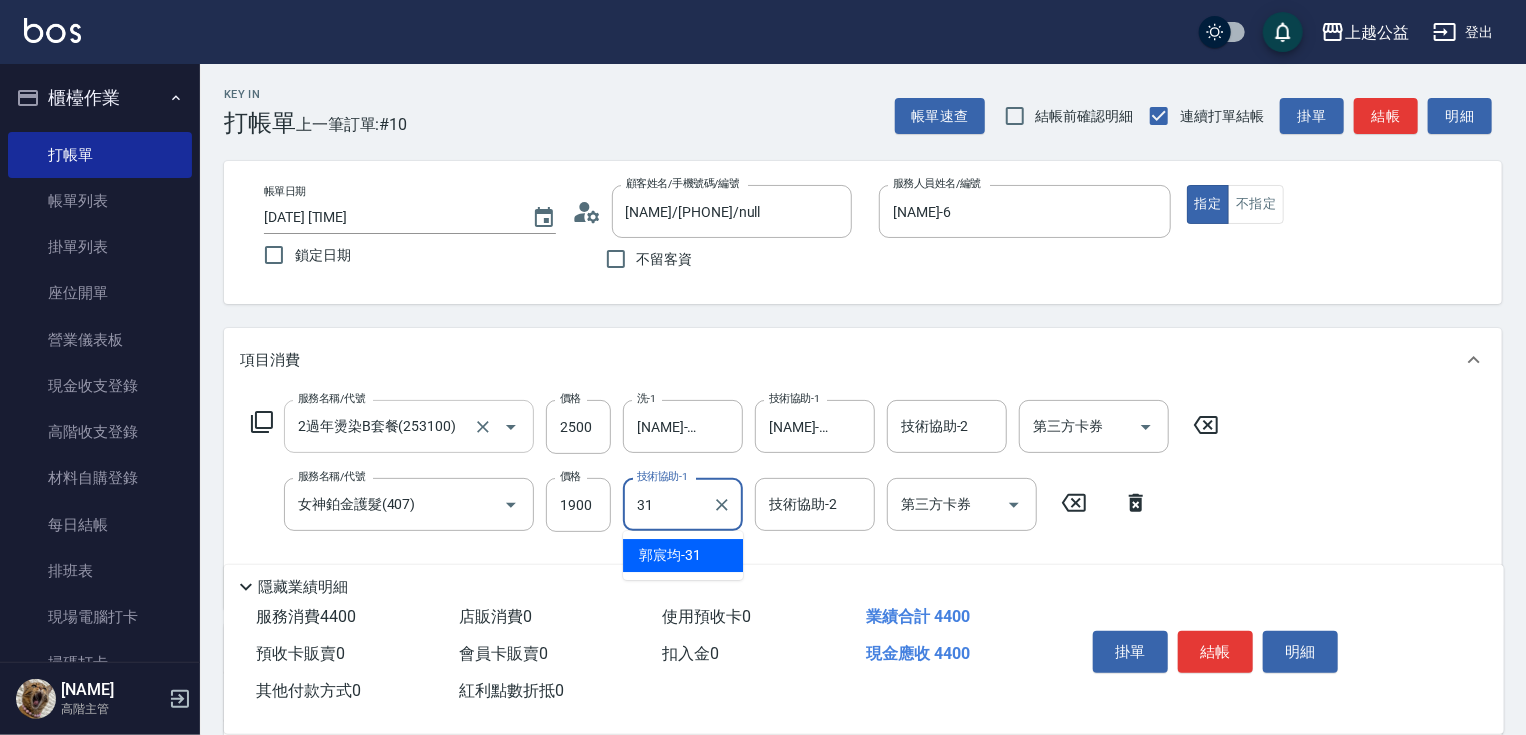 type on "[NAME]-31" 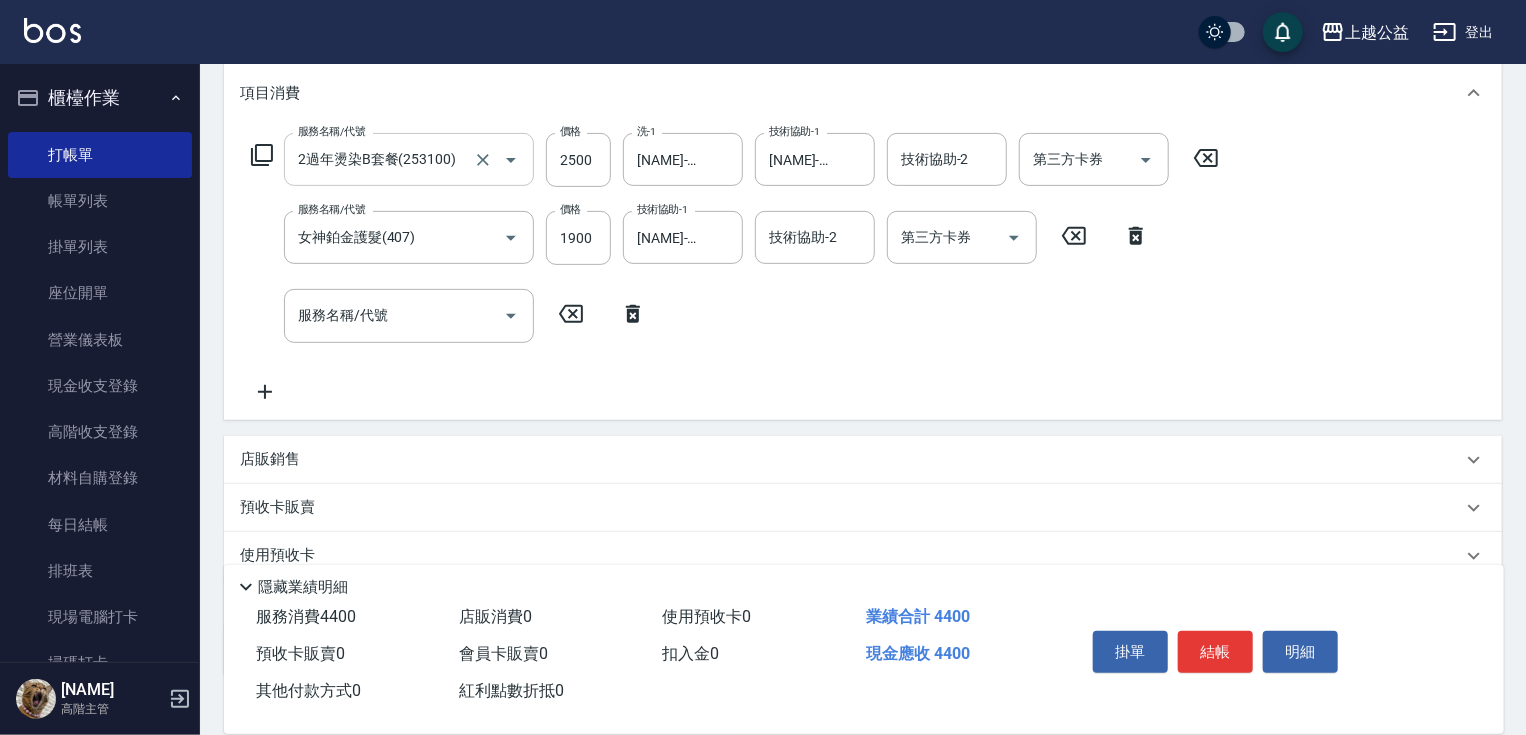scroll, scrollTop: 397, scrollLeft: 0, axis: vertical 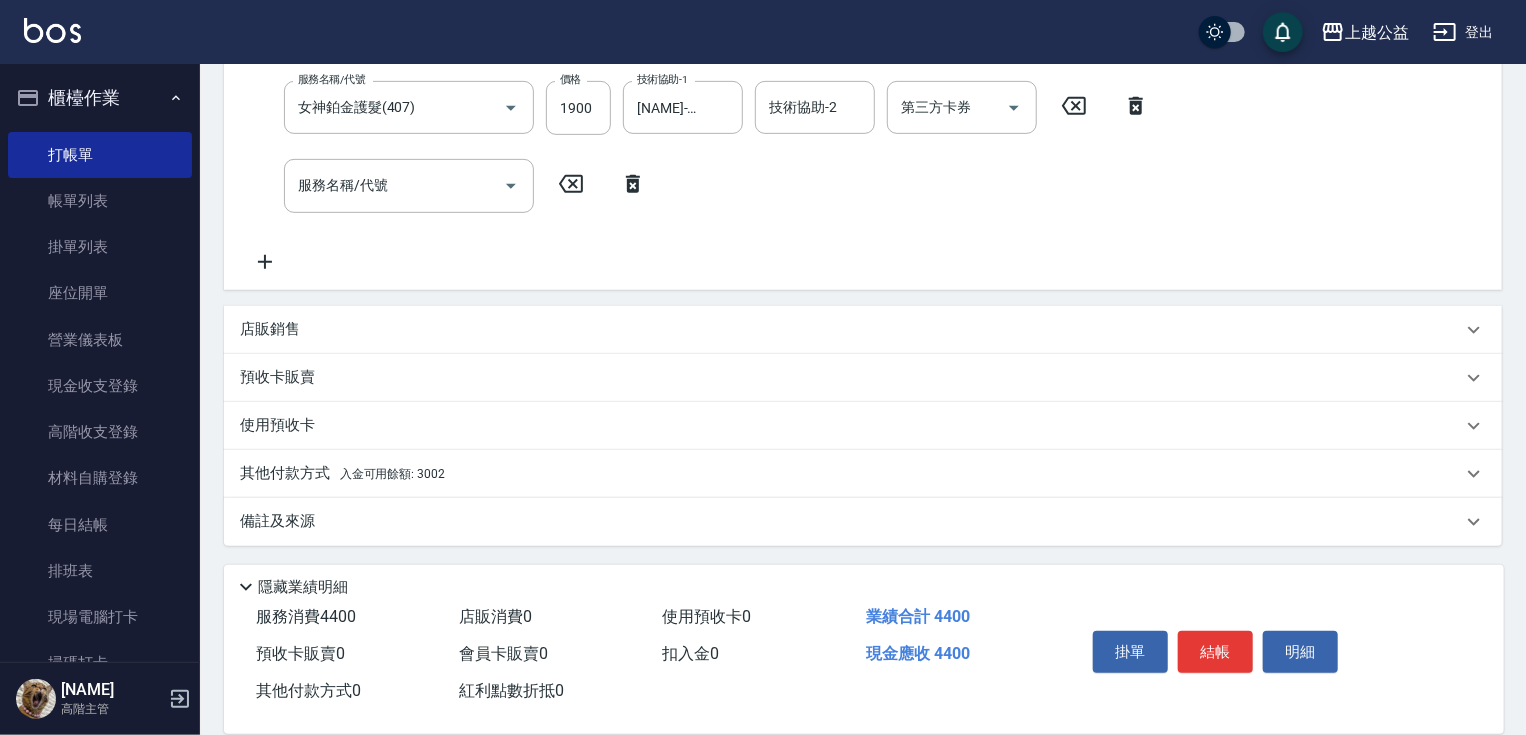 drag, startPoint x: 571, startPoint y: 390, endPoint x: 532, endPoint y: 453, distance: 74.094536 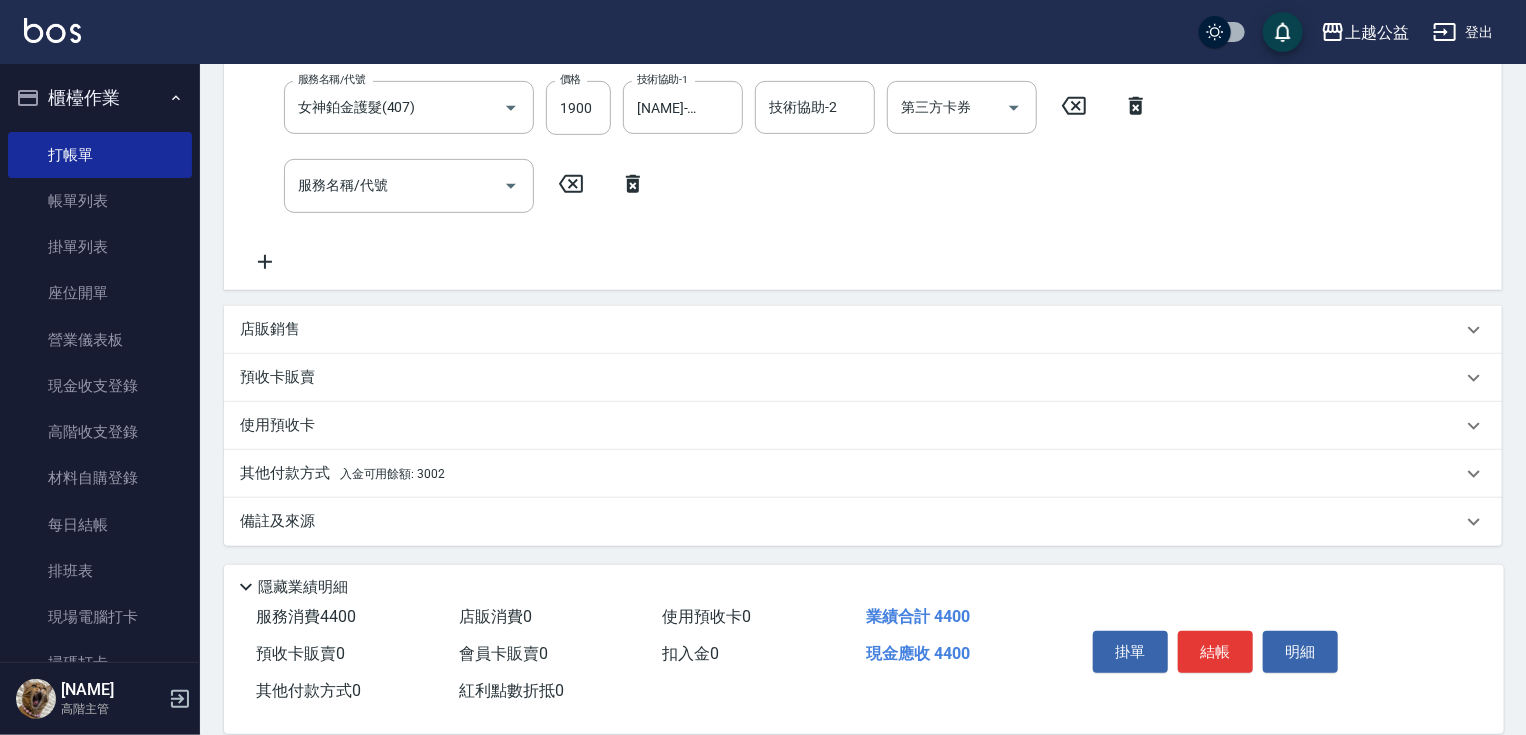 click on "店販銷售" at bounding box center [270, 329] 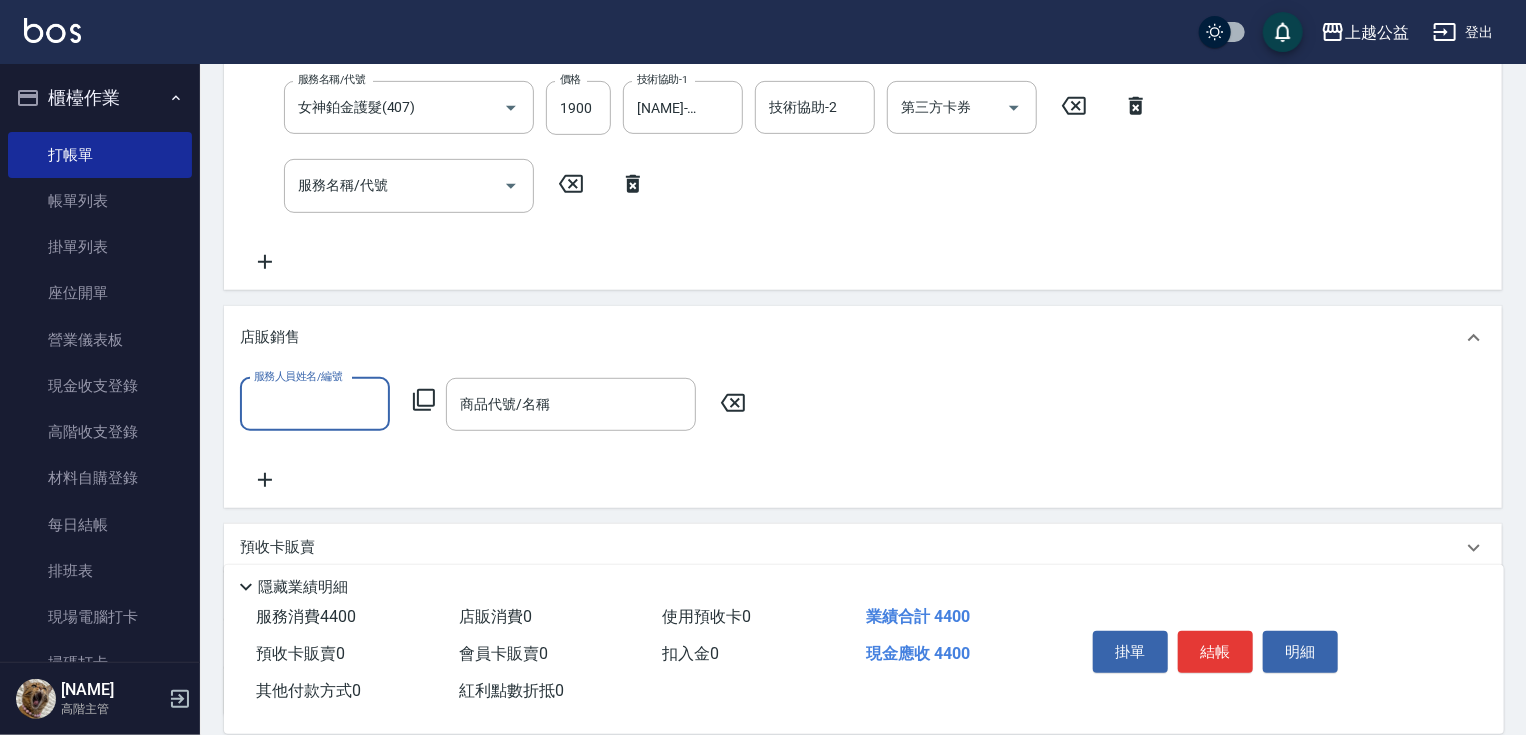 scroll, scrollTop: 0, scrollLeft: 0, axis: both 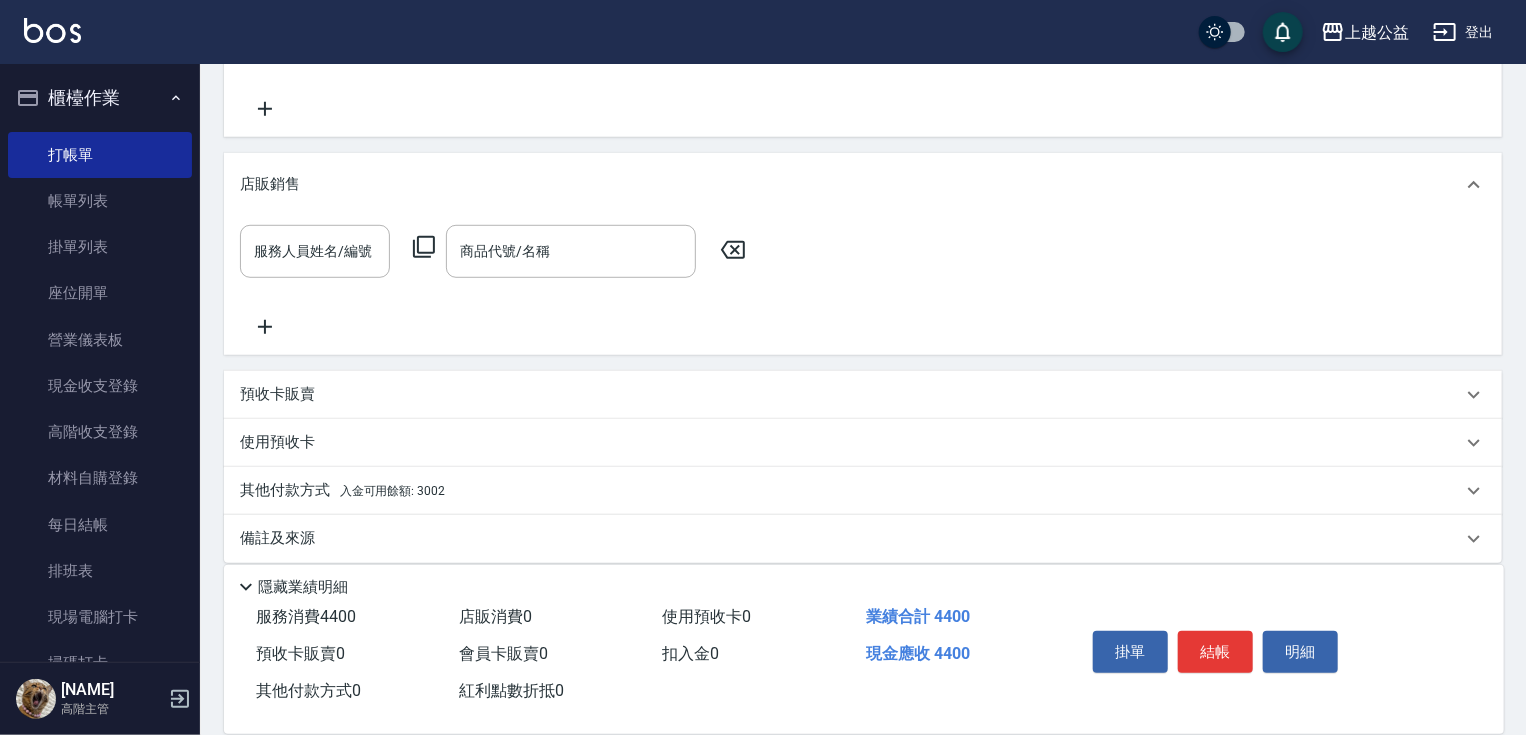 drag, startPoint x: 416, startPoint y: 304, endPoint x: 403, endPoint y: 415, distance: 111.75867 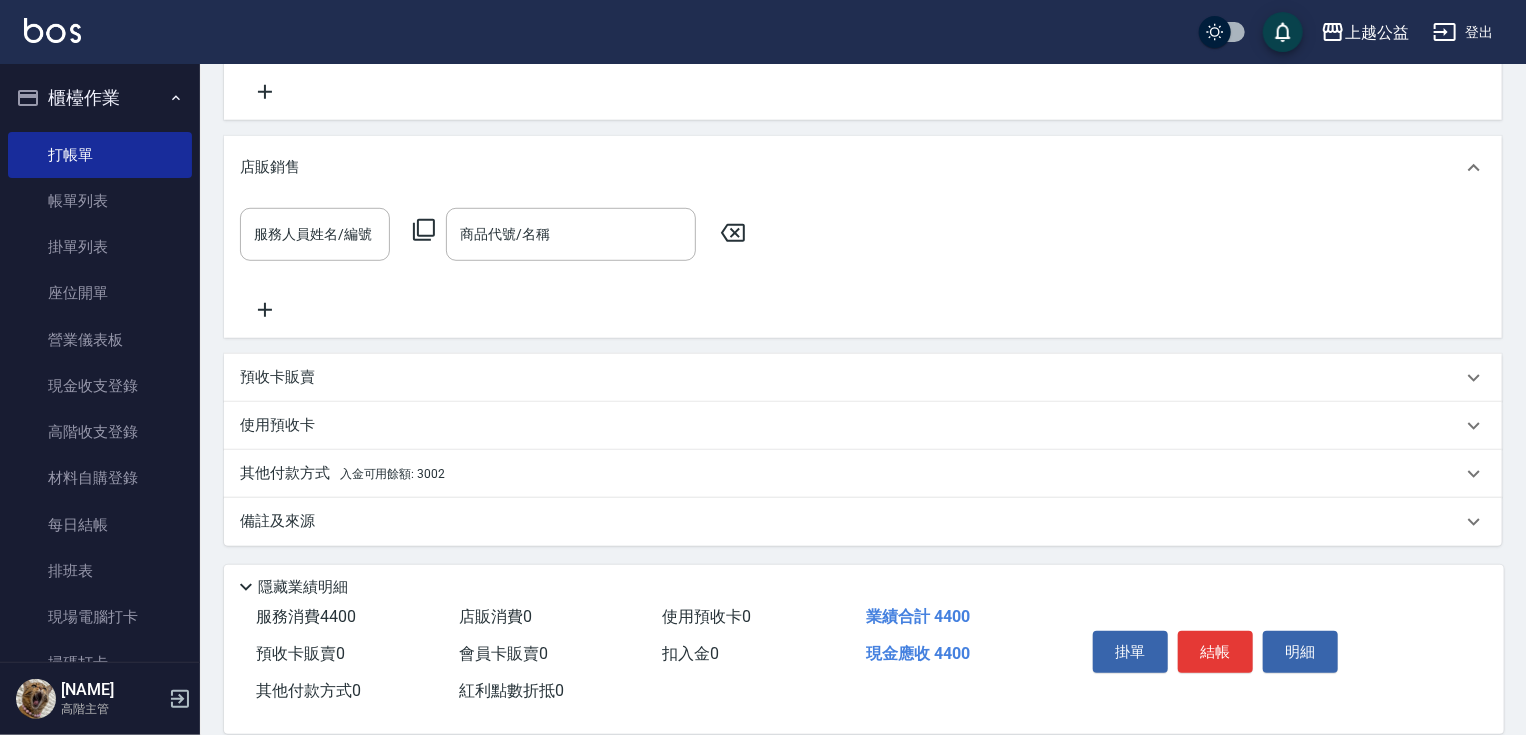 click on "預收卡販賣" at bounding box center (851, 377) 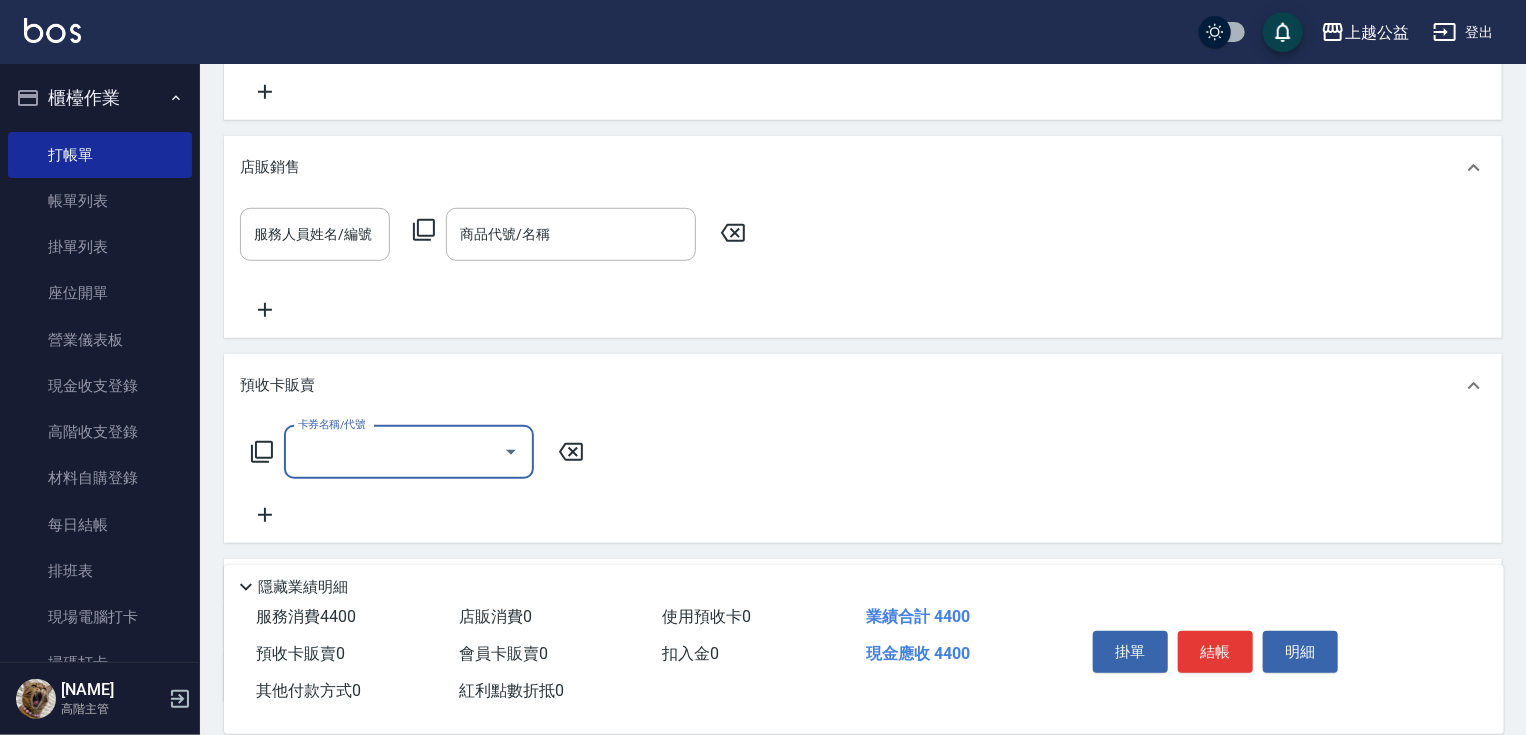 scroll, scrollTop: 0, scrollLeft: 0, axis: both 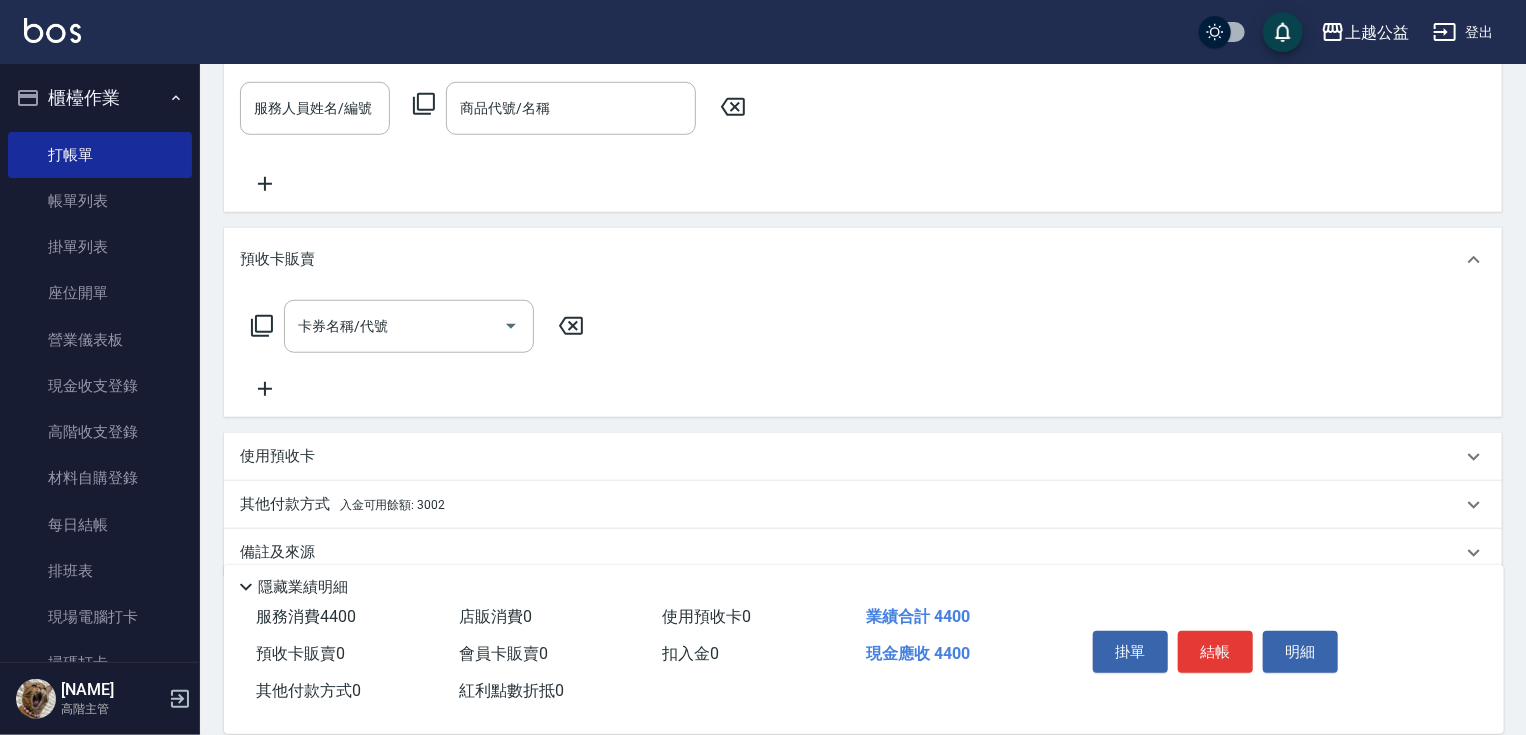 drag, startPoint x: 450, startPoint y: 352, endPoint x: 411, endPoint y: 344, distance: 39.812057 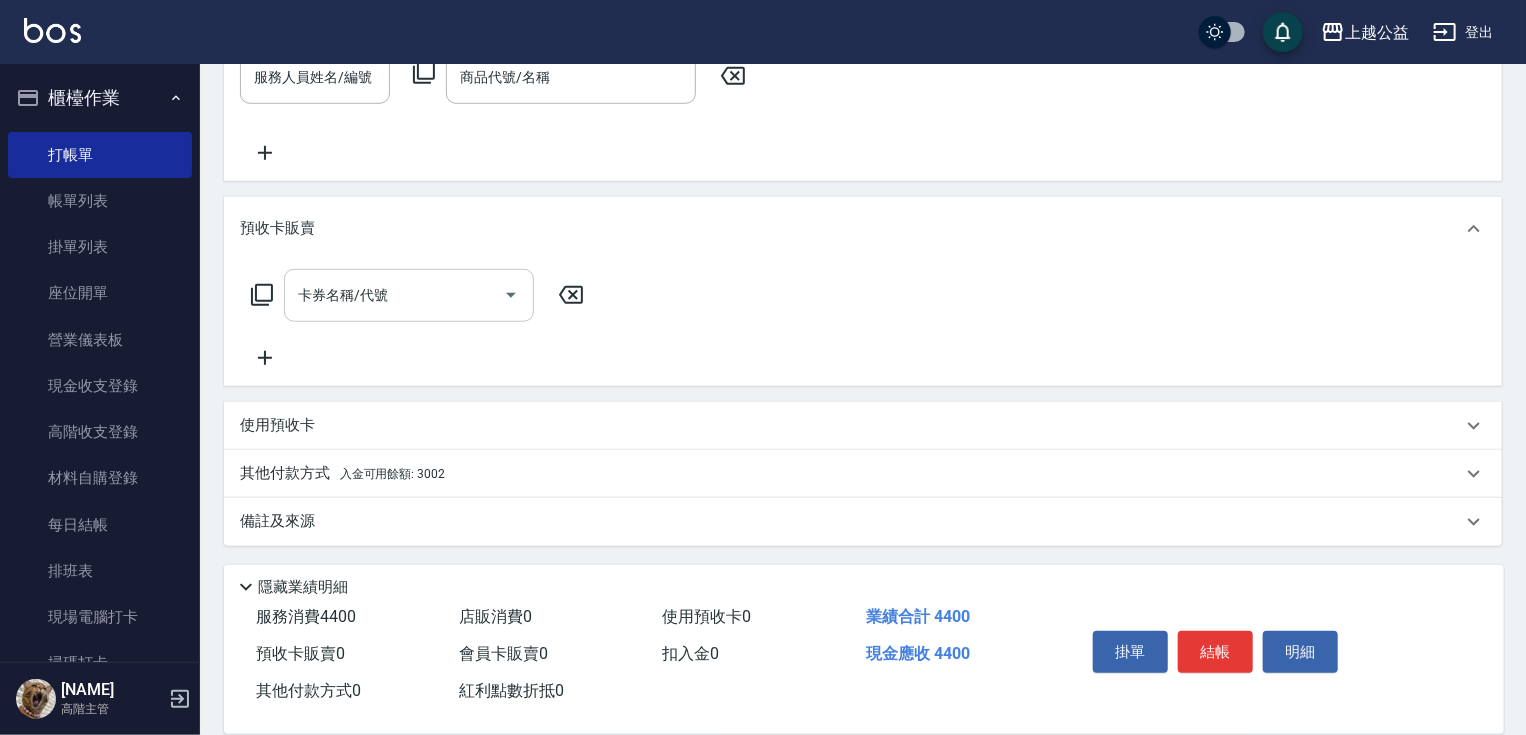 click on "卡券名稱/代號" at bounding box center [394, 295] 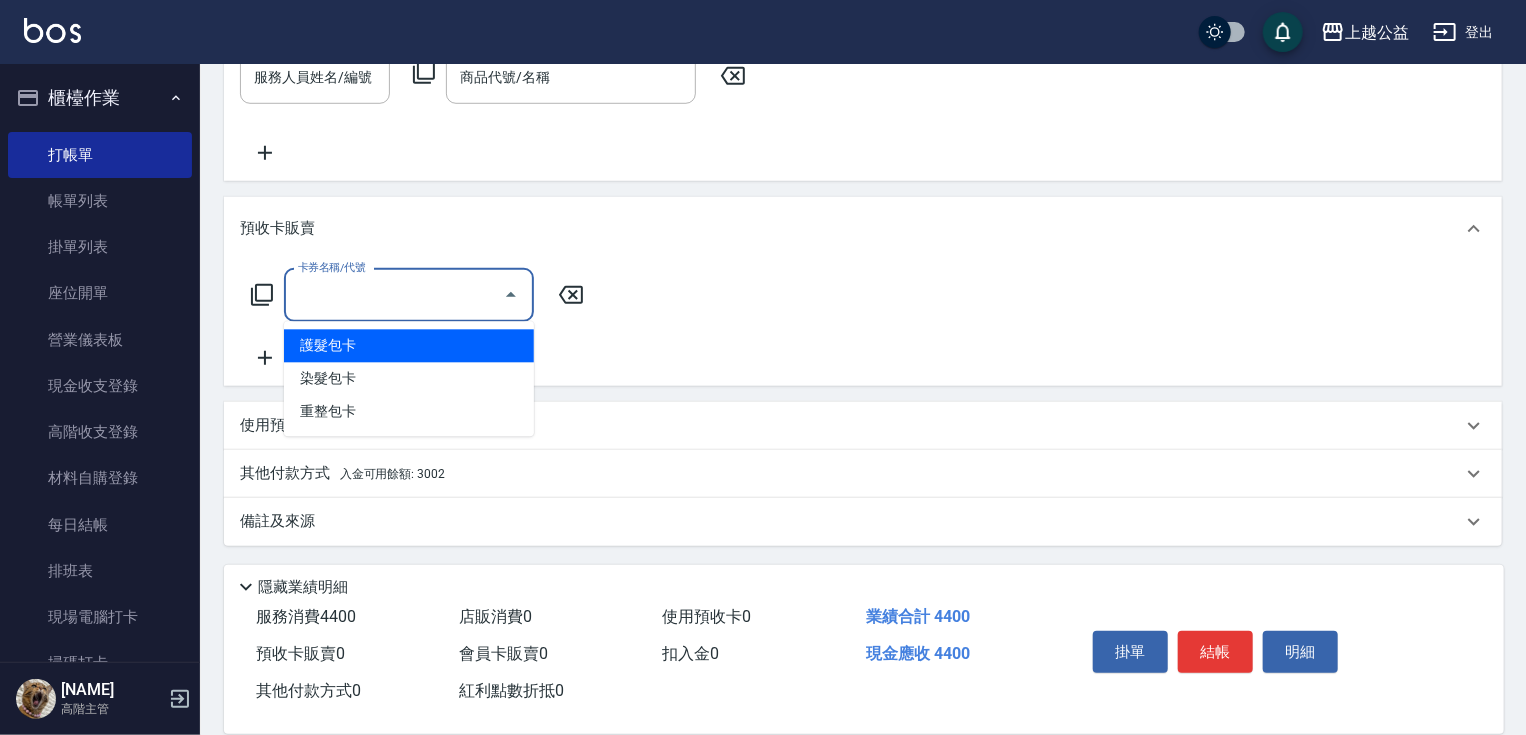 type on "護髮包卡(802)" 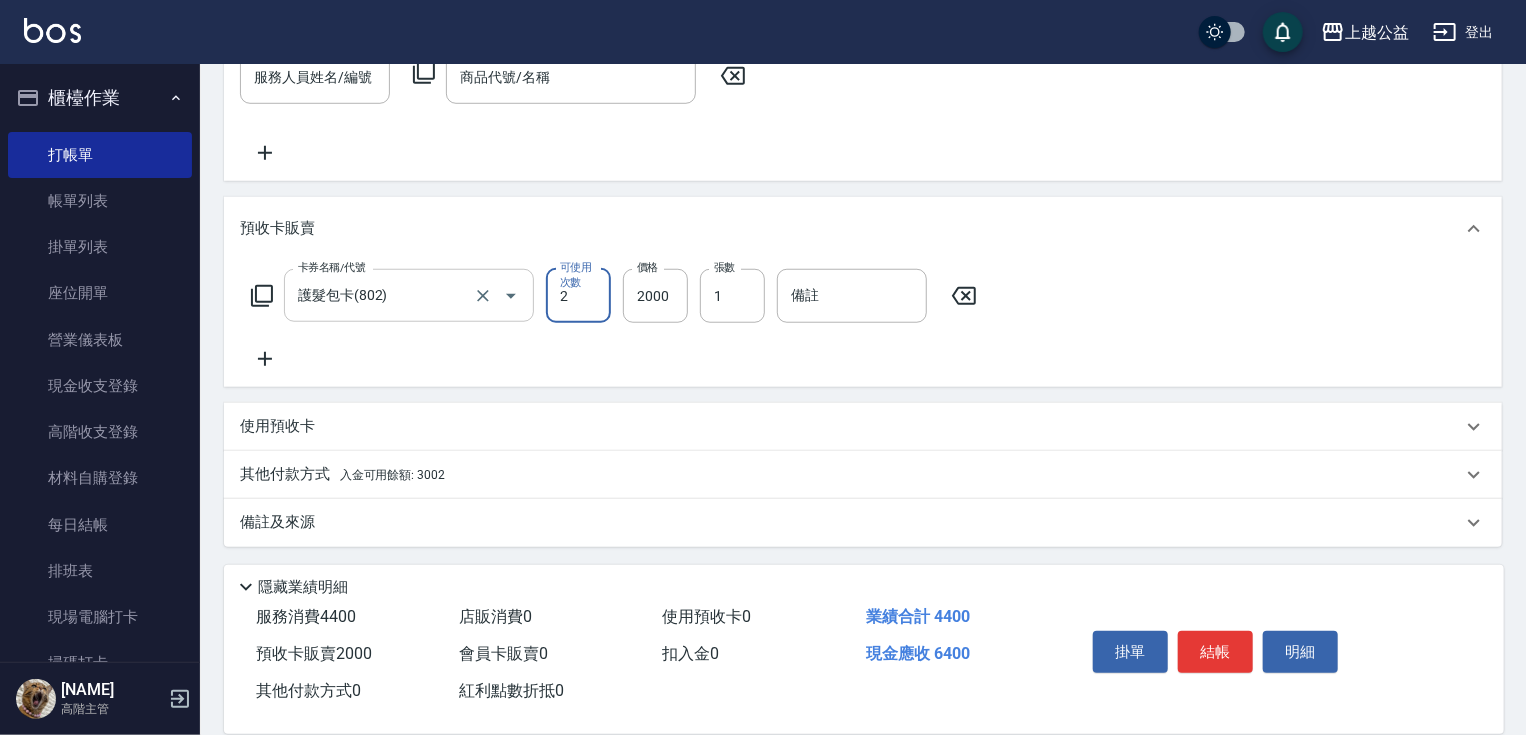 type on "2" 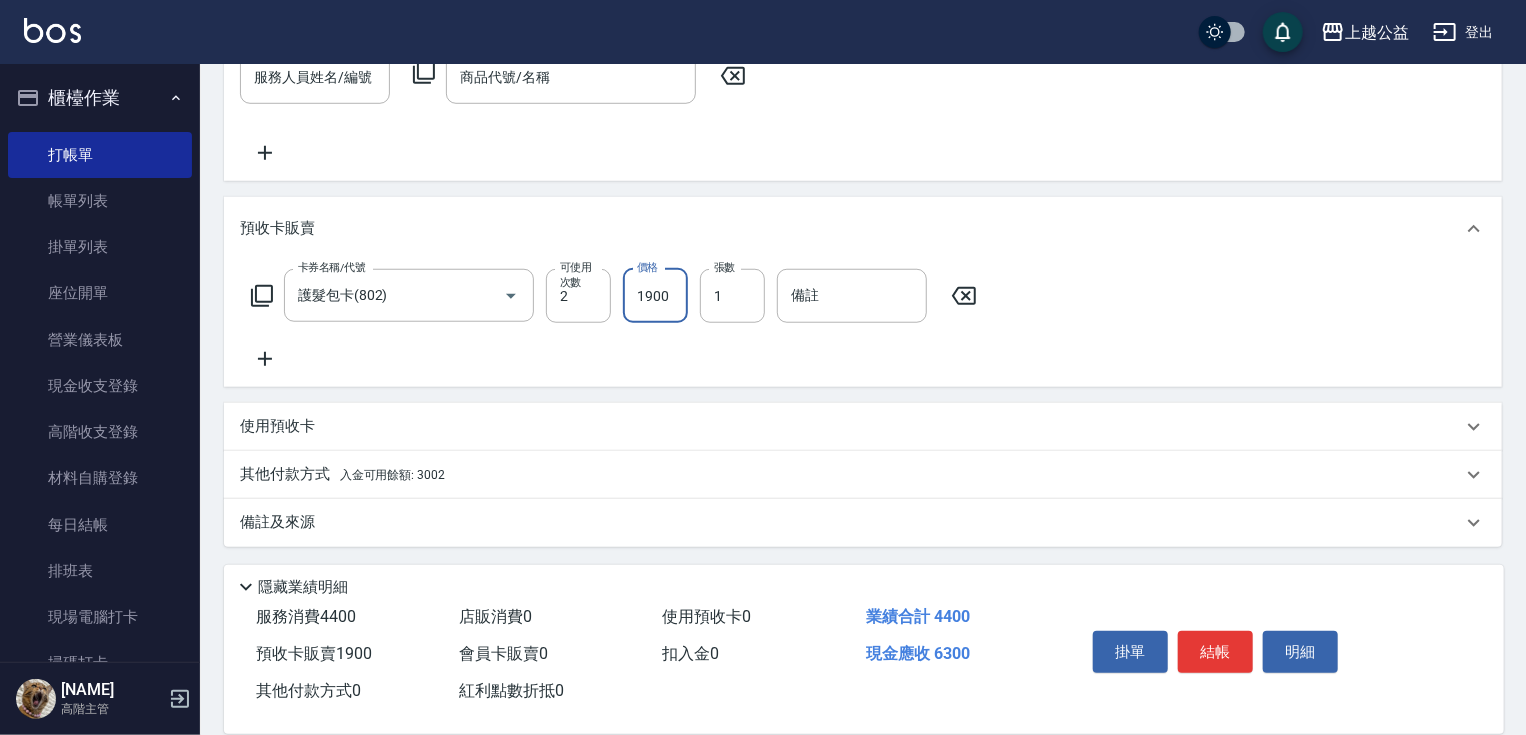 type on "1900" 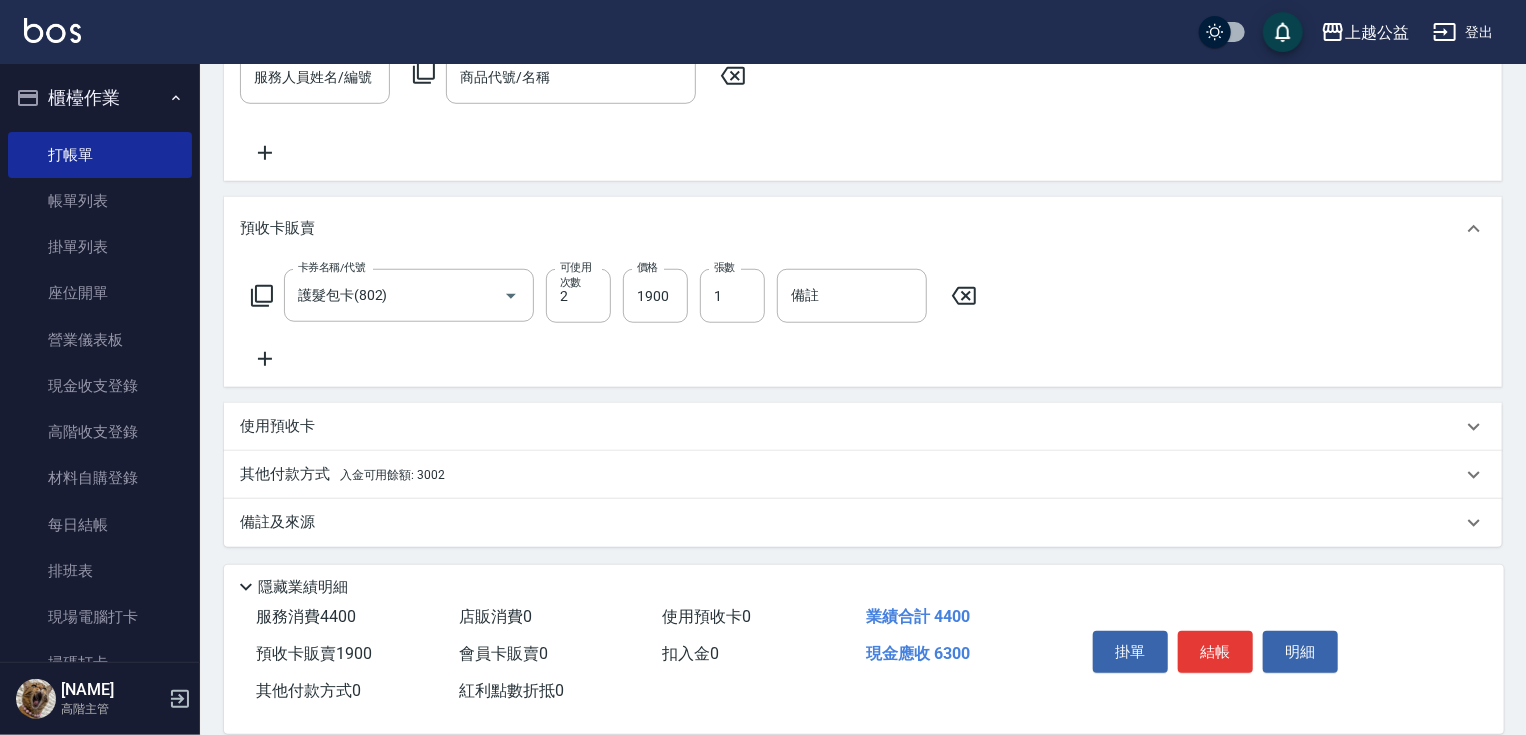 scroll, scrollTop: 725, scrollLeft: 0, axis: vertical 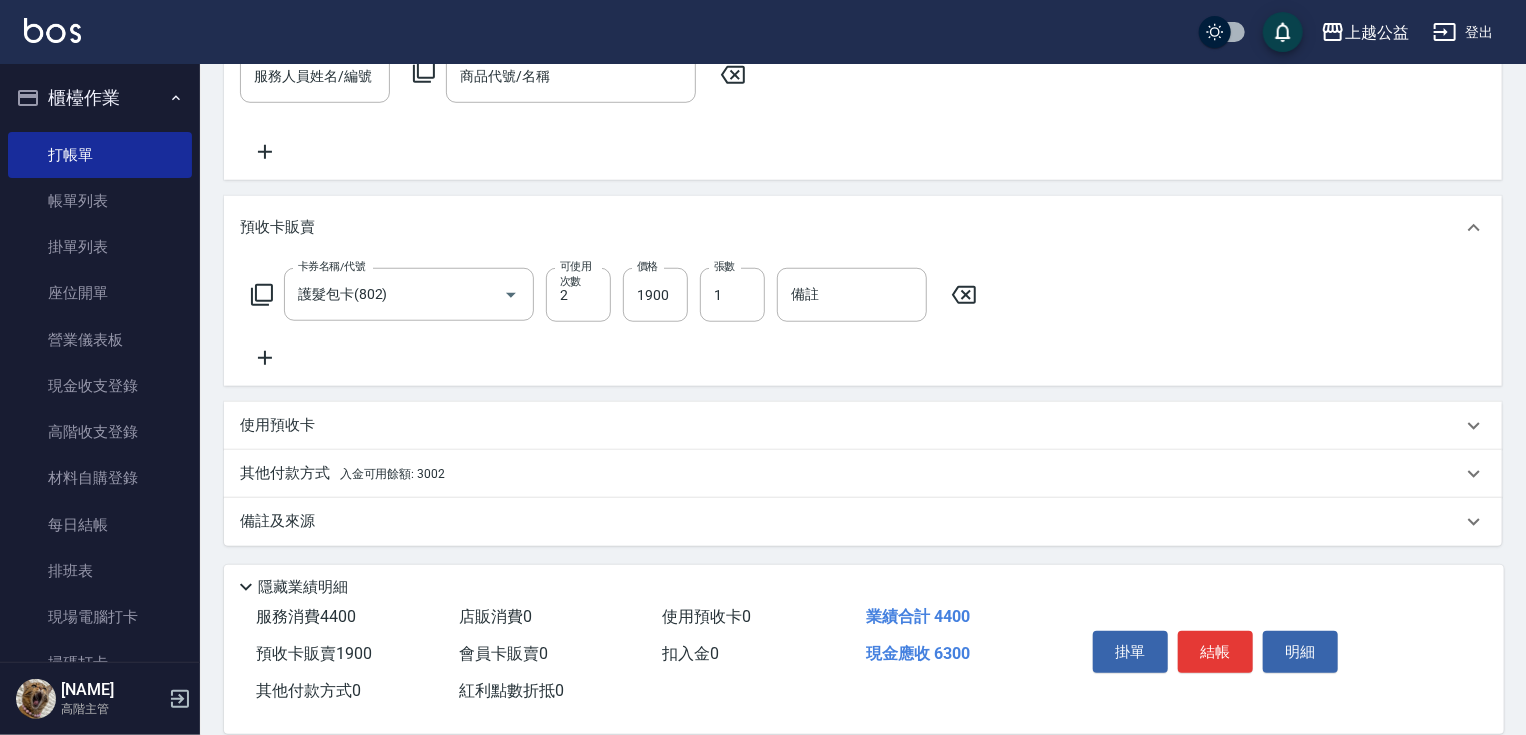 drag, startPoint x: 689, startPoint y: 369, endPoint x: 710, endPoint y: 456, distance: 89.498604 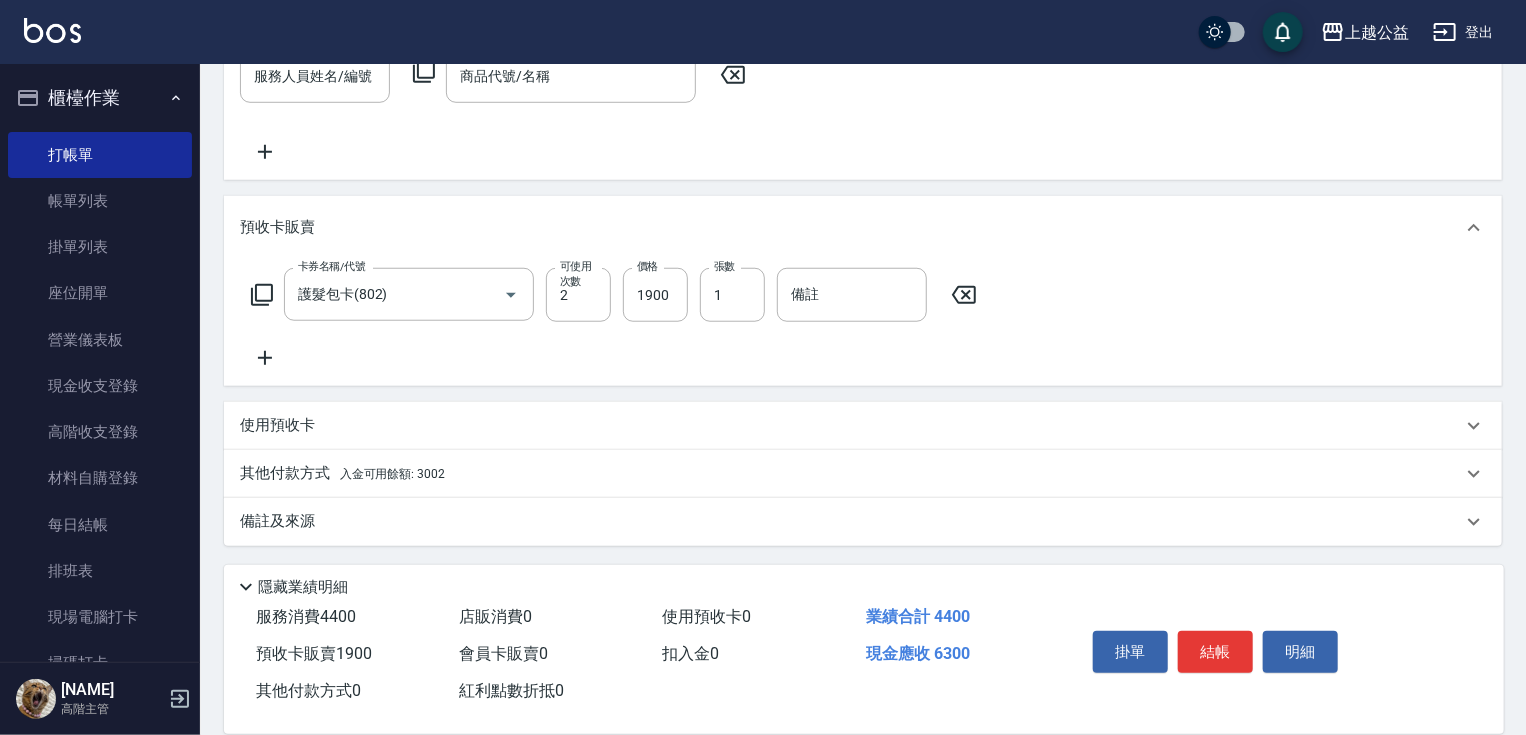 drag, startPoint x: 450, startPoint y: 444, endPoint x: 437, endPoint y: 456, distance: 17.691807 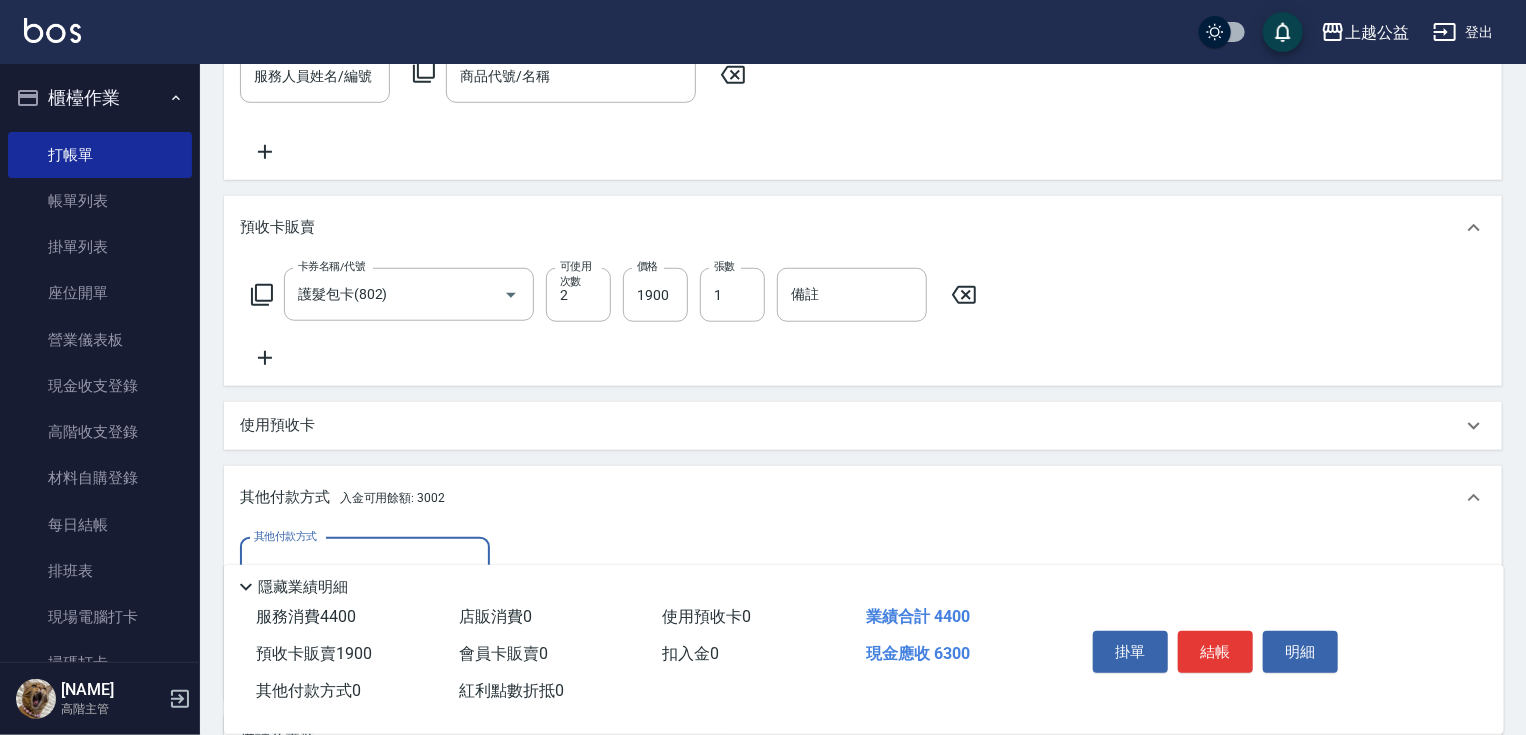 scroll, scrollTop: 0, scrollLeft: 0, axis: both 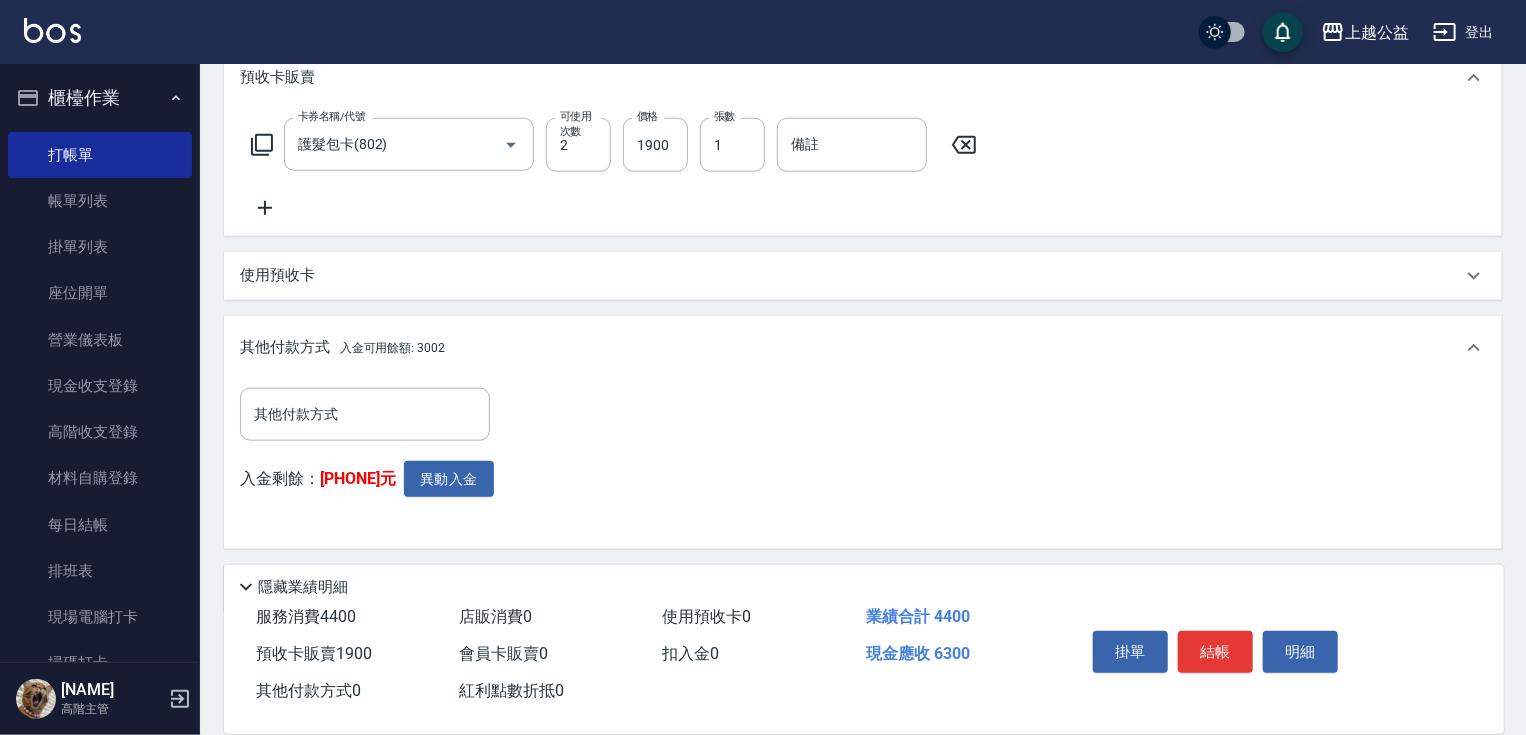drag, startPoint x: 449, startPoint y: 431, endPoint x: 353, endPoint y: 457, distance: 99.458534 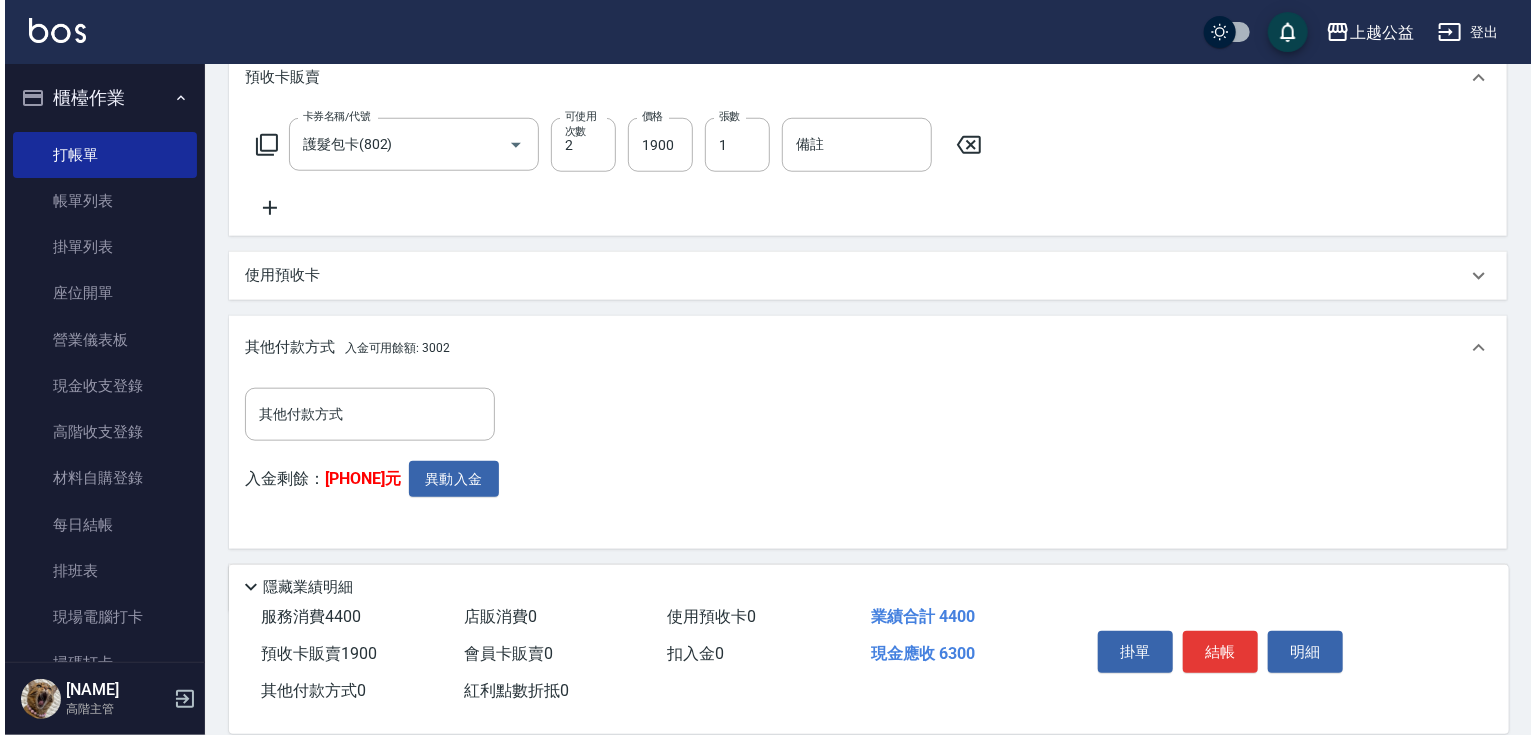 scroll, scrollTop: 923, scrollLeft: 0, axis: vertical 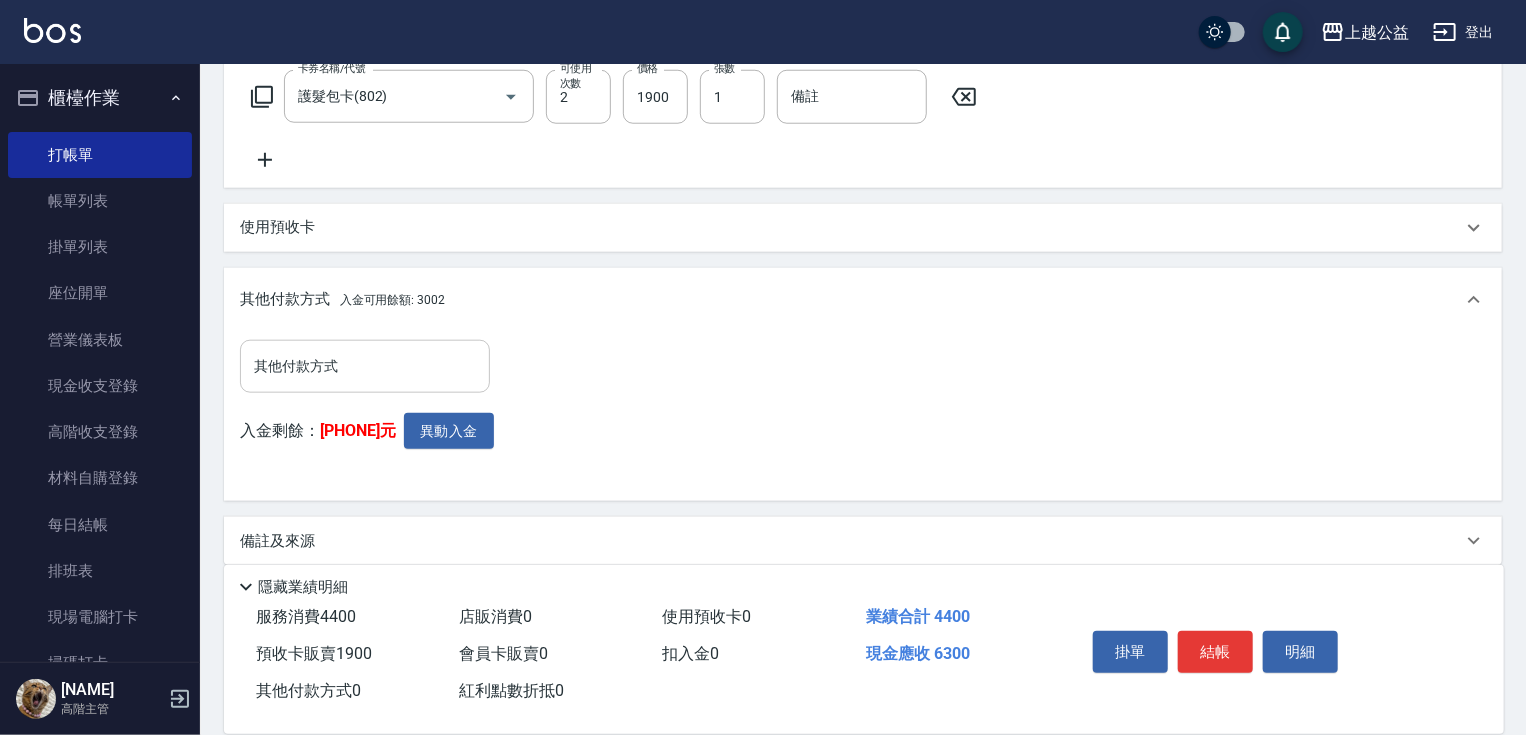 click on "其他付款方式" at bounding box center (365, 366) 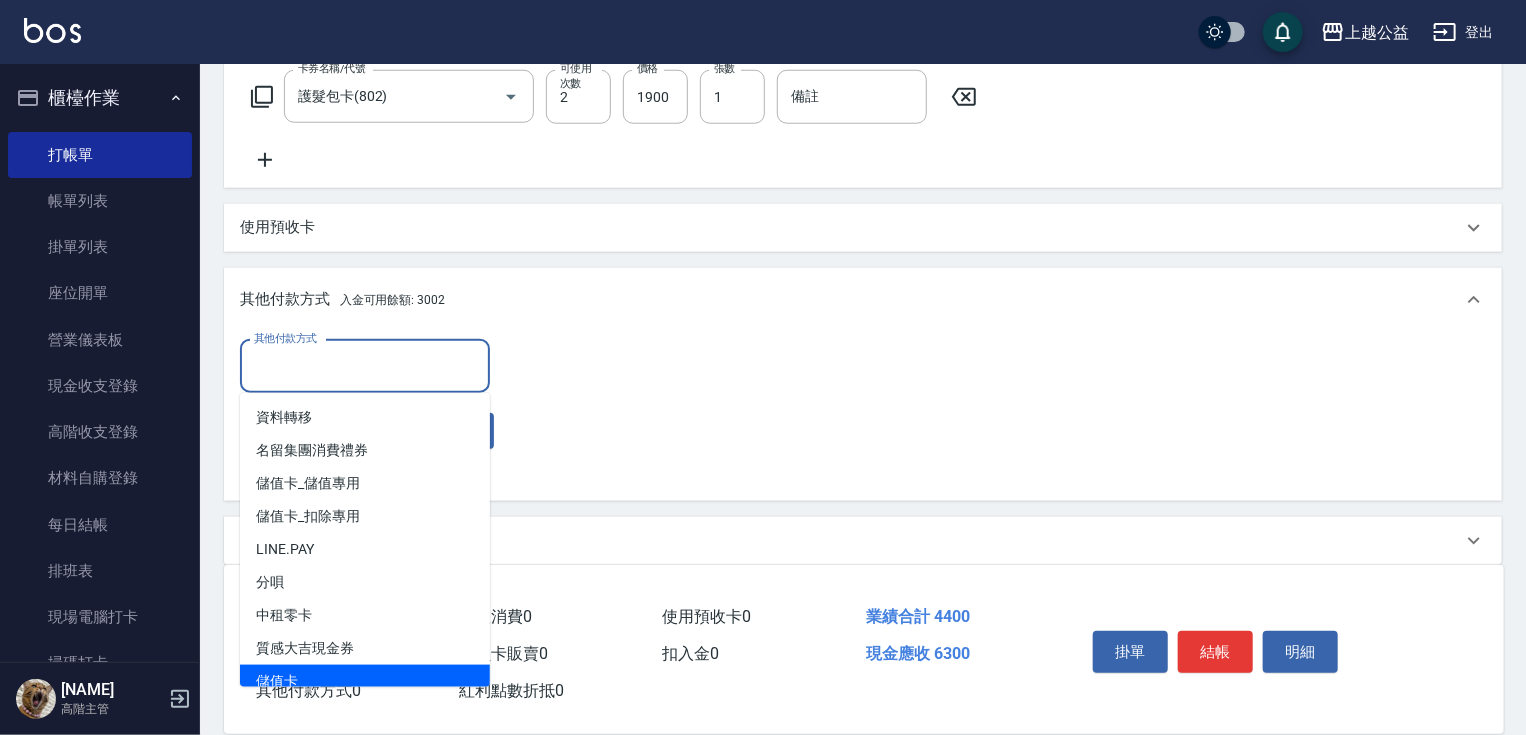 click on "儲值卡" at bounding box center (365, 681) 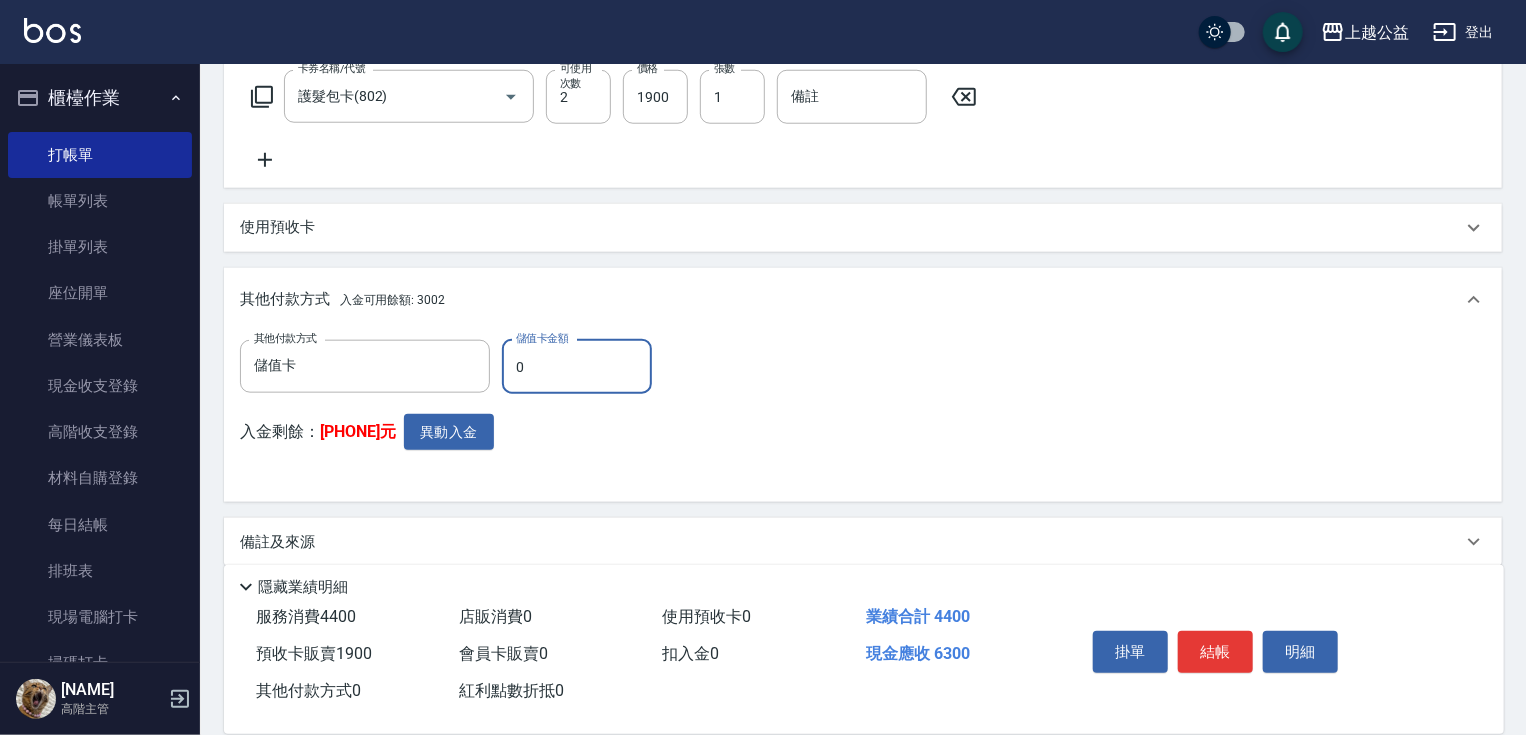 drag, startPoint x: 558, startPoint y: 364, endPoint x: 501, endPoint y: 360, distance: 57.14018 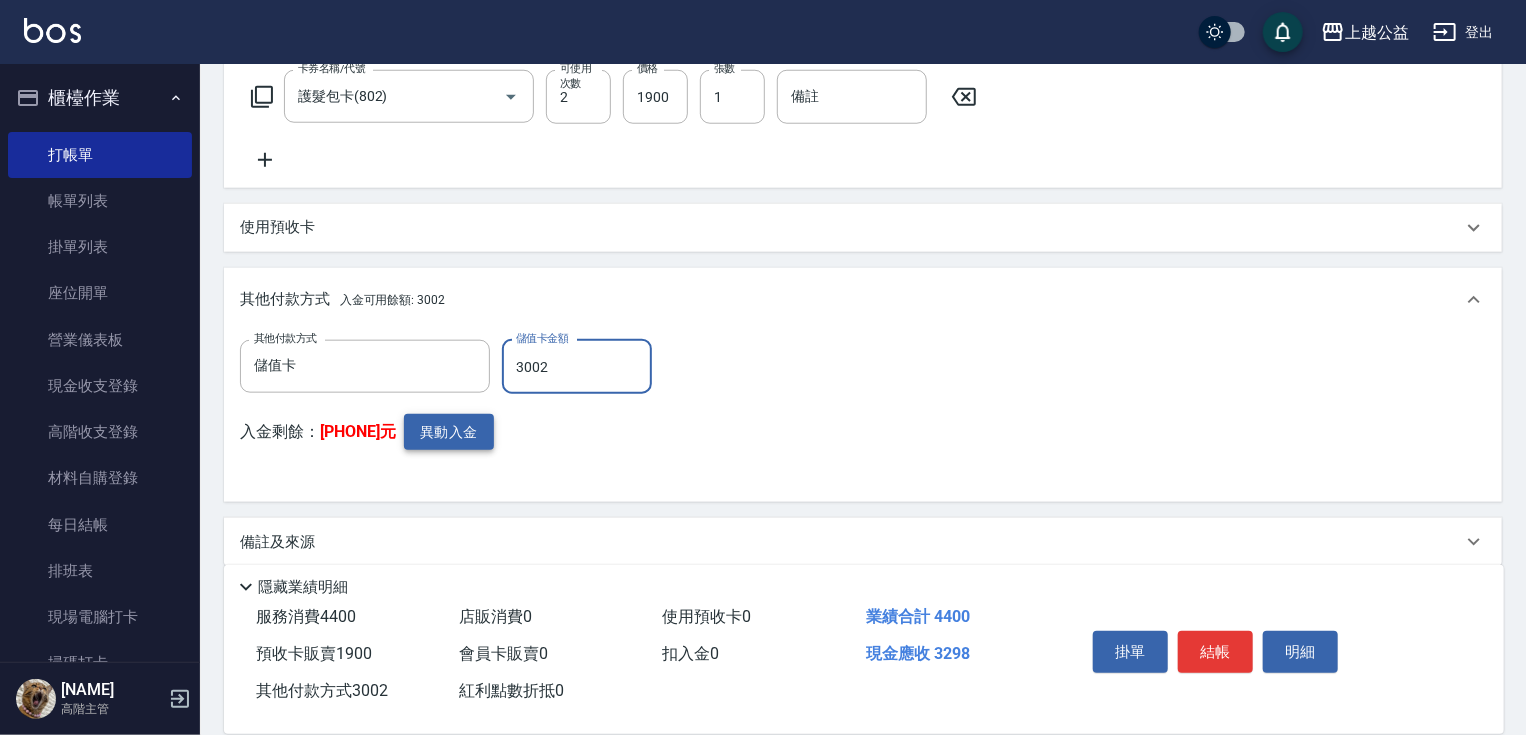 type on "3002" 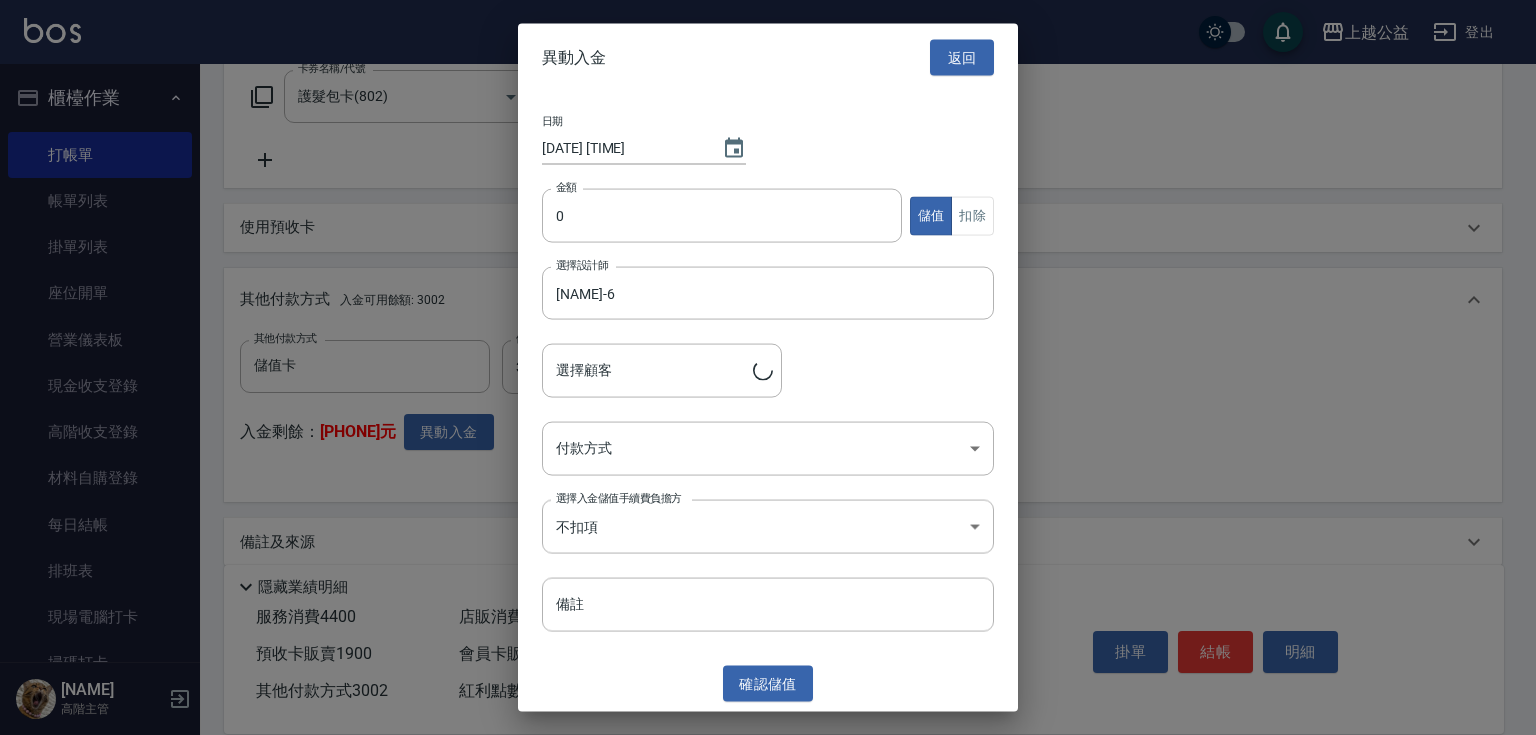type on "[NAME]/[PHONE]" 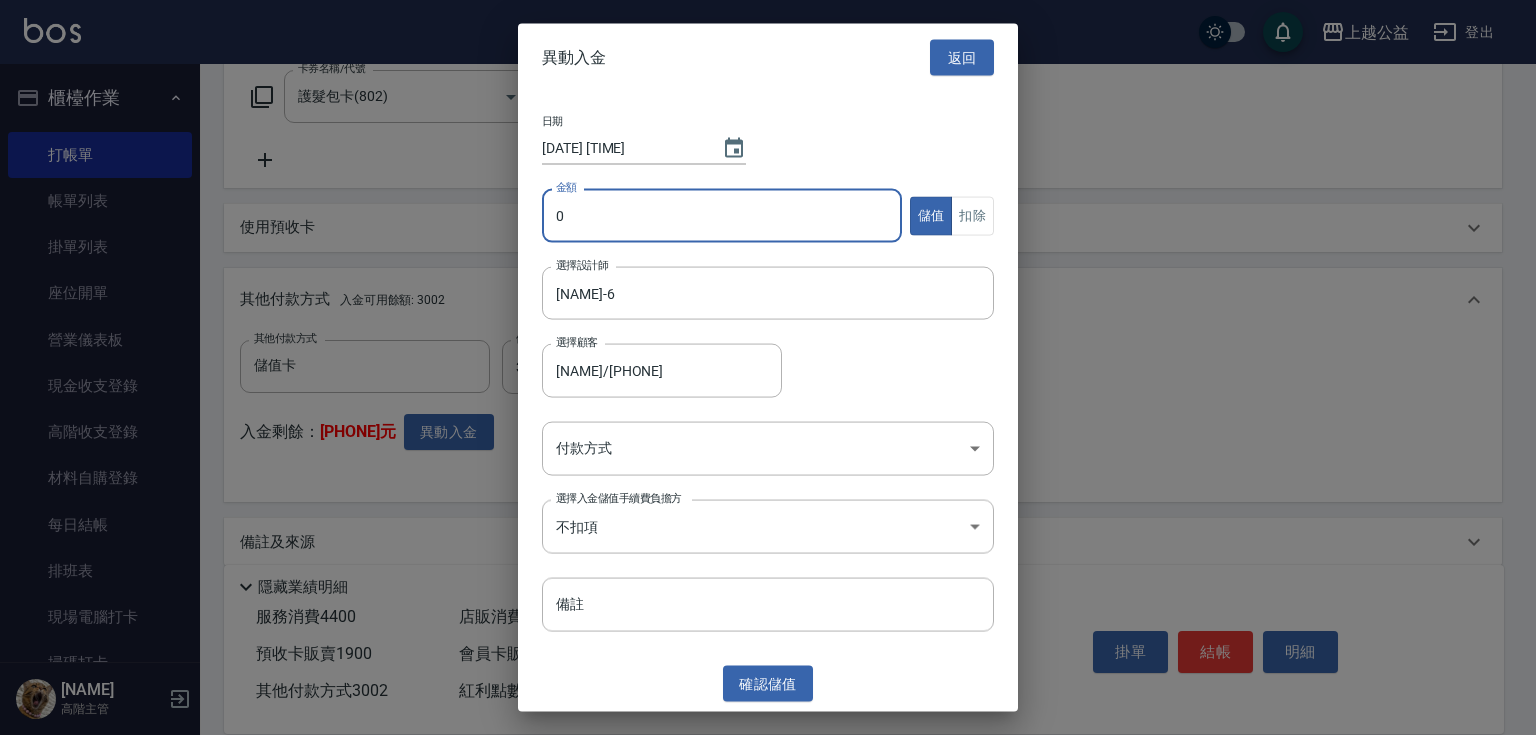 click on "0" at bounding box center (722, 216) 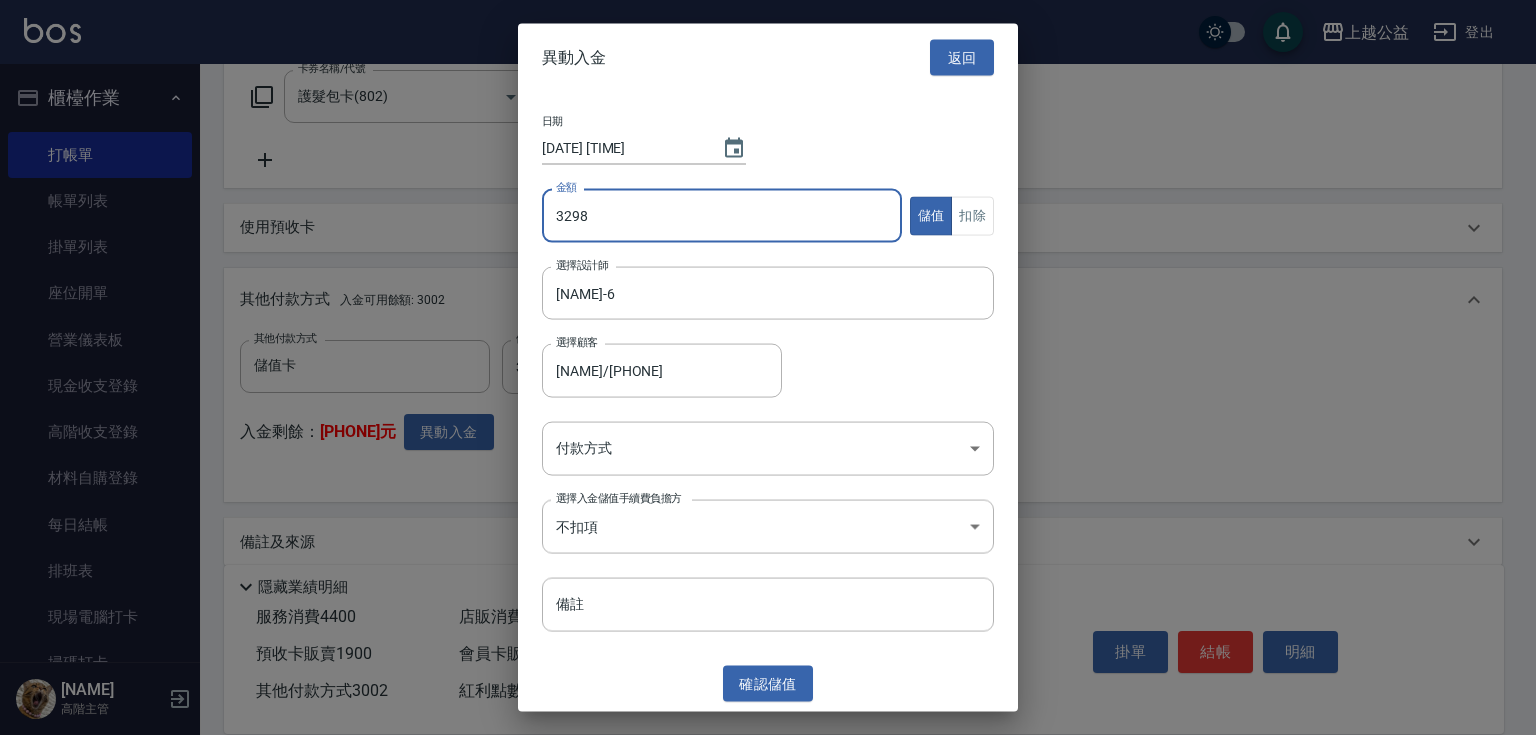 drag, startPoint x: 580, startPoint y: 221, endPoint x: 537, endPoint y: 220, distance: 43.011627 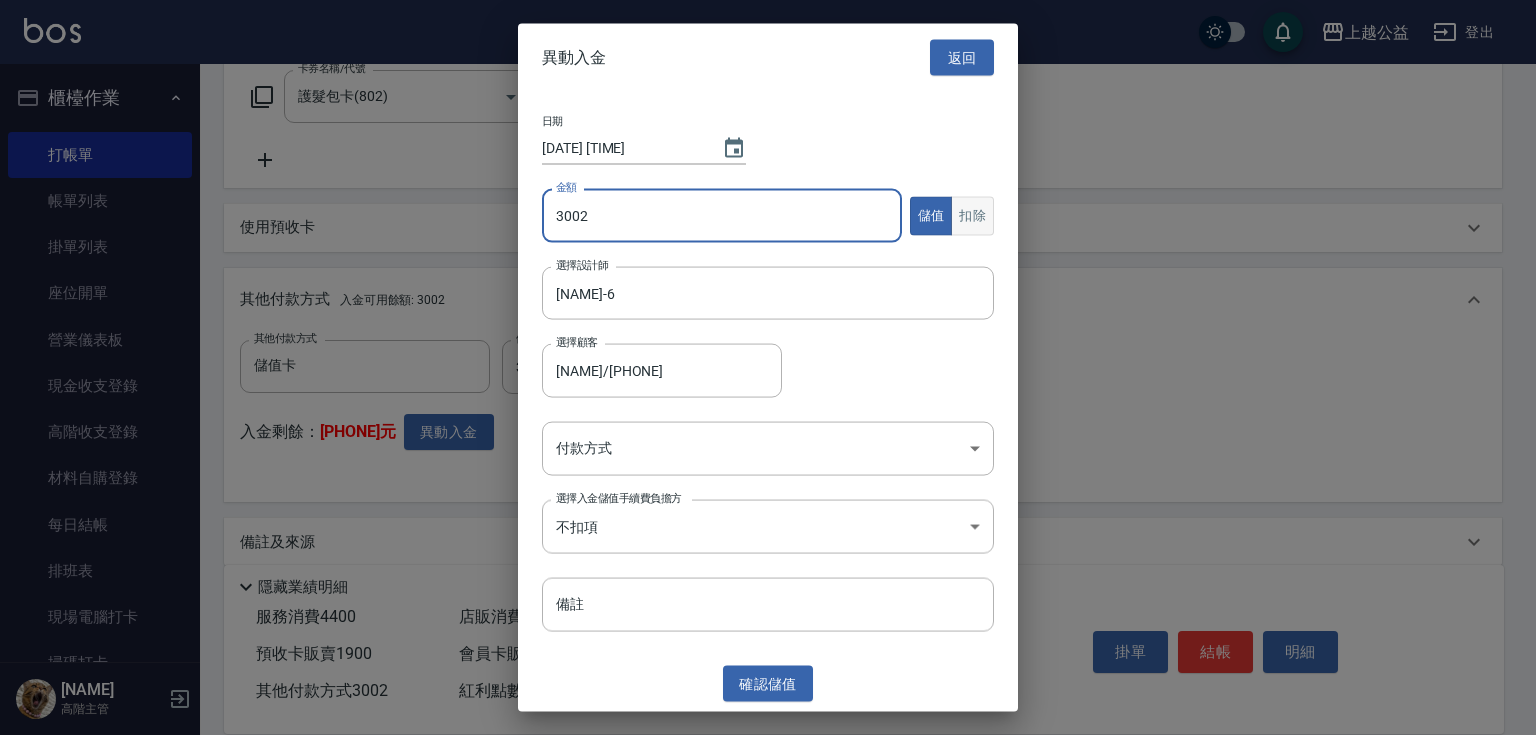 type on "3002" 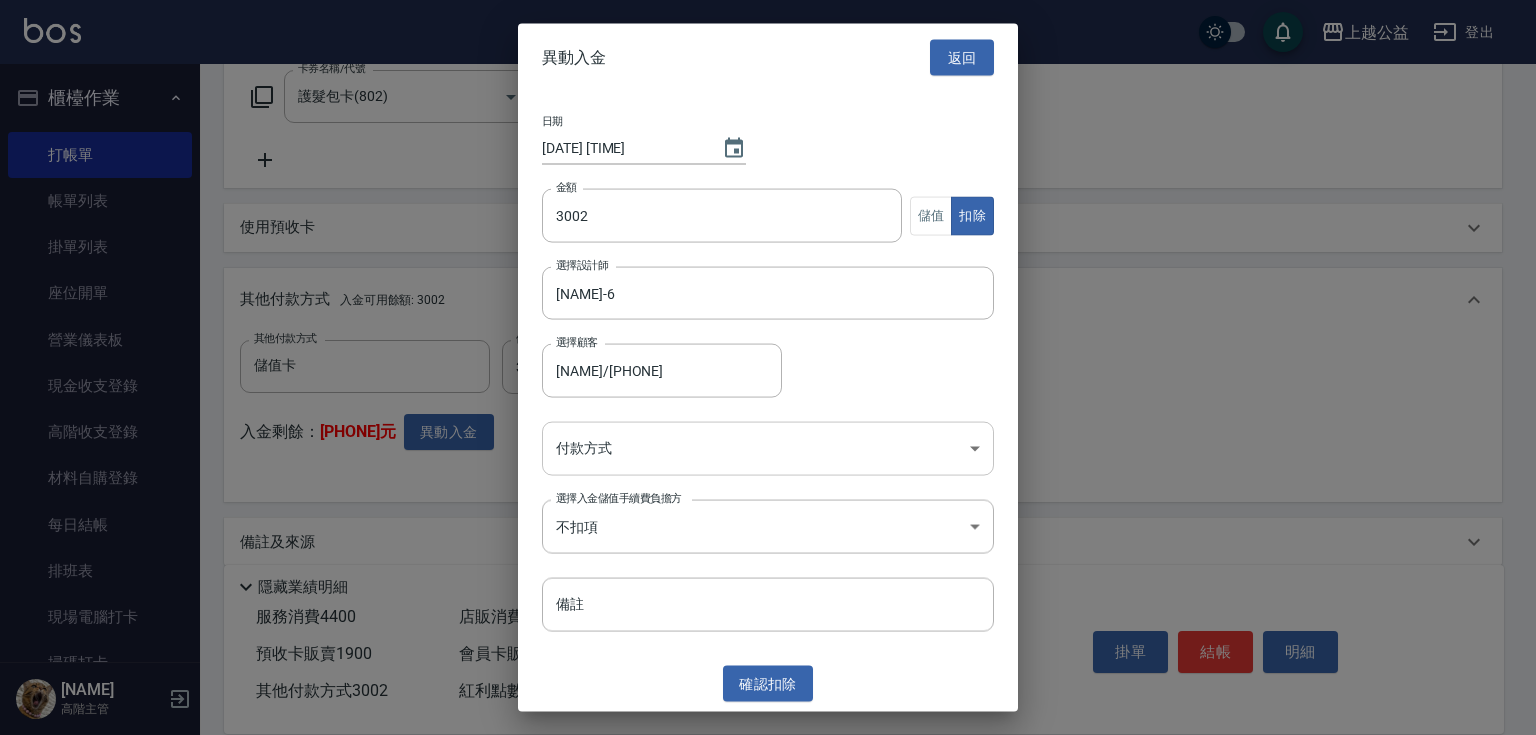 click on "上越公益 登出 櫃檯作業 打帳單 帳單列表 掛單列表 座位開單 營業儀表板 現金收支登錄 高階收支登錄 材料自購登錄 每日結帳 排班表 現場電腦打卡 掃碼打卡 預約管理 預約管理 單日預約紀錄 單週預約紀錄 報表及分析 報表目錄 消費分析儀表板 店家區間累計表 店家日報表 店家排行榜 互助日報表 互助月報表 互助排行榜 互助點數明細 互助業績報表 全店業績分析表 每日業績分析表 營業統計分析表 營業項目月分析表 設計師業績表 設計師日報表 設計師業績分析表 設計師業績月報表 設計師抽成報表 設計師排行榜 商品銷售排行榜 商品消耗明細 商品進銷貨報表 商品庫存表 商品庫存盤點表 會員卡銷售報表 服務扣項明細表 單一服務項目查詢 店販抽成明細 店販分類抽成明細 顧客入金餘額表 顧客卡券餘額表 每日非現金明細 每日收支明細 收支分類明細表 收支匯款表 2" at bounding box center [768, -84] 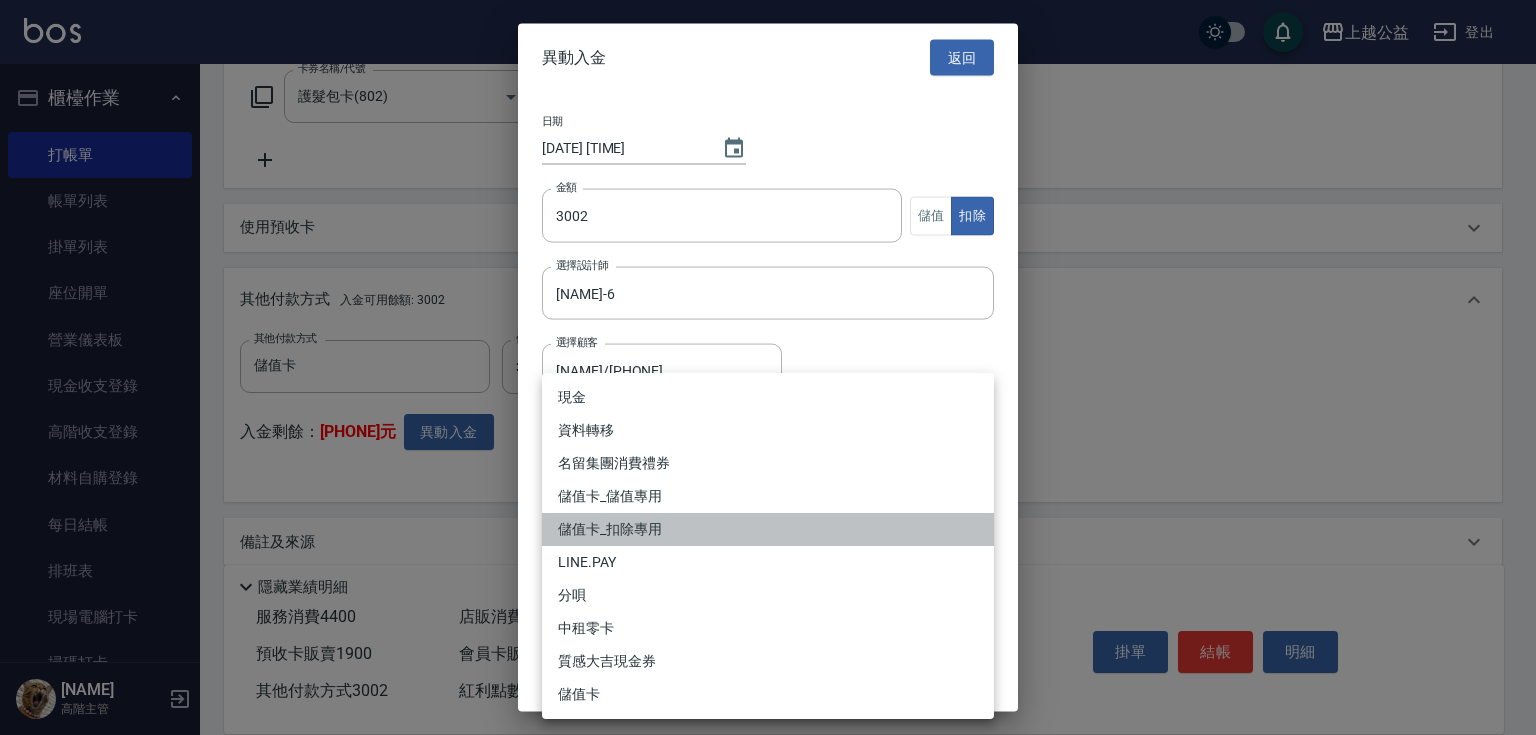 click on "儲值卡_扣除專用" at bounding box center [768, 529] 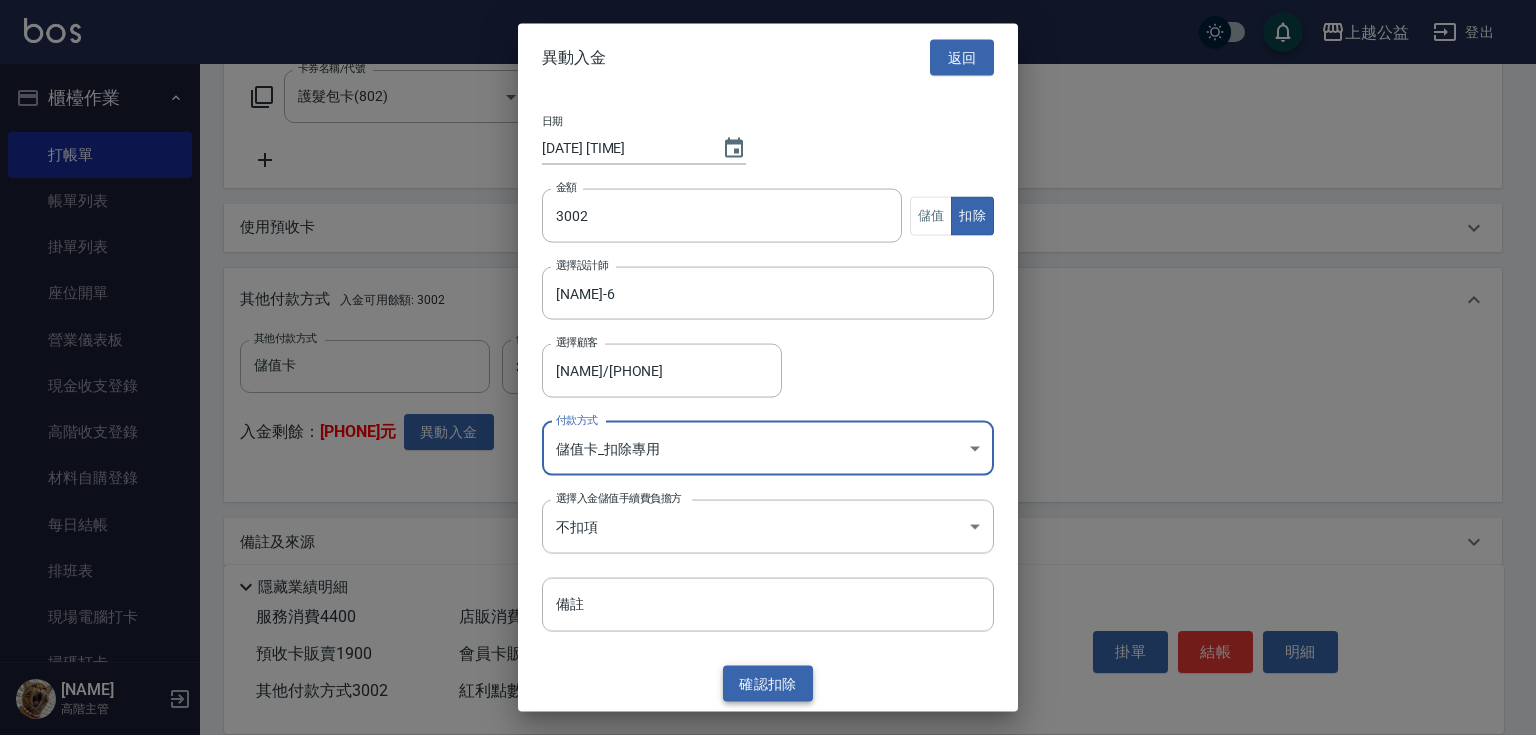 click on "確認 扣除" at bounding box center [768, 683] 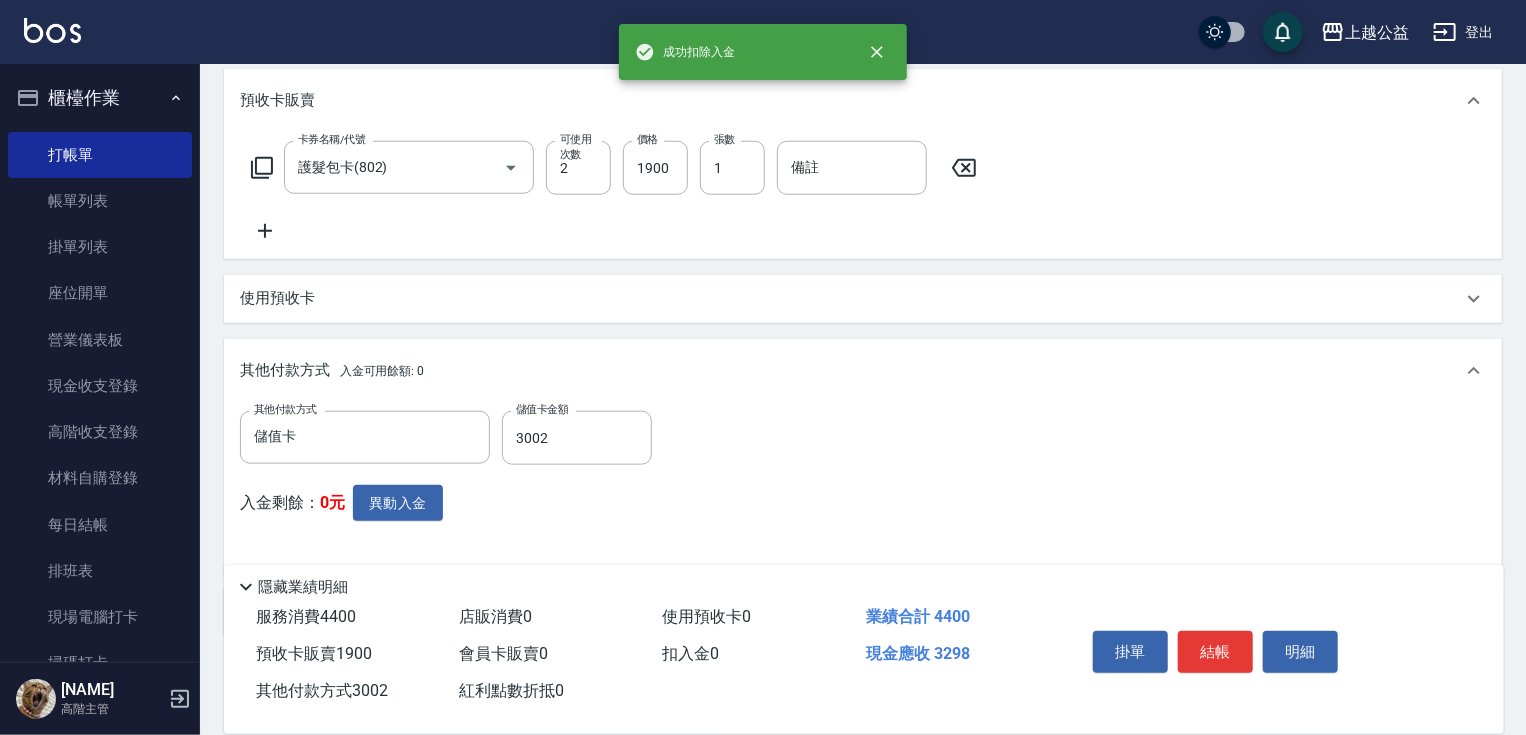 scroll, scrollTop: 923, scrollLeft: 0, axis: vertical 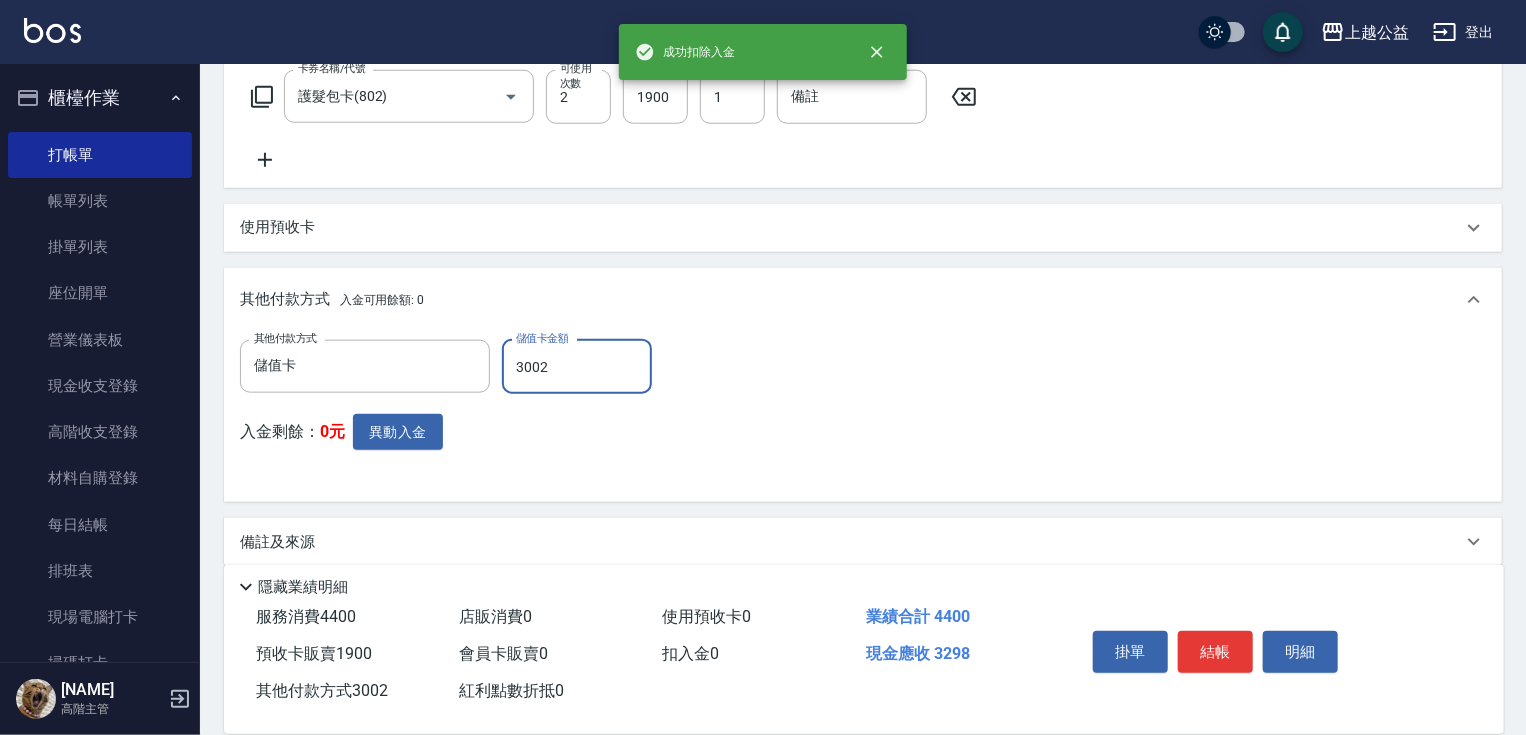 drag, startPoint x: 563, startPoint y: 386, endPoint x: 540, endPoint y: 386, distance: 23 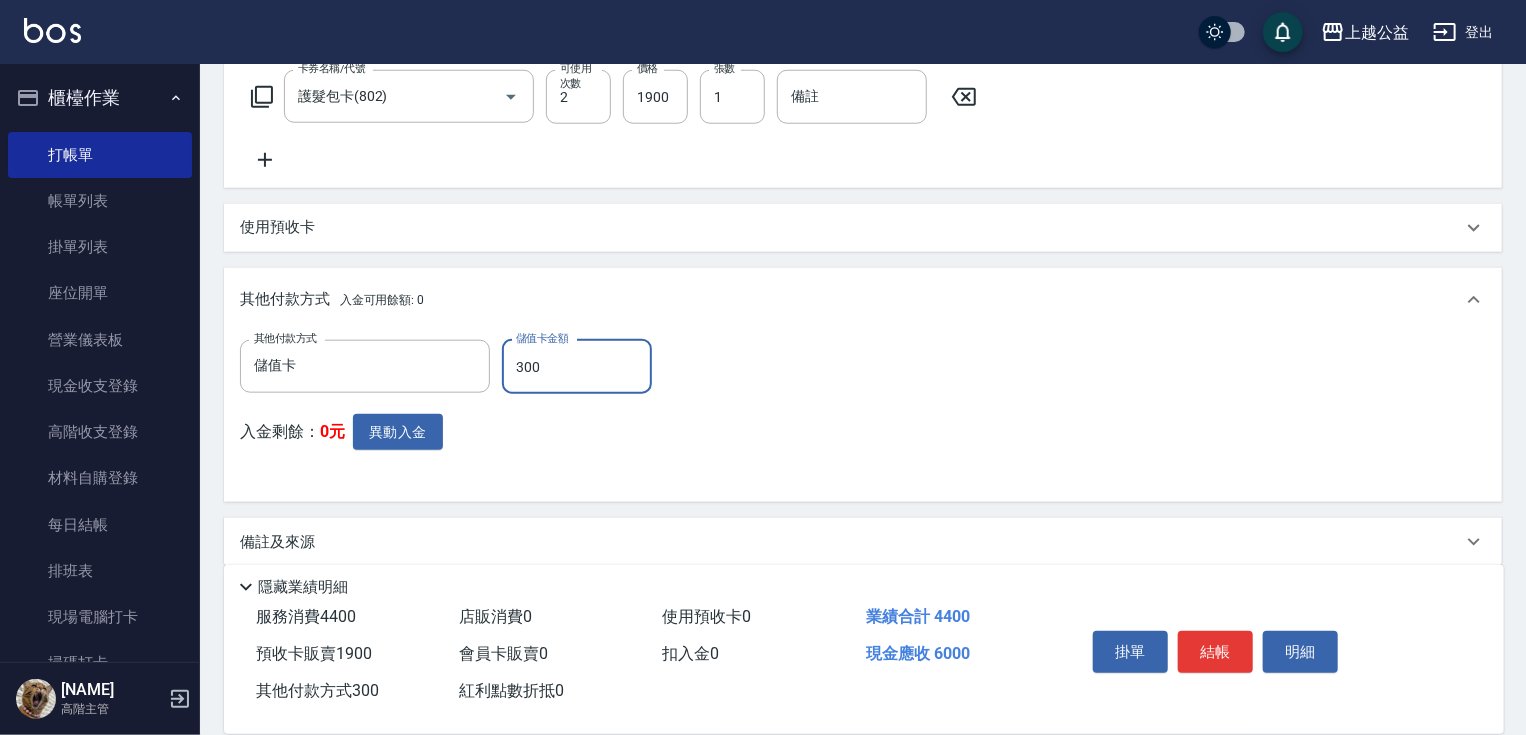type on "3002" 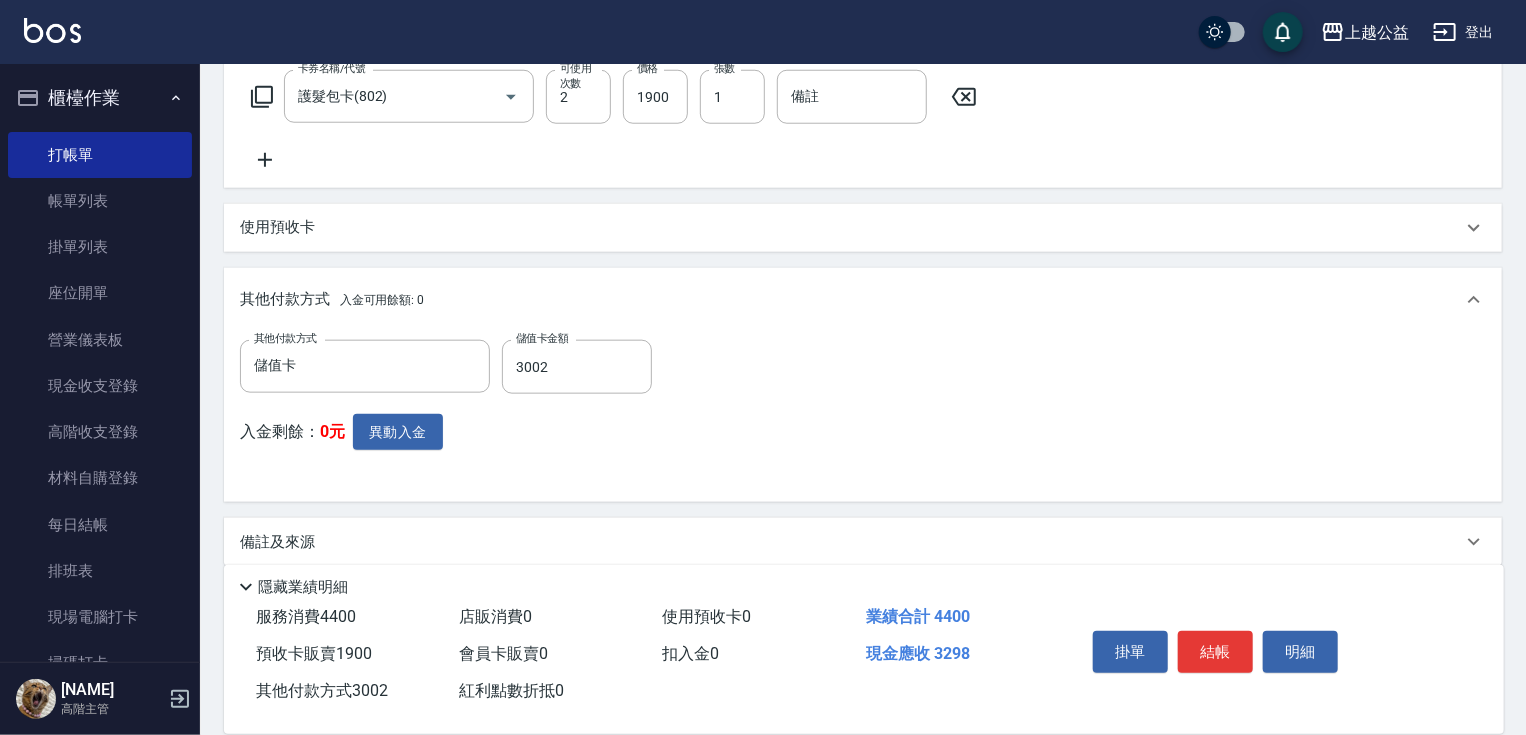 click on "其他付款方式 儲值卡 其他付款方式 儲值卡金額 3002 儲值卡金額 入金剩餘： 0元 異動入金" at bounding box center [863, 413] 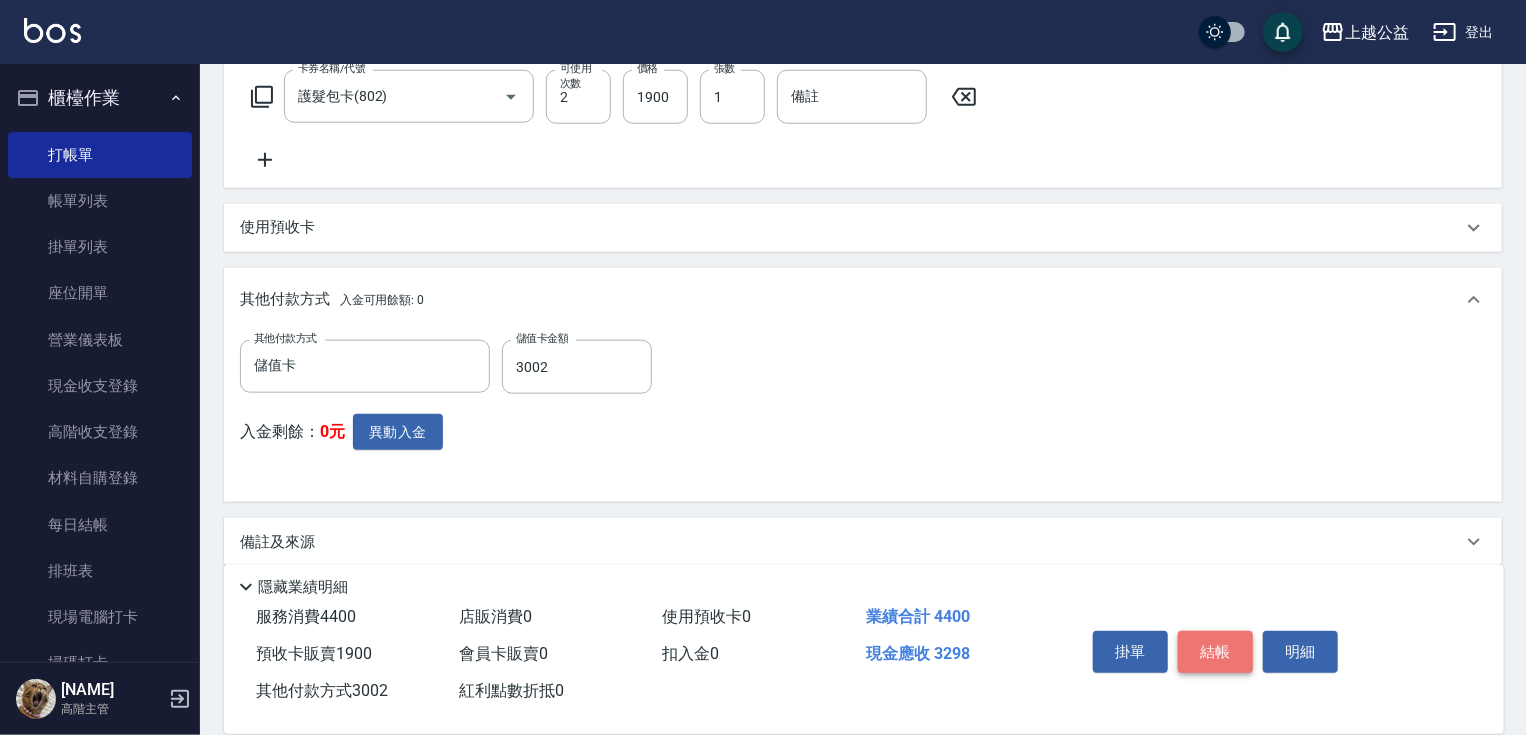 click on "結帳" at bounding box center [1215, 652] 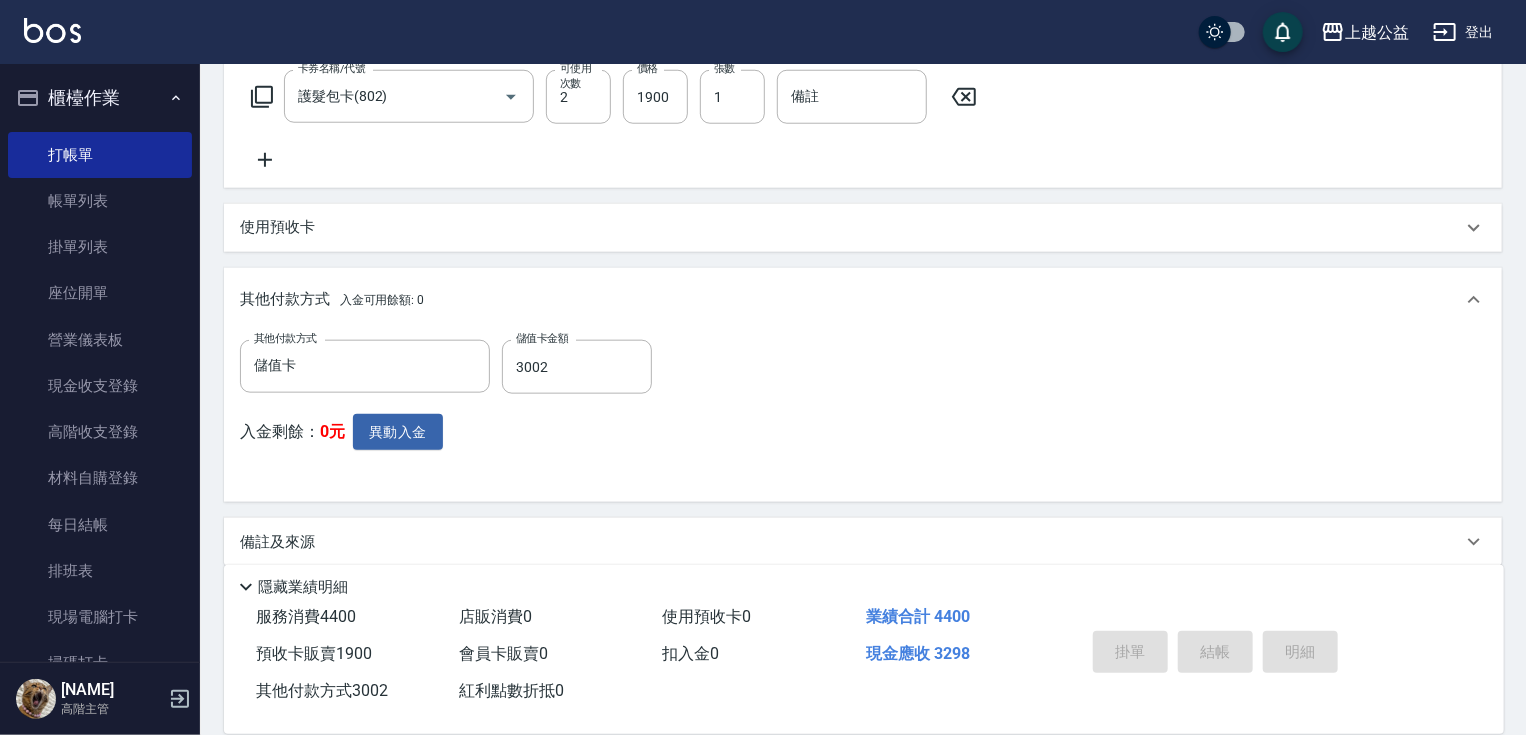 type on "[DATE] [TIME]" 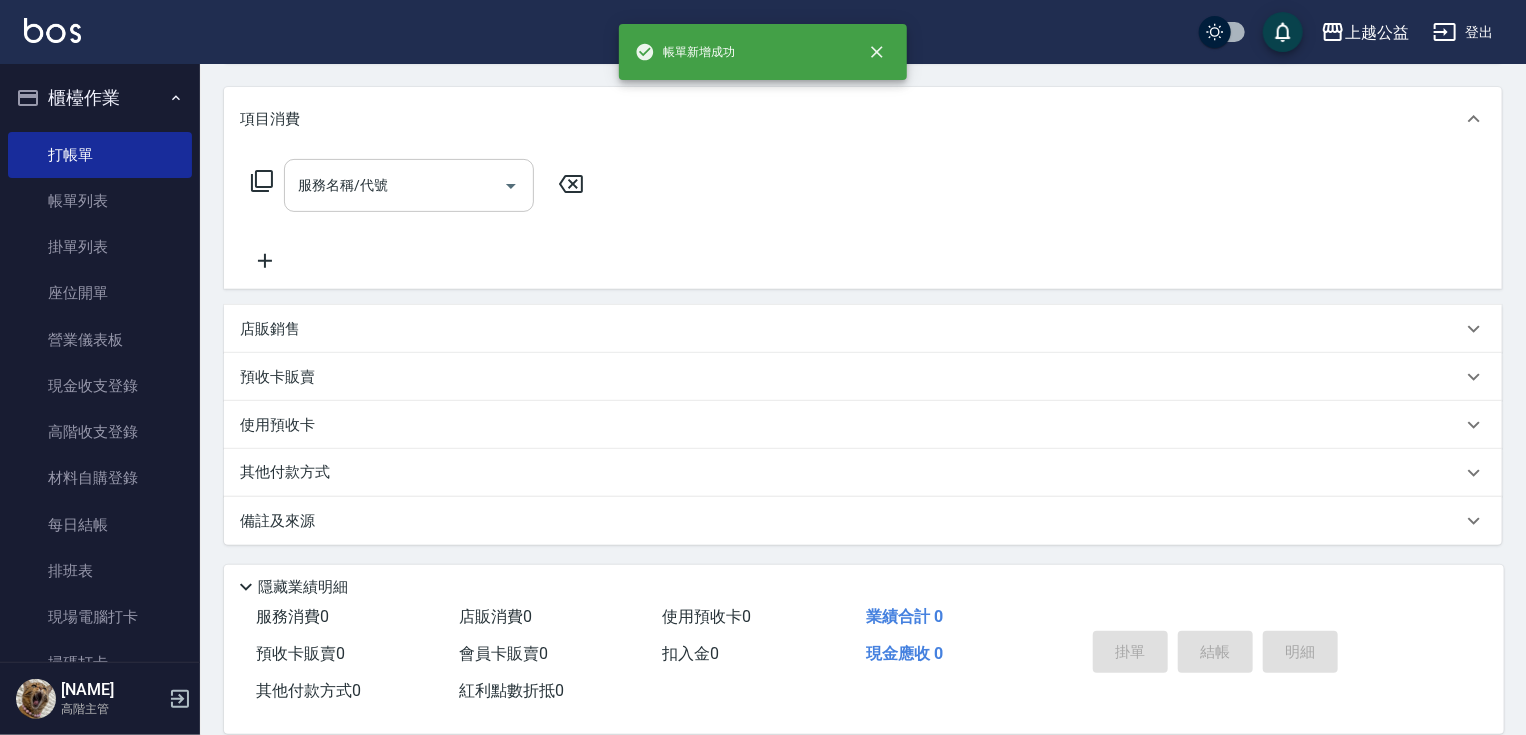 scroll, scrollTop: 0, scrollLeft: 0, axis: both 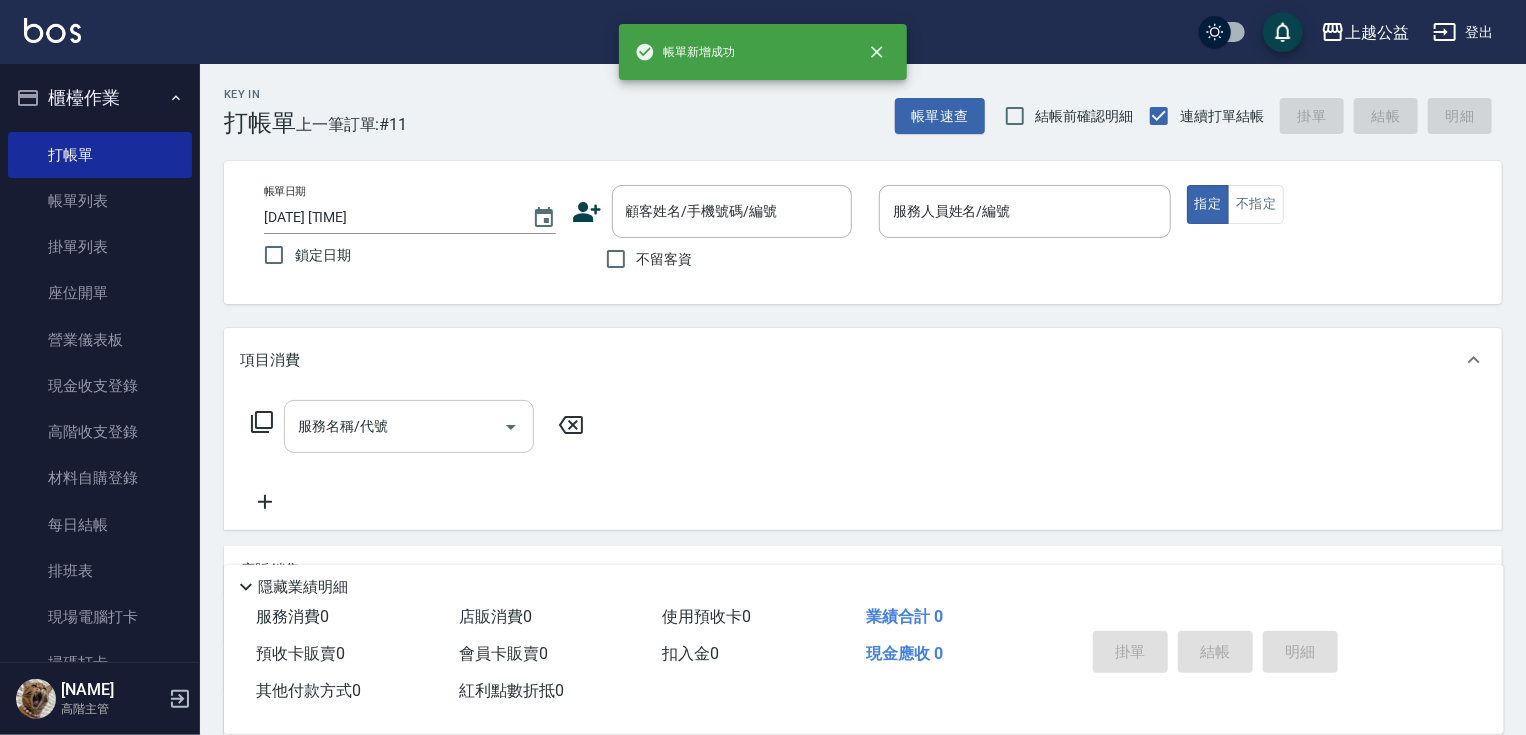 click on "不留客資" at bounding box center [665, 259] 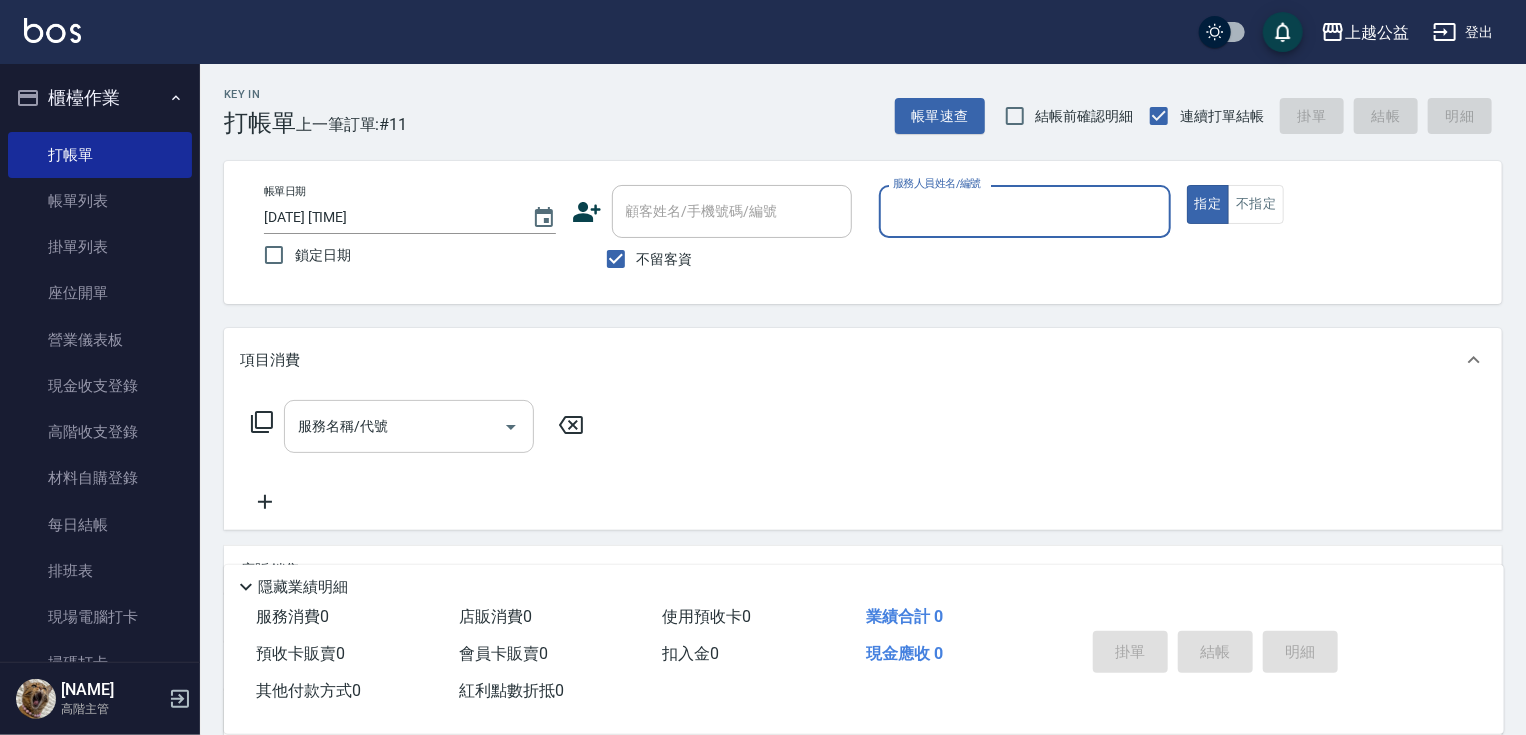 click on "服務人員姓名/編號" at bounding box center [1025, 211] 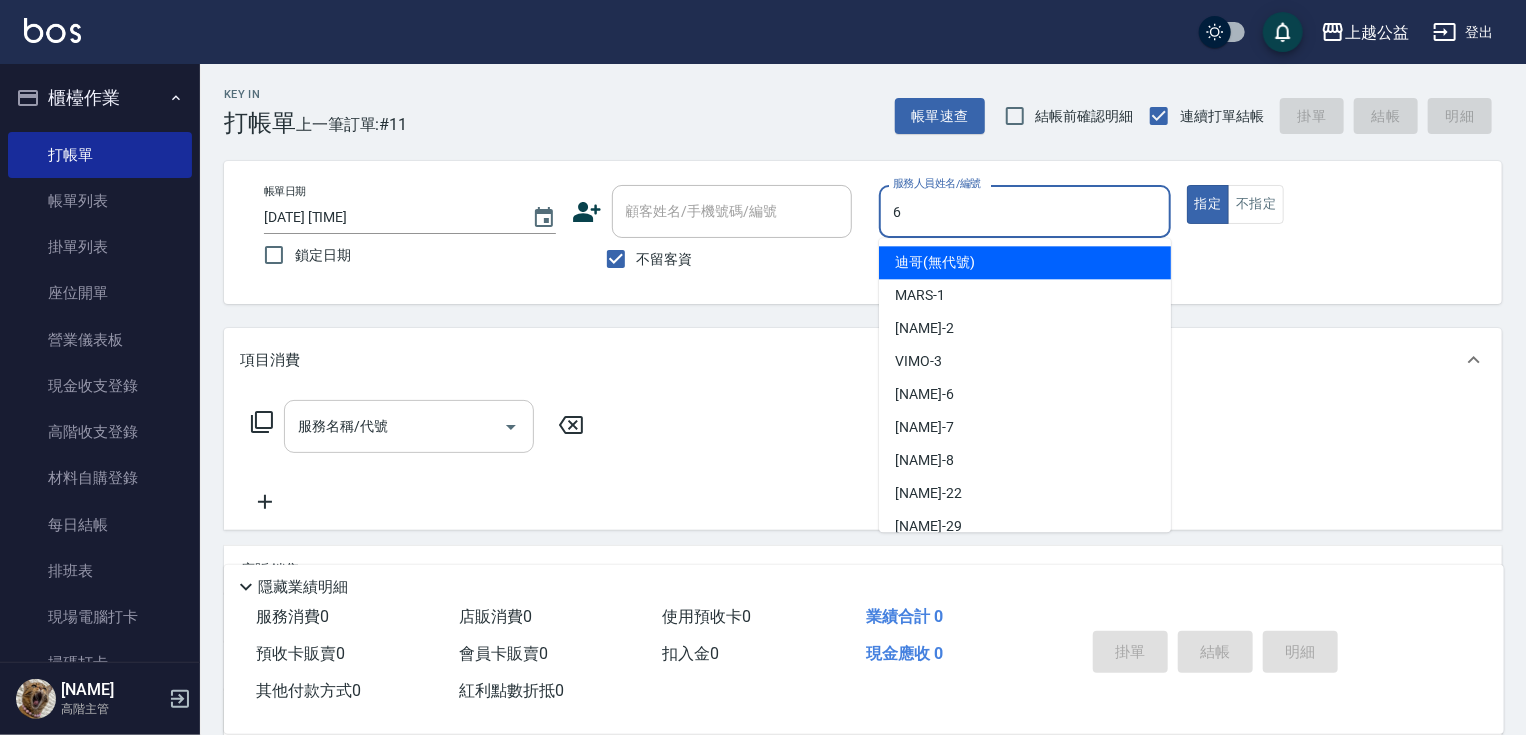 type on "[NAME]-6" 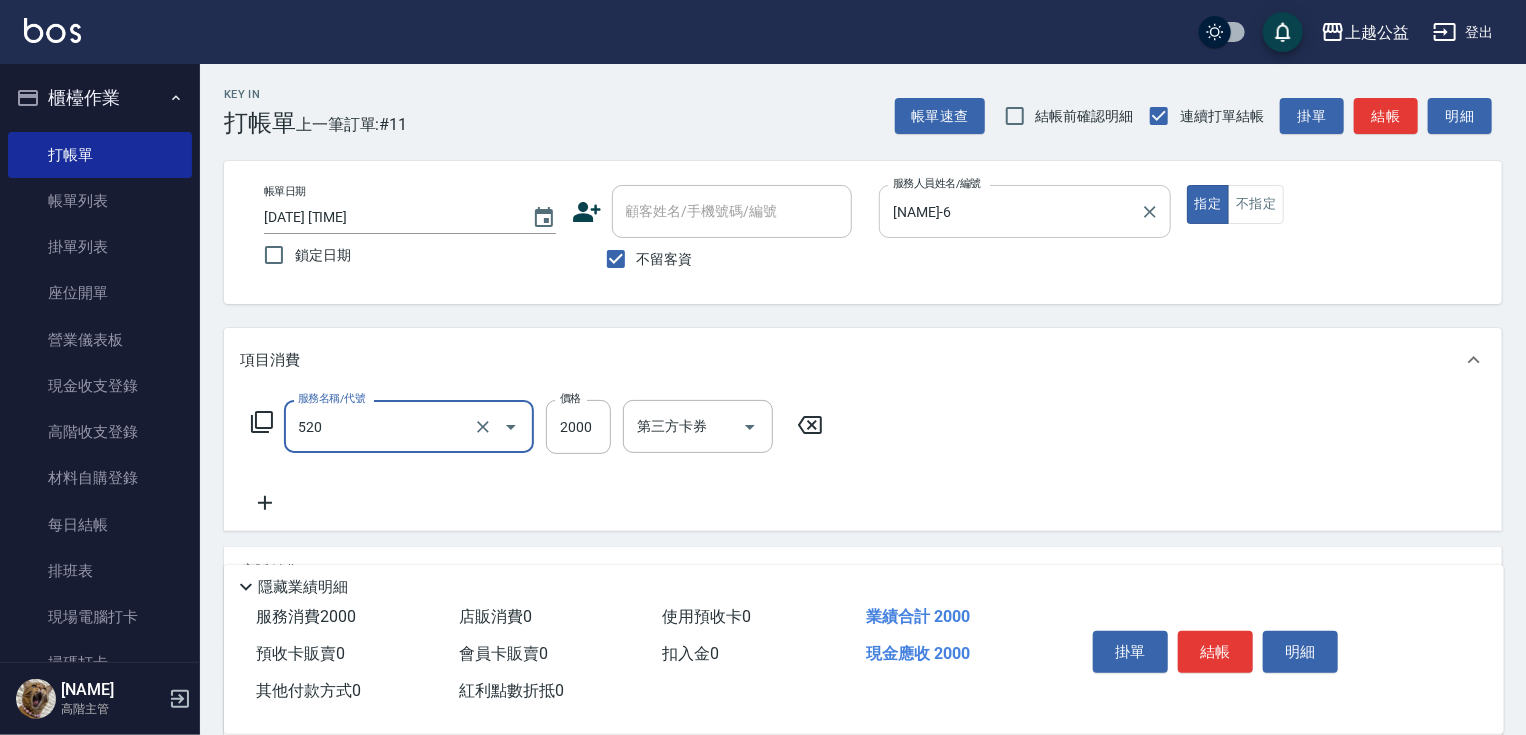 type on "繽紛染髮(520)" 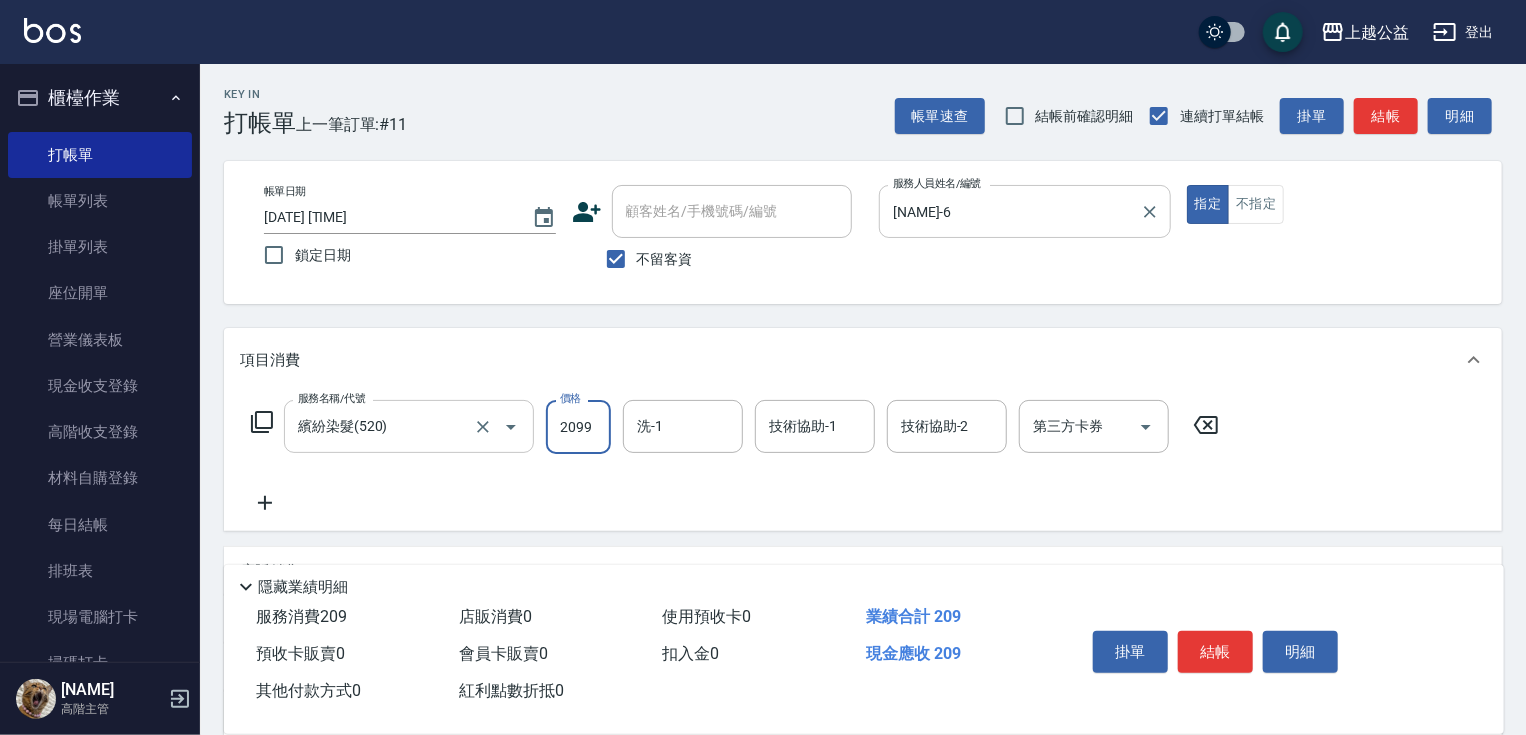 type on "2099" 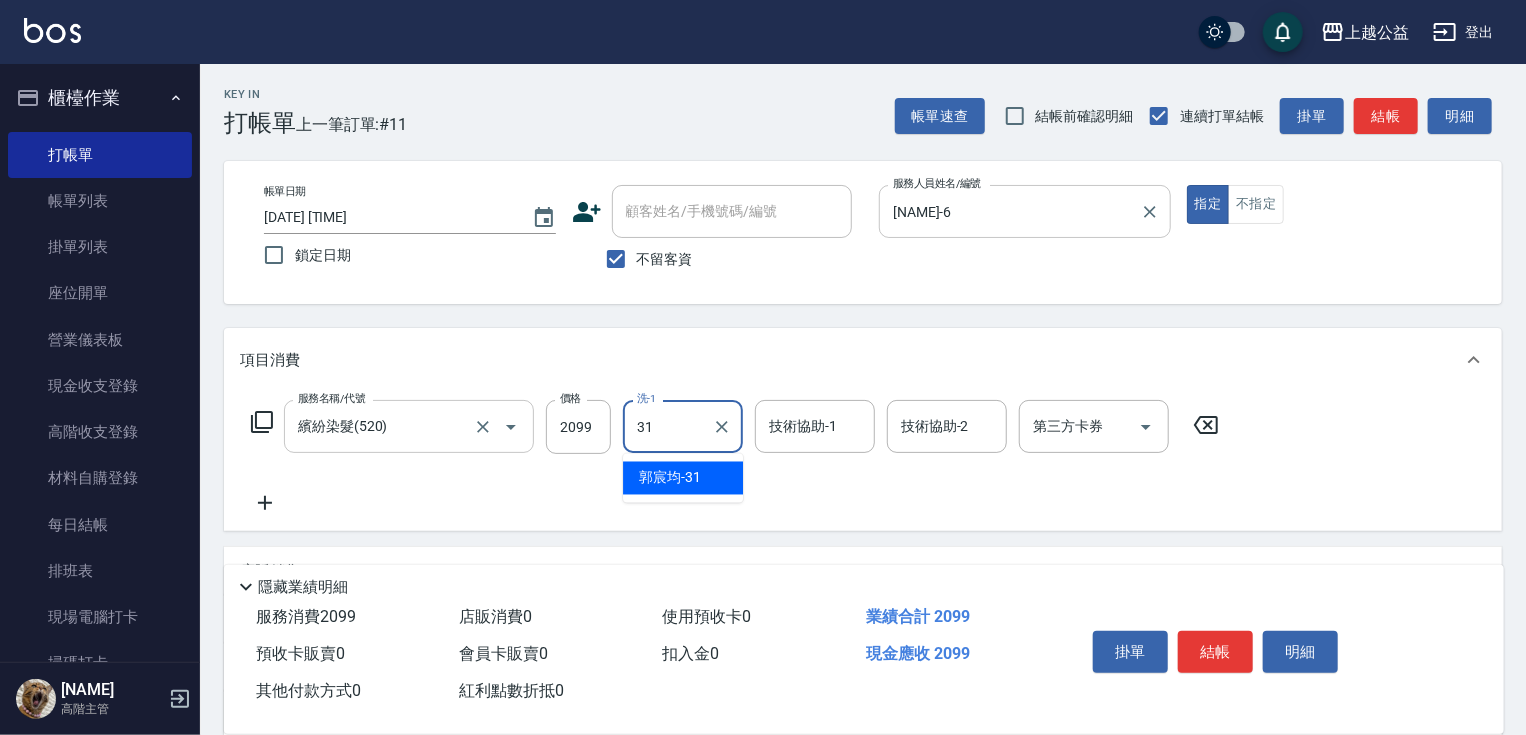 type on "[NAME]-31" 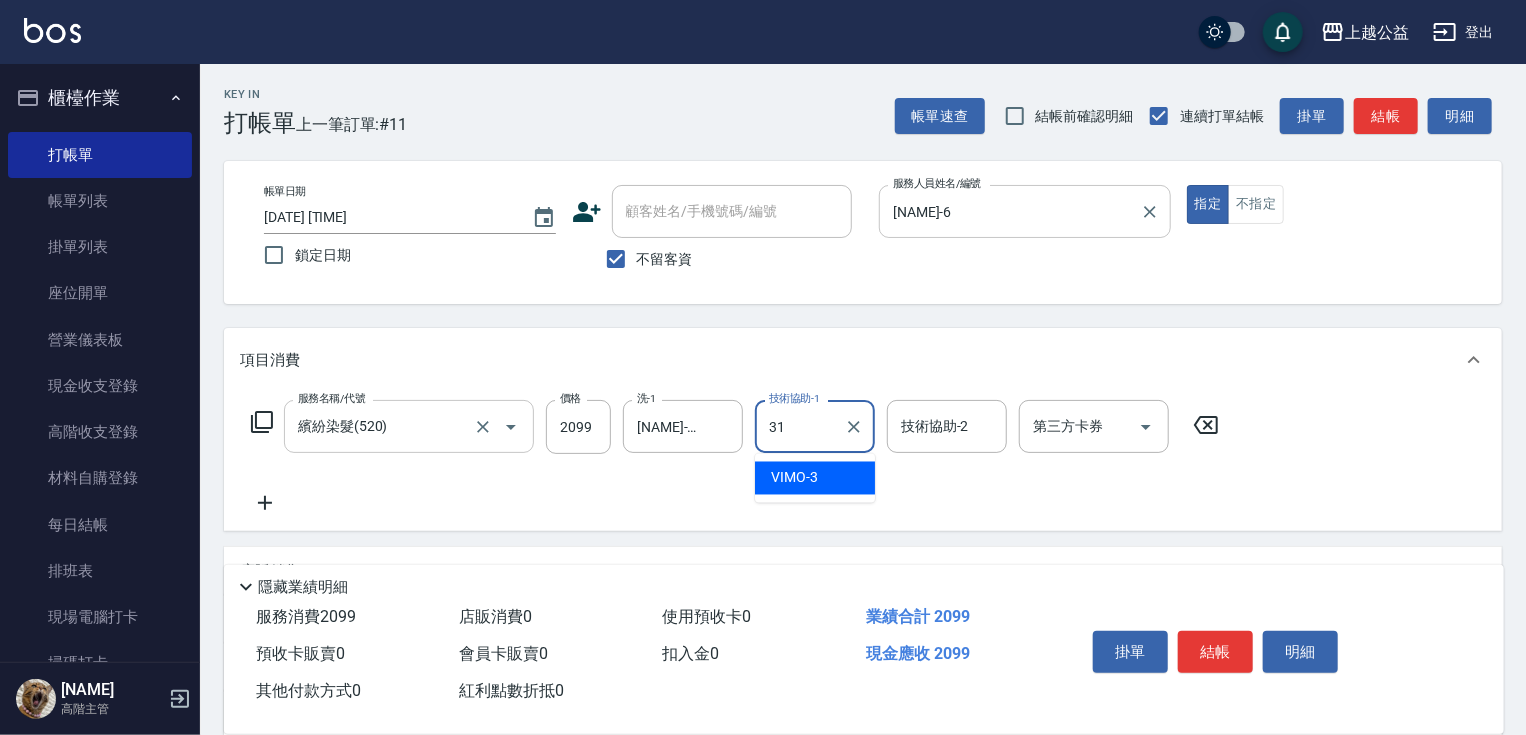type on "[NAME]-31" 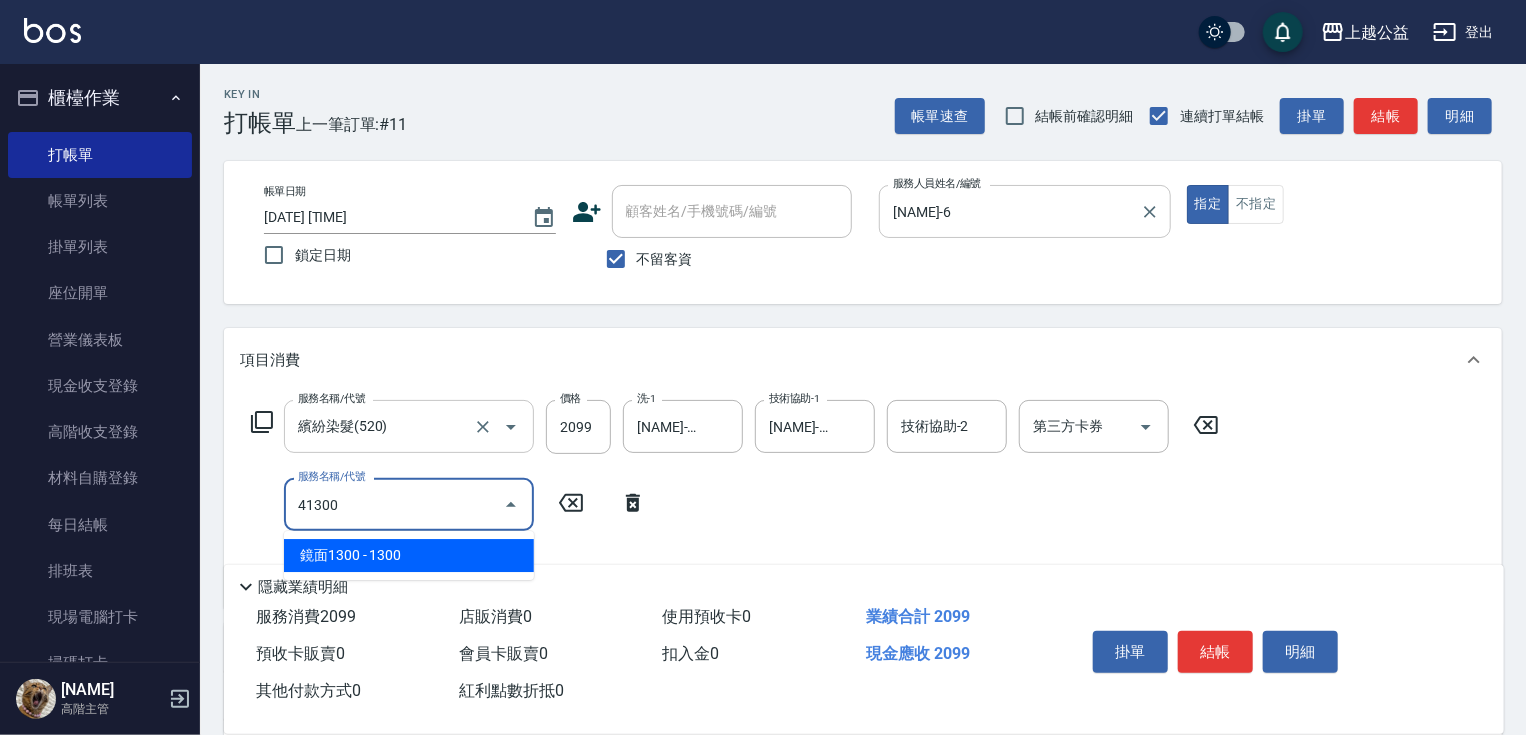 type on "鏡面1300(41300)" 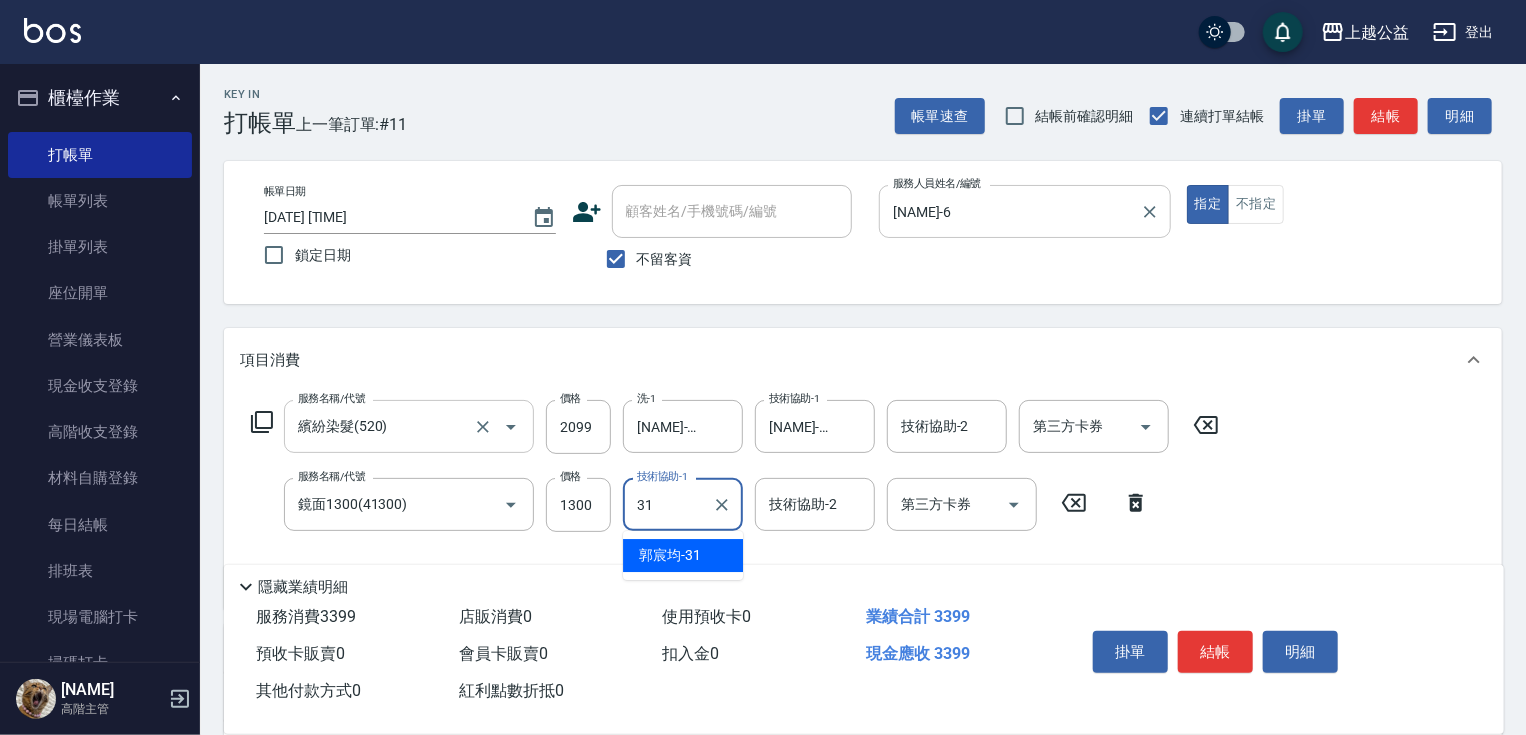 type on "[NAME]-31" 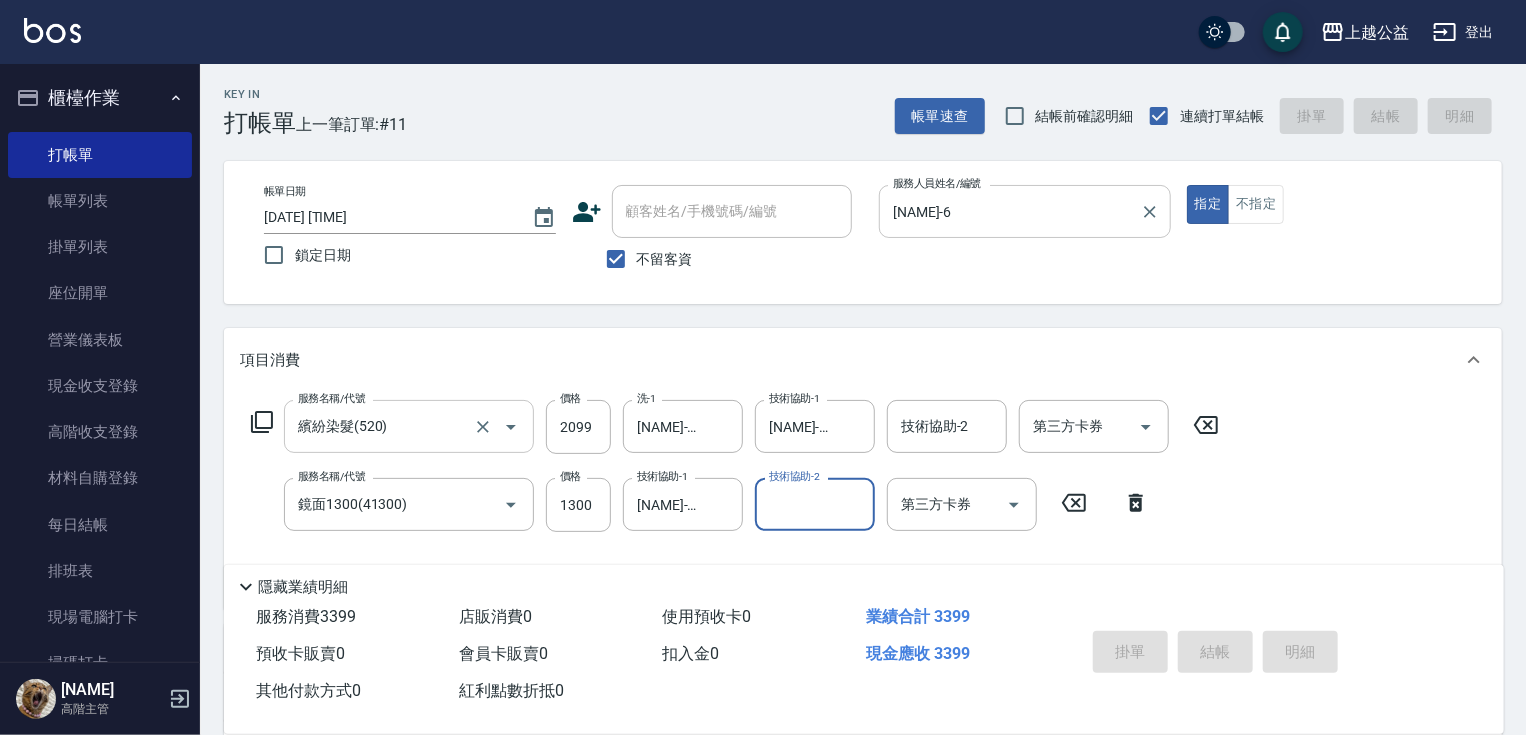 type 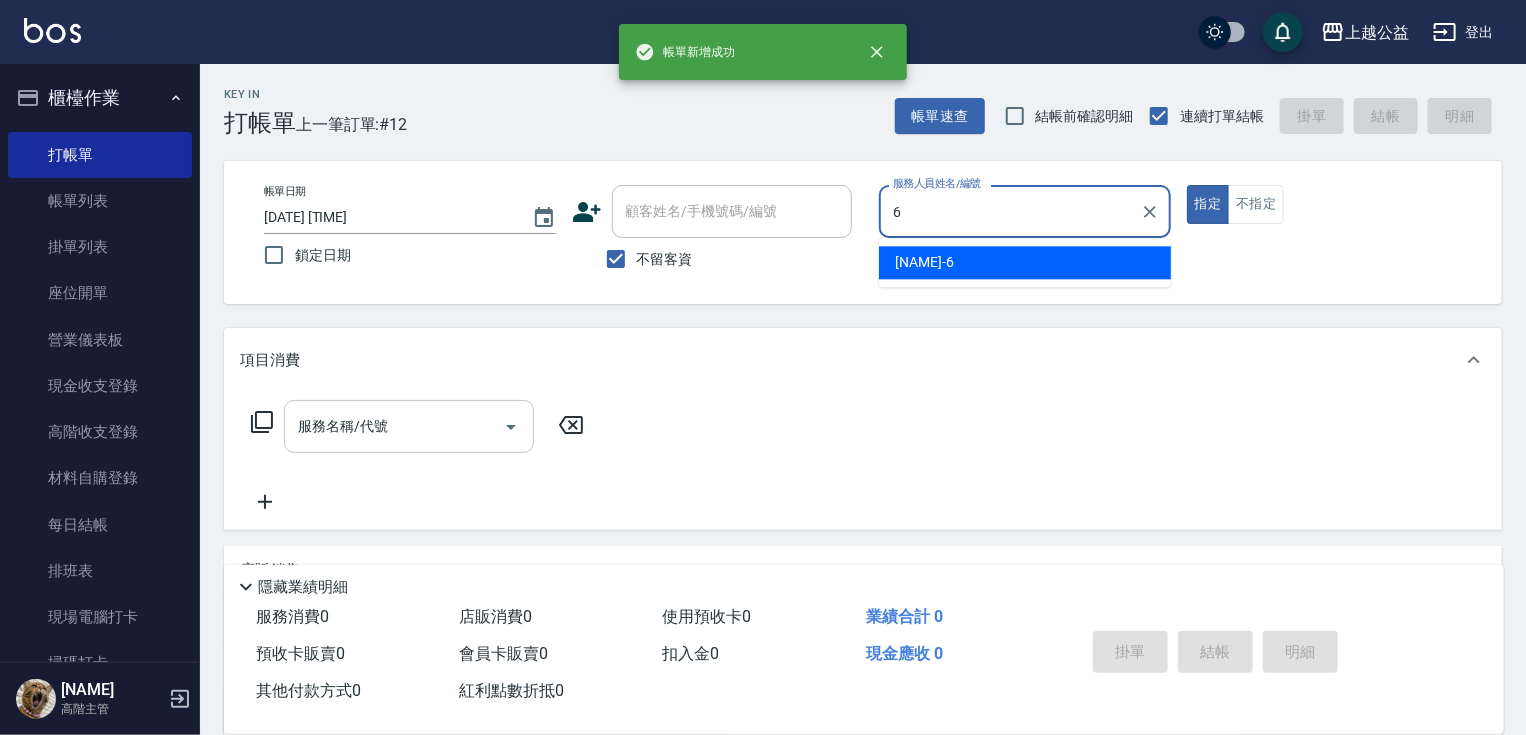 type on "[NAME]-6" 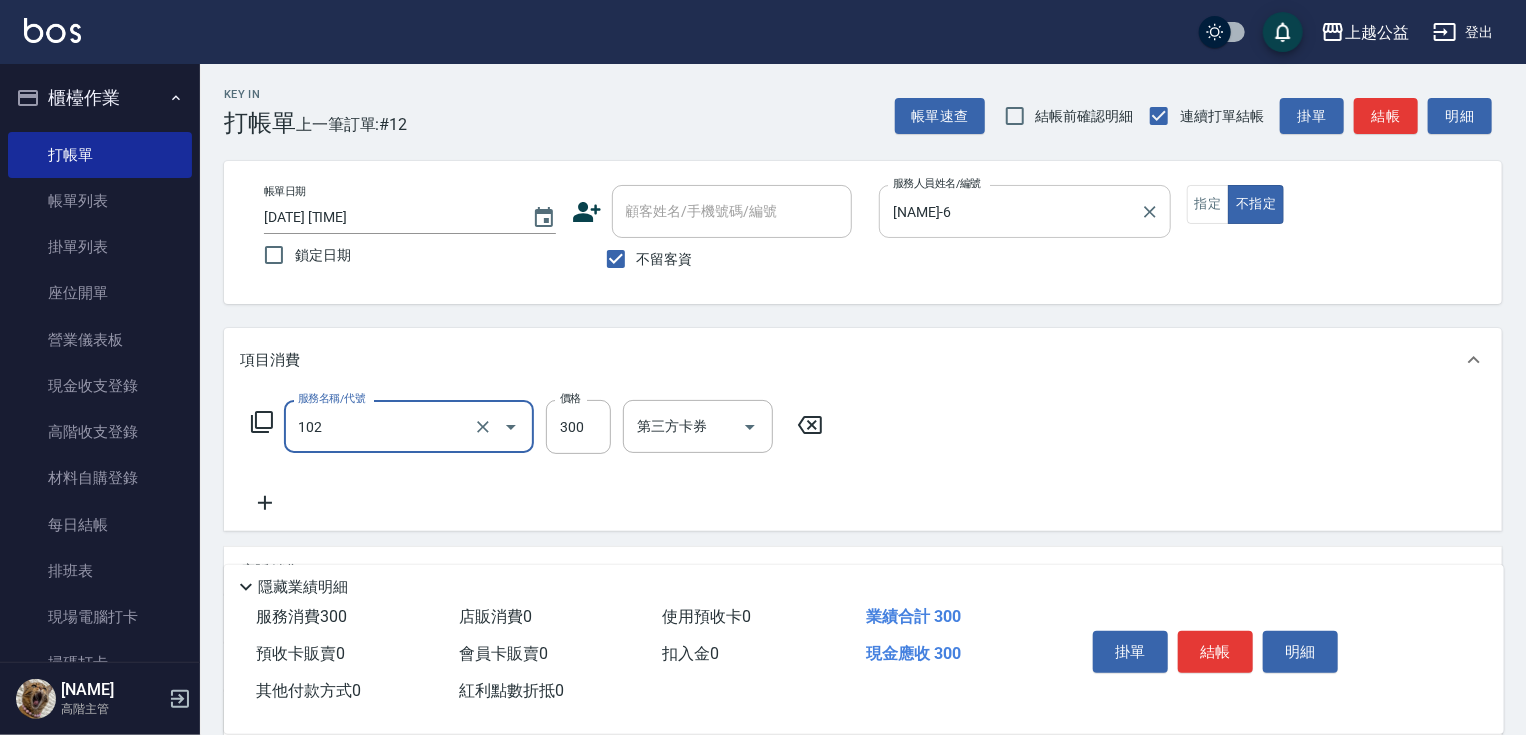 type on "活氧舒壓洗300(102)" 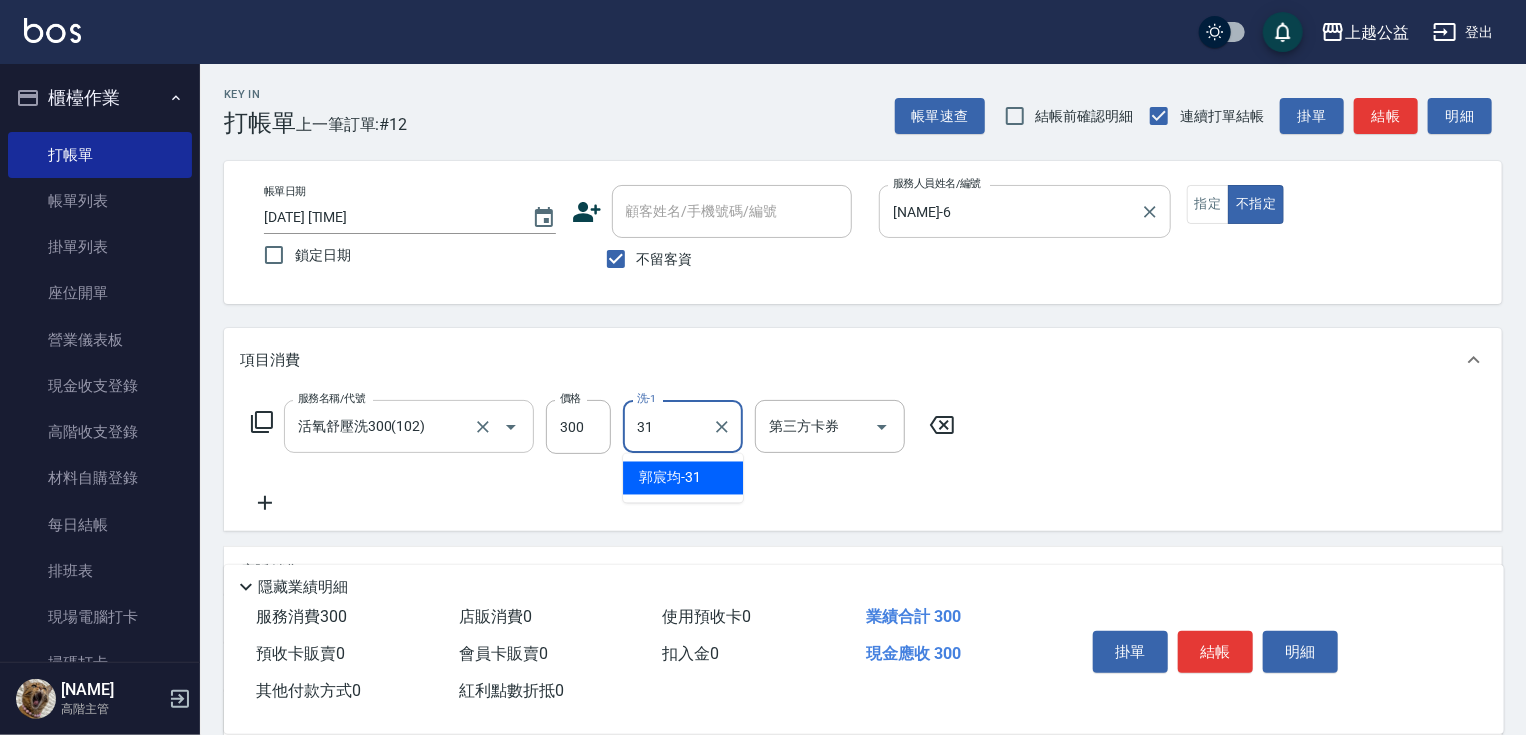 type on "[NAME]-31" 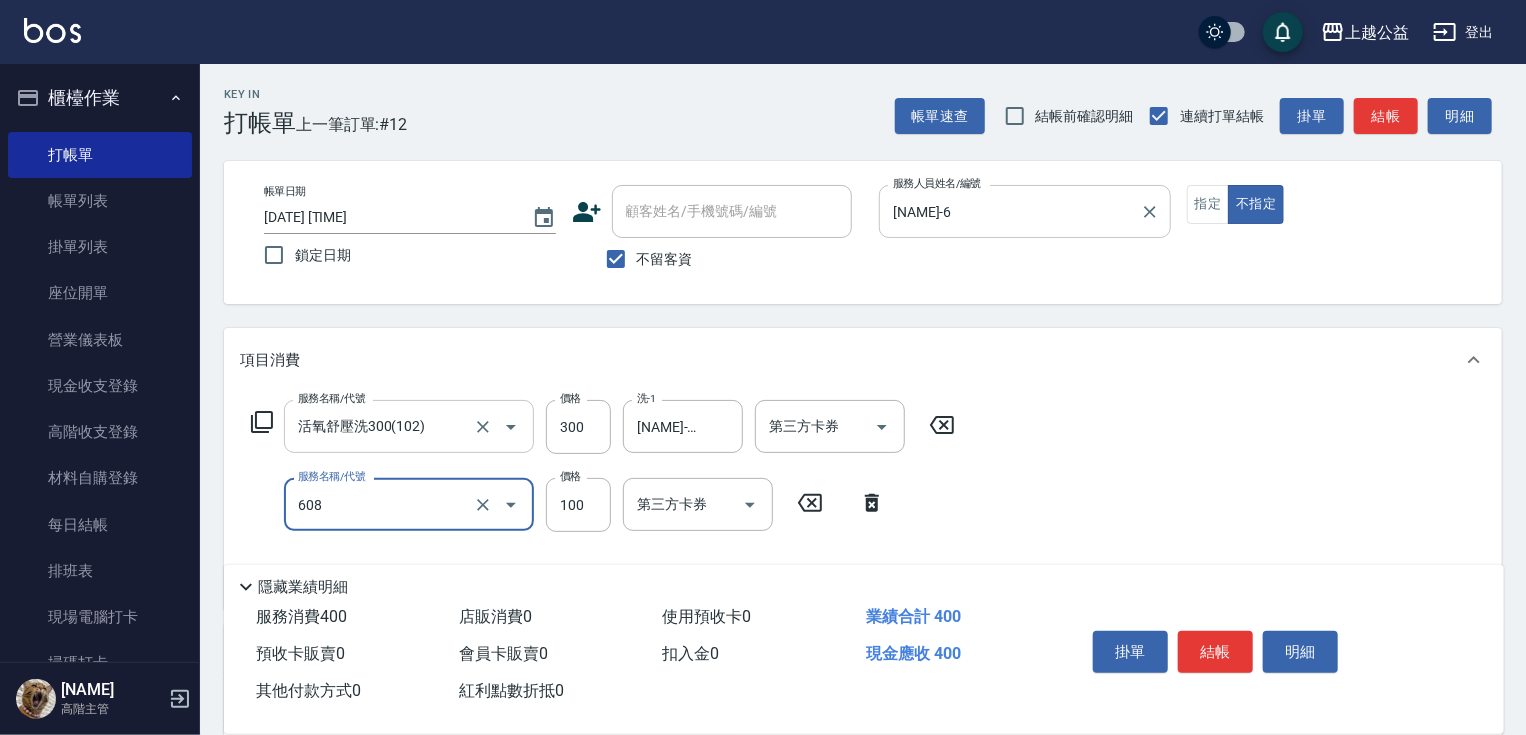 type on "精油長髮(608)" 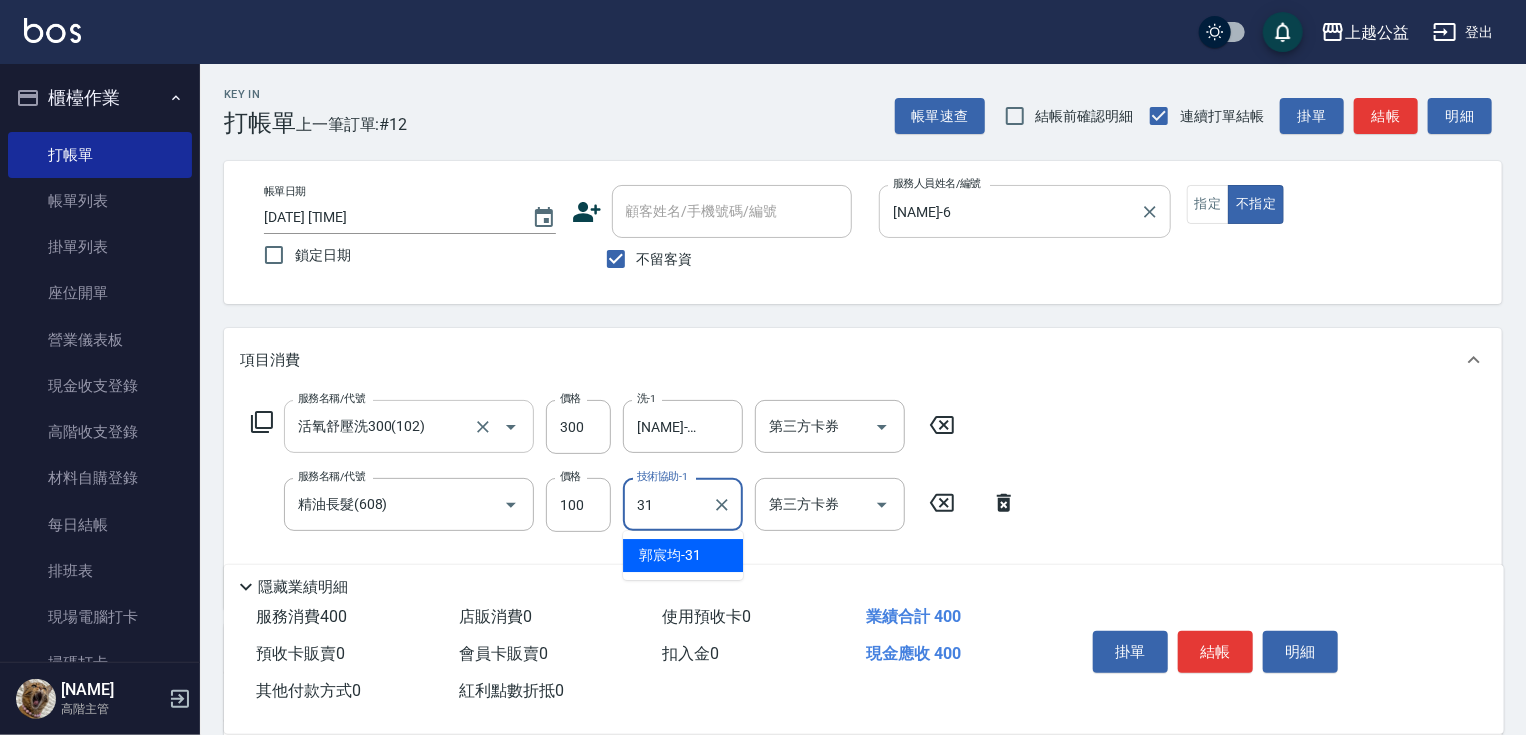 type on "[NAME]-31" 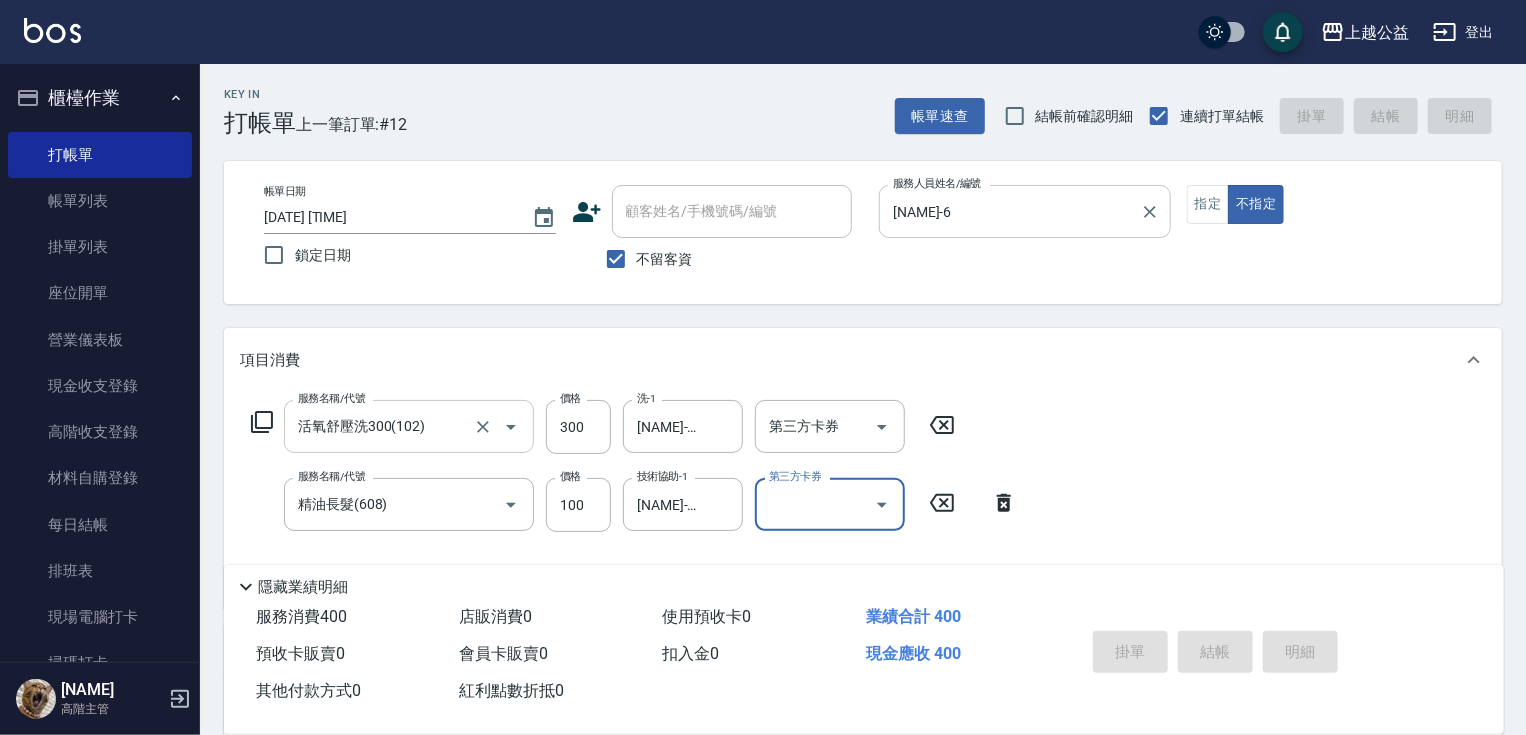 type on "[DATE] [TIME]" 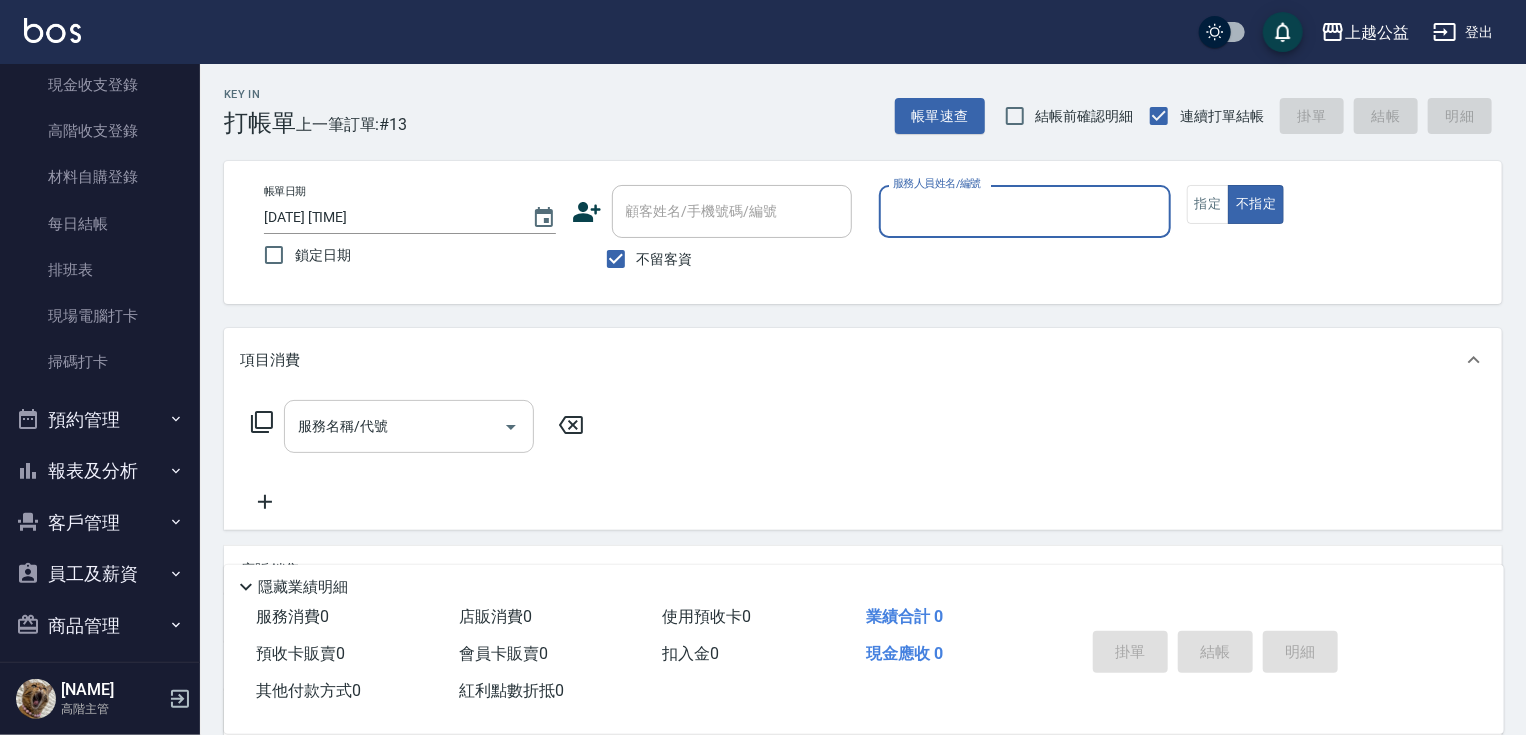 scroll, scrollTop: 416, scrollLeft: 0, axis: vertical 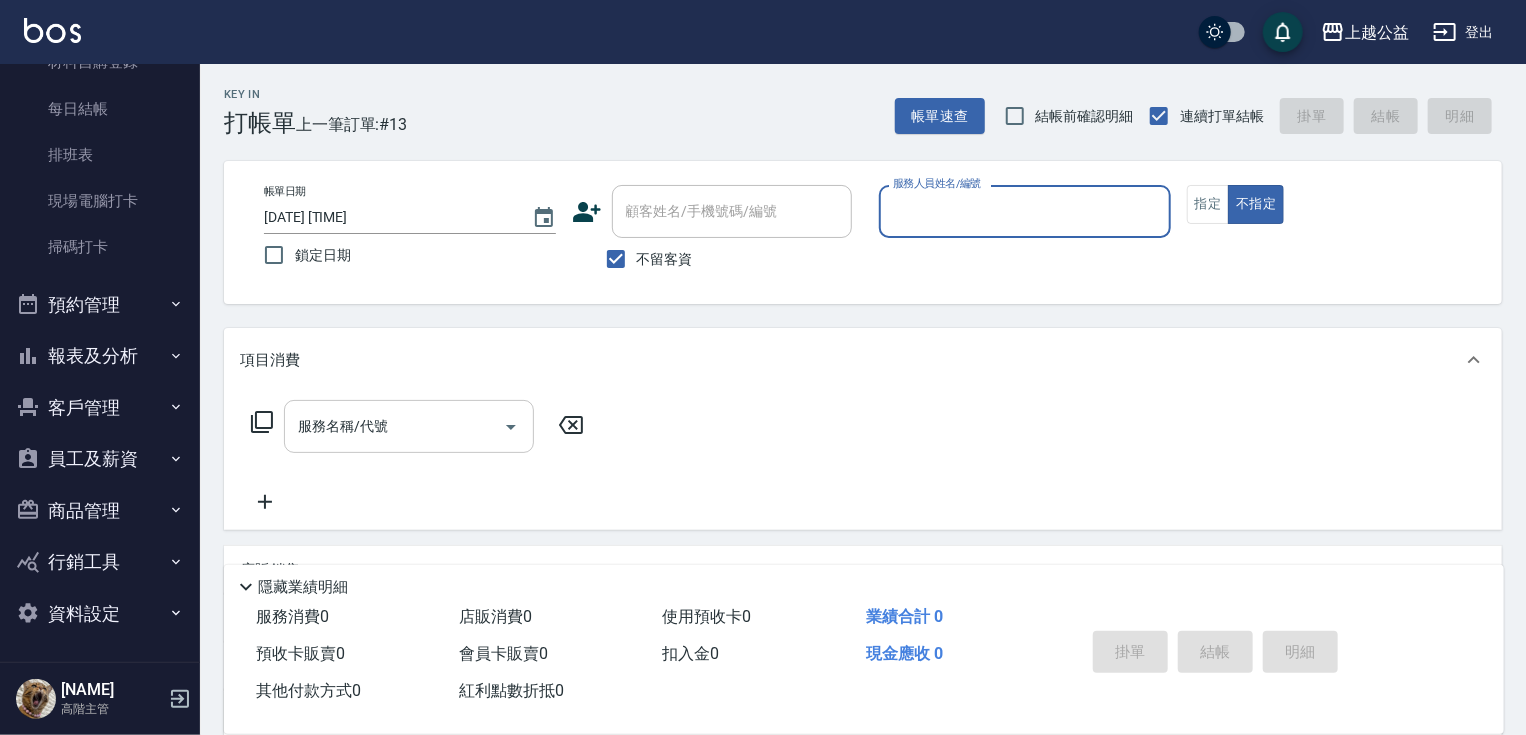click on "報表及分析" at bounding box center (100, 356) 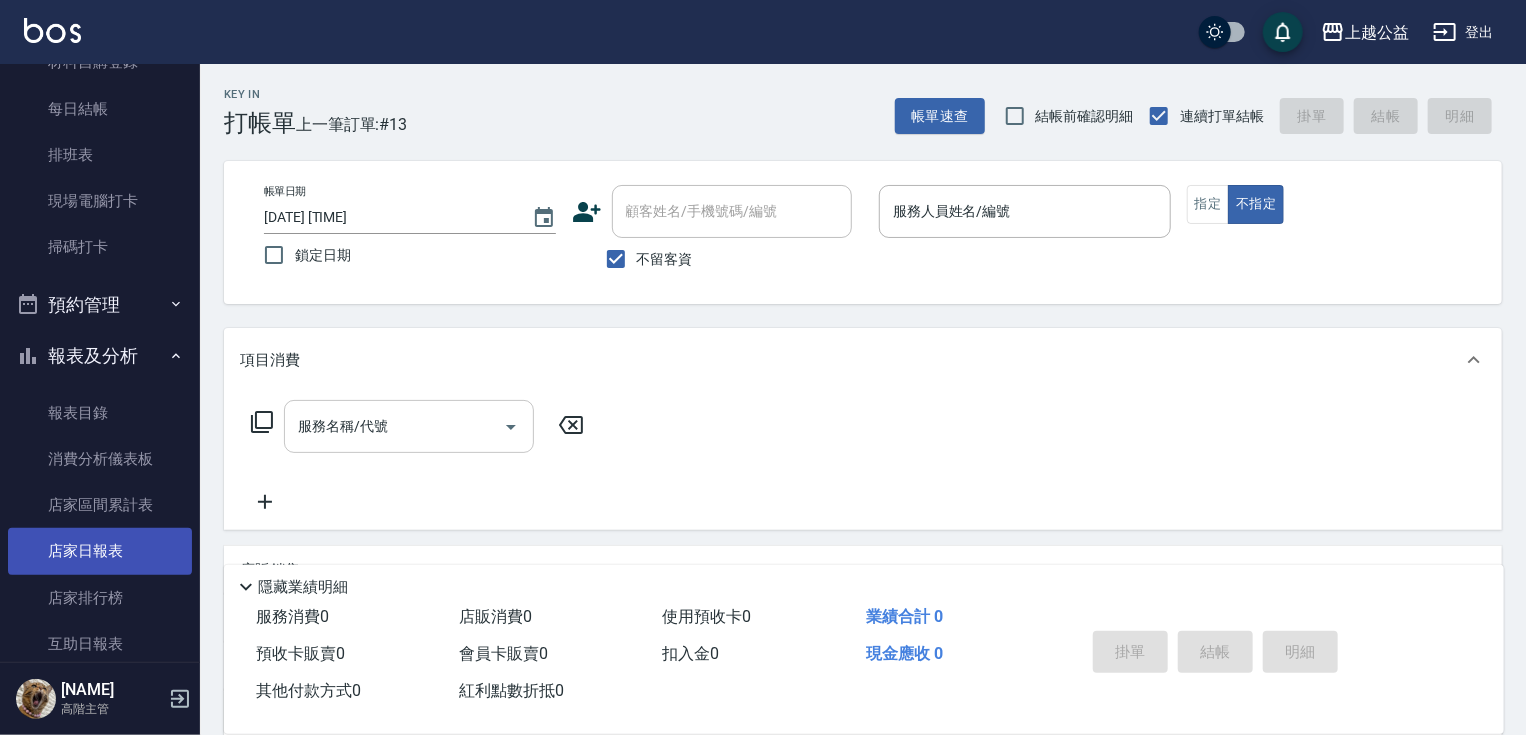 click on "店家日報表" at bounding box center (100, 551) 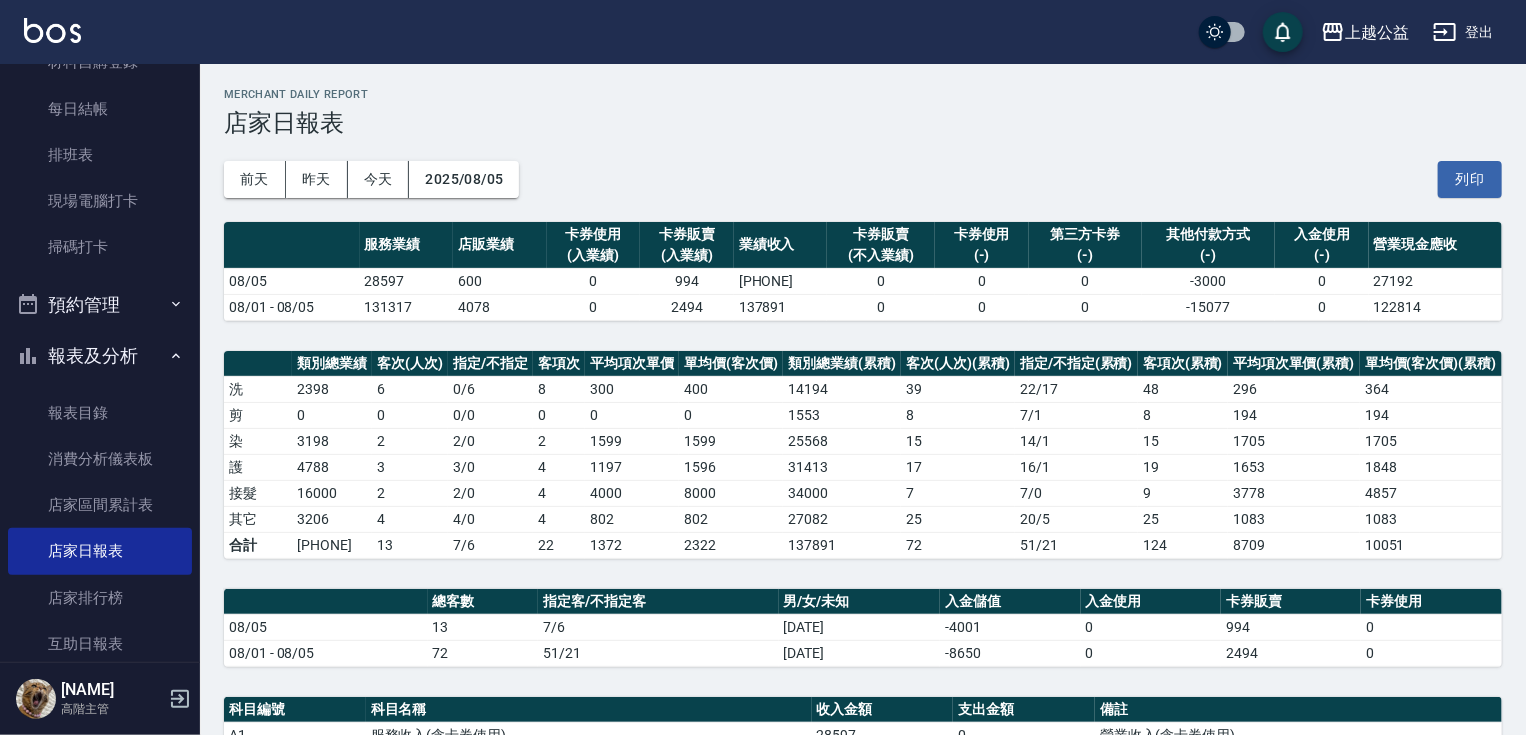 scroll, scrollTop: 0, scrollLeft: 0, axis: both 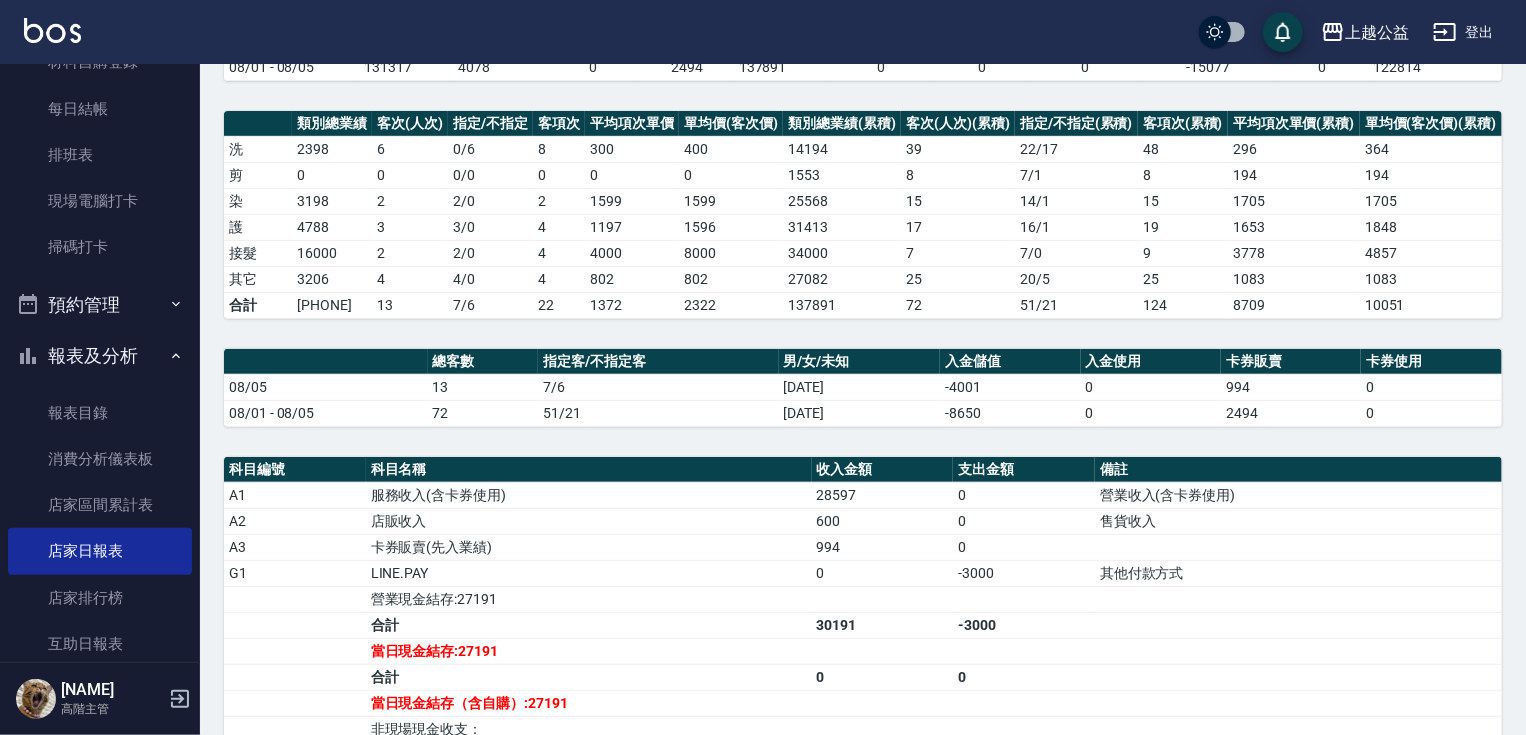 drag, startPoint x: 565, startPoint y: 312, endPoint x: 577, endPoint y: 409, distance: 97.73945 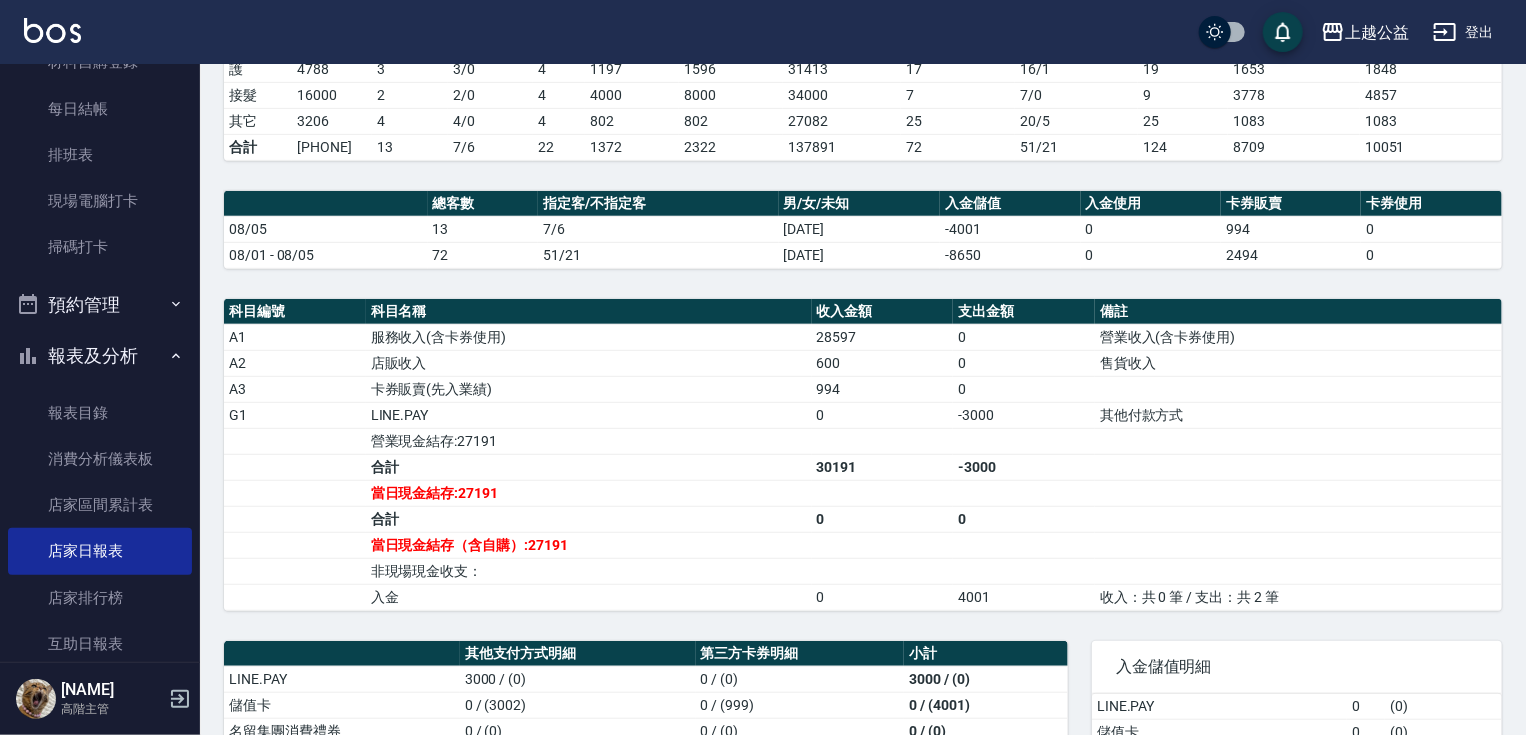 scroll, scrollTop: 423, scrollLeft: 0, axis: vertical 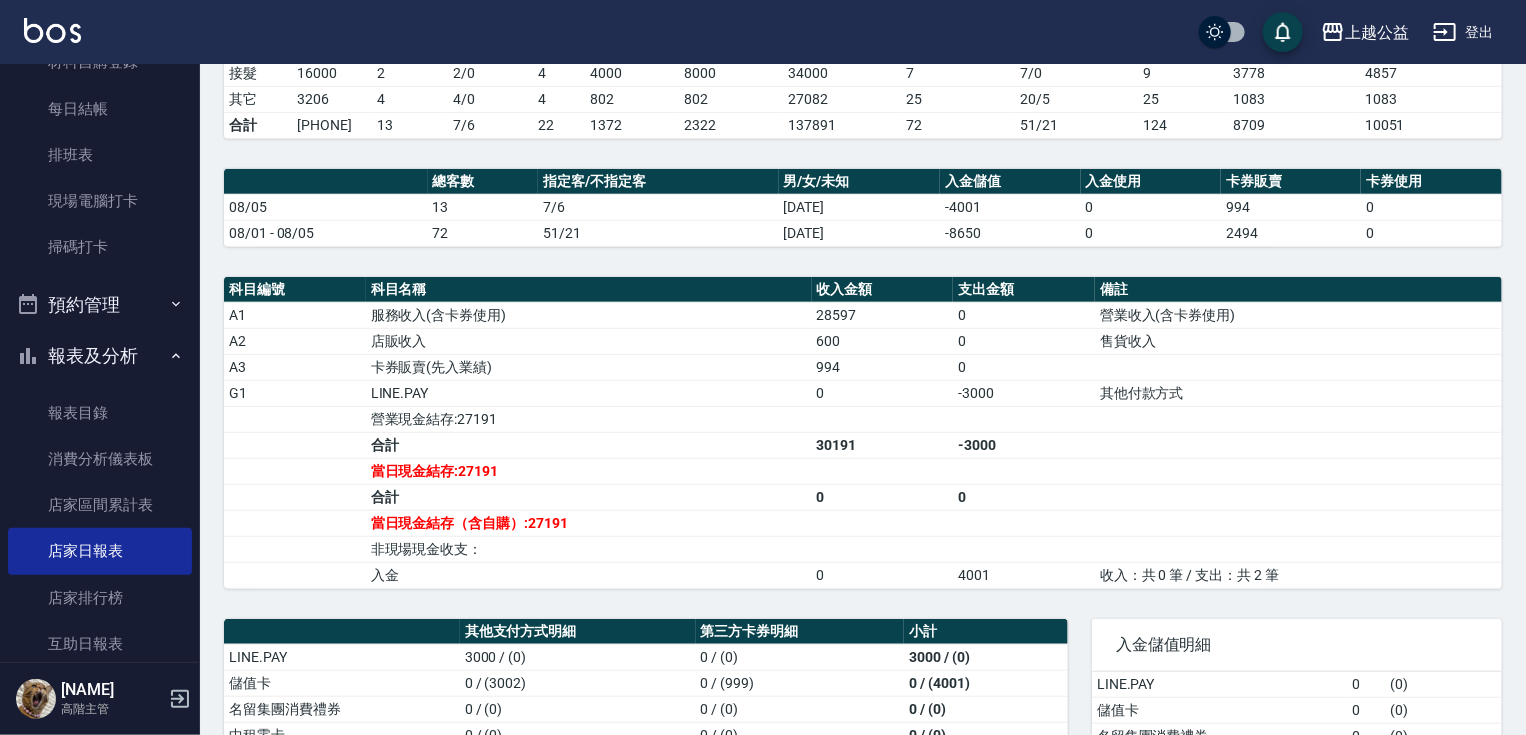 drag, startPoint x: 574, startPoint y: 508, endPoint x: 597, endPoint y: 560, distance: 56.859474 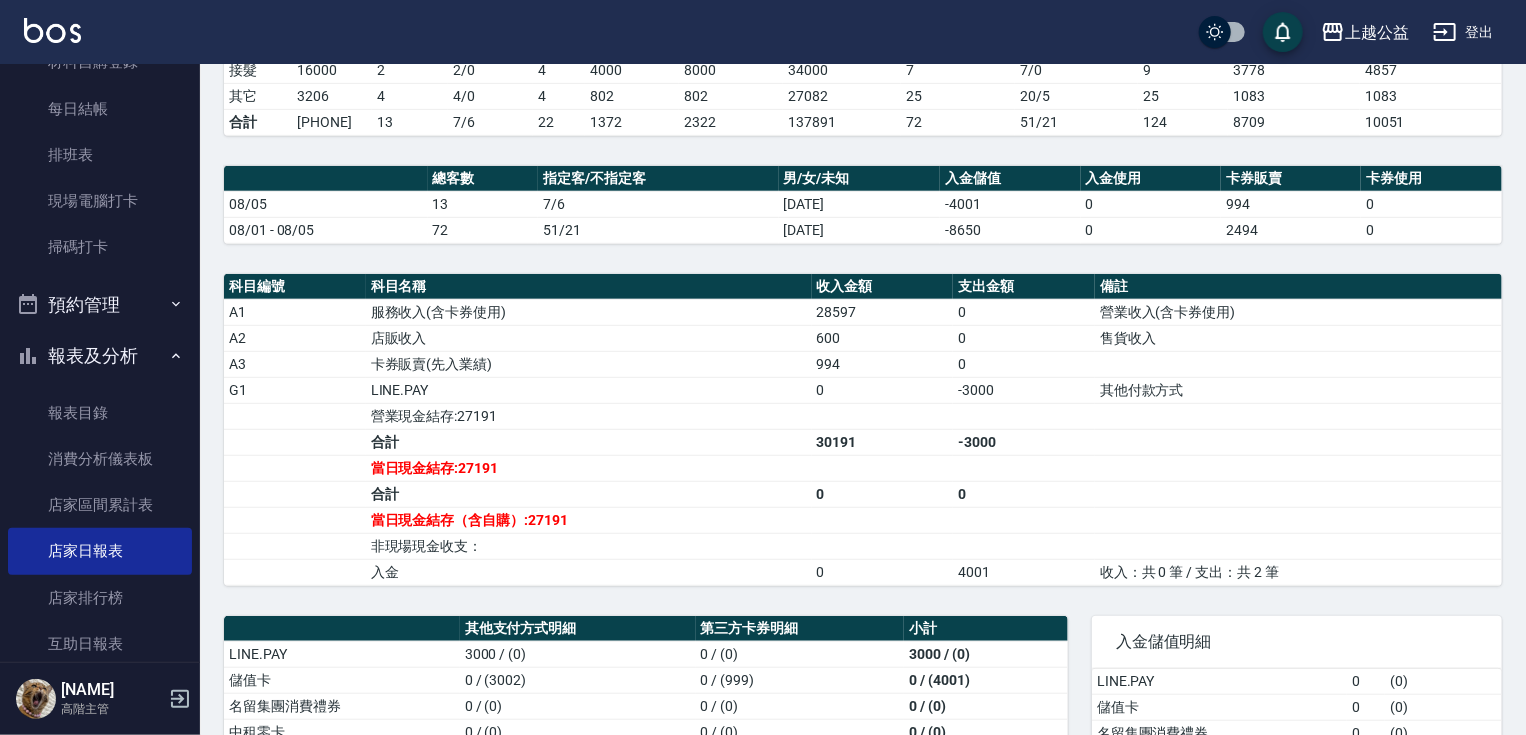scroll, scrollTop: 422, scrollLeft: 0, axis: vertical 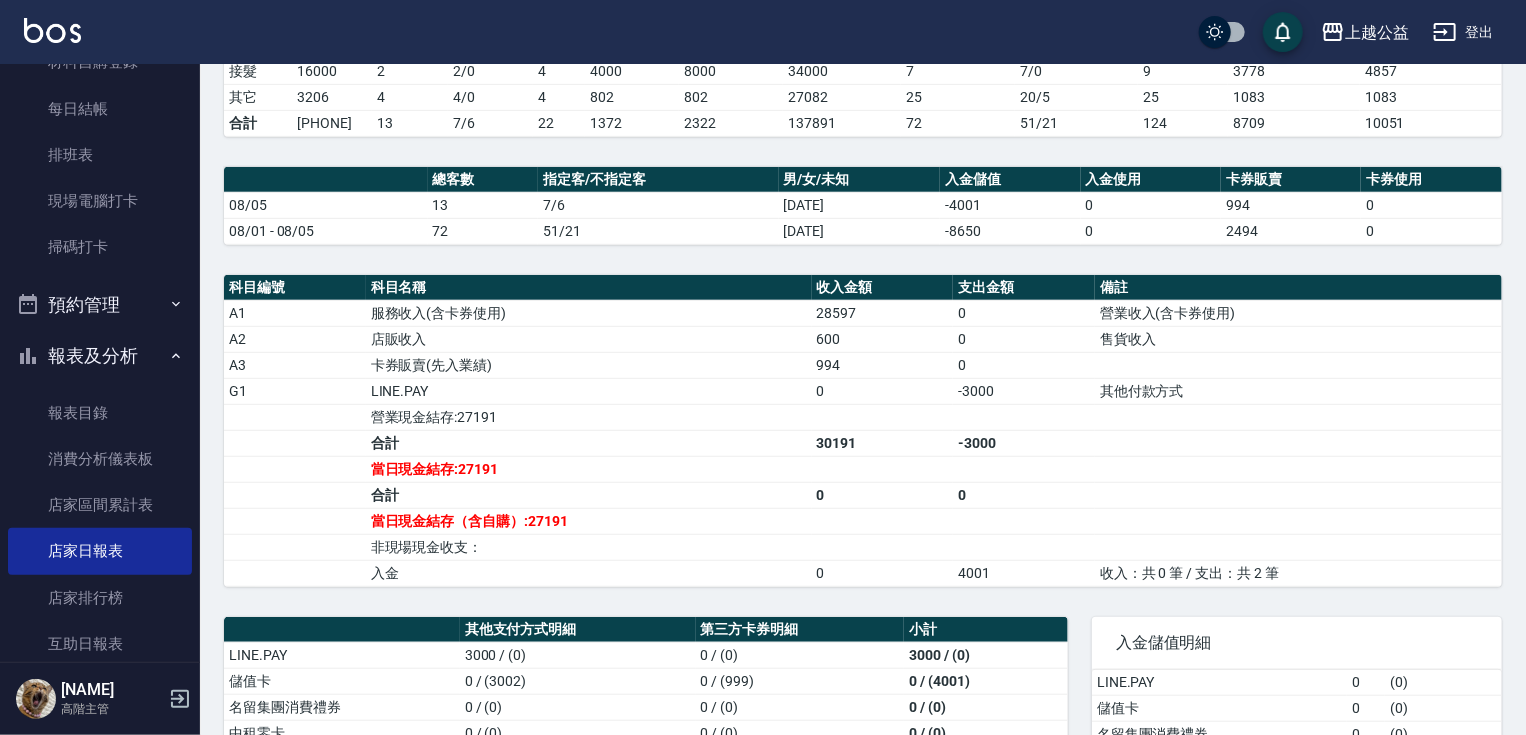 drag, startPoint x: 1179, startPoint y: 541, endPoint x: 1535, endPoint y: 346, distance: 405.90762 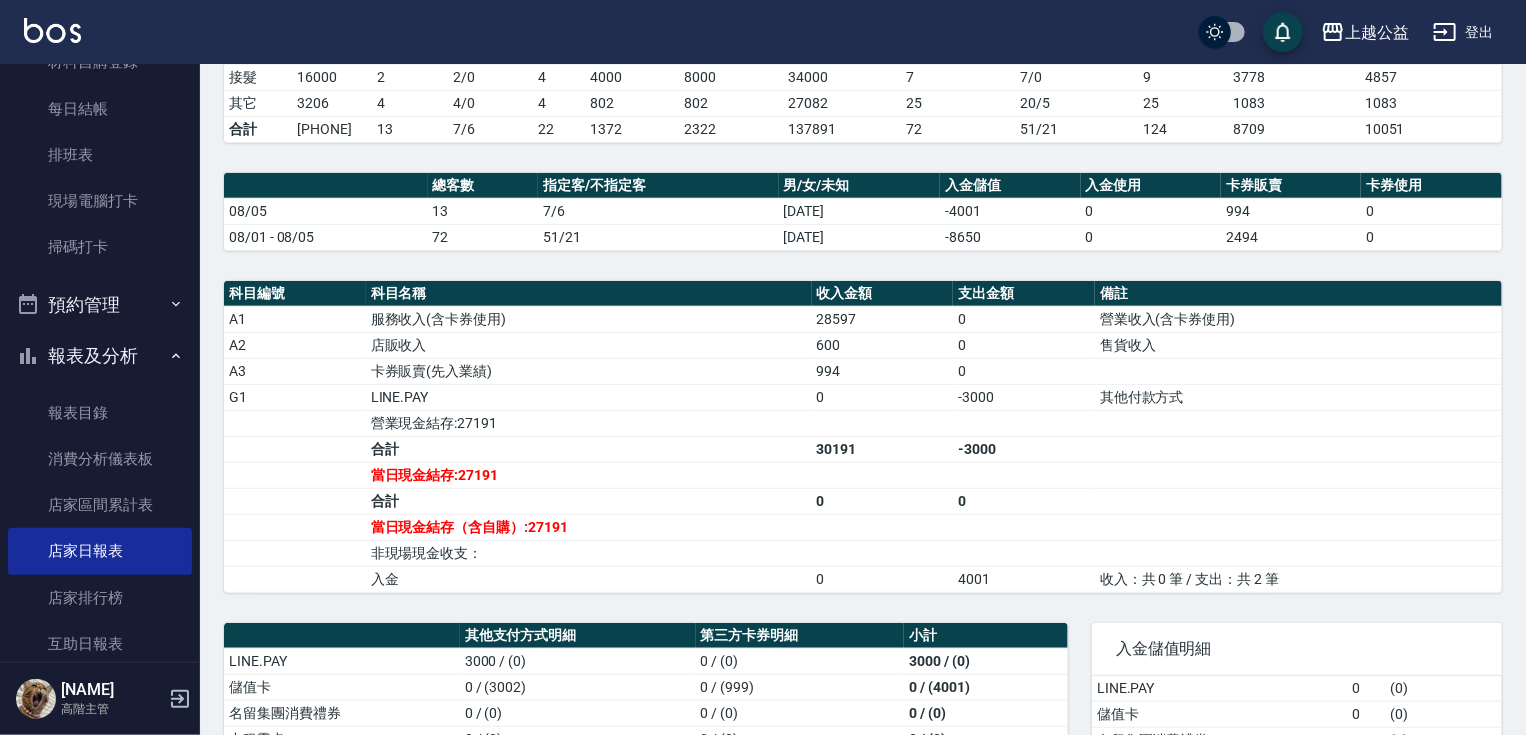 click on "上越公益 登出 櫃檯作業 打帳單 帳單列表 掛單列表 座位開單 營業儀表板 現金收支登錄 高階收支登錄 材料自購登錄 每日結帳 排班表 現場電腦打卡 掃碼打卡 預約管理 預約管理 單日預約紀錄 單週預約紀錄 報表及分析 報表目錄 消費分析儀表板 店家區間累計表 店家日報表 店家排行榜 互助日報表 互助月報表 互助排行榜 互助點數明細 互助業績報表 全店業績分析表 每日業績分析表 營業統計分析表 營業項目月分析表 設計師業績表 設計師日報表 設計師業績分析表 設計師業績月報表 設計師抽成報表 設計師排行榜 商品銷售排行榜 商品消耗明細 商品進銷貨報表 商品庫存表 商品庫存盤點表 會員卡銷售報表 服務扣項明細表 單一服務項目查詢 店販抽成明細 店販分類抽成明細 顧客入金餘額表 顧客卡券餘額表 每日非現金明細 每日收支明細 收支分類明細表 收支匯款表 0" at bounding box center (763, 310) 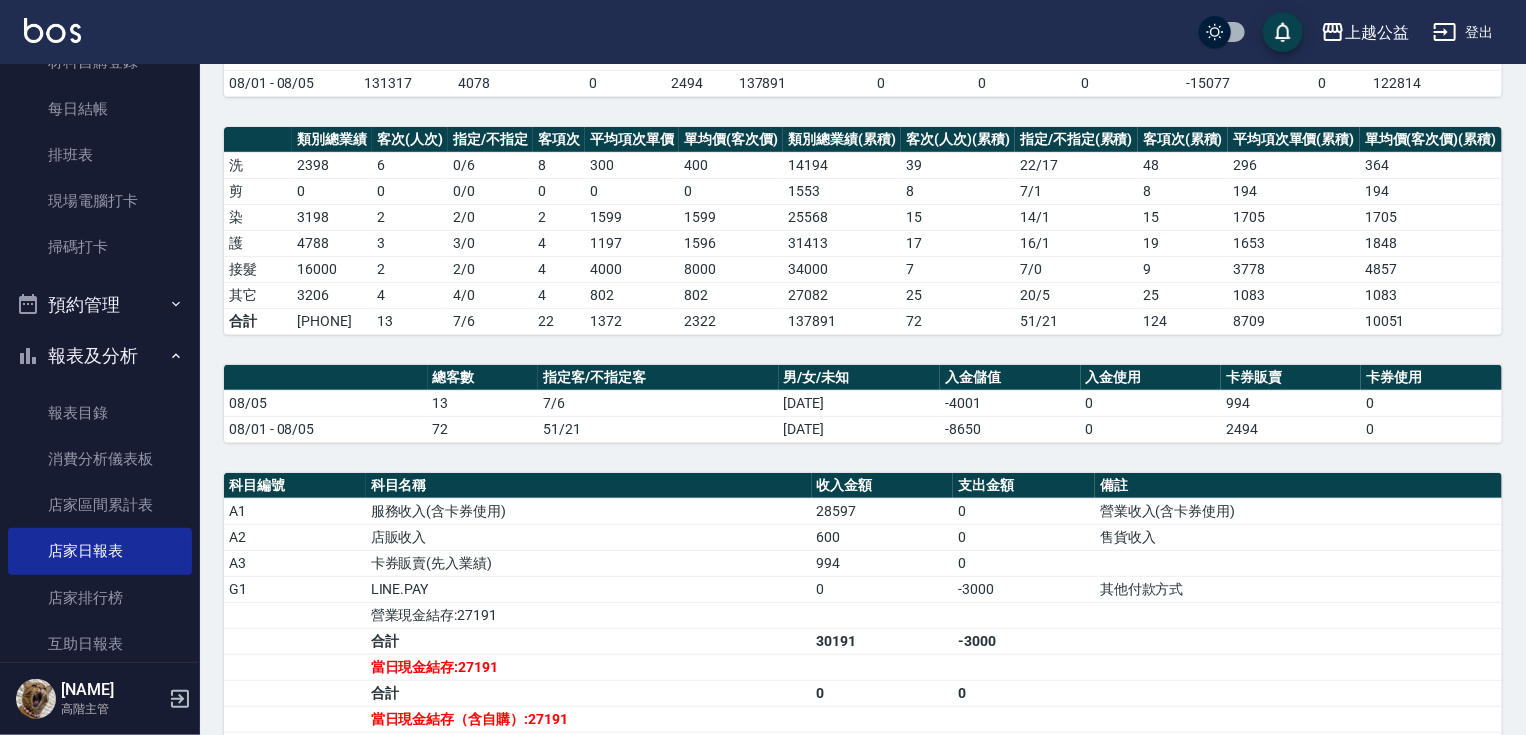 scroll, scrollTop: 218, scrollLeft: 0, axis: vertical 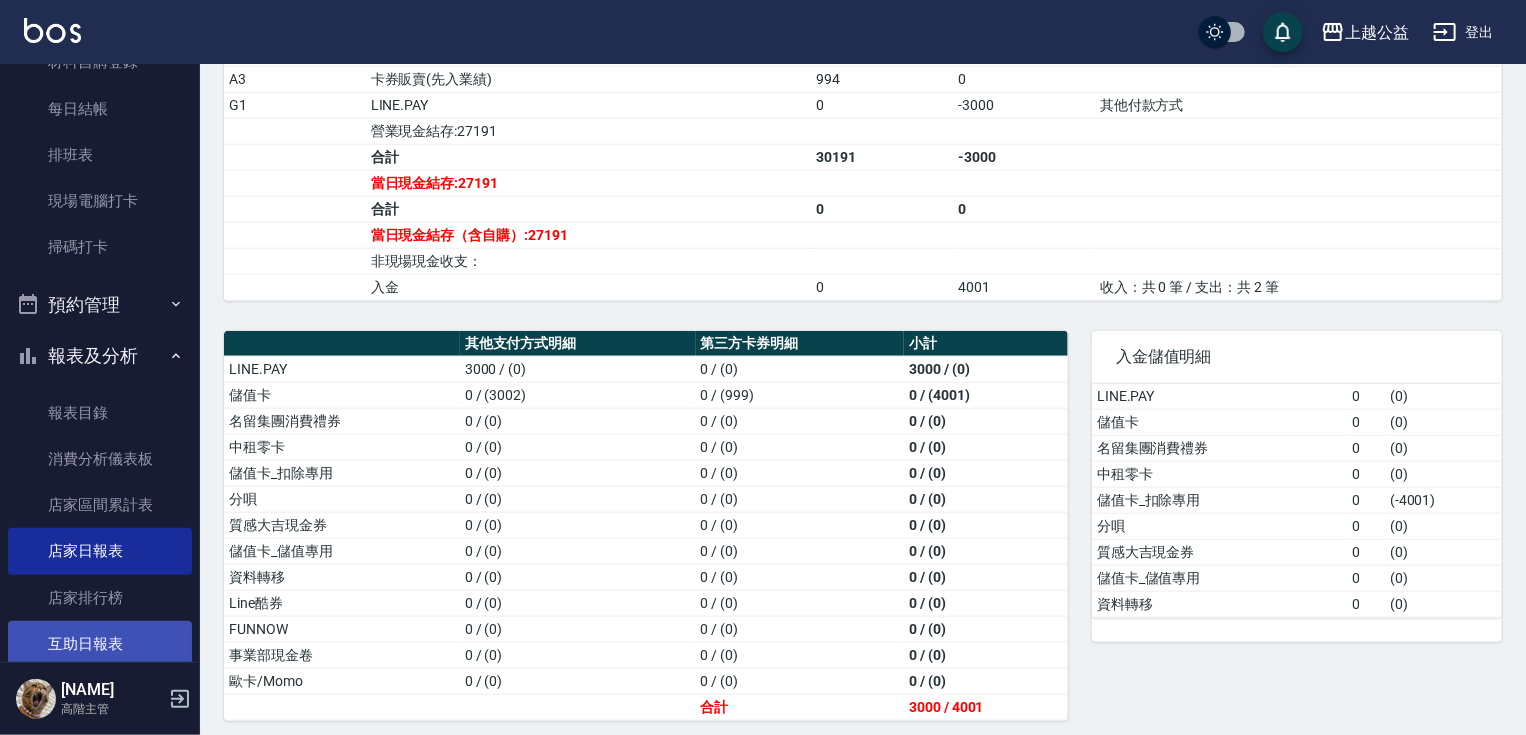drag, startPoint x: 116, startPoint y: 648, endPoint x: 54, endPoint y: 650, distance: 62.03225 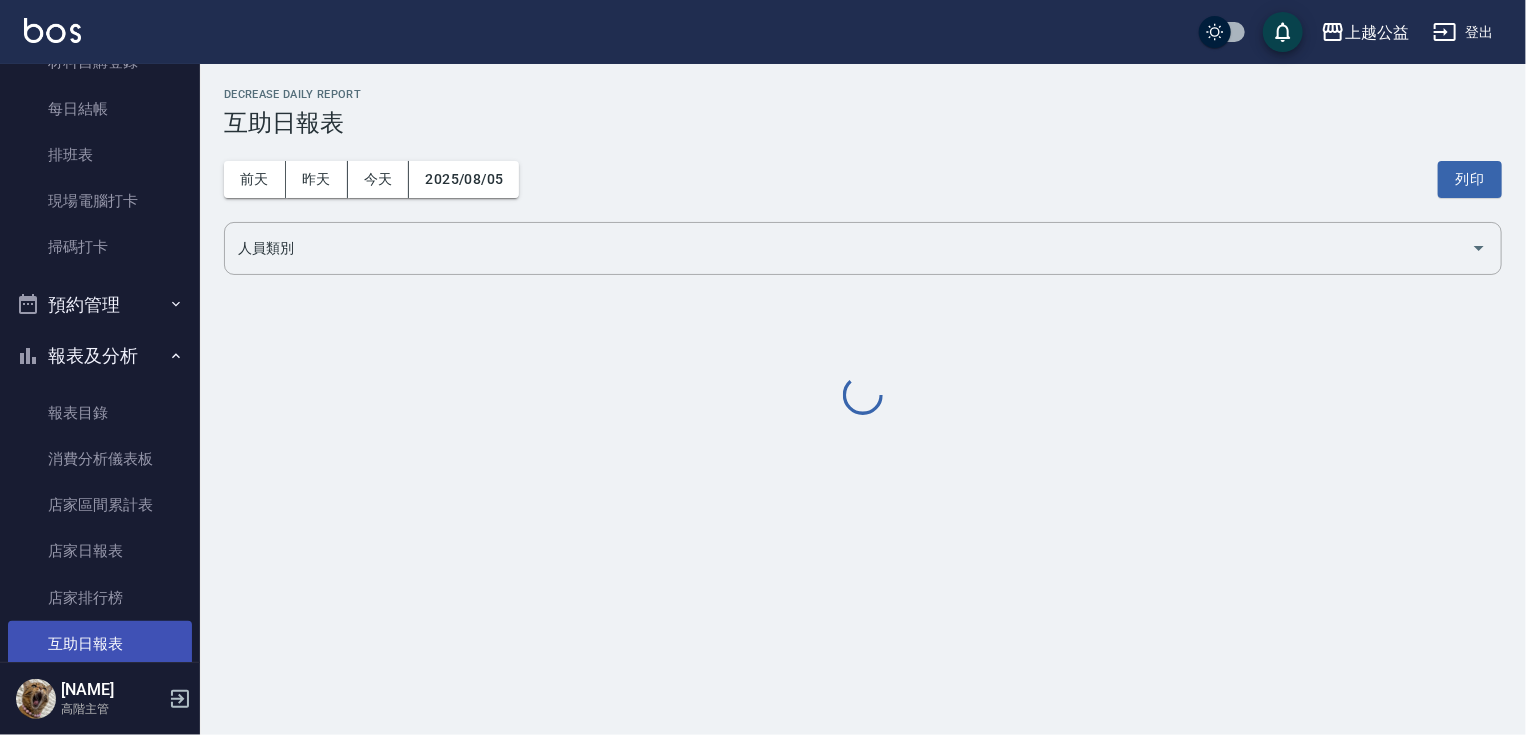 scroll, scrollTop: 0, scrollLeft: 0, axis: both 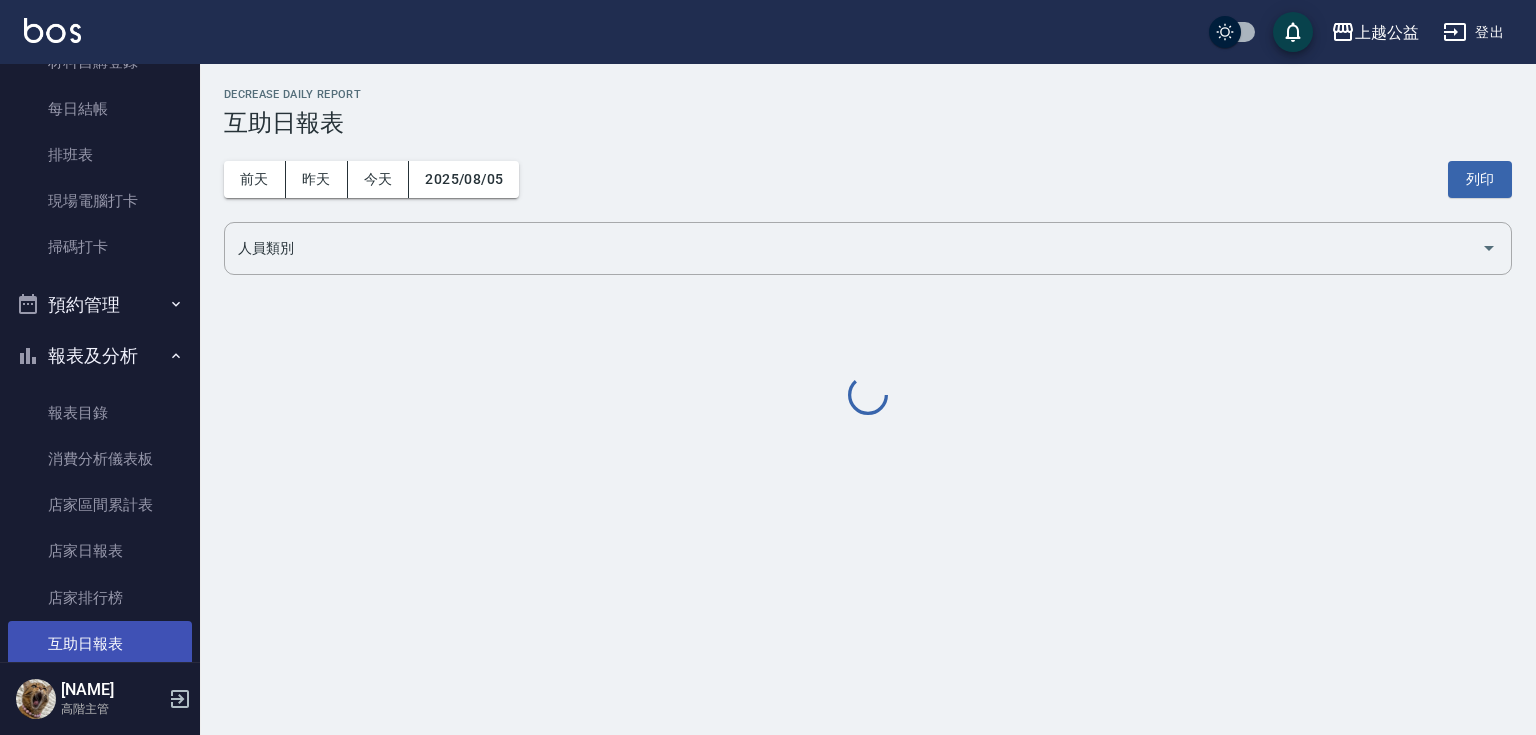click on "互助日報表" at bounding box center [100, 644] 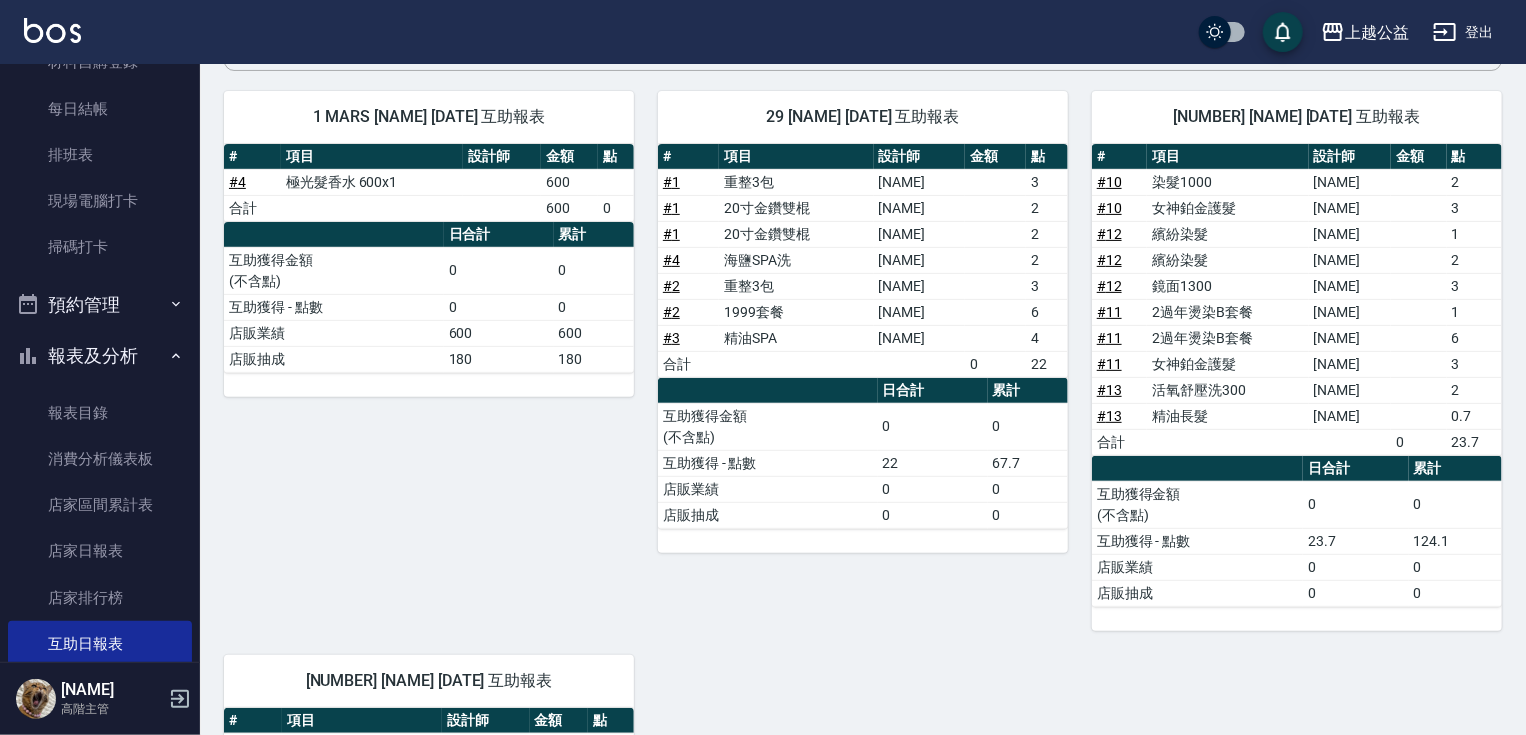 drag, startPoint x: 1176, startPoint y: 464, endPoint x: 1180, endPoint y: 490, distance: 26.305893 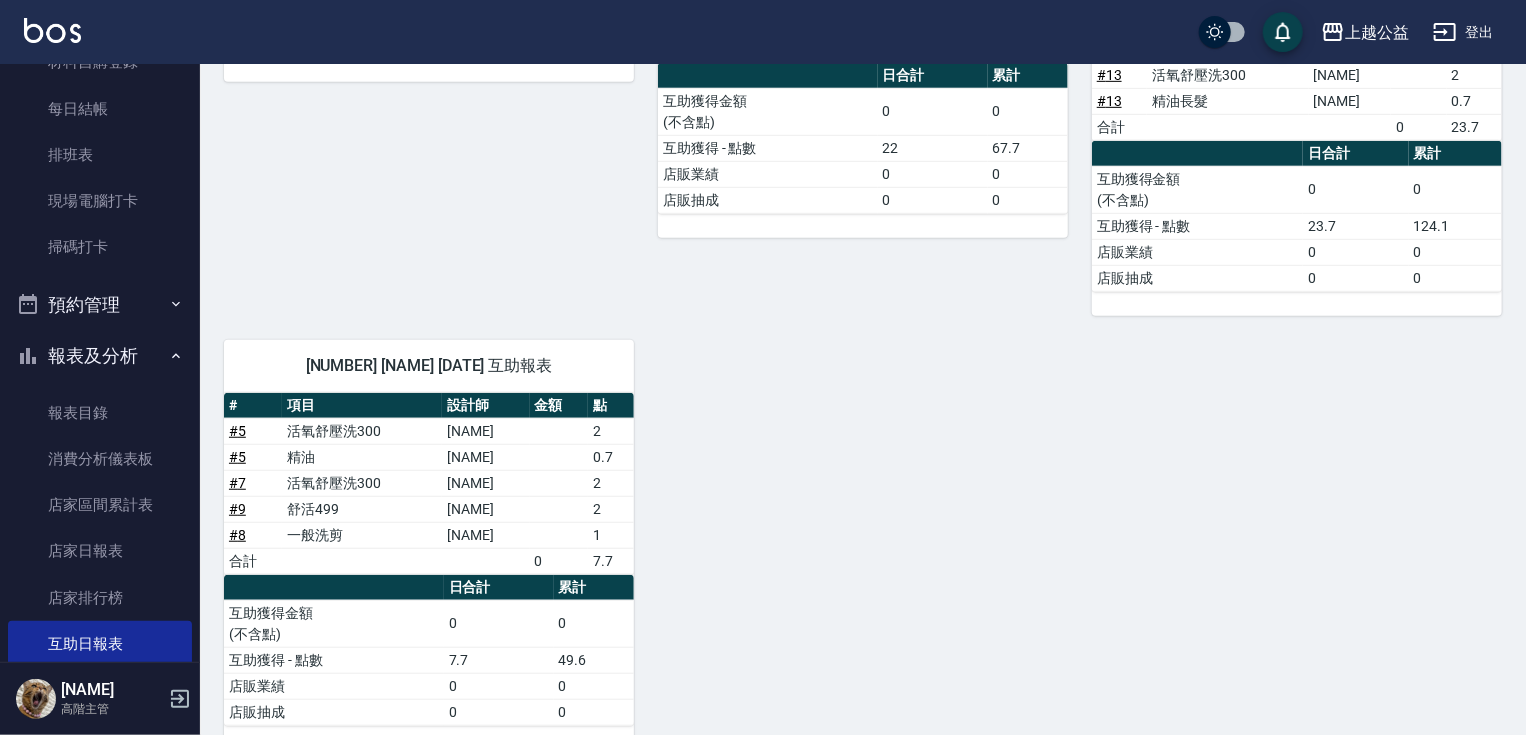 scroll, scrollTop: 551, scrollLeft: 0, axis: vertical 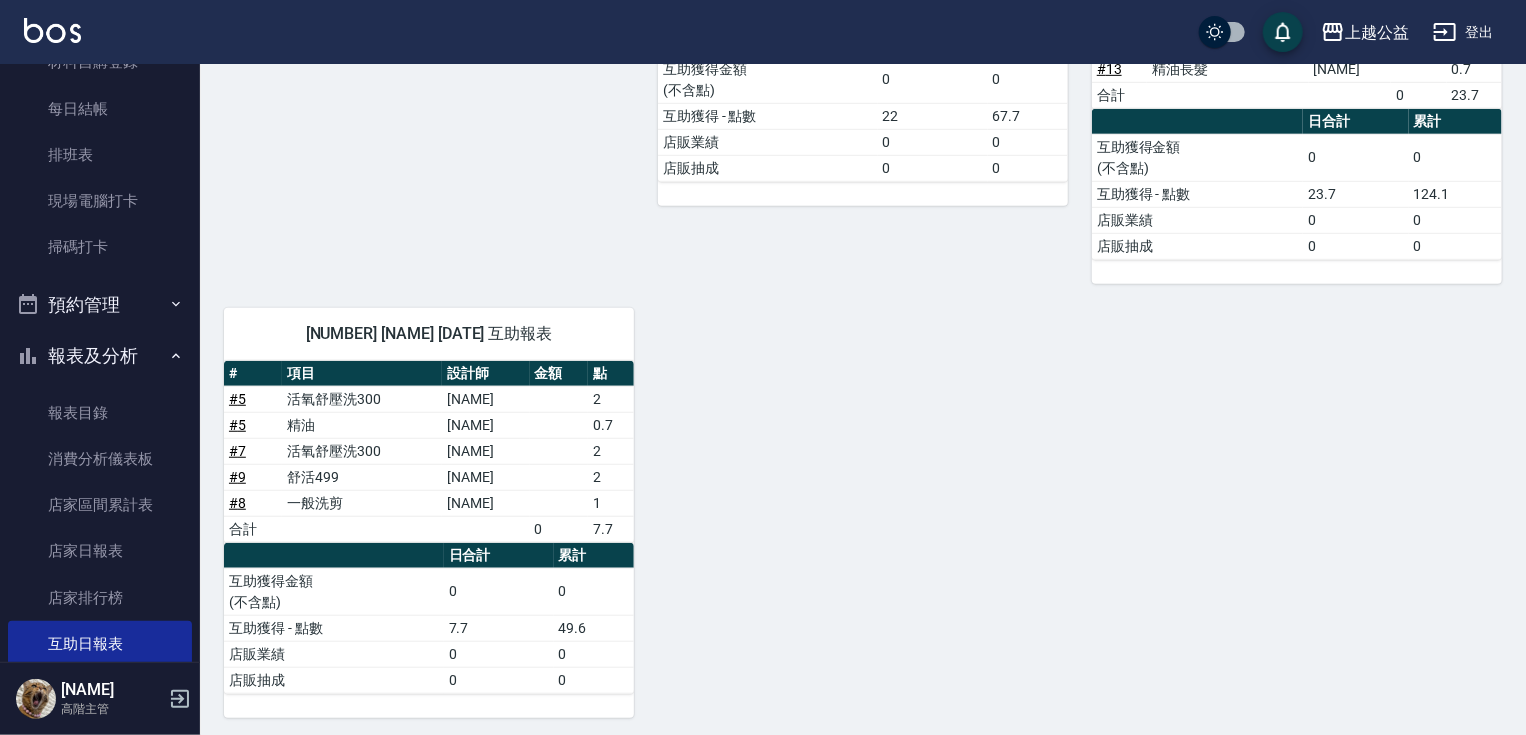 drag, startPoint x: 852, startPoint y: 559, endPoint x: 902, endPoint y: 689, distance: 139.28389 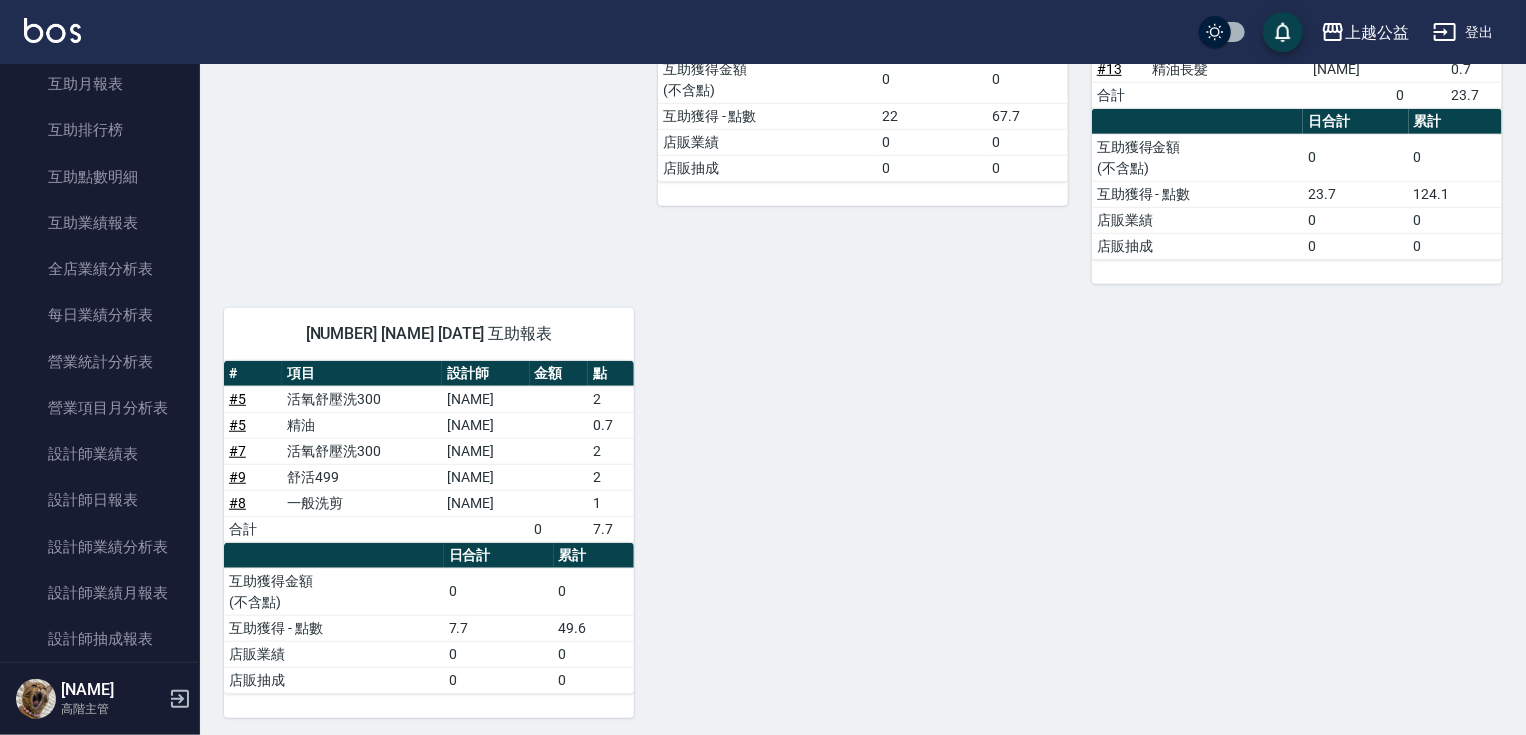 scroll, scrollTop: 1026, scrollLeft: 0, axis: vertical 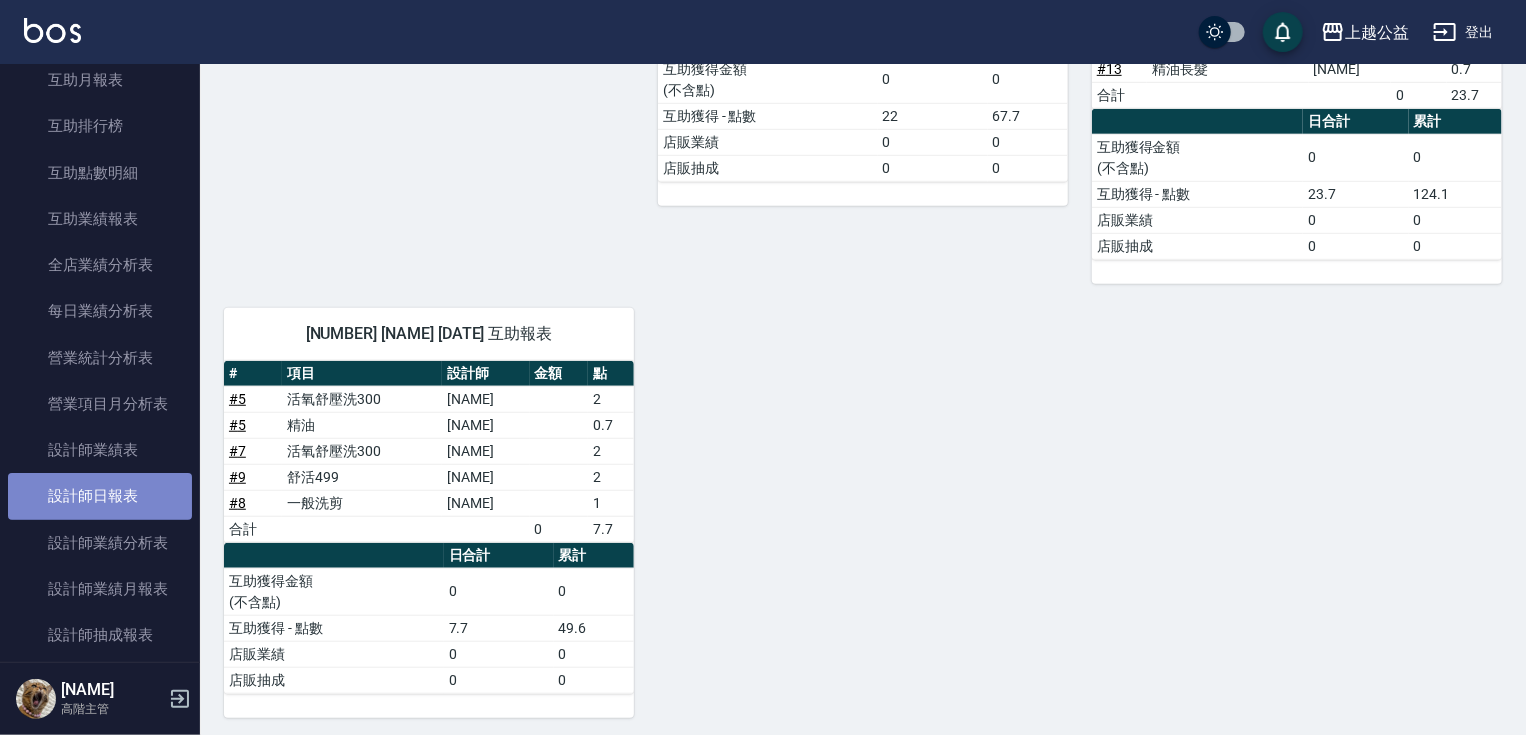 click on "設計師日報表" at bounding box center (100, 496) 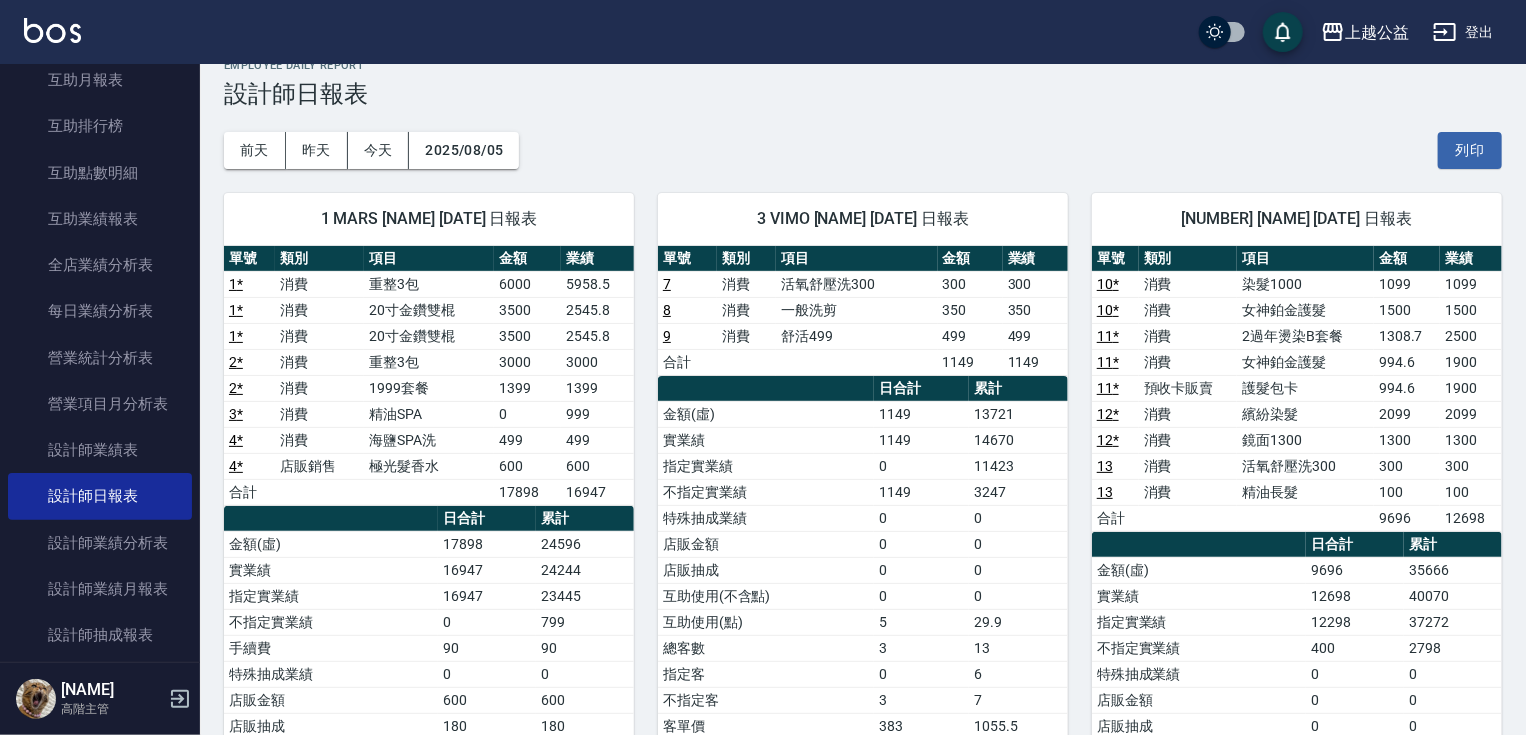 scroll, scrollTop: 90, scrollLeft: 0, axis: vertical 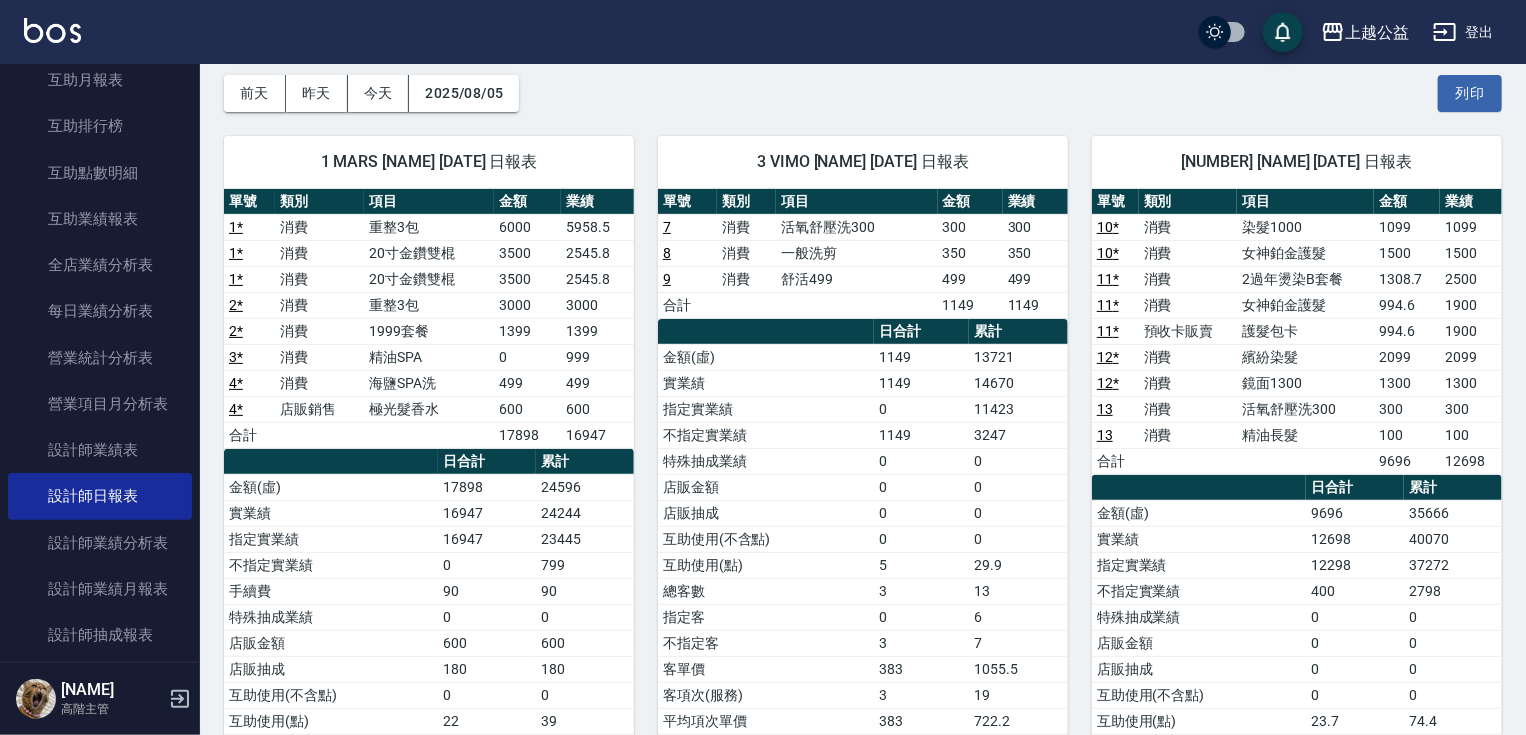 drag, startPoint x: 957, startPoint y: 240, endPoint x: 961, endPoint y: 259, distance: 19.416489 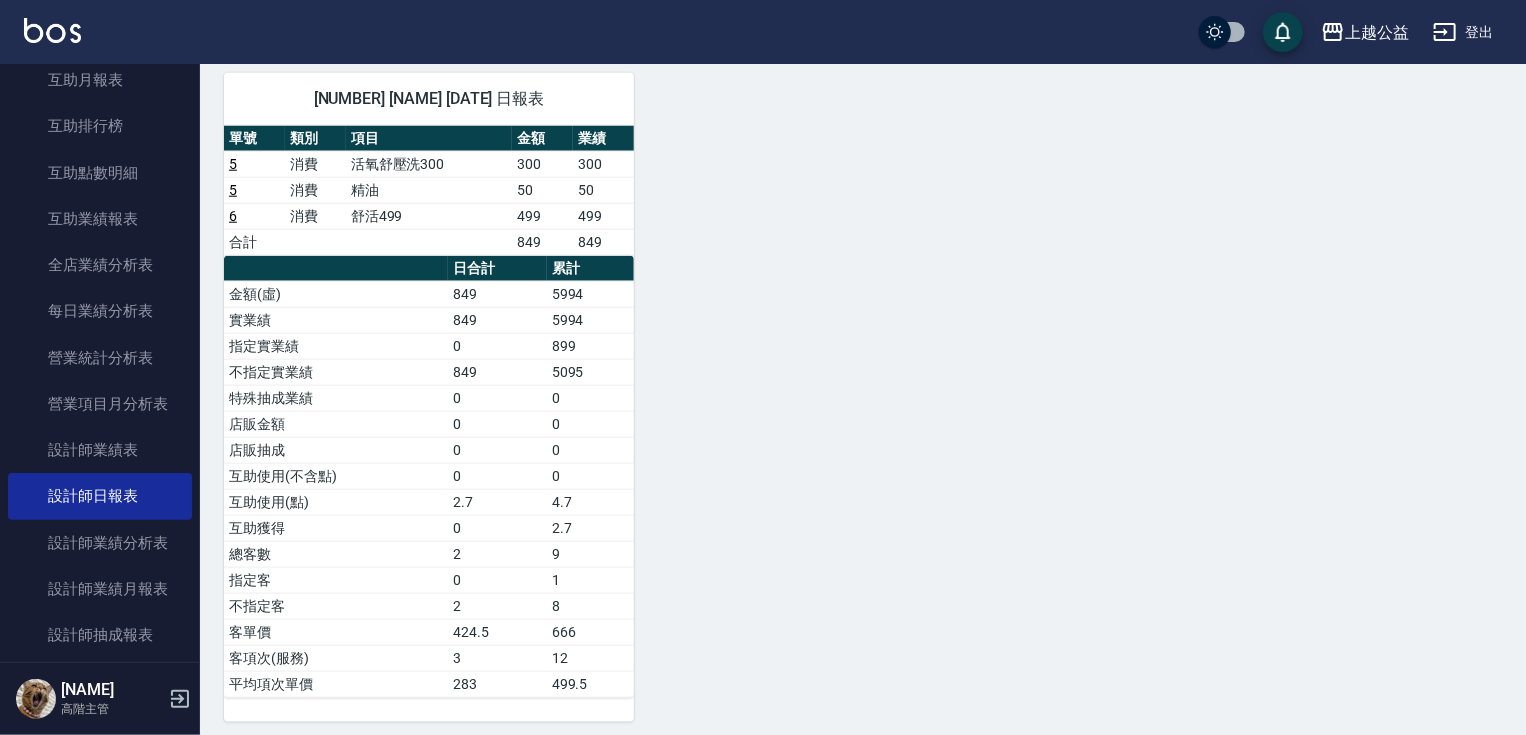 drag, startPoint x: 964, startPoint y: 432, endPoint x: 974, endPoint y: 598, distance: 166.30093 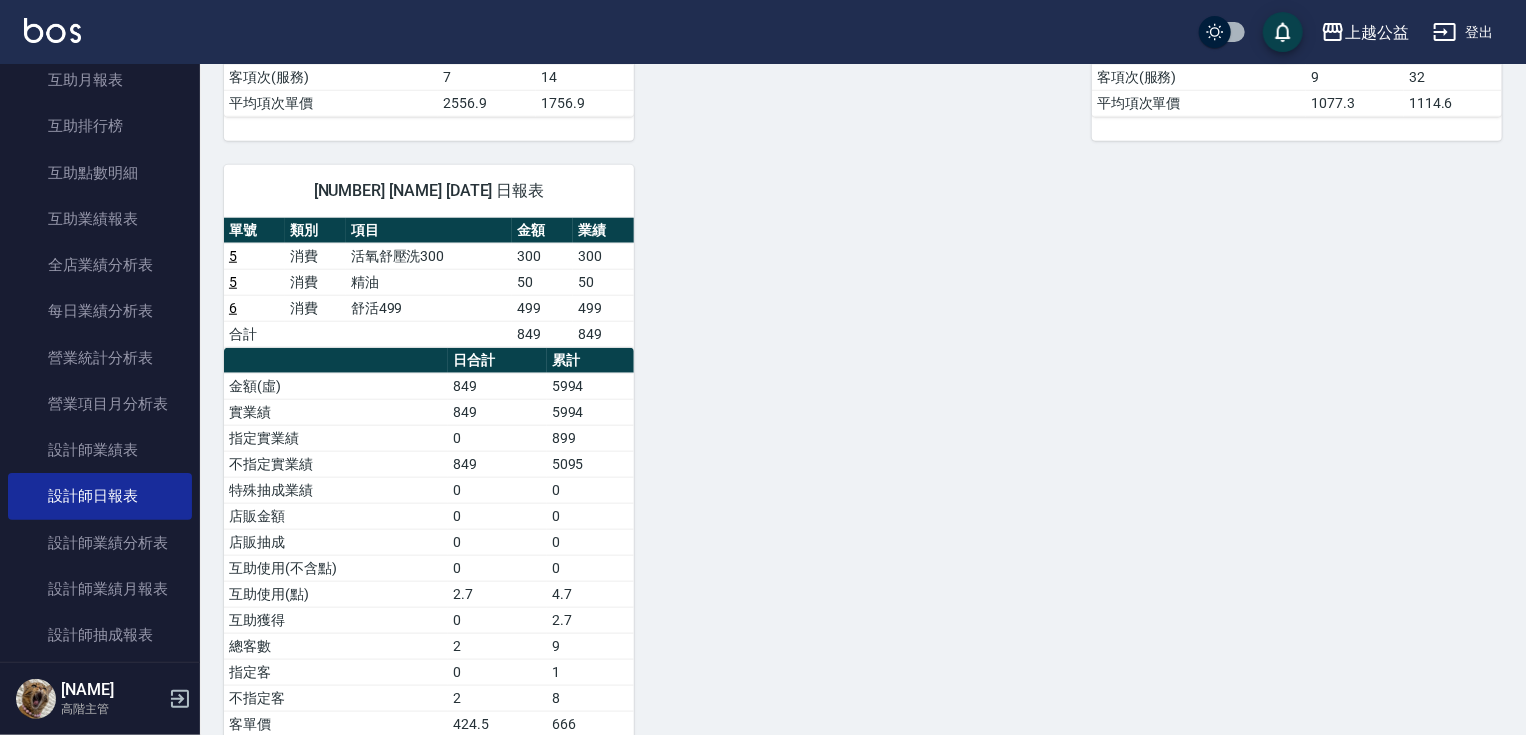 scroll, scrollTop: 761, scrollLeft: 0, axis: vertical 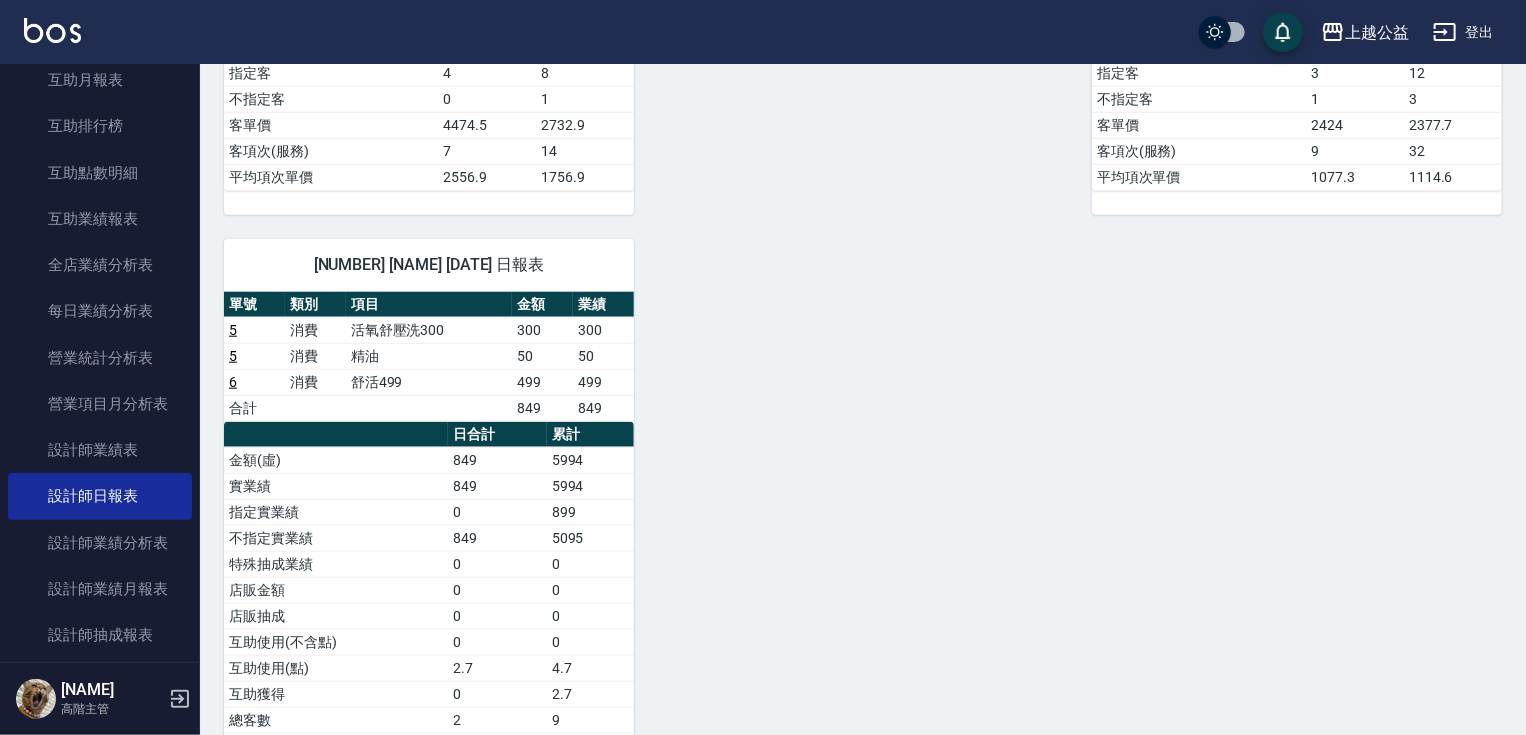 drag, startPoint x: 974, startPoint y: 592, endPoint x: 974, endPoint y: 501, distance: 91 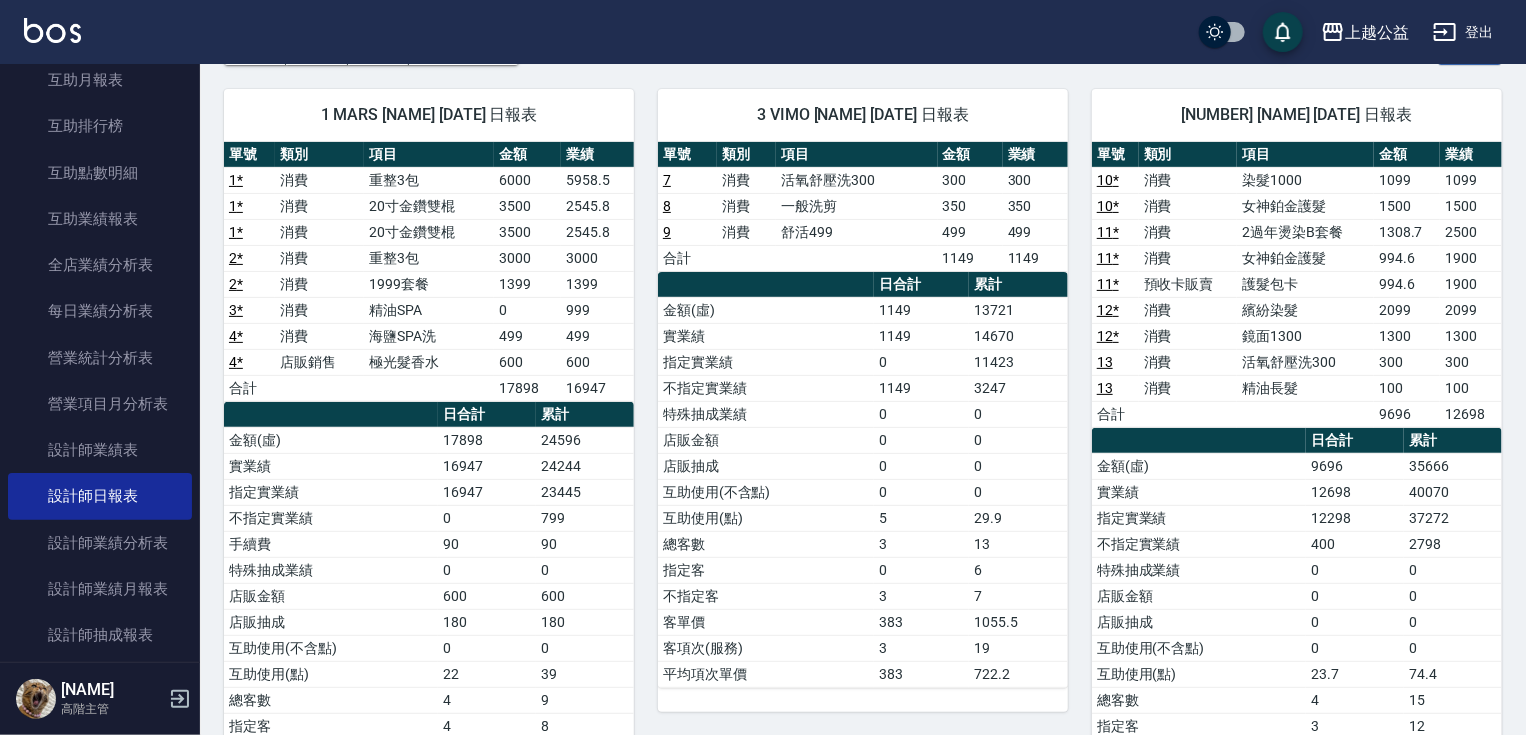 scroll, scrollTop: 130, scrollLeft: 0, axis: vertical 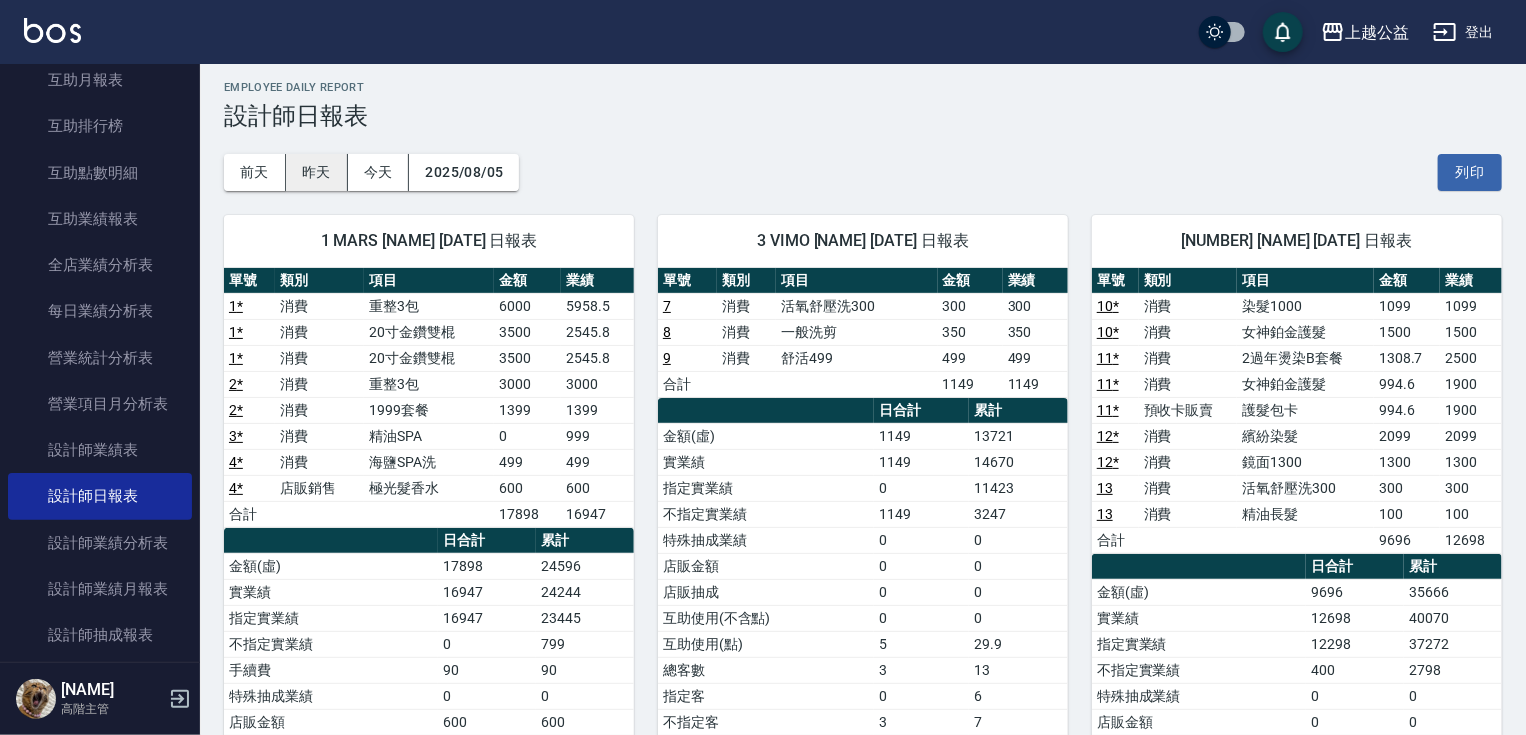 click on "昨天" at bounding box center [317, 172] 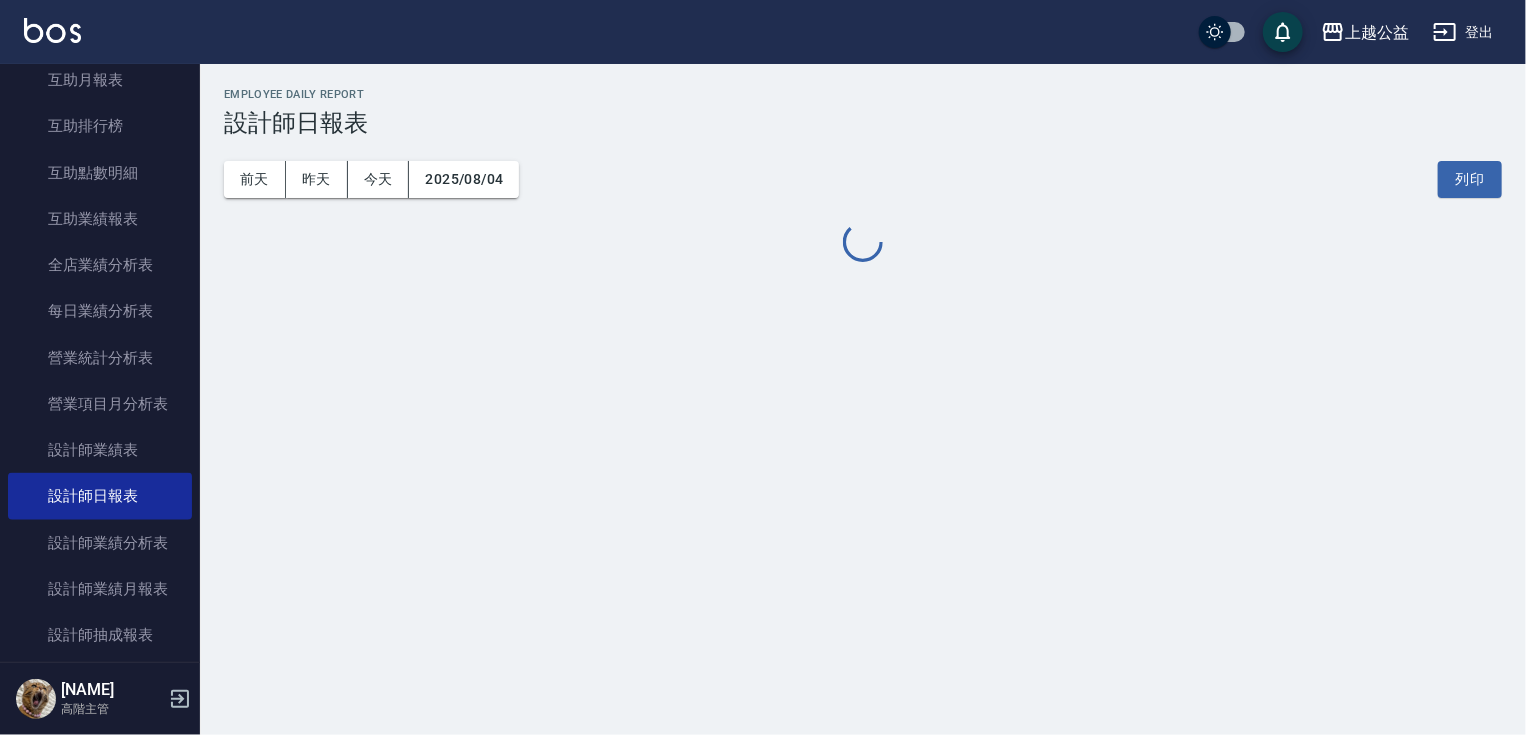 scroll, scrollTop: 0, scrollLeft: 0, axis: both 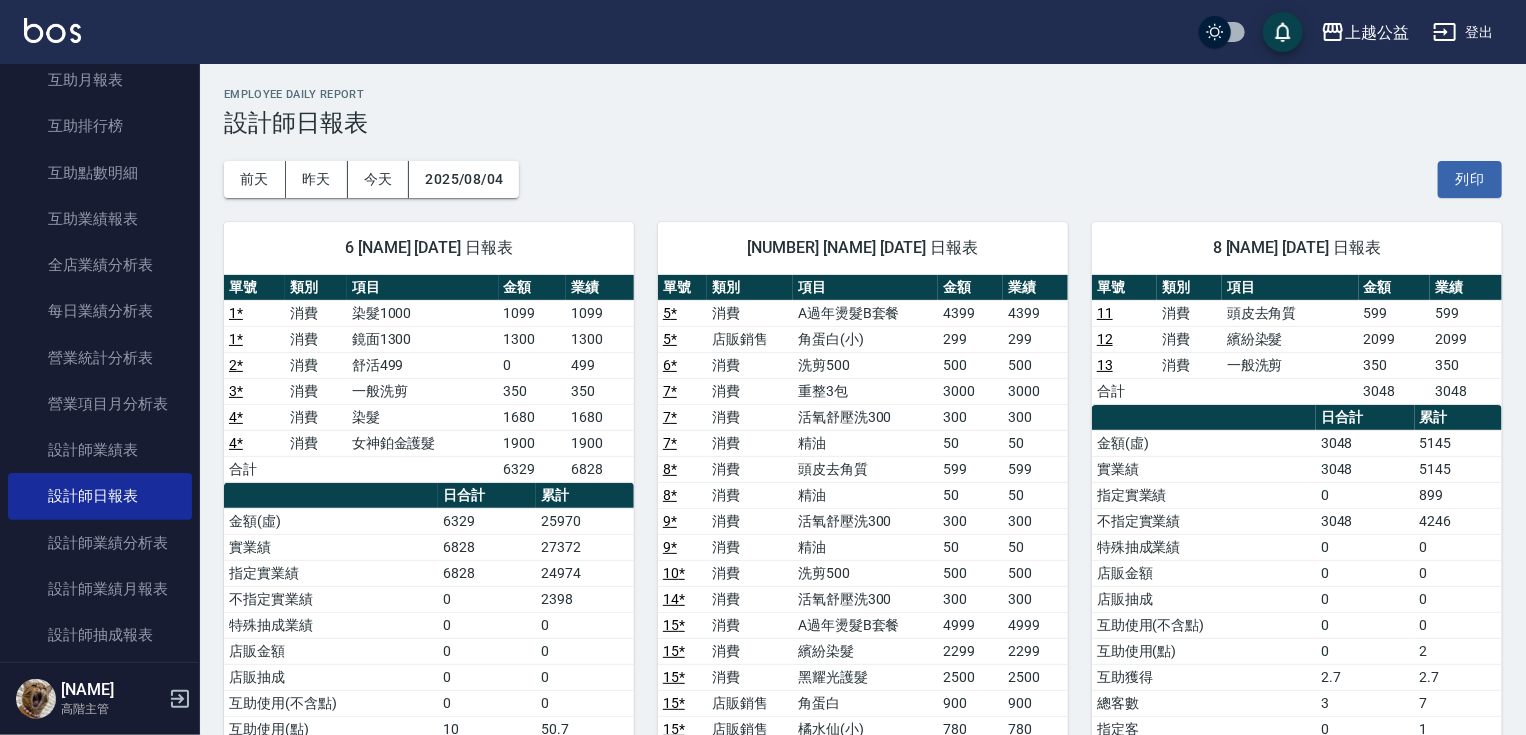 click on "上越公益   2025-08-04   設計師日報表 列印時間： [DATE]-[TIME] Employee Daily Report 設計師日報表 前天 昨天 今天 2025/08/04 列印 [NUMBER] [NAME] [DATE] 日報表  單號 類別 項目 金額 業績 1 * 消費 染髮1000 1099 1099 1 * 消費 鏡面1300 1300 1300 2 * 消費 舒活499 0 499 3 * 消費 一般洗剪 350 350 4 * 消費 染髮 1680 1680 4 * 消費 女神鉑金護髮 1900 1900 合計 6329 6828 日合計 累計 金額(虛) 6329 25970 實業績 6828 27372 指定實業績 6828 24974 不指定實業績 0 2398 特殊抽成業績 0 0 店販金額 0 0 店販抽成 0 0 互助使用(不含點) 0 0 互助使用(點) 10 50.7 總客數 4 11 指定客 4 9 不指定客 0 2 客單價 1582.3 2360.9 客項次(服務) 6 23 平均項次單價 1054.8 1129.1 [NUMBER] [NAME] [DATE] 日報表  單號 類別 項目 金額 業績 5 * 消費 A過年燙髮B套餐 4399 4399 5 * 店販銷售 角蛋白(小) 299 299 6 * 消費 洗剪500 500 500 7 * 消費 重整3包 3000 3000 7 * 消費 300 300 7 *" at bounding box center (863, 661) 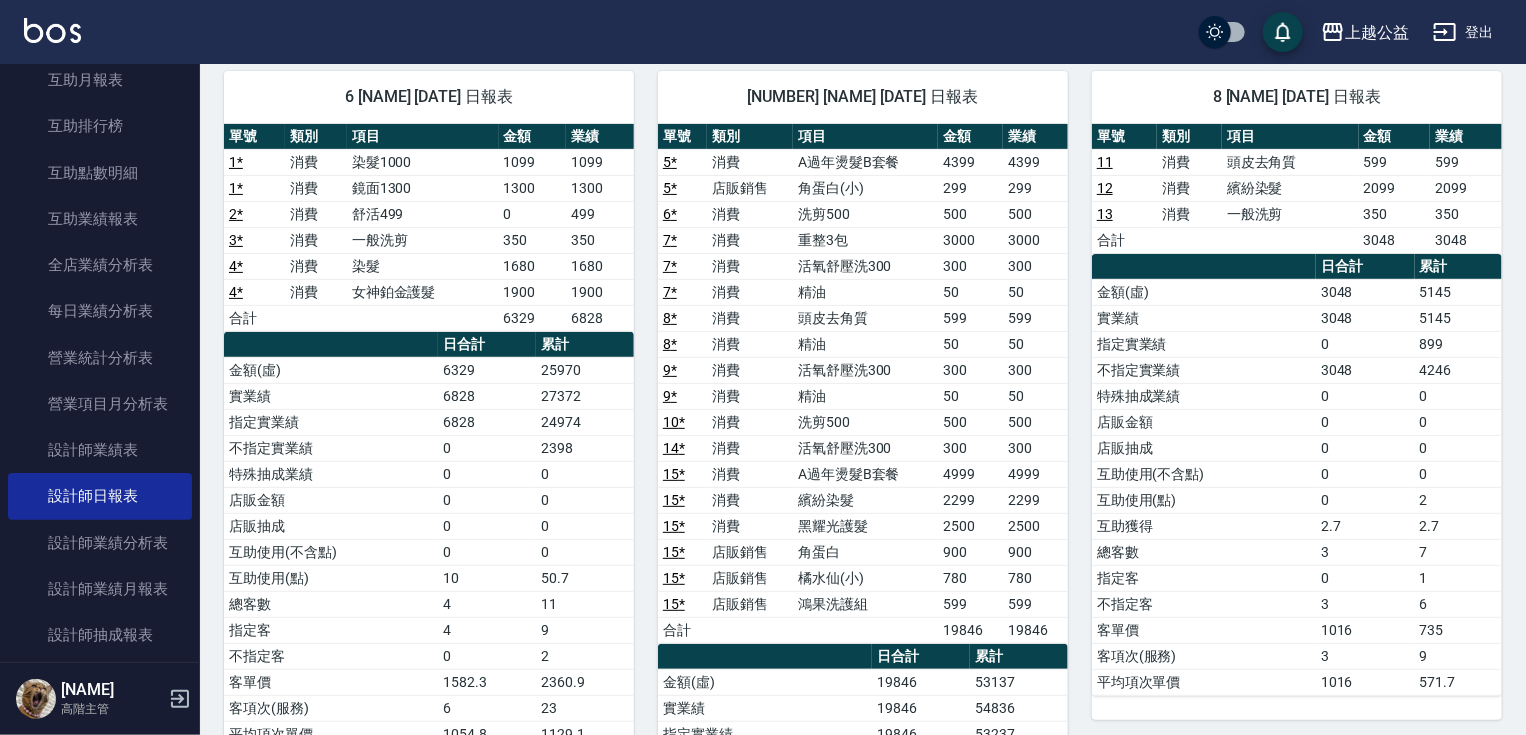 scroll, scrollTop: 119, scrollLeft: 0, axis: vertical 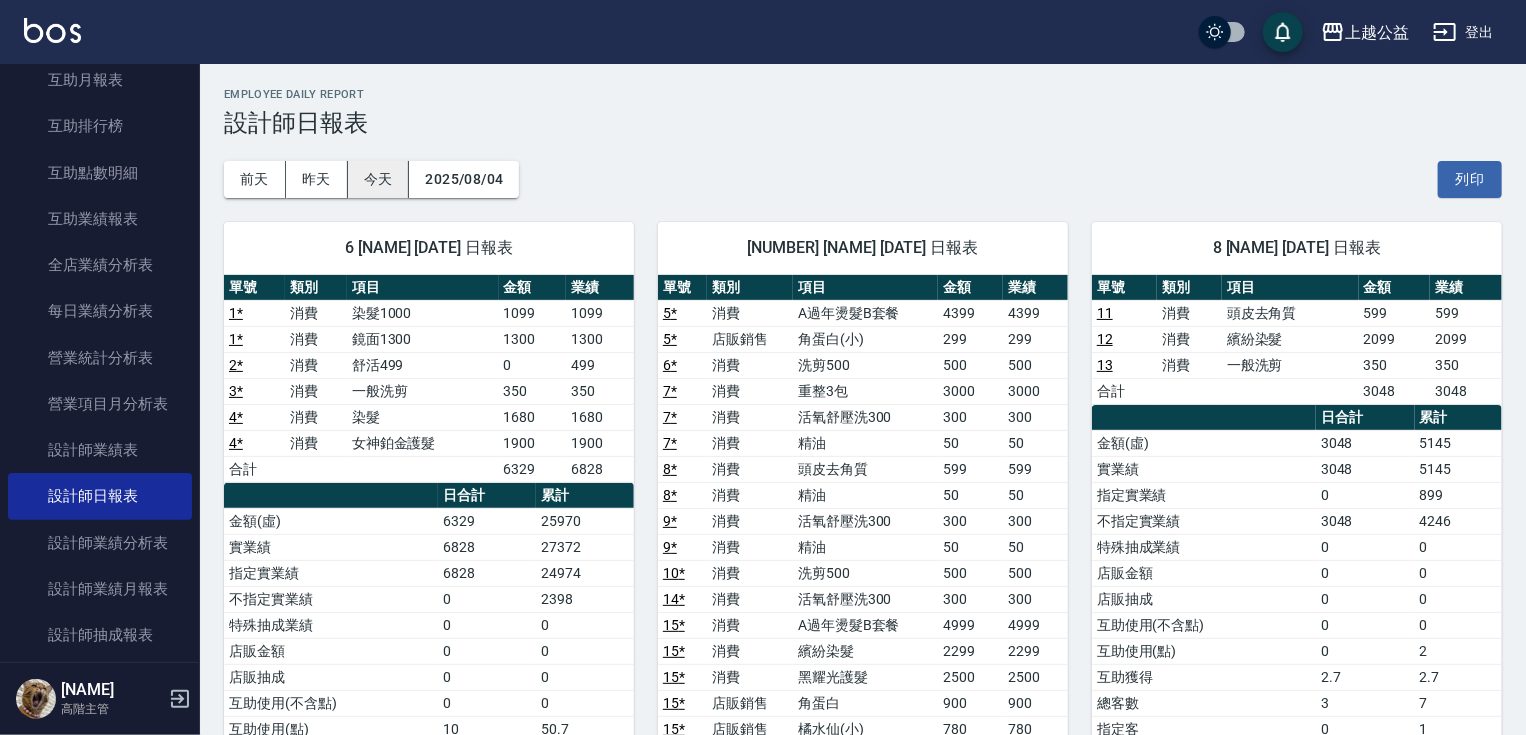 click on "今天" at bounding box center (379, 179) 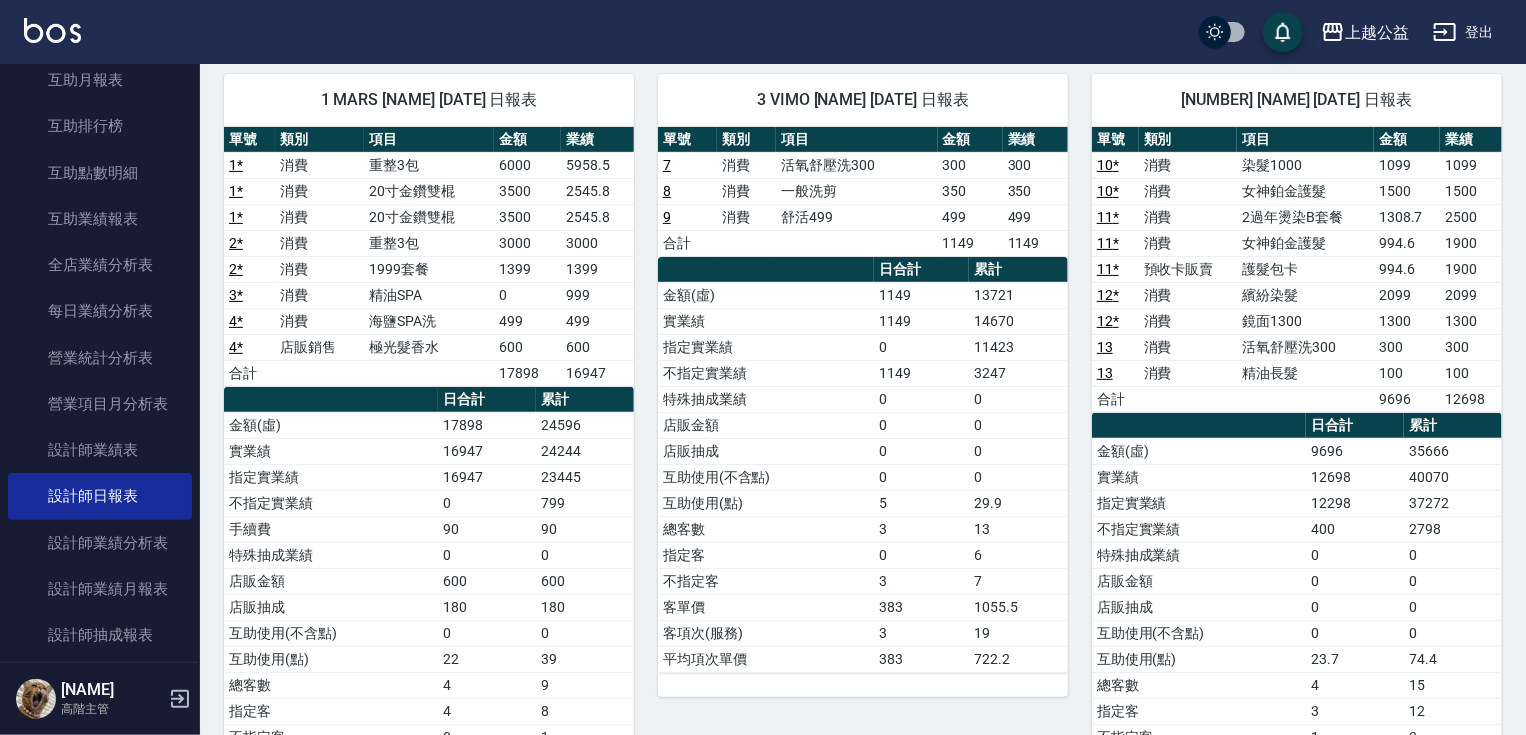 scroll, scrollTop: 155, scrollLeft: 0, axis: vertical 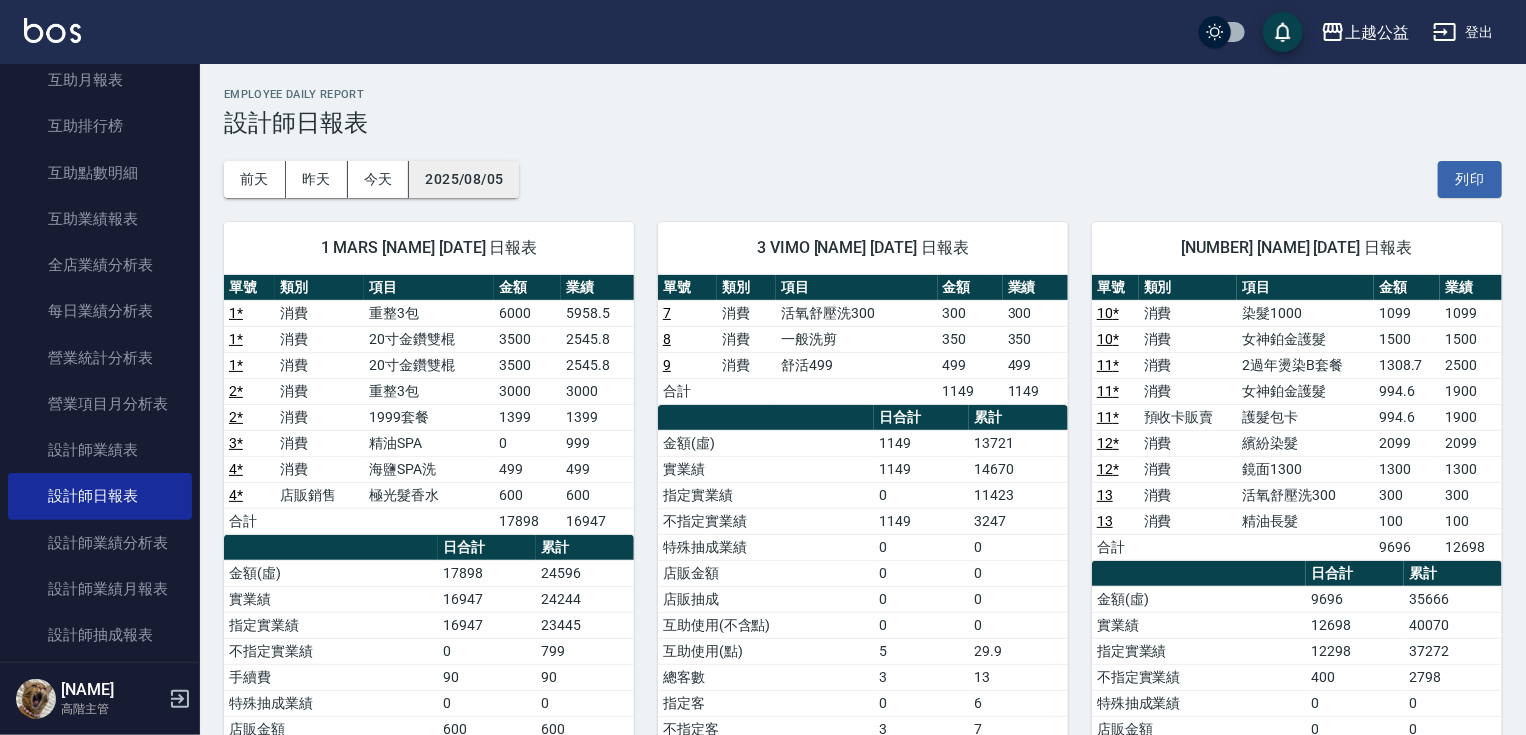 click on "2025/08/05" at bounding box center [464, 179] 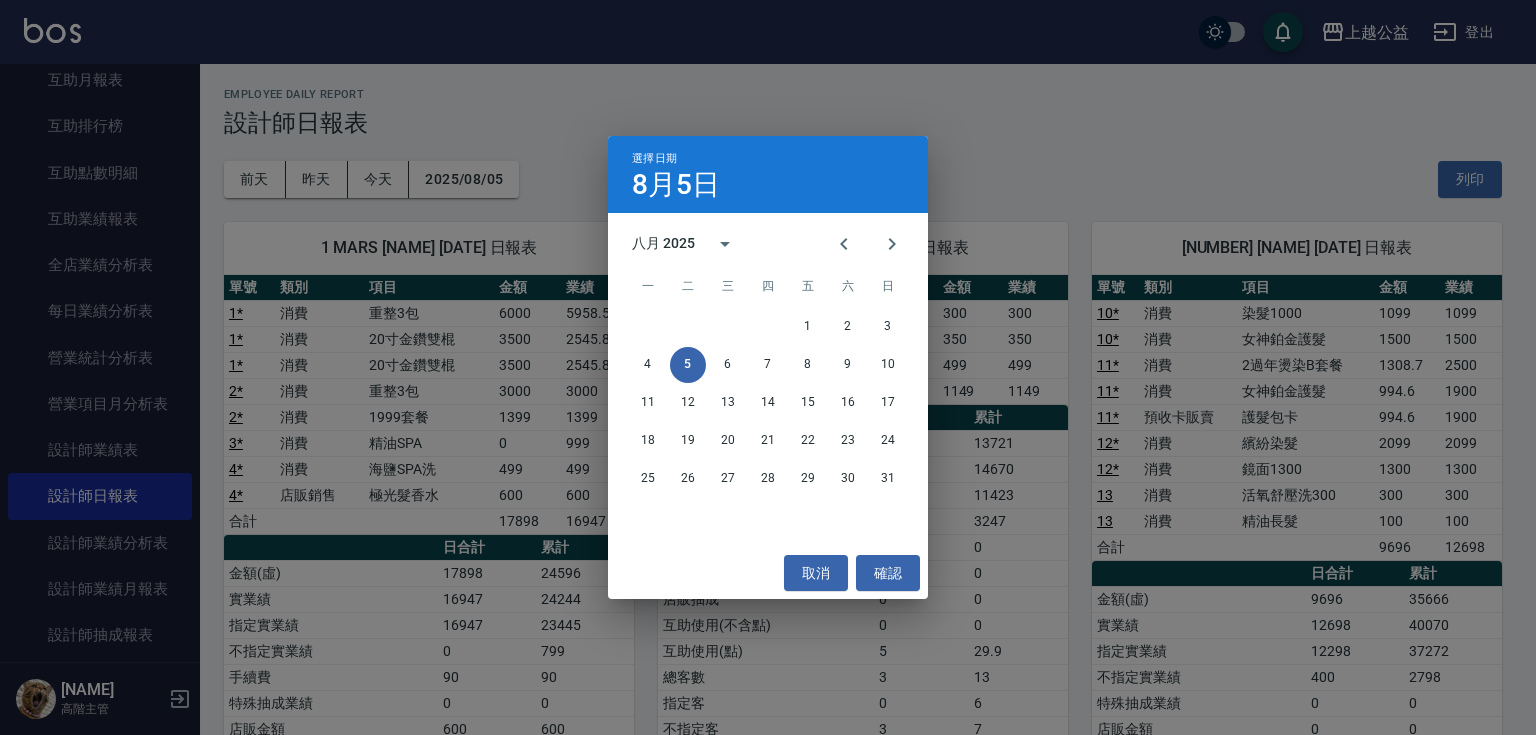 click on "八月 2025" at bounding box center [663, 243] 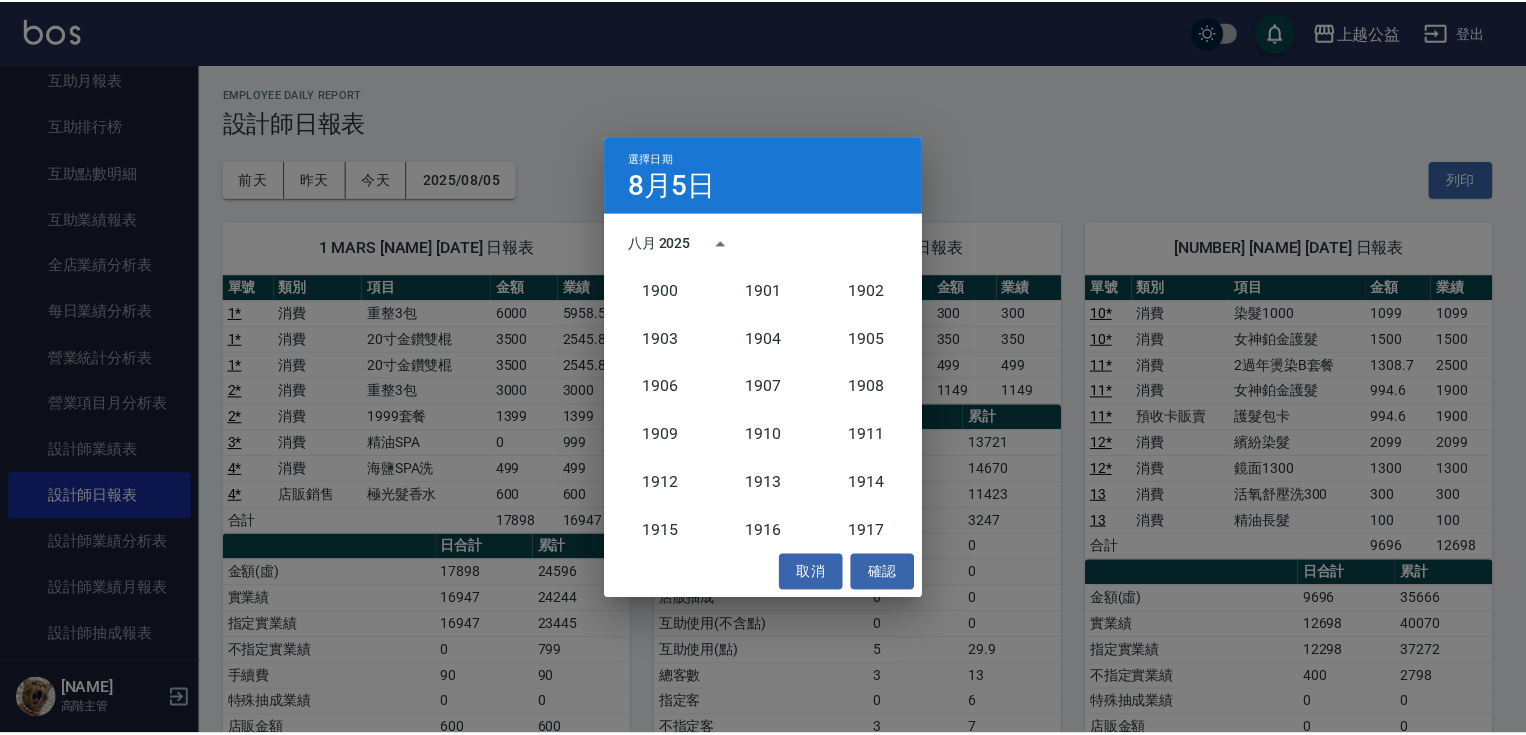 scroll, scrollTop: 1852, scrollLeft: 0, axis: vertical 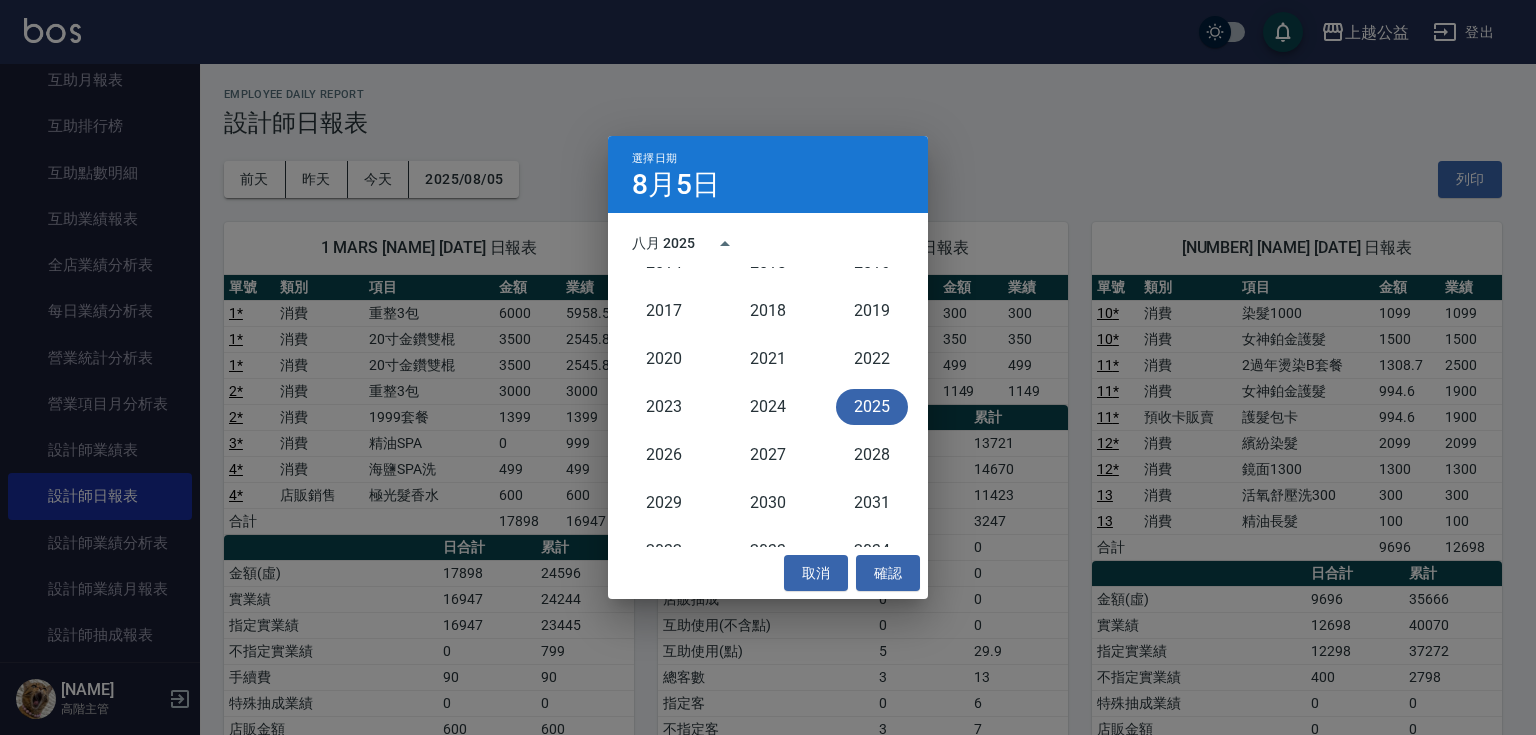 click on "八月 2025" at bounding box center (663, 243) 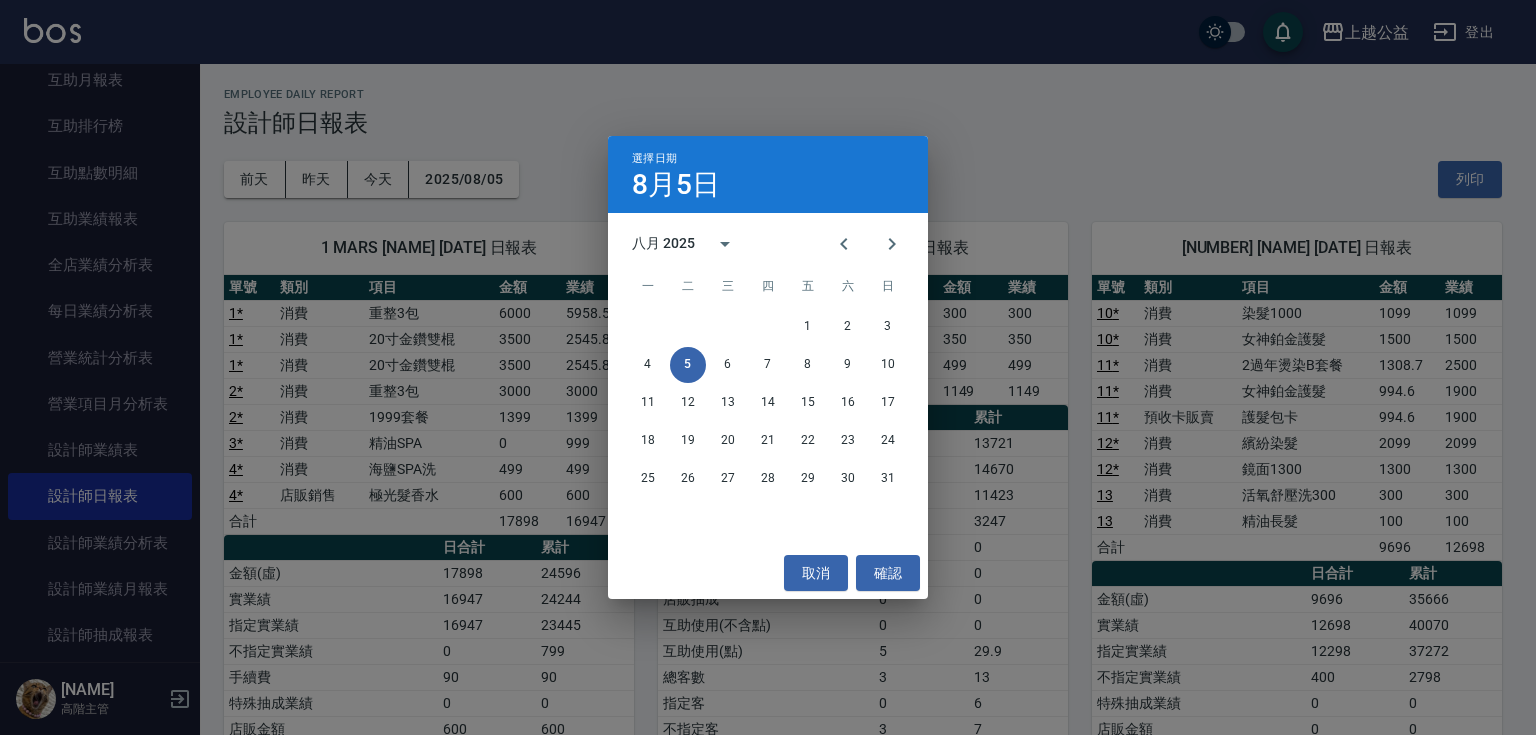 click on "8月5日" at bounding box center [676, 185] 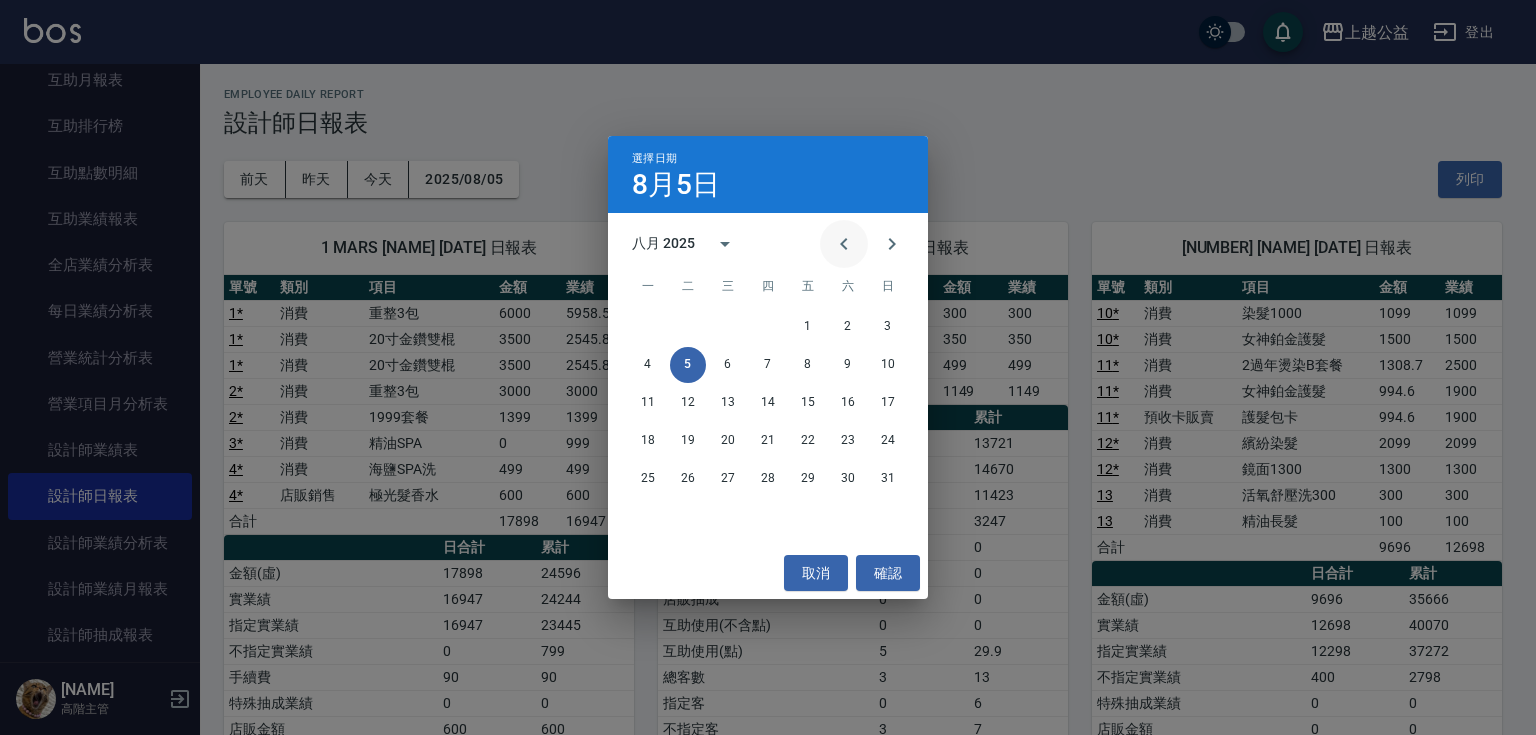click 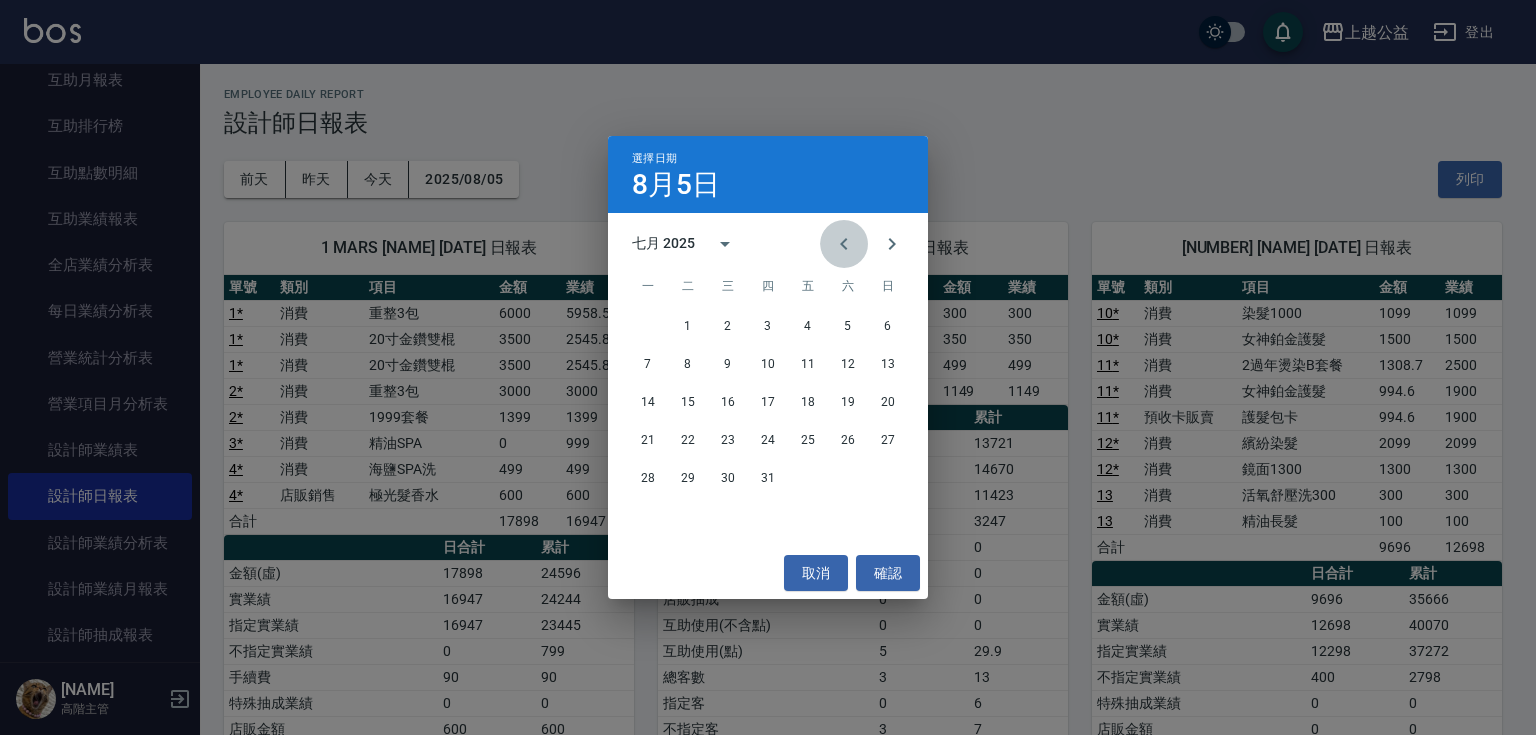 click 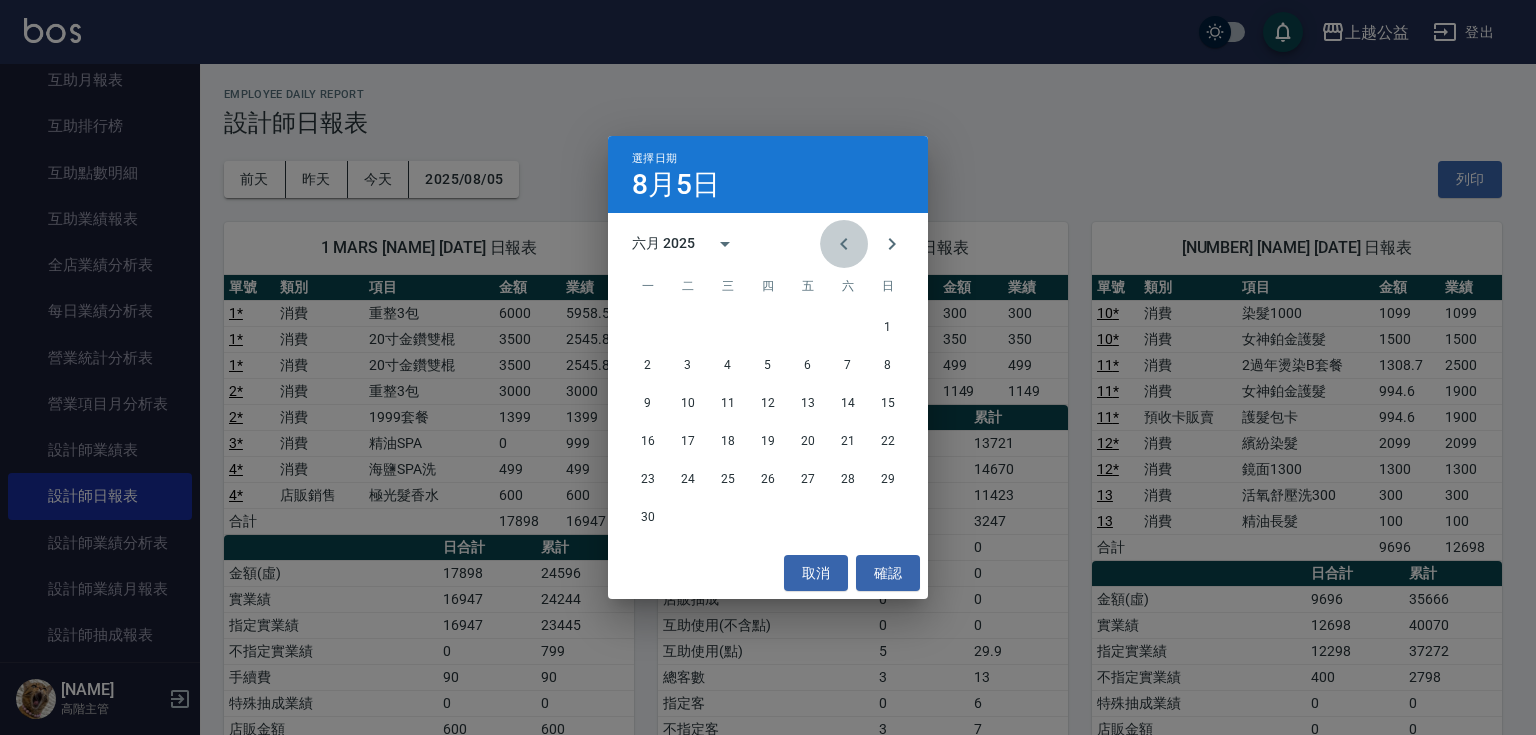 click 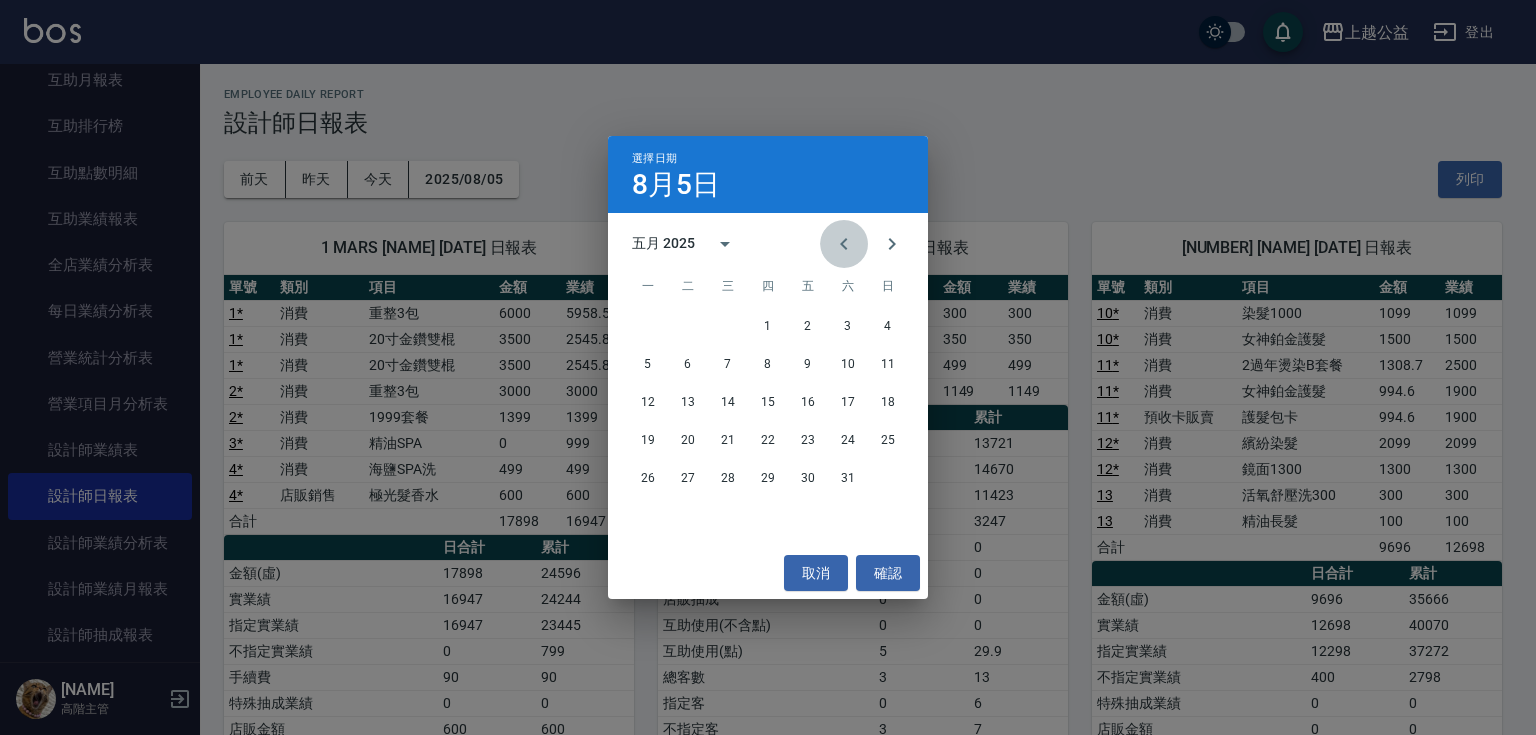 click 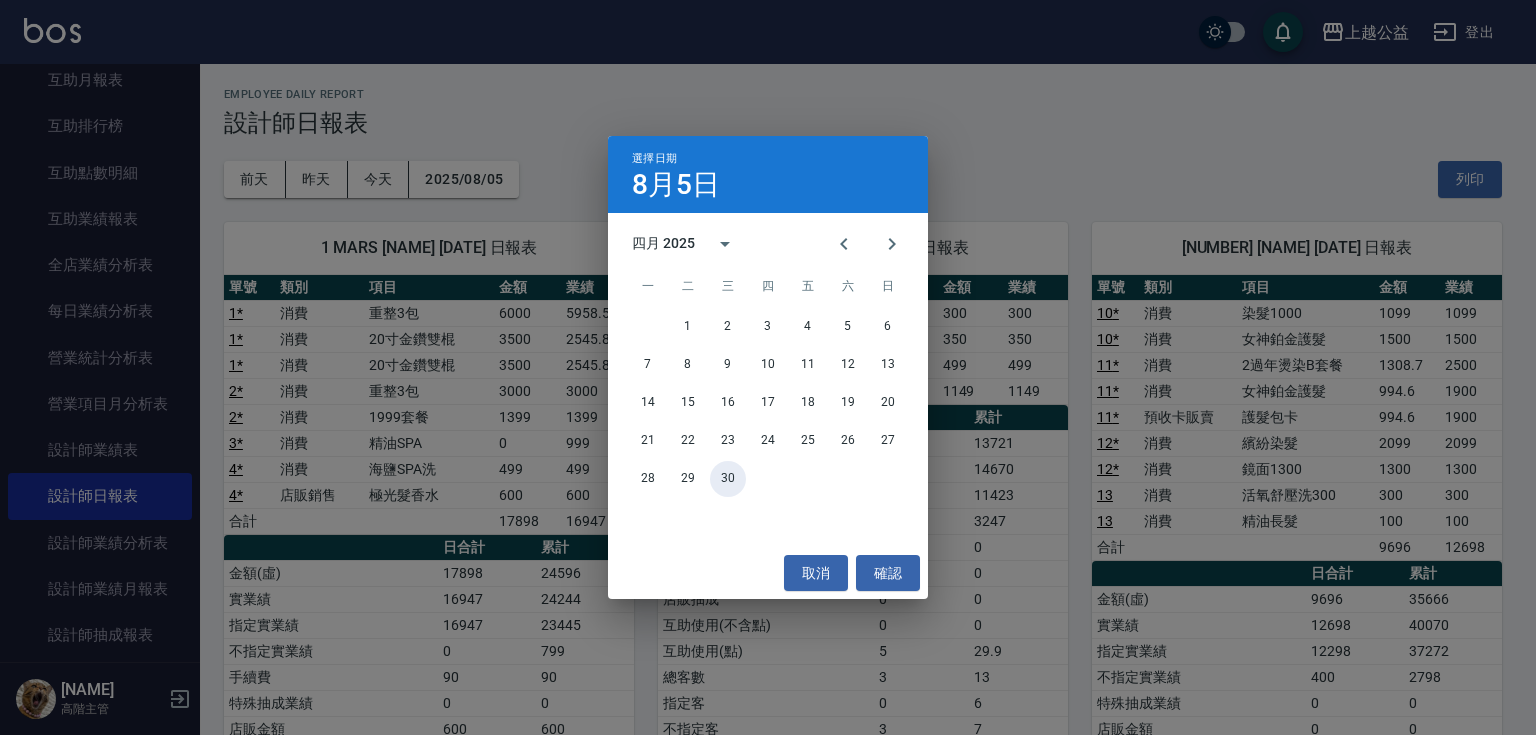 click on "30" at bounding box center [728, 479] 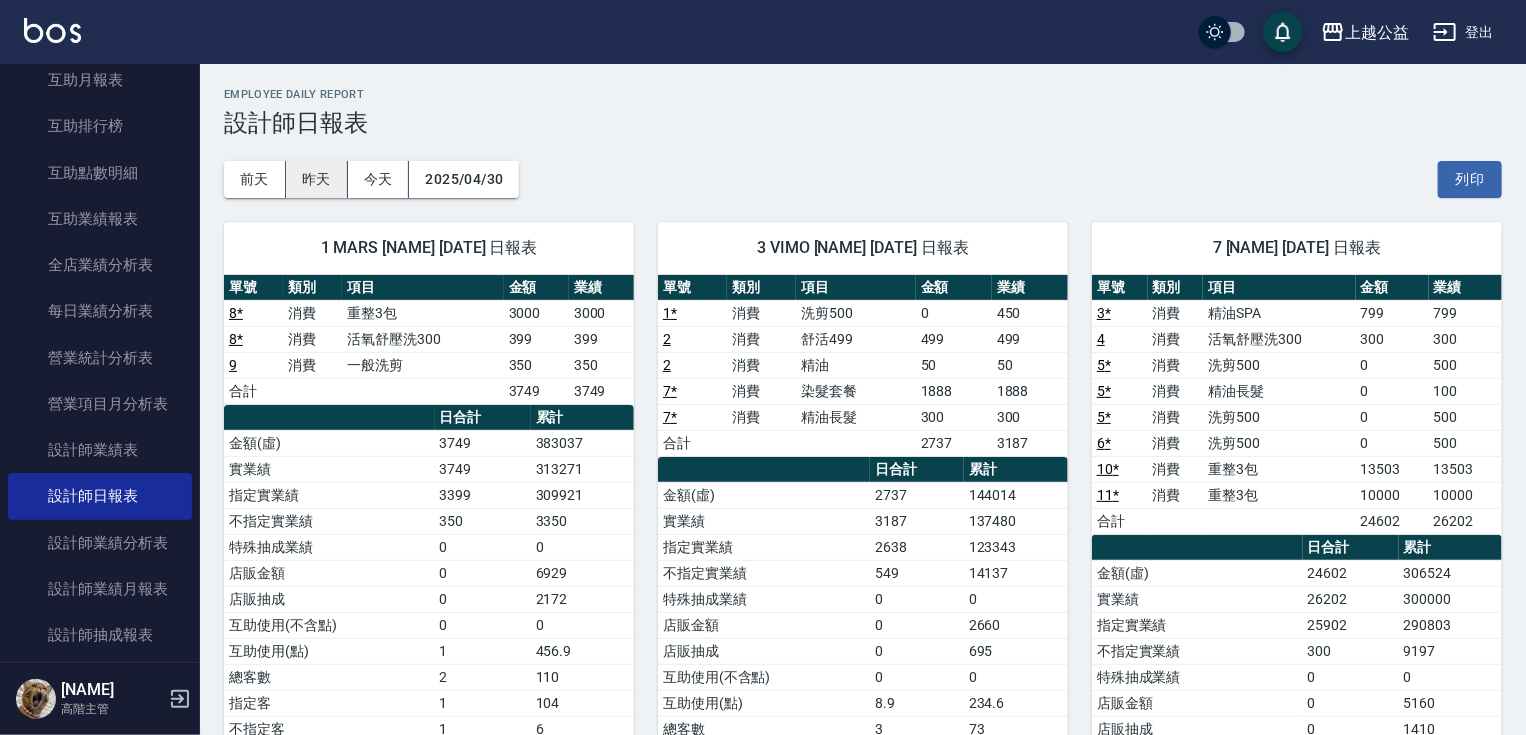 click on "昨天" at bounding box center [317, 179] 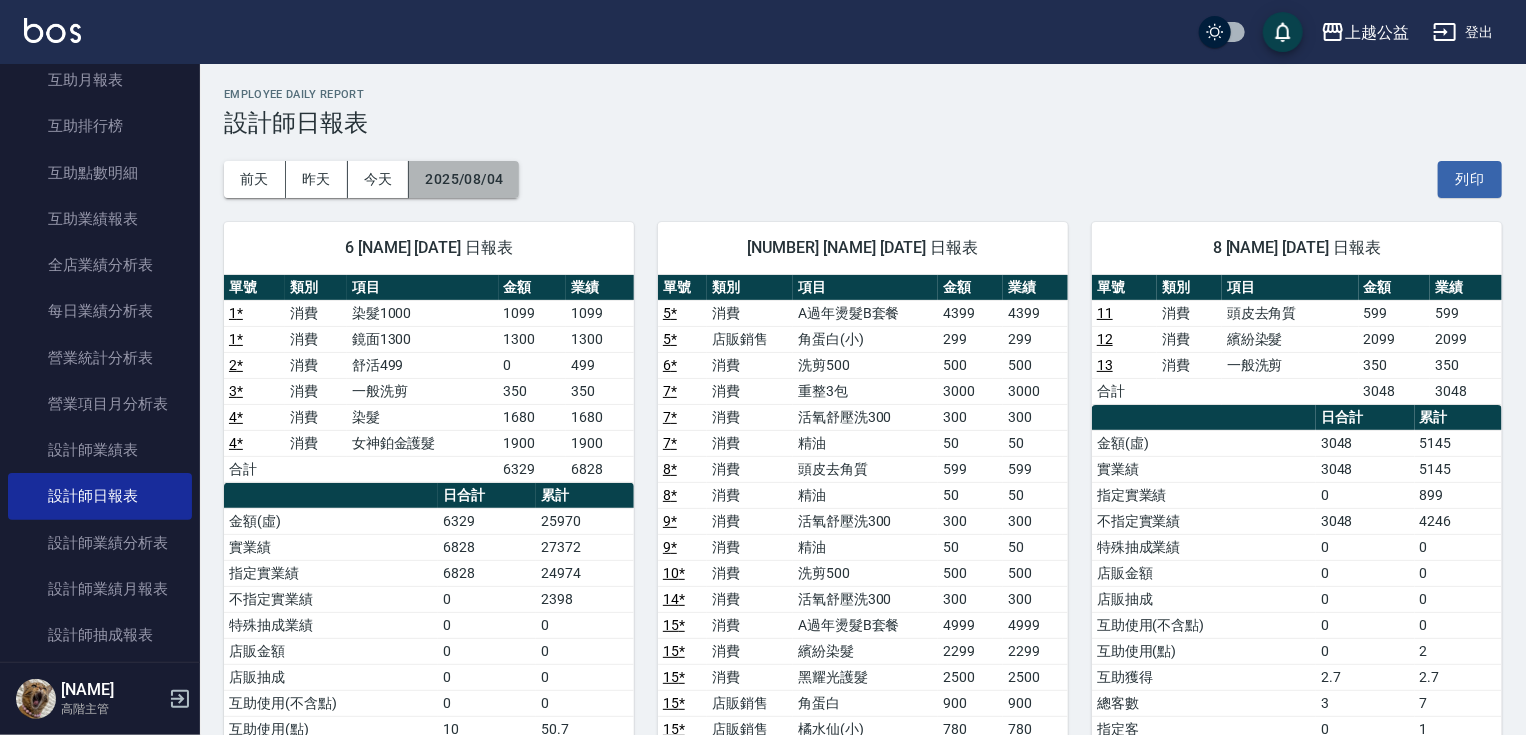 click on "2025/08/04" at bounding box center [464, 179] 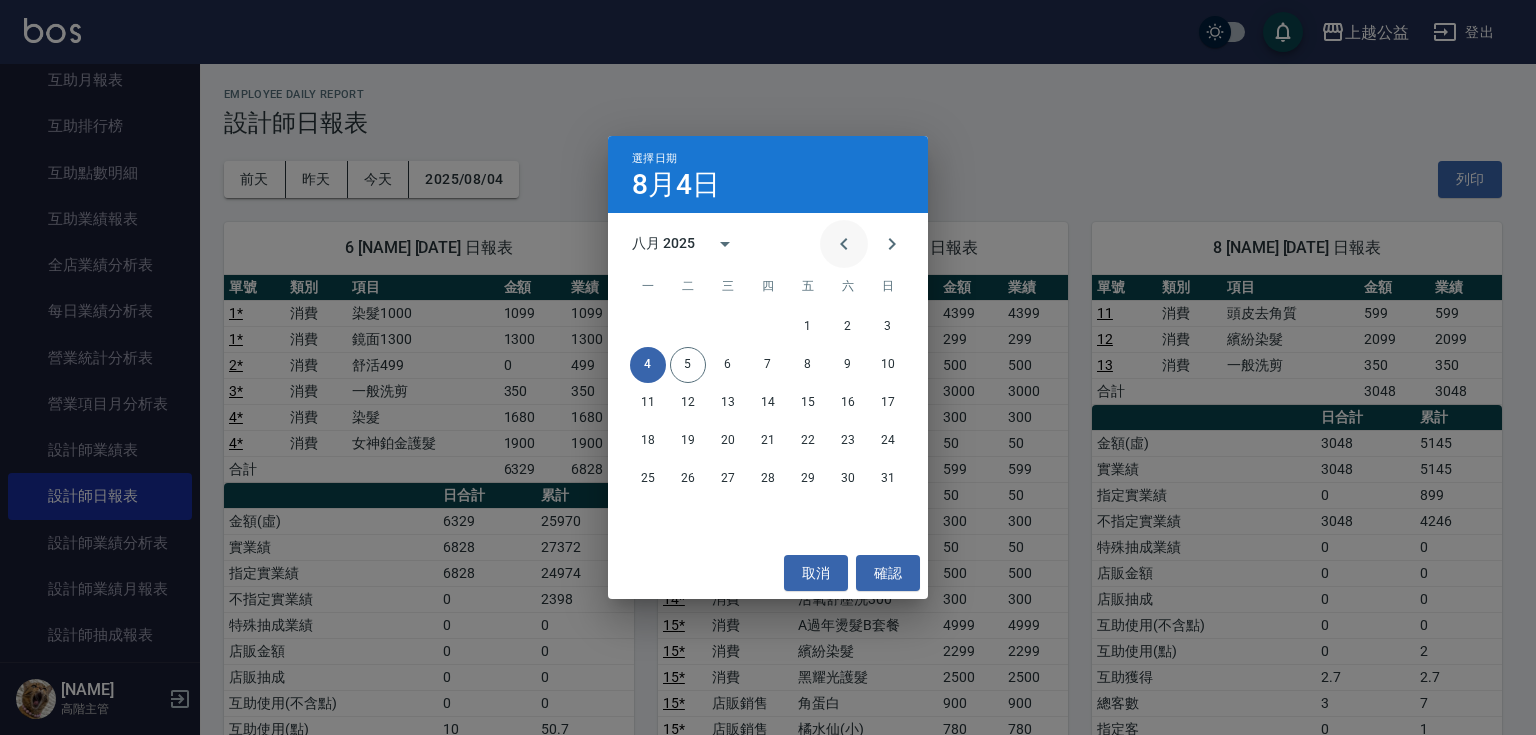click 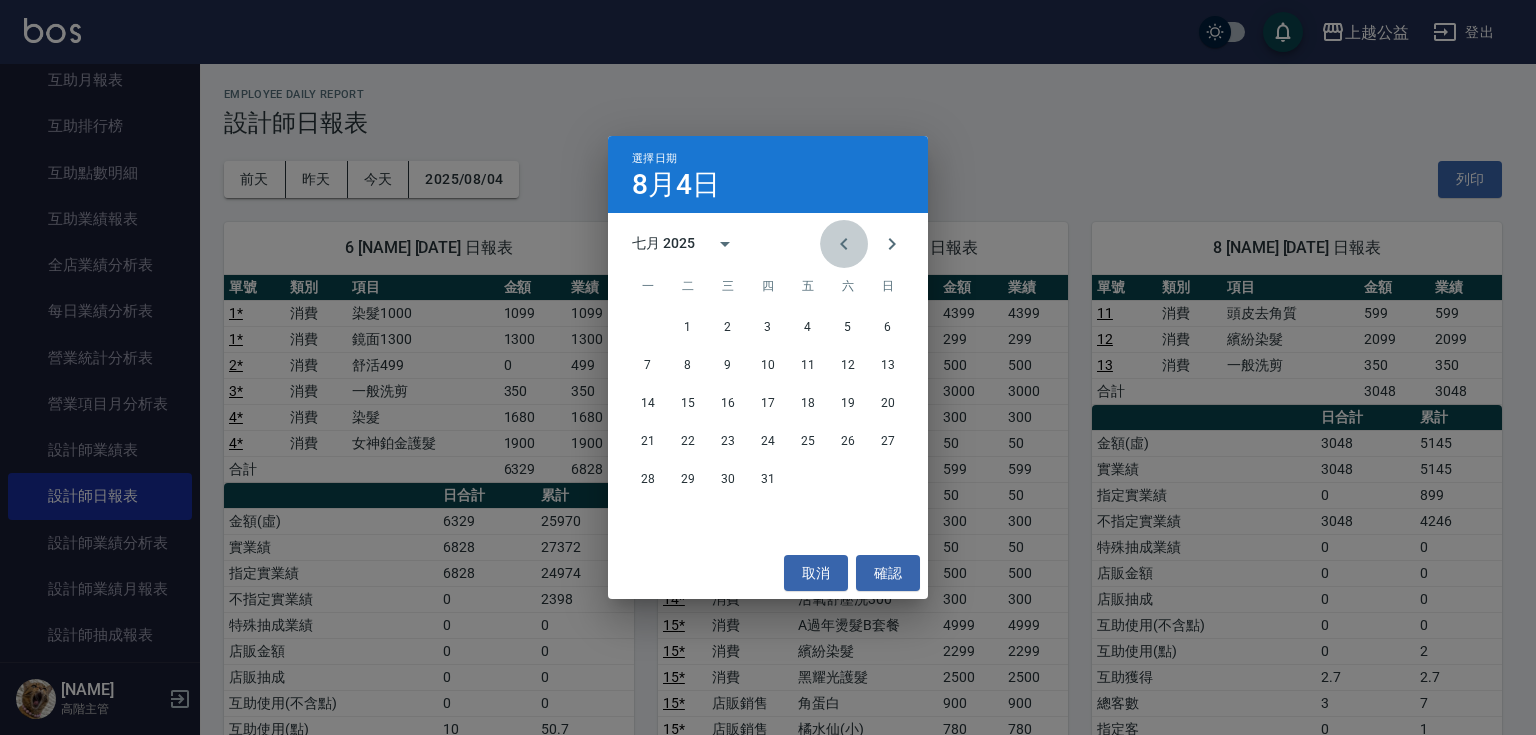 click 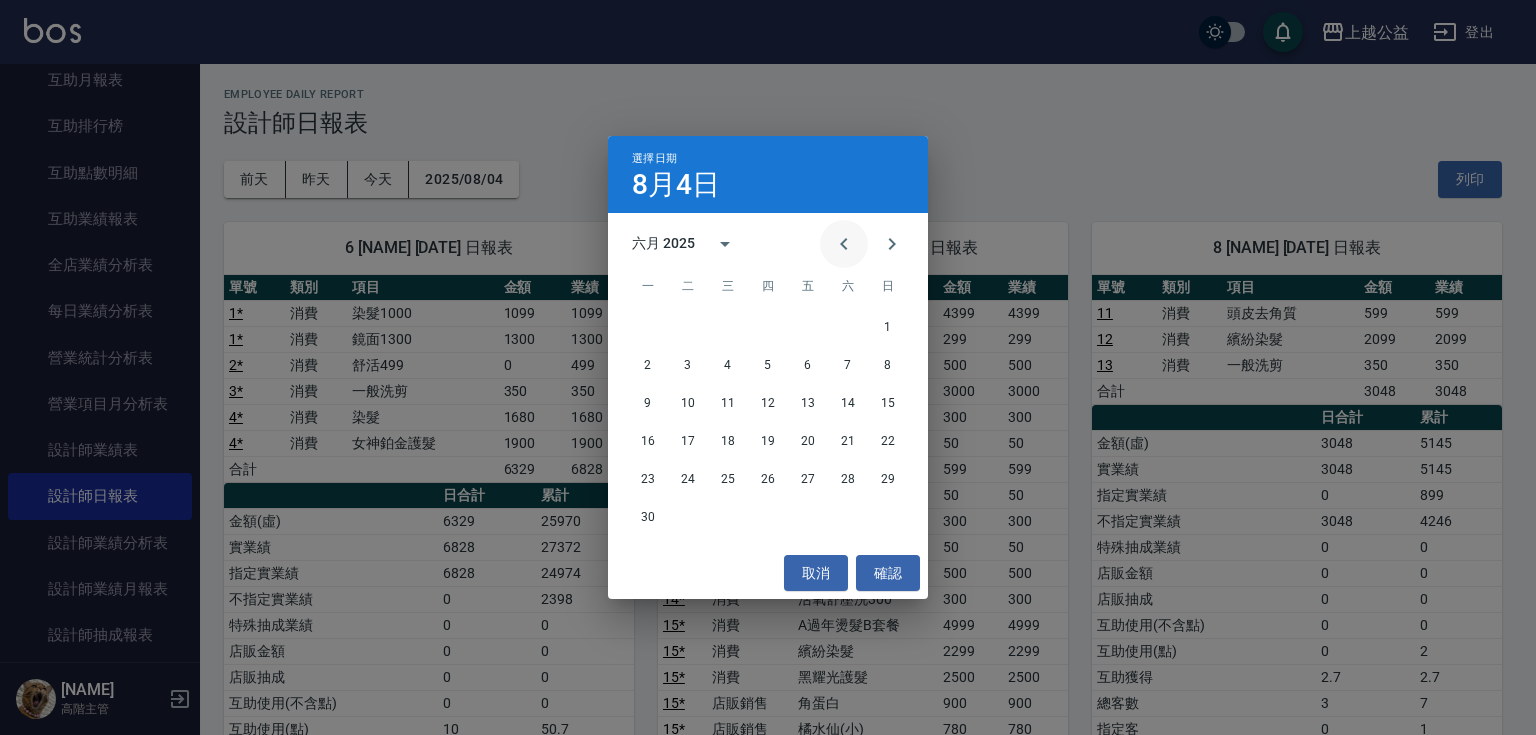 click 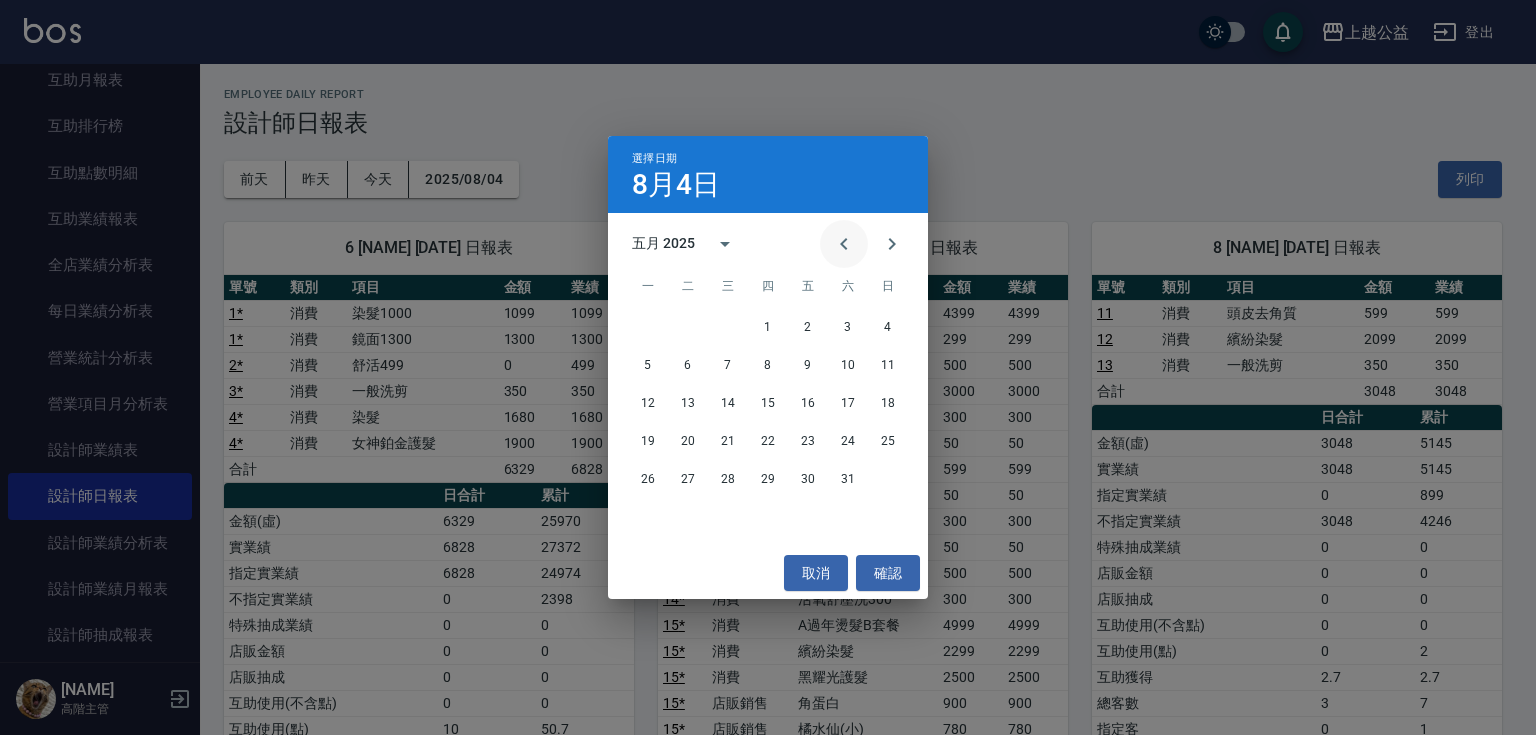 click 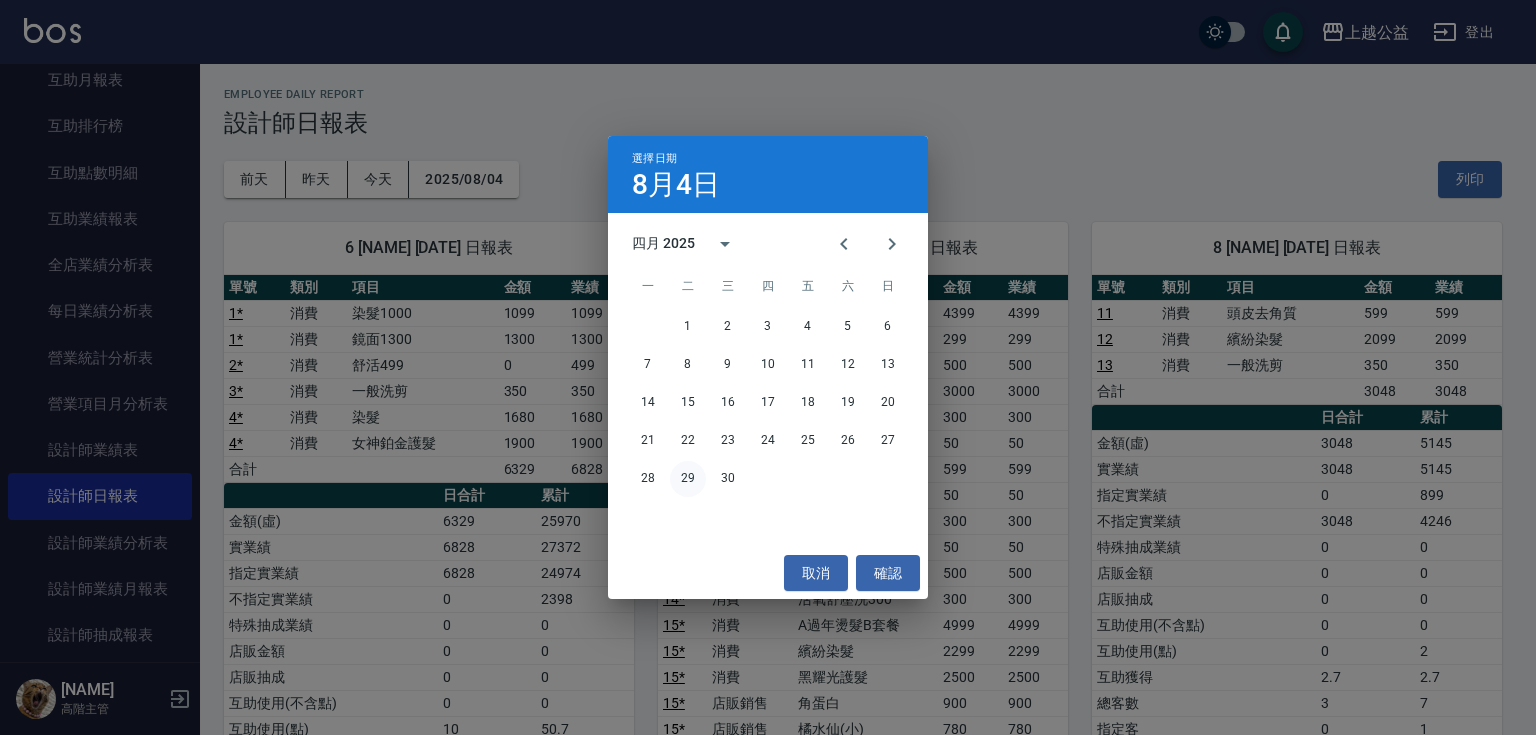 click on "29" at bounding box center (688, 479) 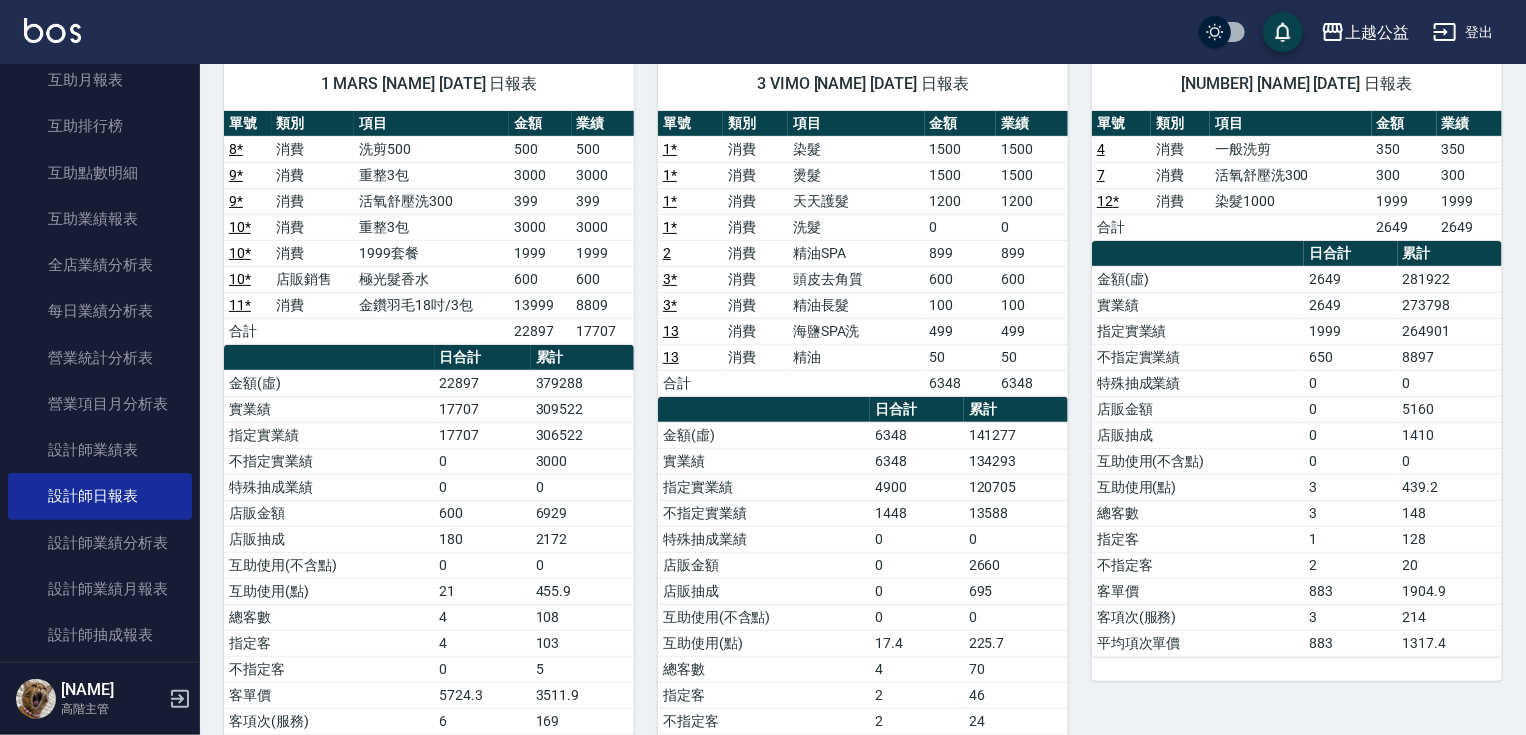 scroll, scrollTop: 0, scrollLeft: 0, axis: both 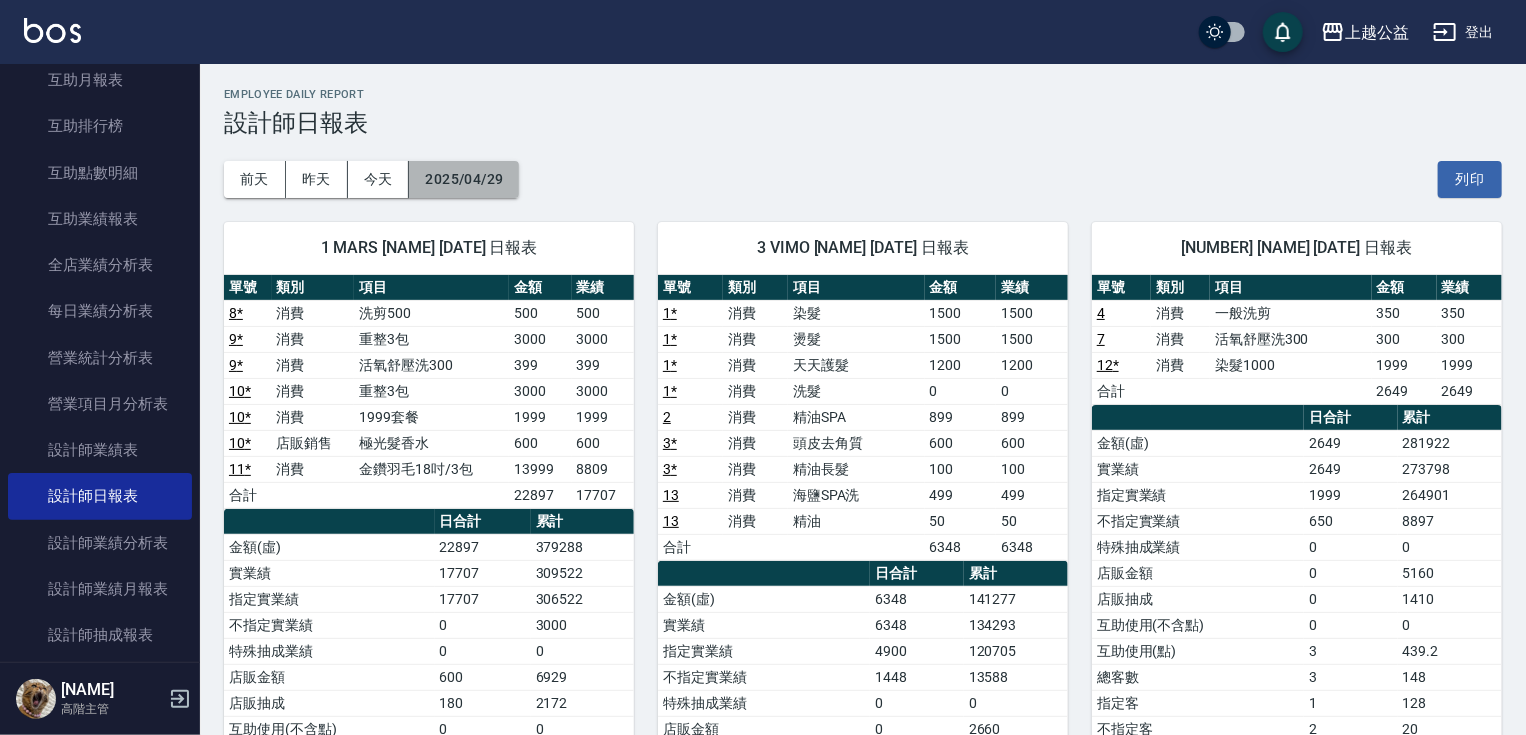 click on "2025/04/29" at bounding box center [464, 179] 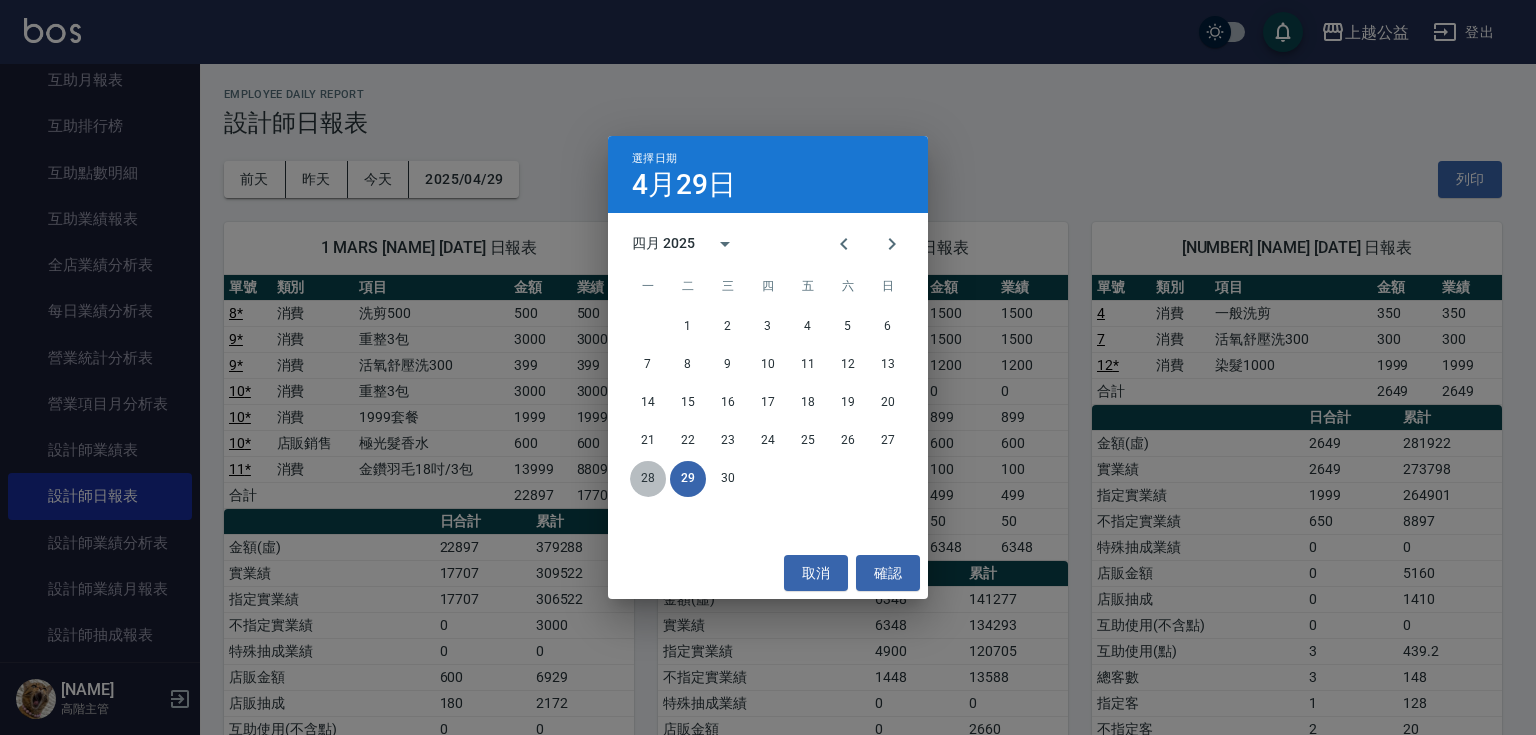 click on "28" at bounding box center (648, 479) 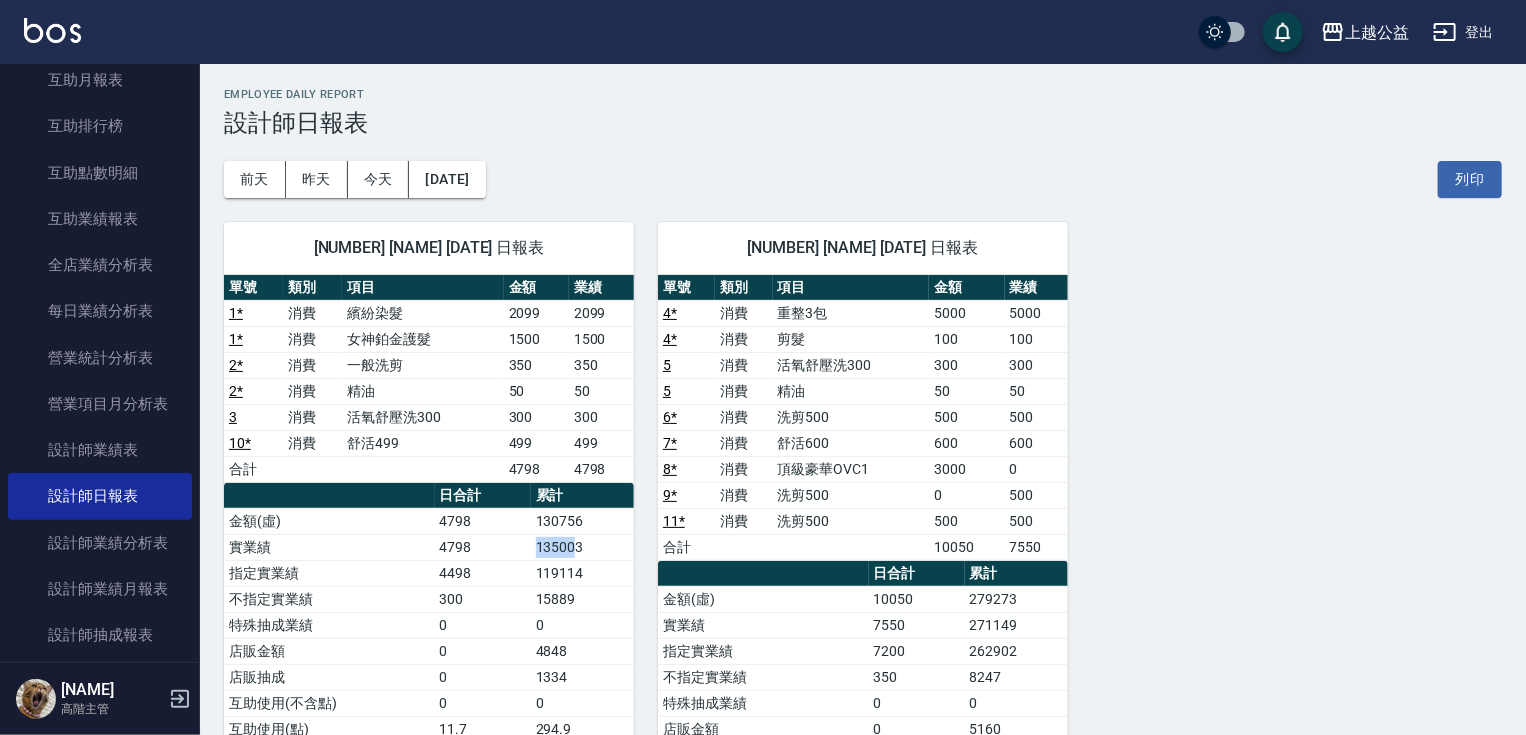 drag, startPoint x: 523, startPoint y: 551, endPoint x: 577, endPoint y: 533, distance: 56.920998 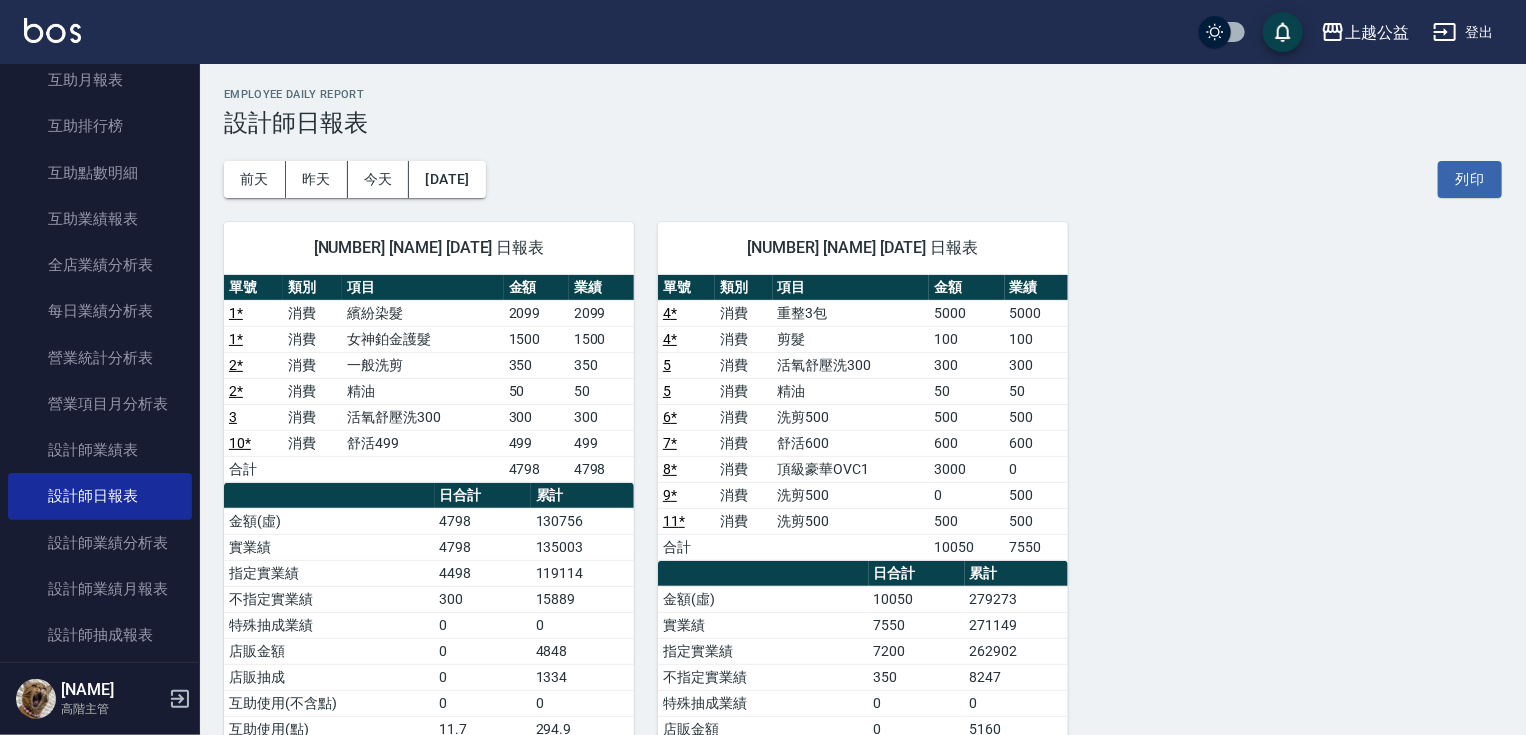 click on "6 [NAME] [DATE] 日報表  單號 類別 項目 金額 業績 1 * 消費 繽紛染髮 2099 2099 1 * 消費 女神鉑金護髮 1500 1500 2 * 消費 一般洗剪 350 350 2 * 消費 精油 50 50 3 消費 活氧舒壓洗300 300 300 10 * 消費 舒活499 499 499 合計 4798 4798 日合計 累計 金額(虛) 4798 130756 實業績 4798 135003 指定實業績 4498 119114 不指定實業績 300 15889 特殊抽成業績 0 0 店販金額 0 4848 店販抽成 0 1334 互助使用(不含點) 0 0 互助使用(點) 11.7 294.9 總客數 4 90 指定客 3 64 不指定客 1 26 客單價 1199.5 1452.8 客項次(服務) 6 146 平均項次單價 799.7 895.6 7 [NAME] [DATE] 日報表  單號 類別 項目 金額 業績 4 * 消費 重整3包 5000 5000 4 * 消費 剪髮 100 100 5 消費 活氧舒壓洗300 300 300 5 消費 精油 50 50 6 * 消費 洗剪500 500 500 7 * 消費 舒活600 600 600 8 * 消費 頂級豪華OVC1 3000 0 9 * 消費 洗剪500 0 500 11 * 消費 洗剪500 500 500 合計 10050 7550 日合計 累計 350" at bounding box center [851, 599] 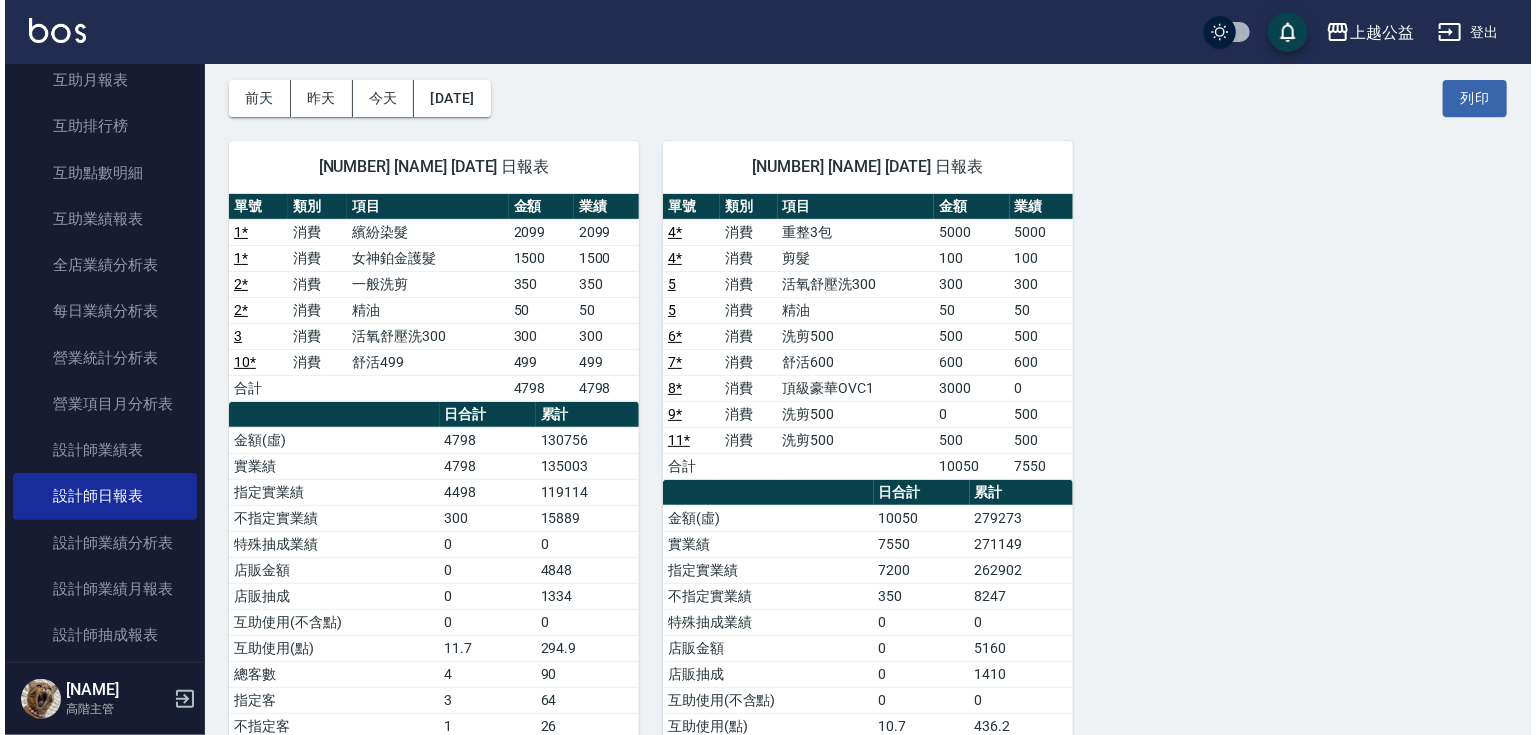 scroll, scrollTop: 83, scrollLeft: 0, axis: vertical 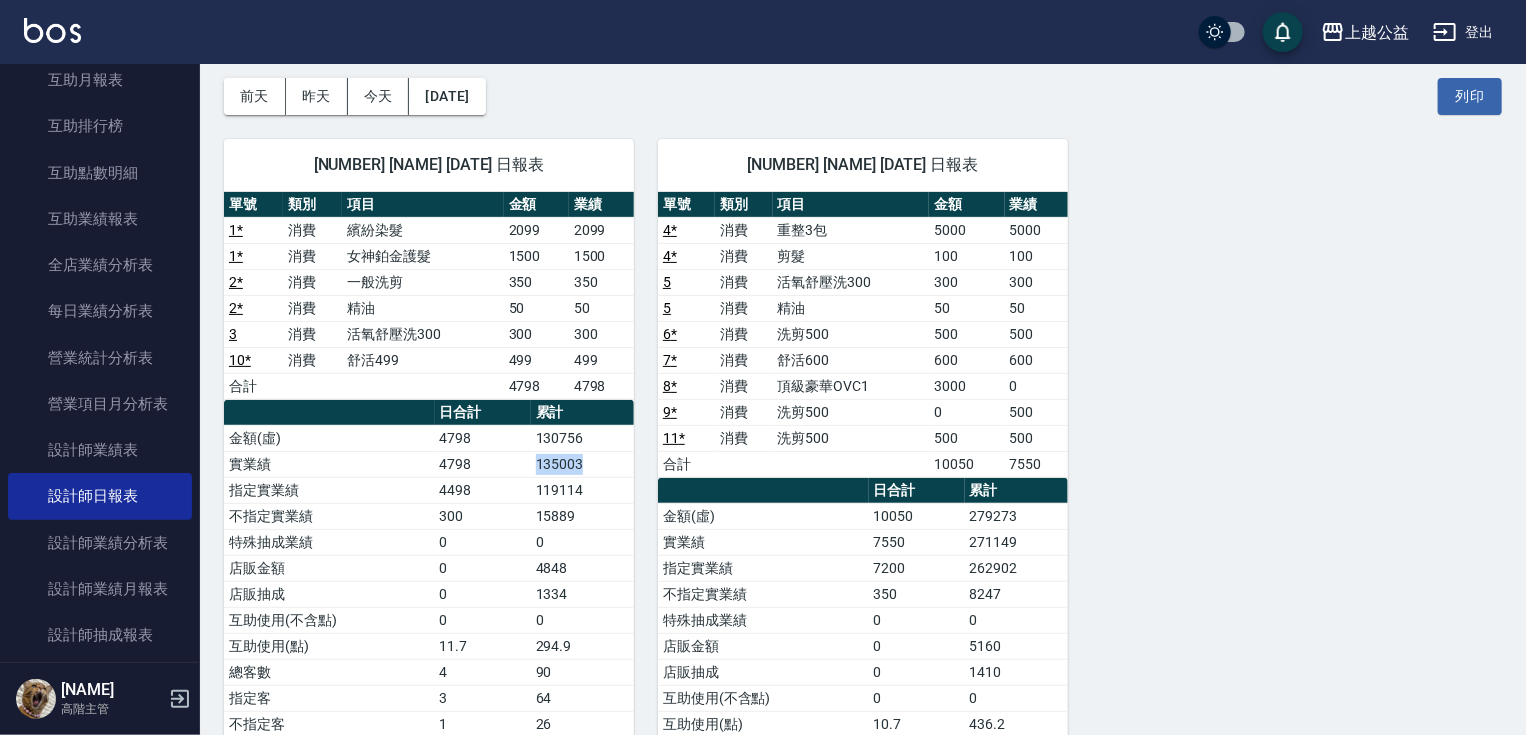 drag, startPoint x: 551, startPoint y: 456, endPoint x: 608, endPoint y: 455, distance: 57.00877 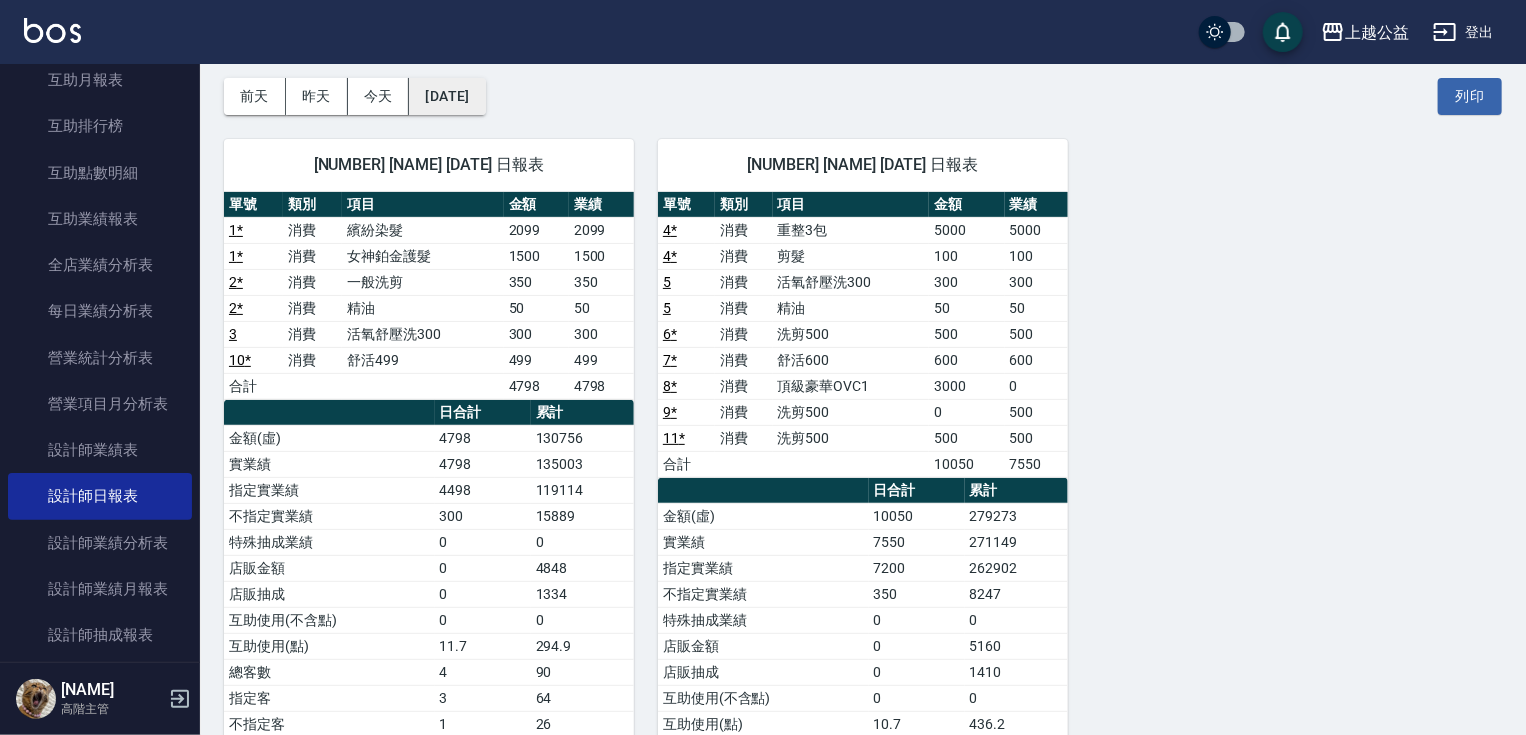 click on "[DATE]" at bounding box center [447, 96] 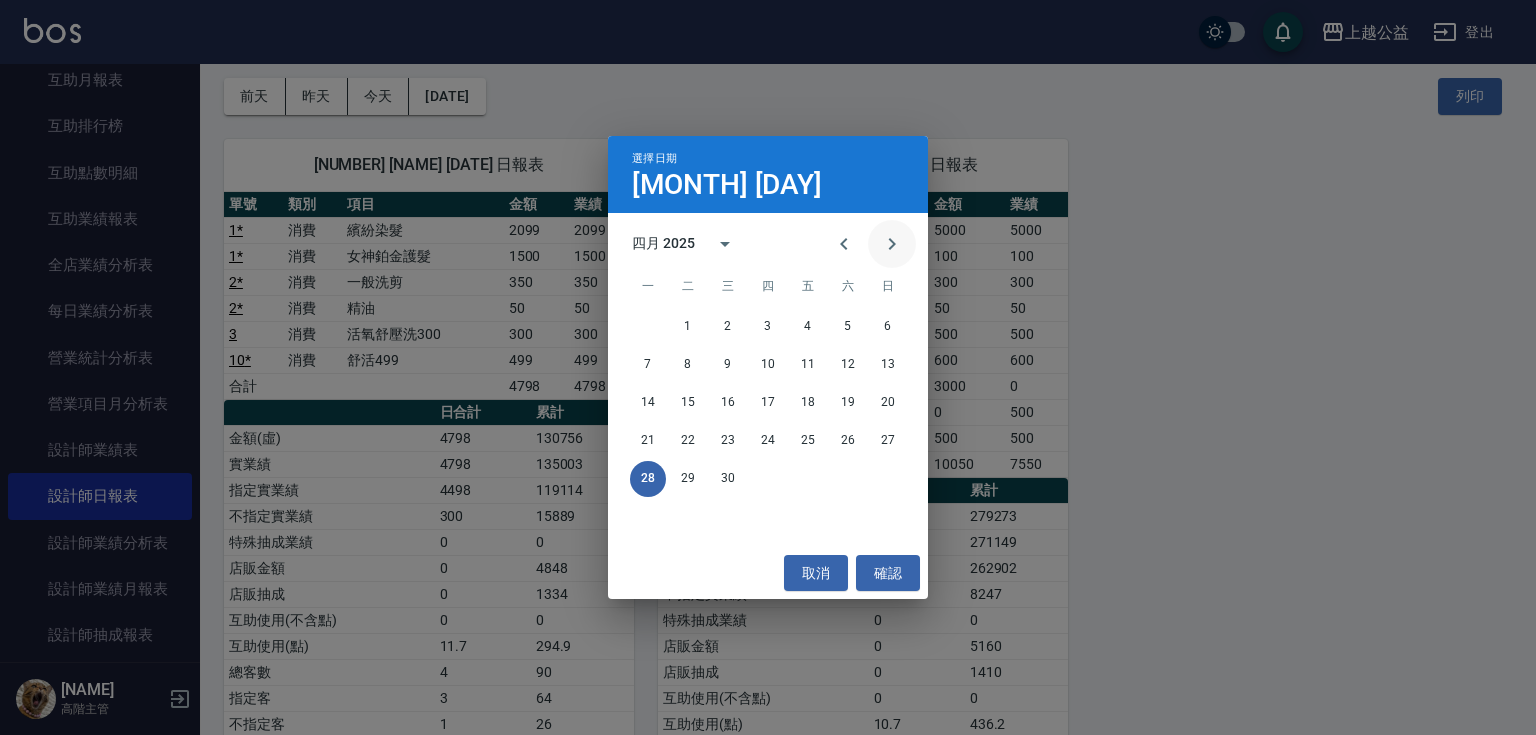 click 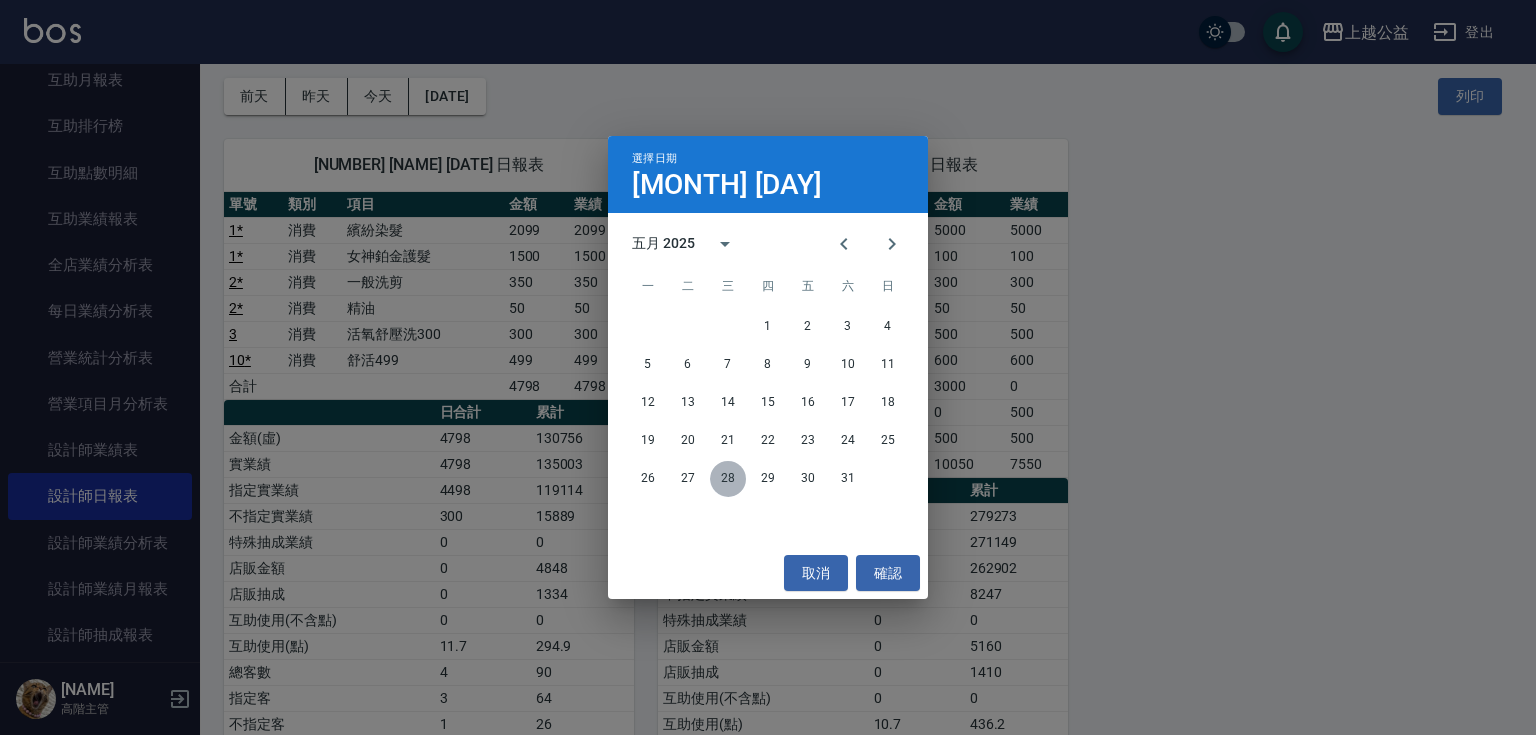 click on "28" at bounding box center (728, 479) 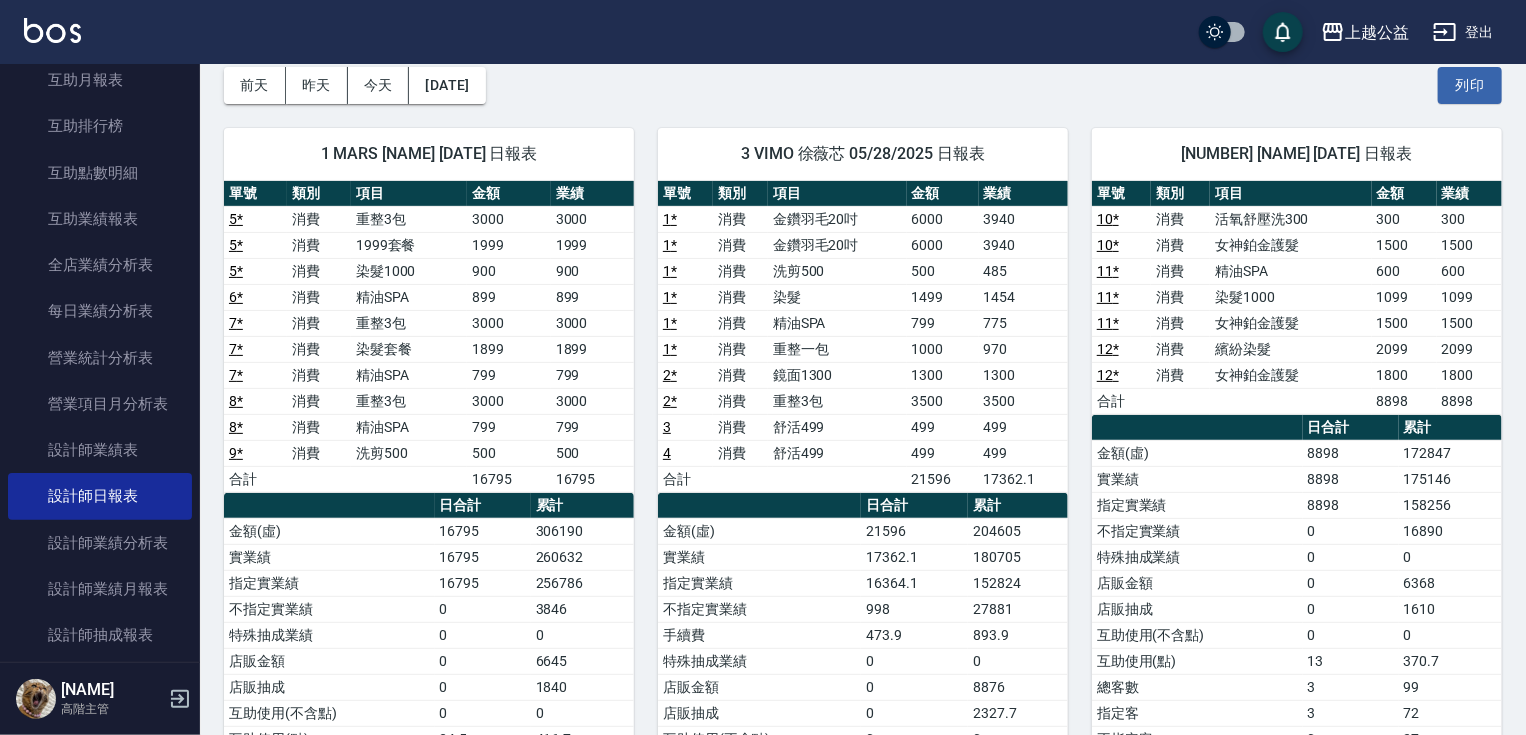 scroll, scrollTop: 153, scrollLeft: 0, axis: vertical 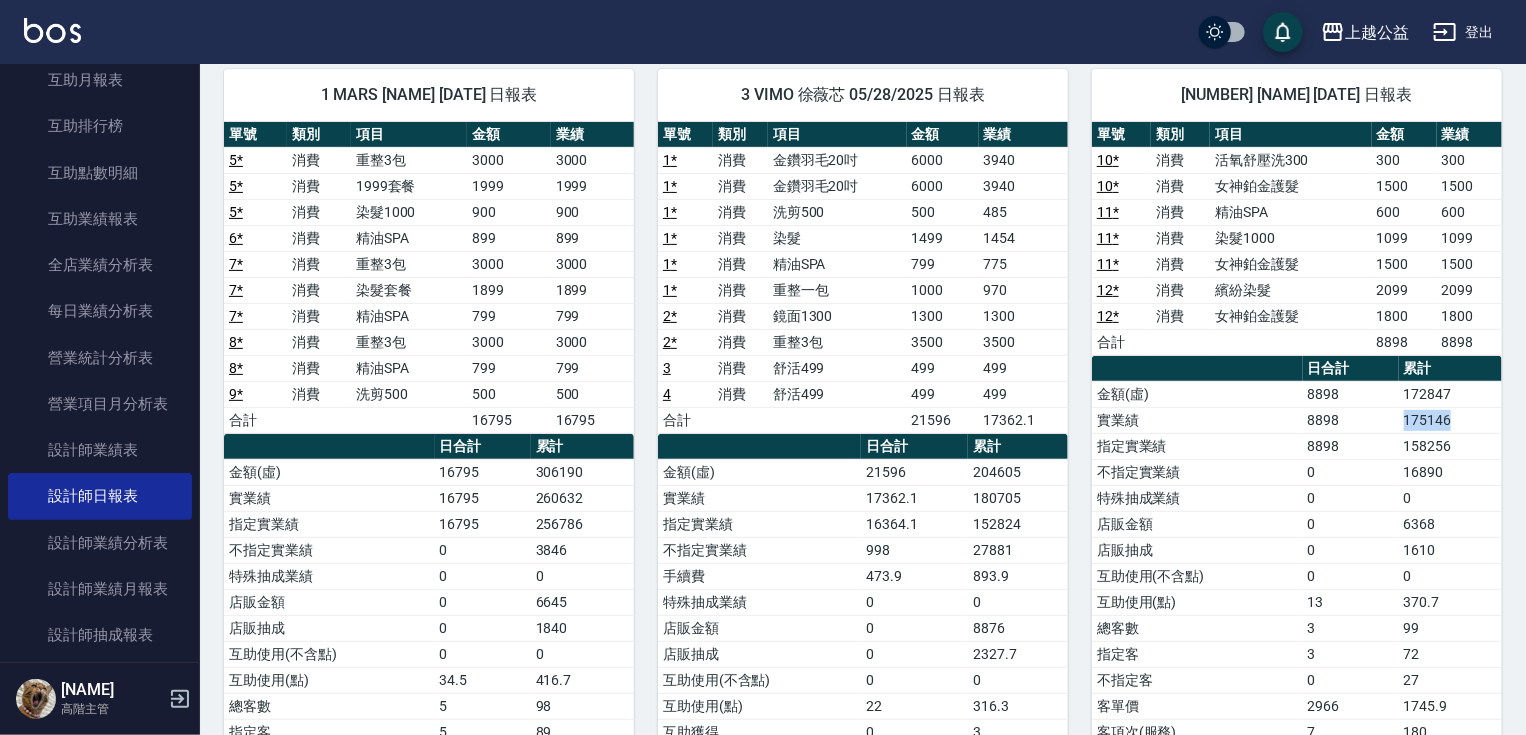drag, startPoint x: 1412, startPoint y: 426, endPoint x: 1456, endPoint y: 424, distance: 44.04543 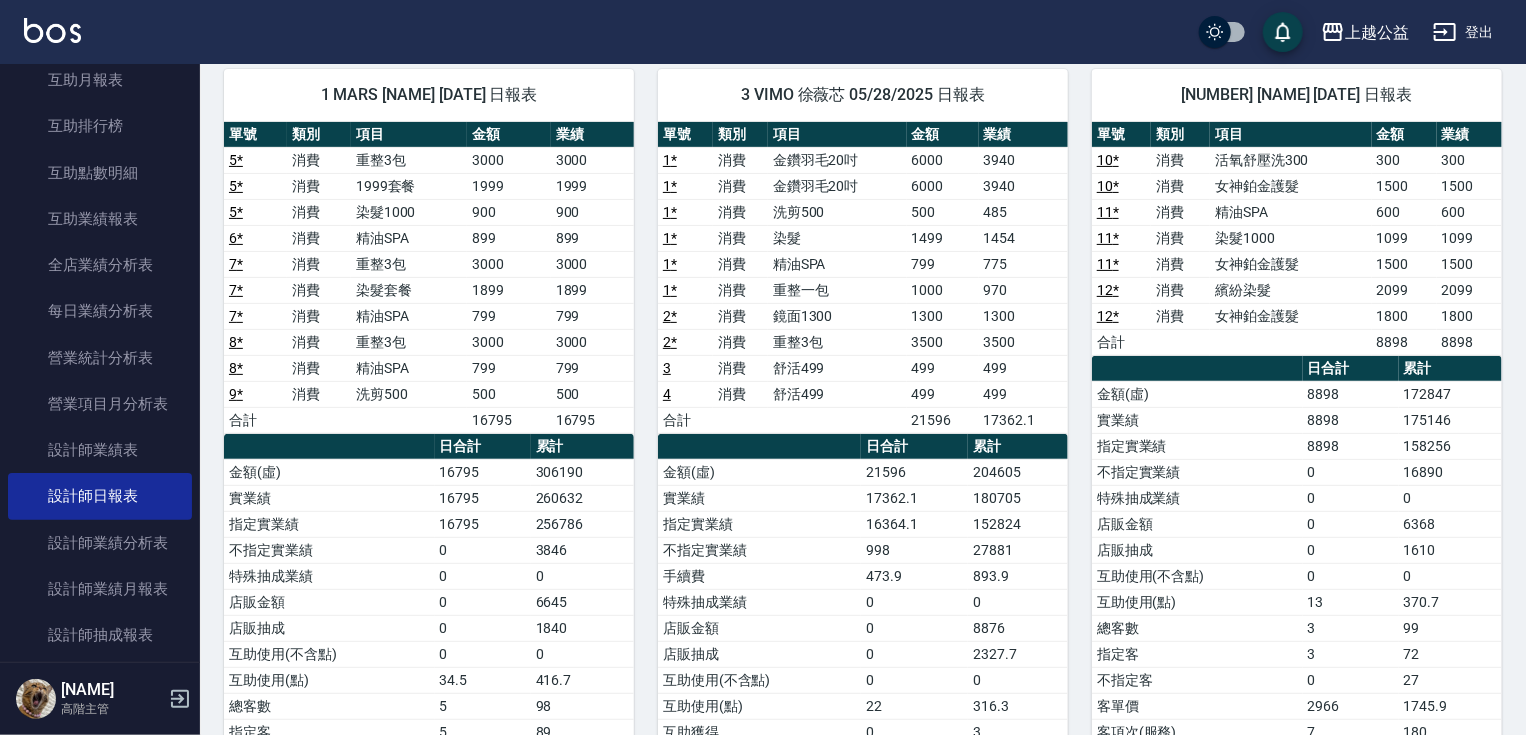 click on "上越公益 登出 櫃檯作業 打帳單 帳單列表 掛單列表 座位開單 營業儀表板 現金收支登錄 高階收支登錄 材料自購登錄 每日結帳 排班表 現場電腦打卡 掃碼打卡 預約管理 預約管理 單日預約紀錄 單週預約紀錄 報表及分析 報表目錄 消費分析儀表板 店家區間累計表 店家日報表 店家排行榜 互助日報表 互助月報表 互助排行榜 互助點數明細 互助業績報表 全店業績分析表 每日業績分析表 營業統計分析表 營業項目月分析表 設計師業績表 設計師日報表 設計師業績分析表 設計師業績月報表 設計師抽成報表 設計師排行榜 商品銷售排行榜 商品消耗明細 商品進銷貨報表 商品庫存表 商品庫存盤點表 會員卡銷售報表 服務扣項明細表 單一服務項目查詢 店販抽成明細 店販分類抽成明細 顧客入金餘額表 顧客卡券餘額表 每日非現金明細 每日收支明細 收支分類明細表 收支匯款表 5" at bounding box center (763, 398) 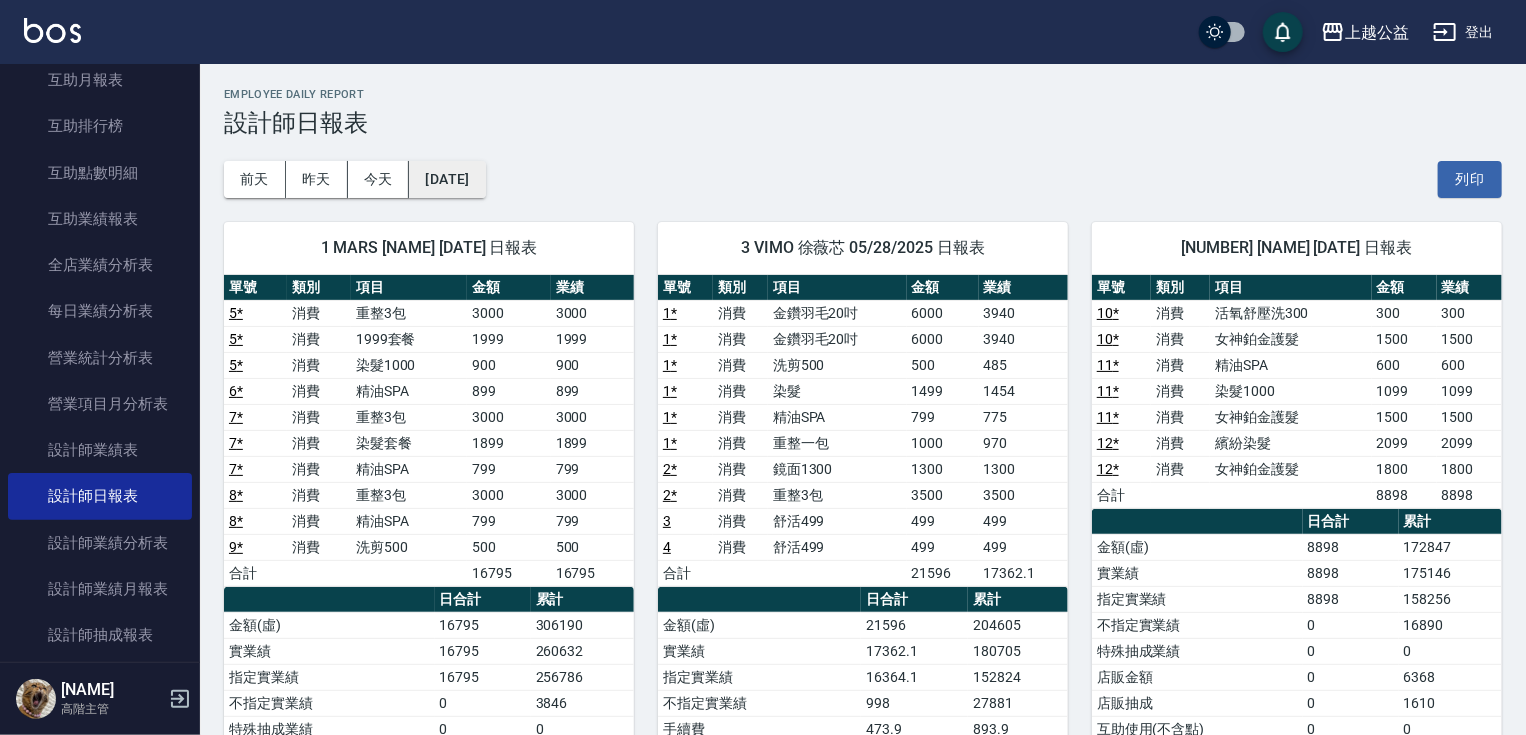 click on "[DATE]" at bounding box center [447, 179] 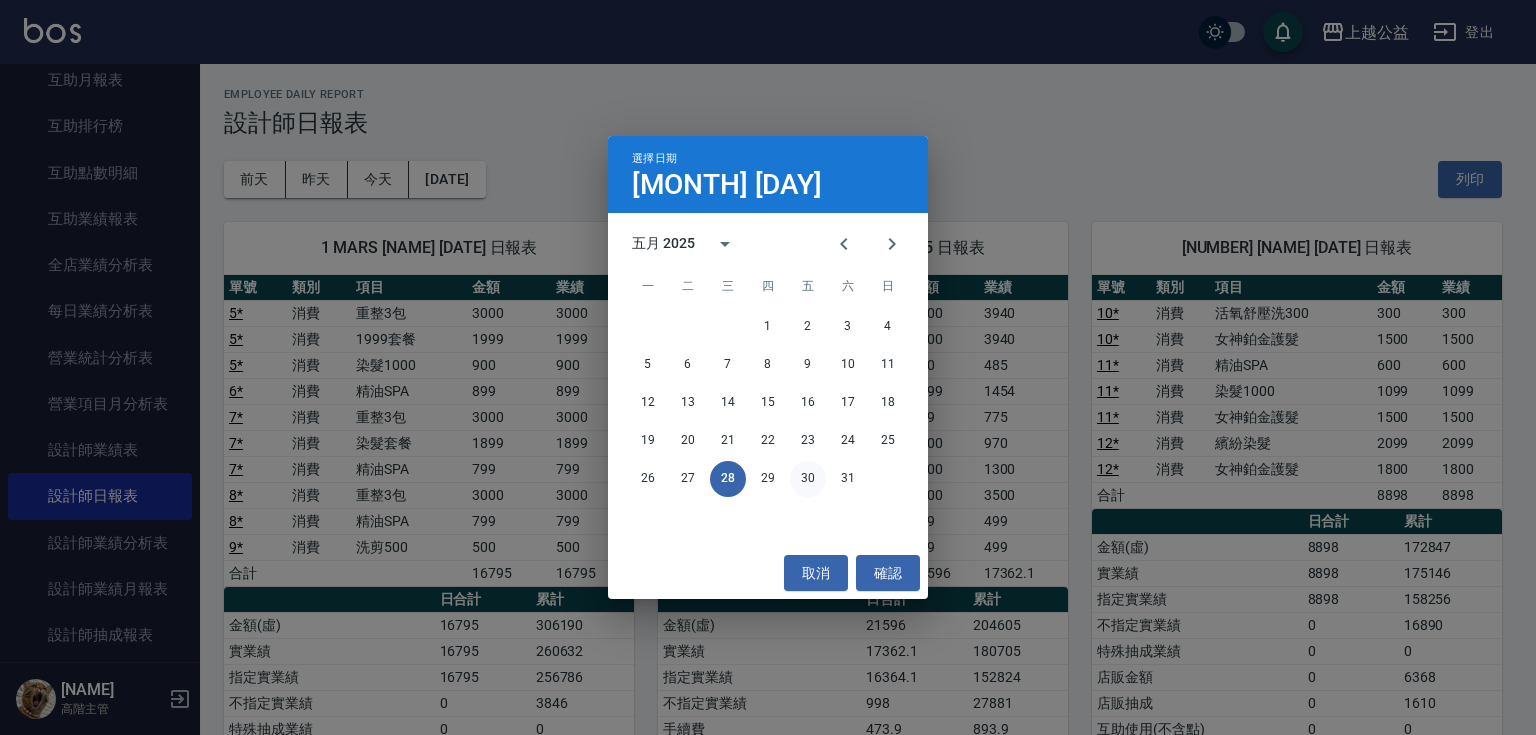 click on "30" at bounding box center [808, 479] 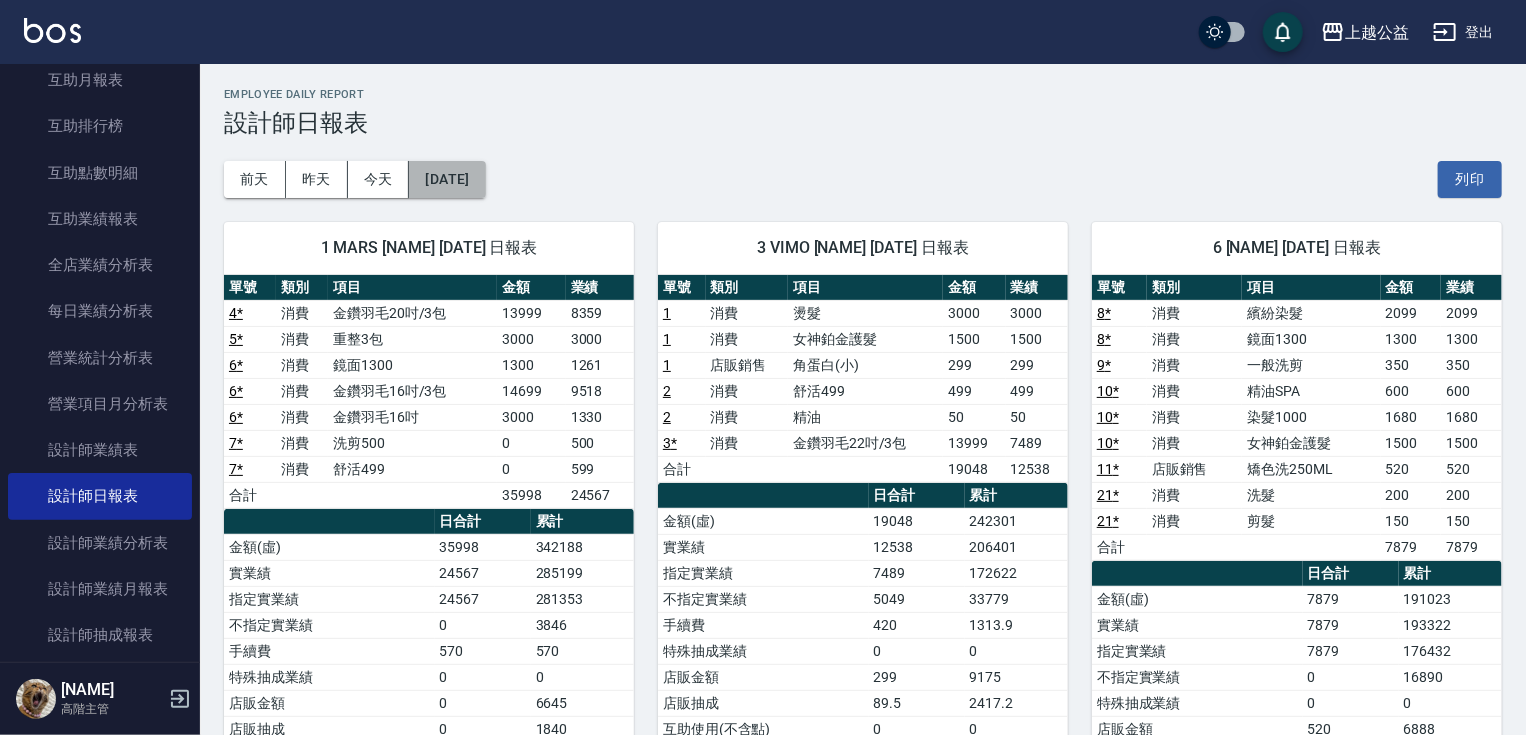 click on "[DATE]" at bounding box center (447, 179) 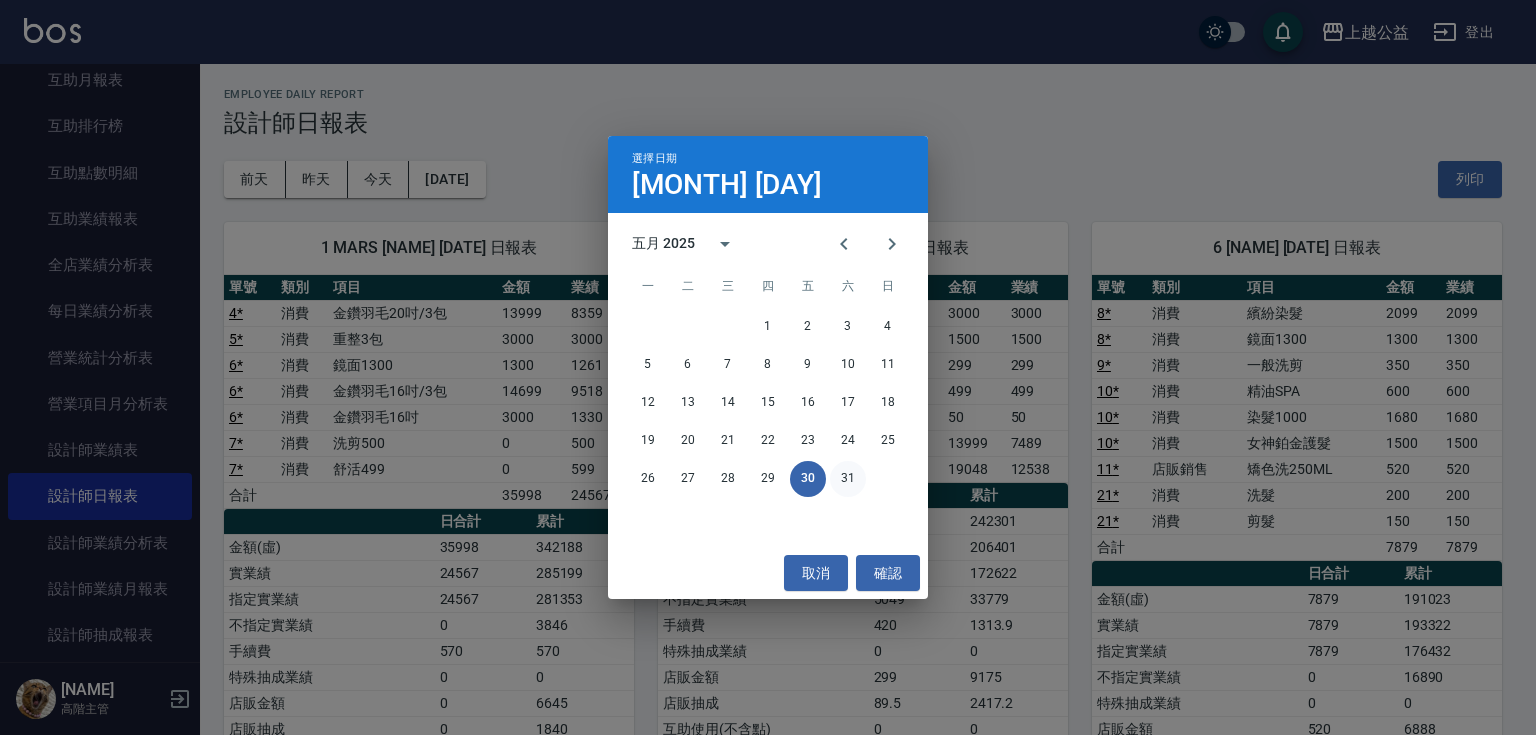 click on "31" at bounding box center [848, 479] 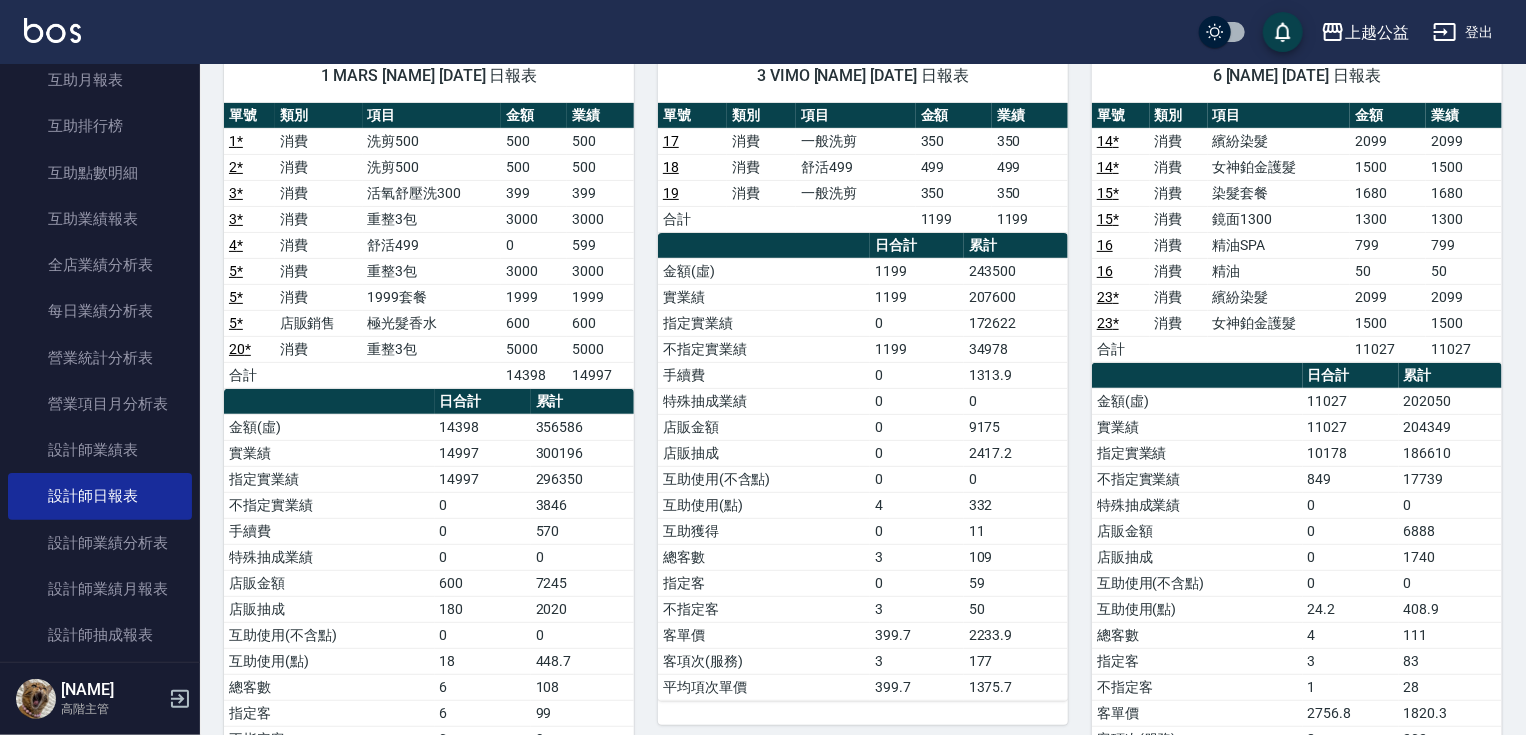 scroll, scrollTop: 178, scrollLeft: 0, axis: vertical 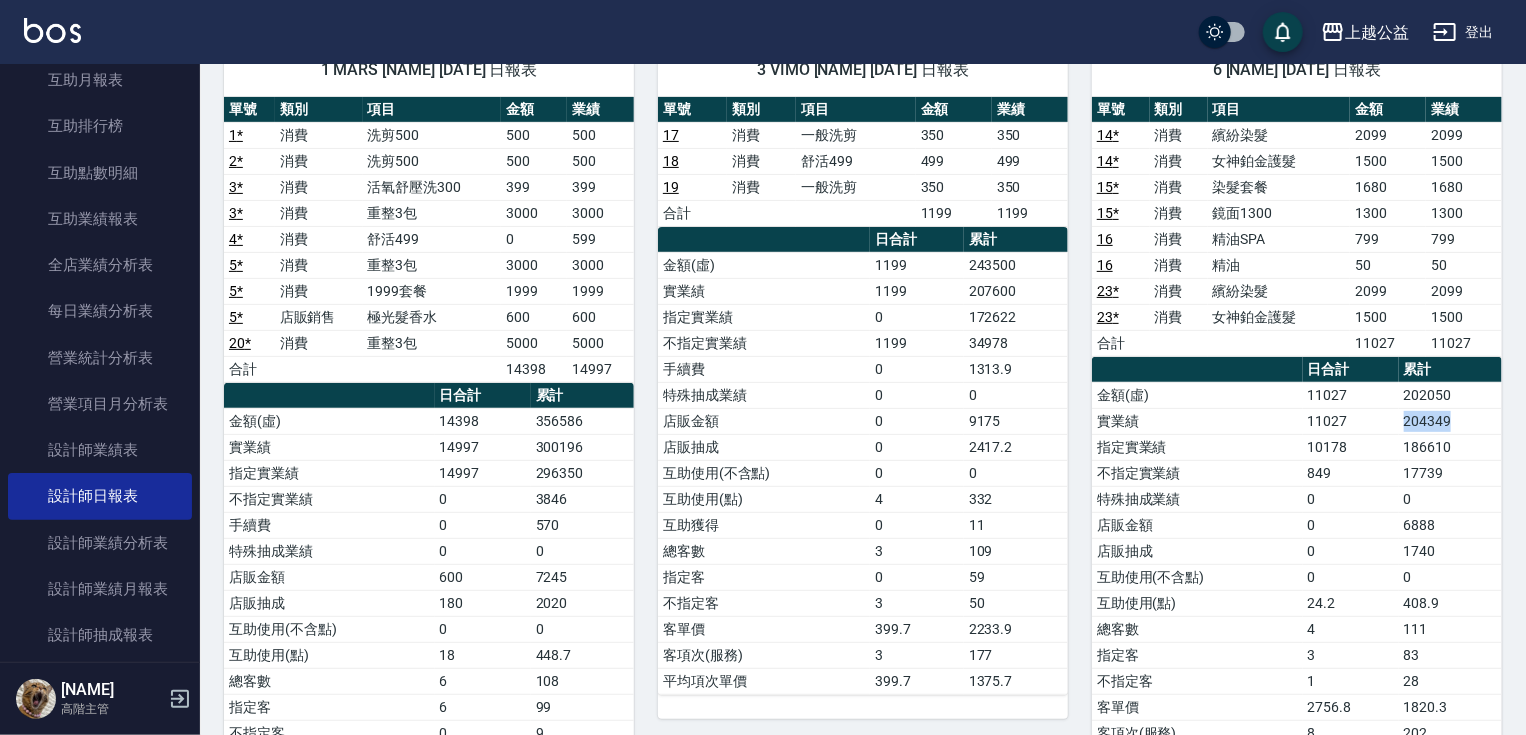 drag, startPoint x: 1399, startPoint y: 412, endPoint x: 1473, endPoint y: 407, distance: 74.168724 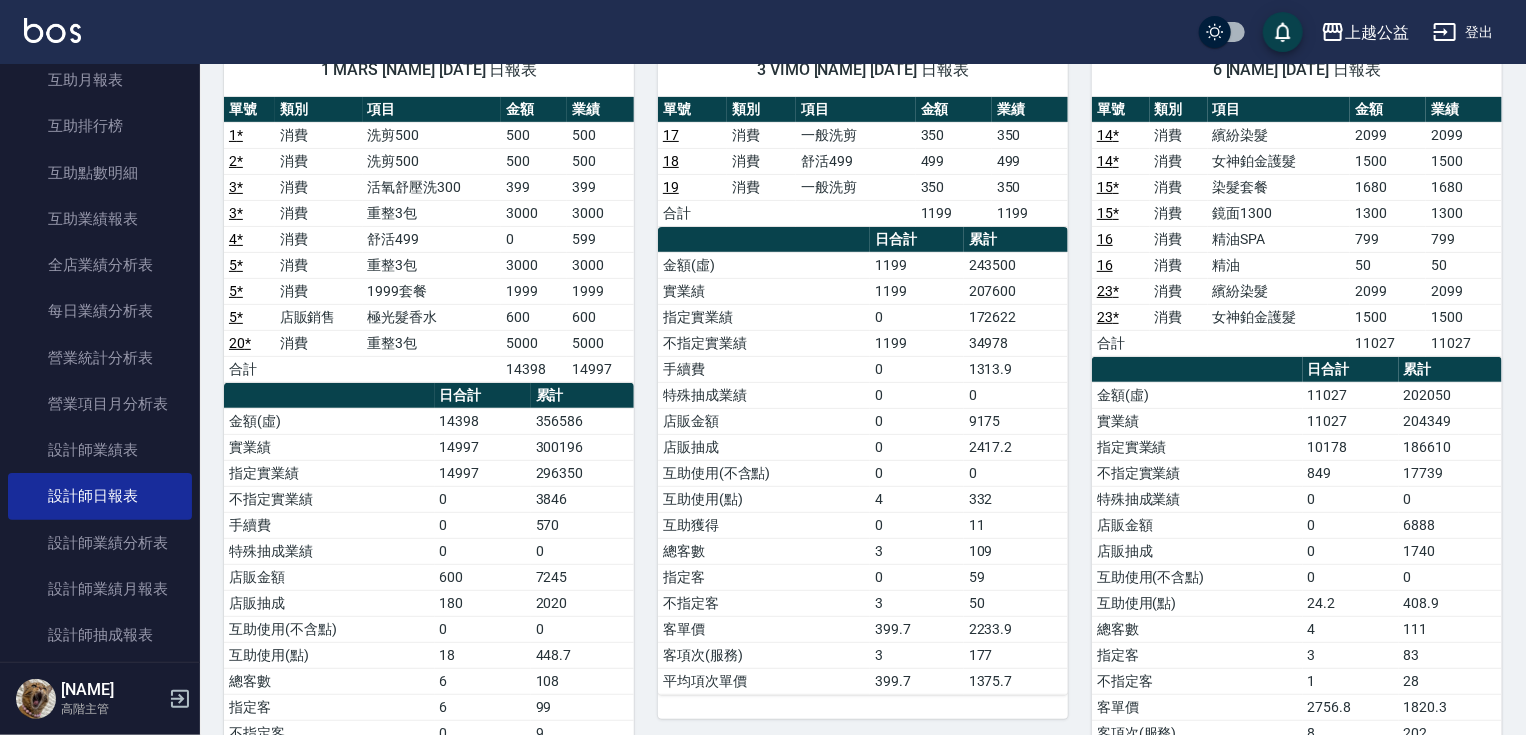 click on "202050" at bounding box center (1450, 395) 